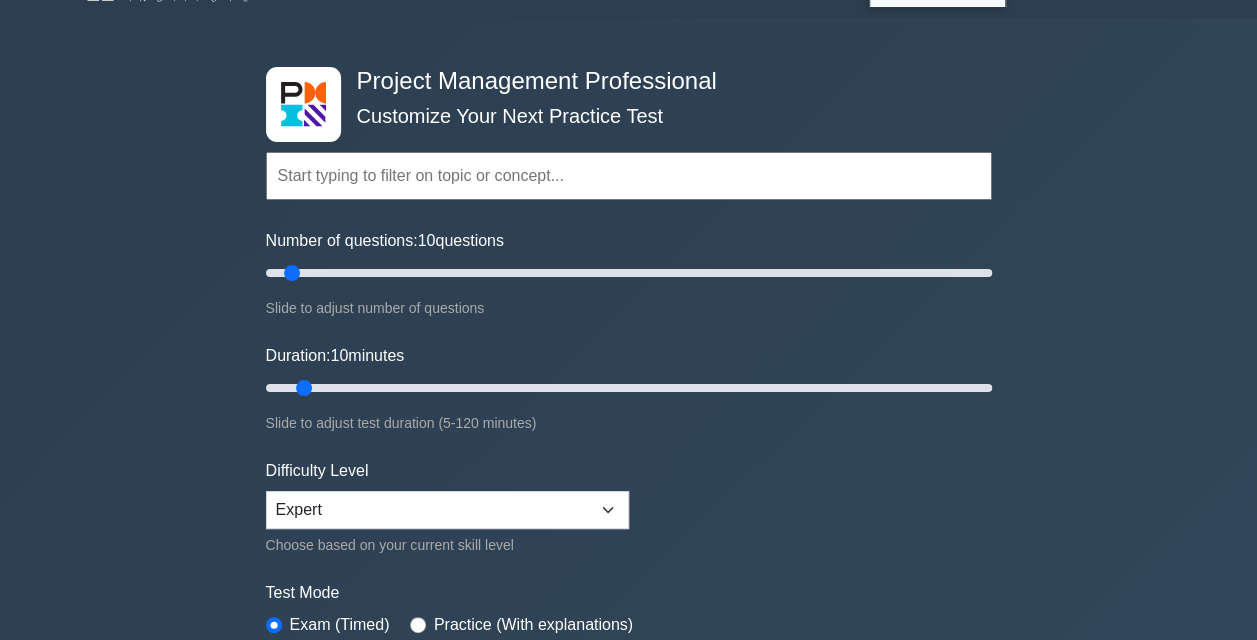 scroll, scrollTop: 0, scrollLeft: 0, axis: both 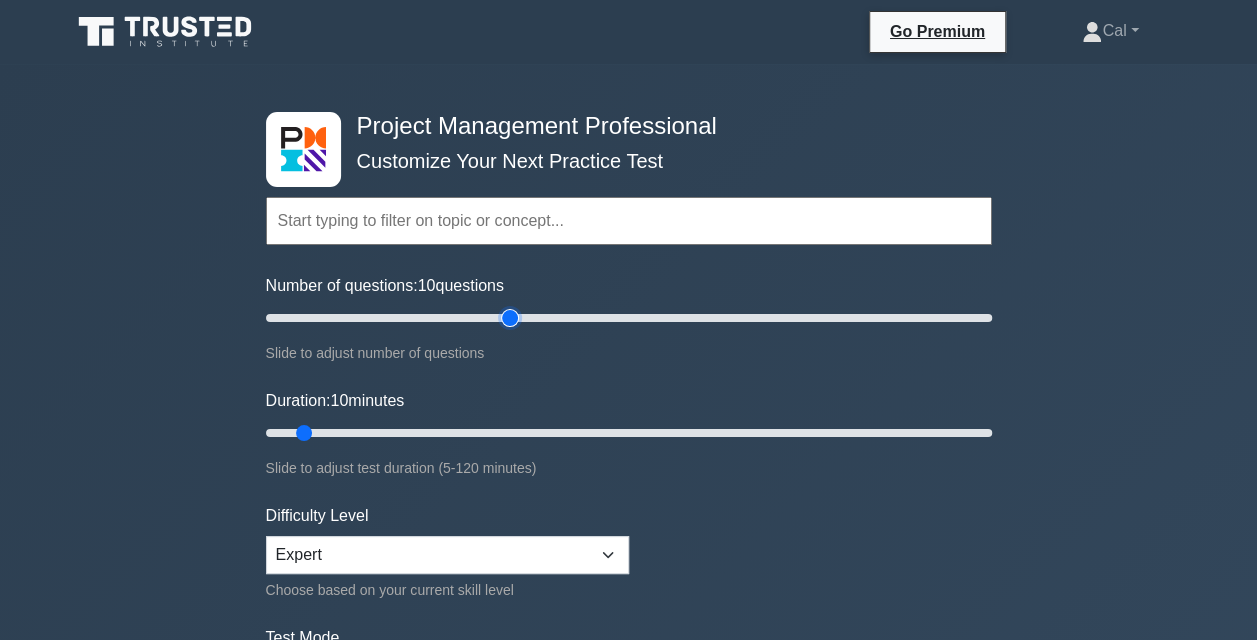 click on "Number of questions:  10  questions" at bounding box center [629, 318] 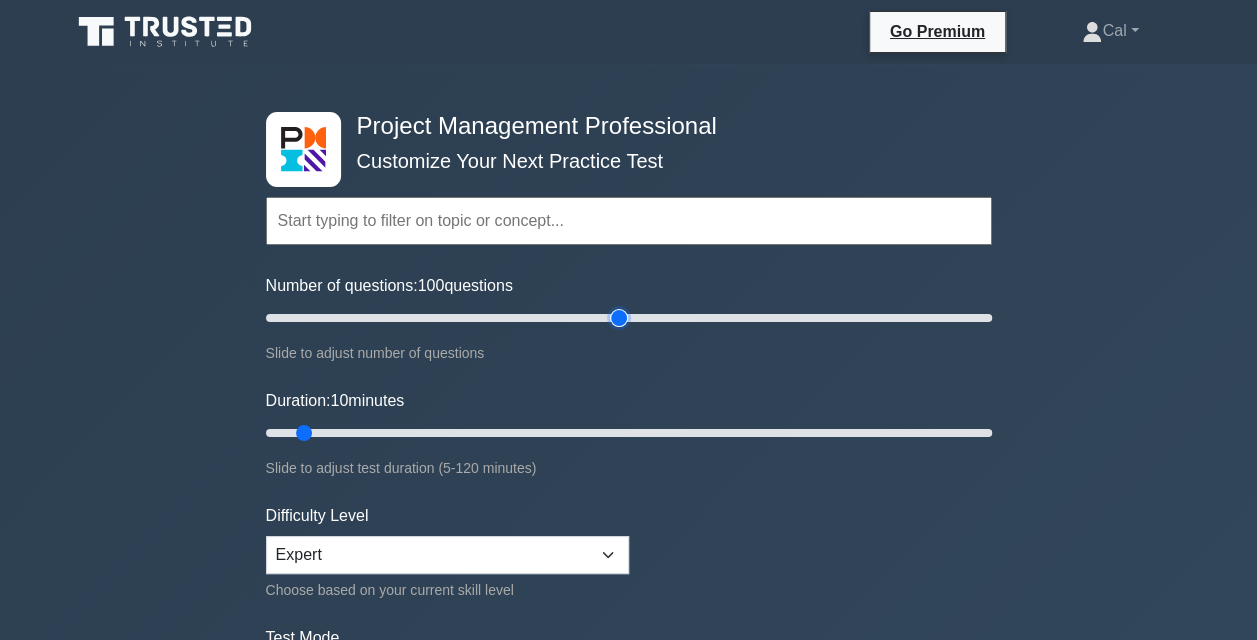drag, startPoint x: 508, startPoint y: 315, endPoint x: 624, endPoint y: 317, distance: 116.01724 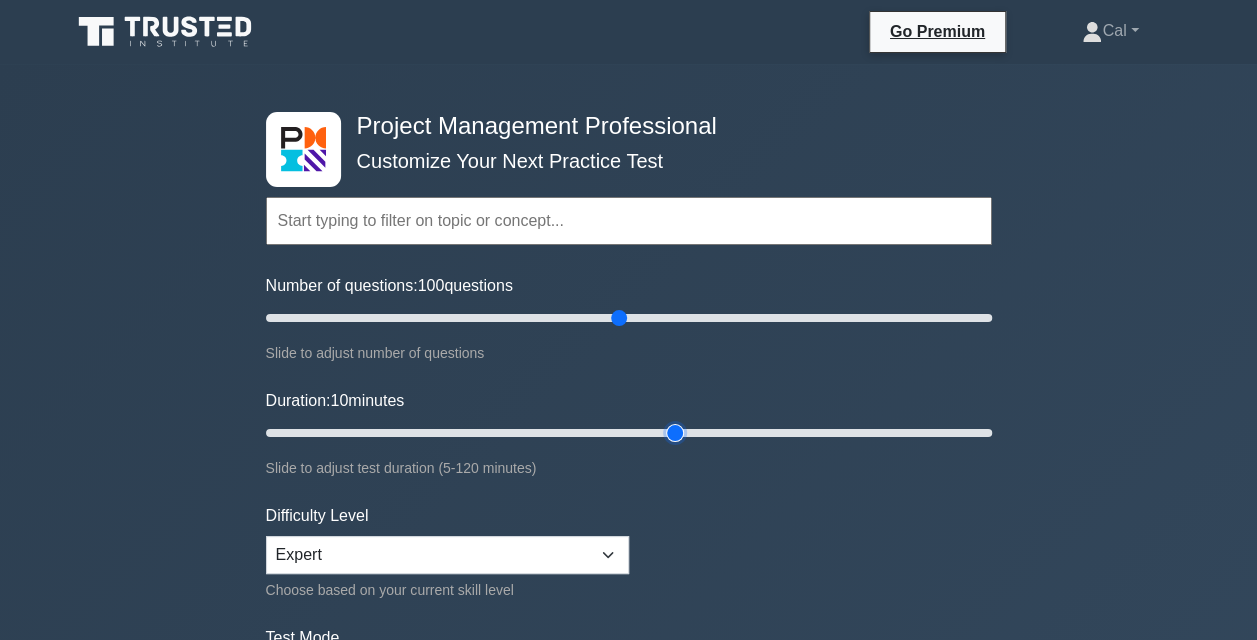 click on "Duration:  10  minutes" at bounding box center [629, 433] 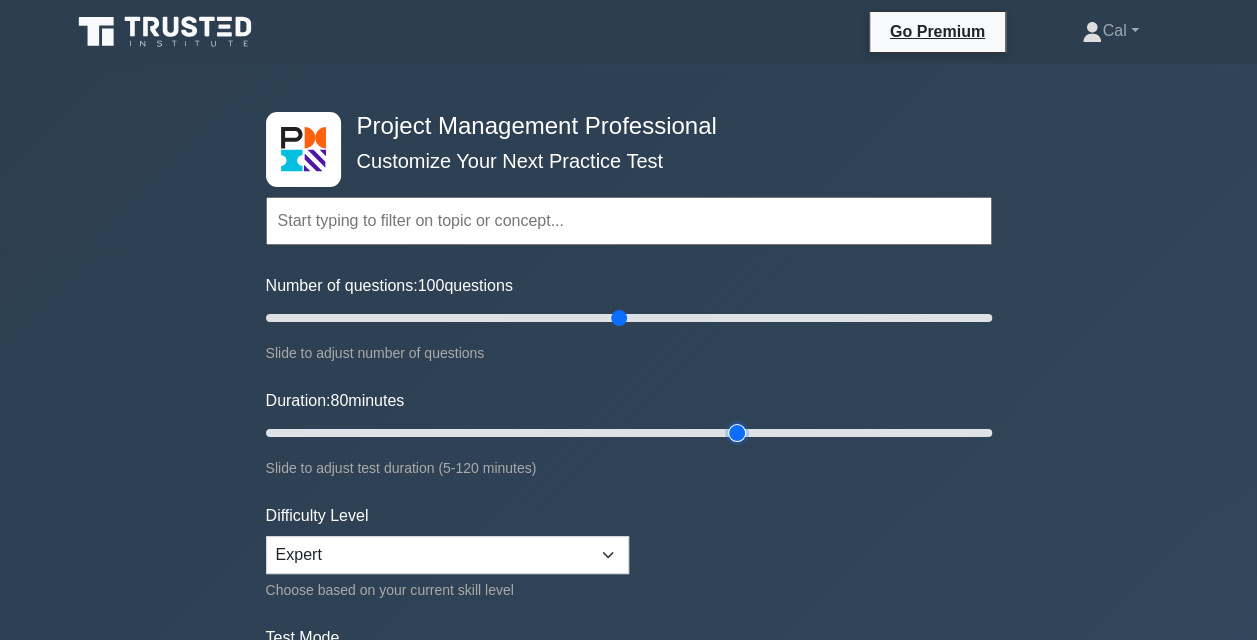 drag, startPoint x: 683, startPoint y: 431, endPoint x: 744, endPoint y: 439, distance: 61.522354 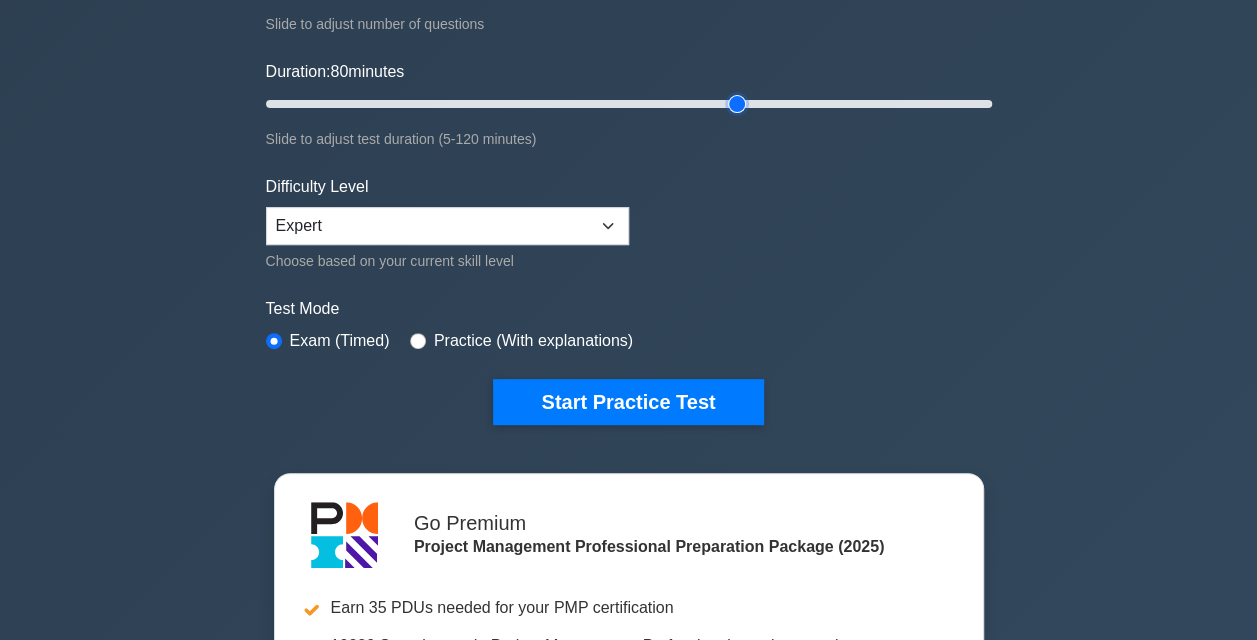 scroll, scrollTop: 330, scrollLeft: 0, axis: vertical 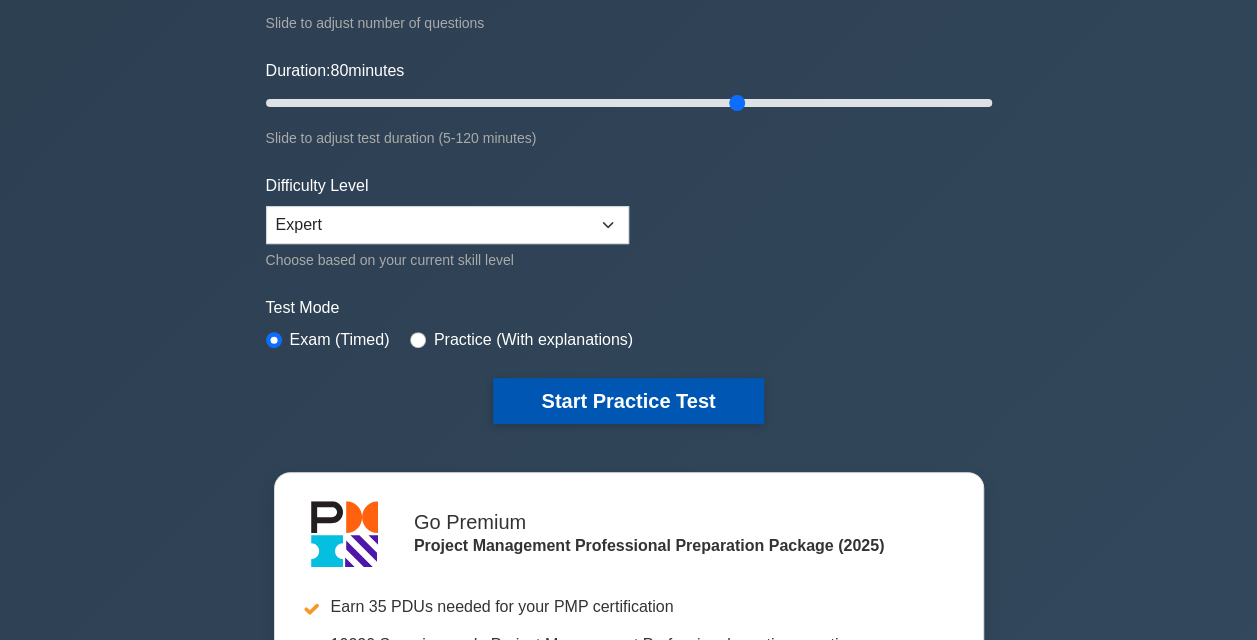 click on "Start Practice Test" at bounding box center [628, 401] 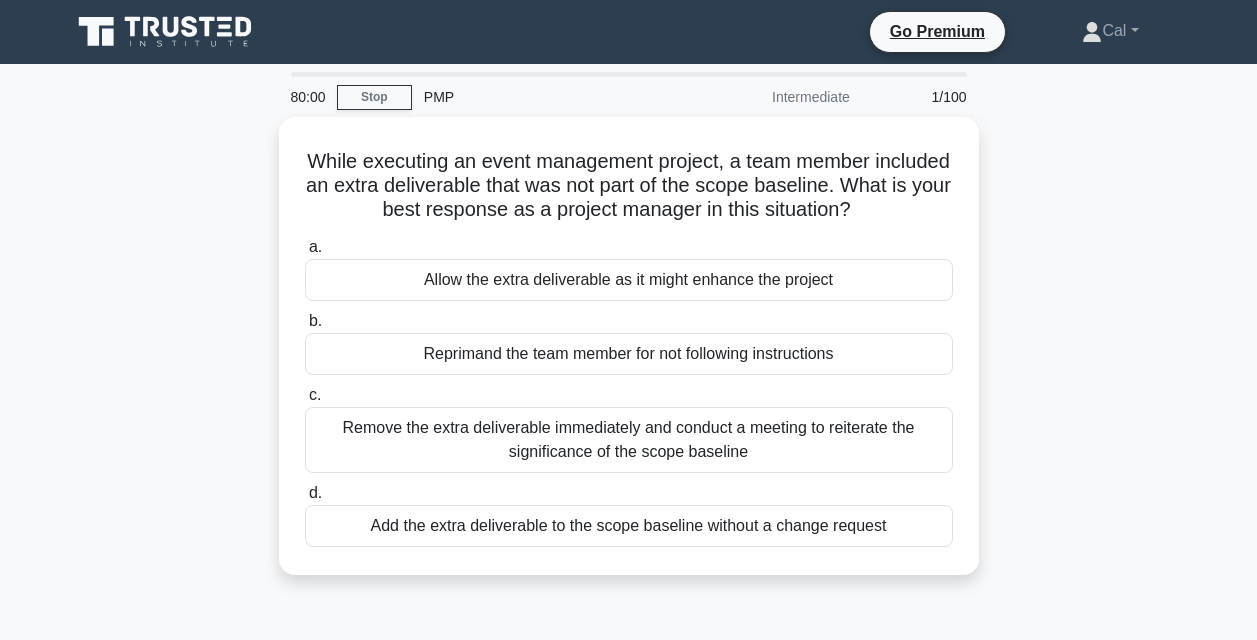scroll, scrollTop: 0, scrollLeft: 0, axis: both 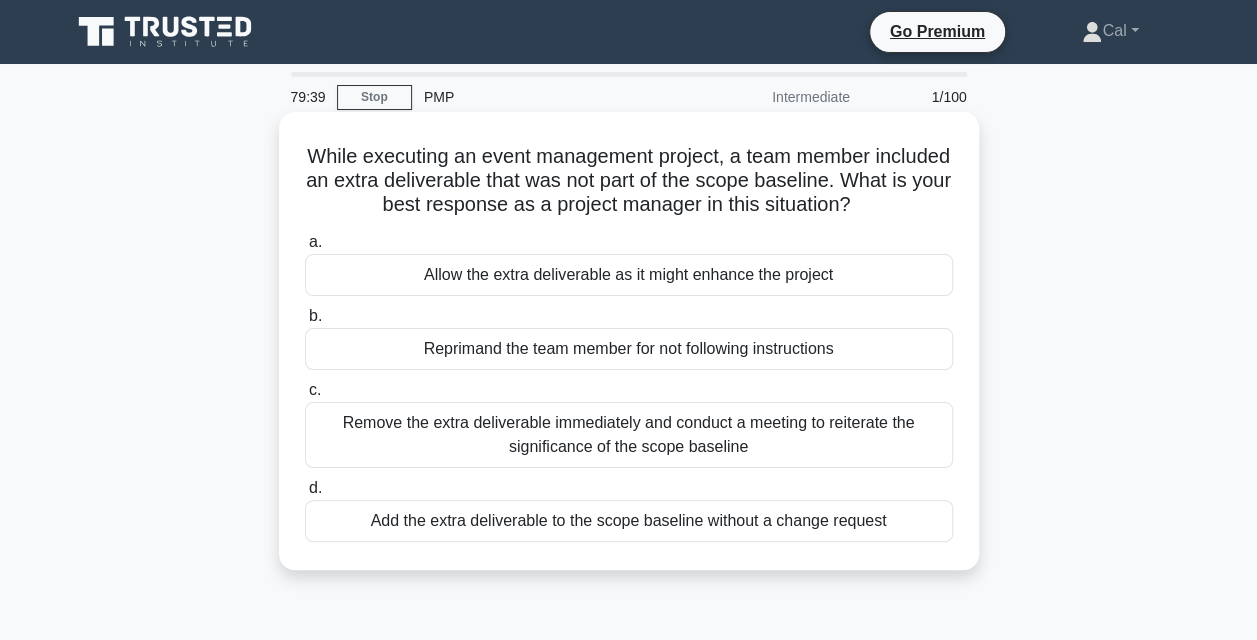 click on "Remove the extra deliverable immediately and conduct a meeting to reiterate the significance of the scope baseline" at bounding box center [629, 435] 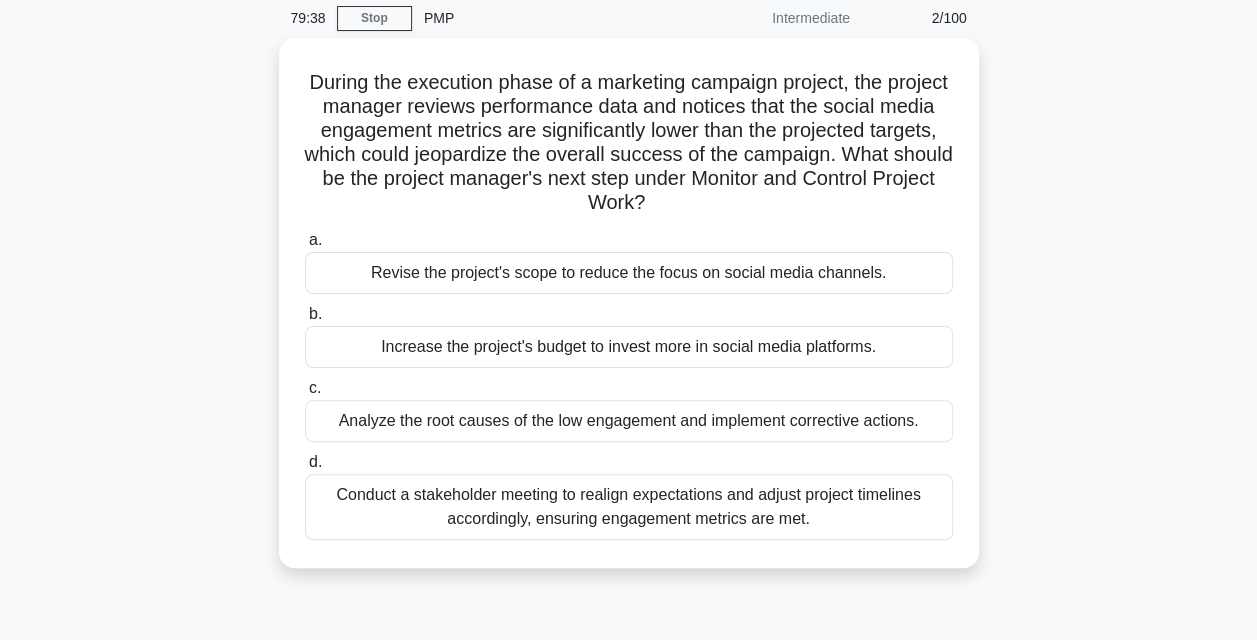 scroll, scrollTop: 80, scrollLeft: 0, axis: vertical 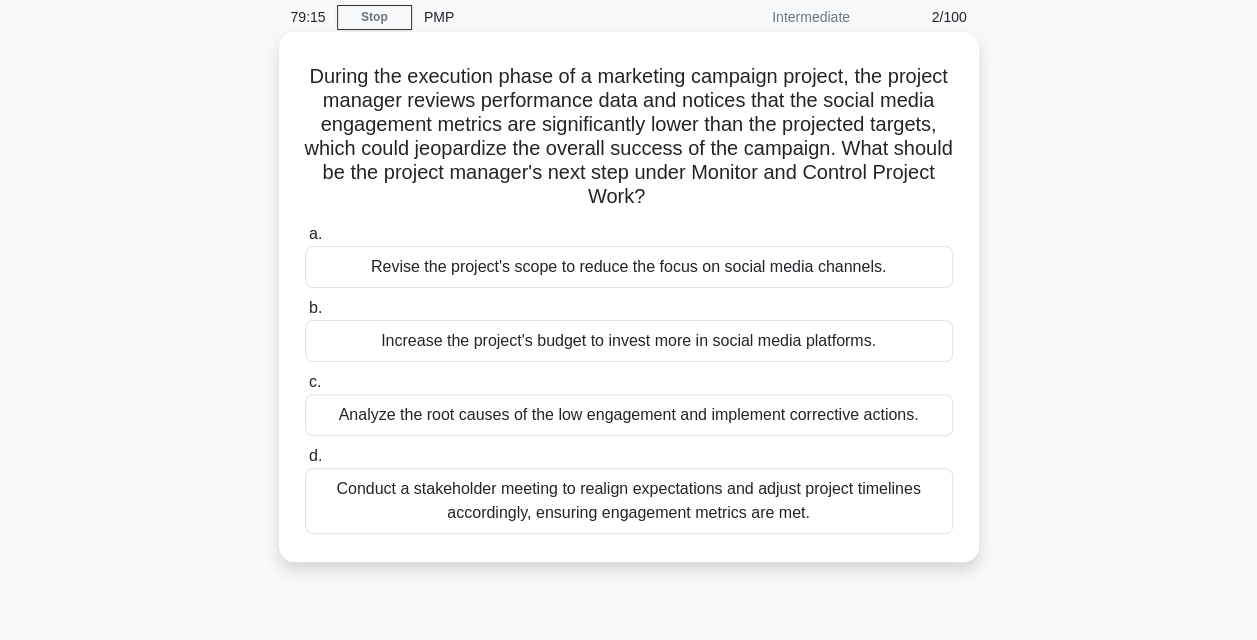 click on "Analyze the root causes of the low engagement and implement corrective actions." at bounding box center [629, 415] 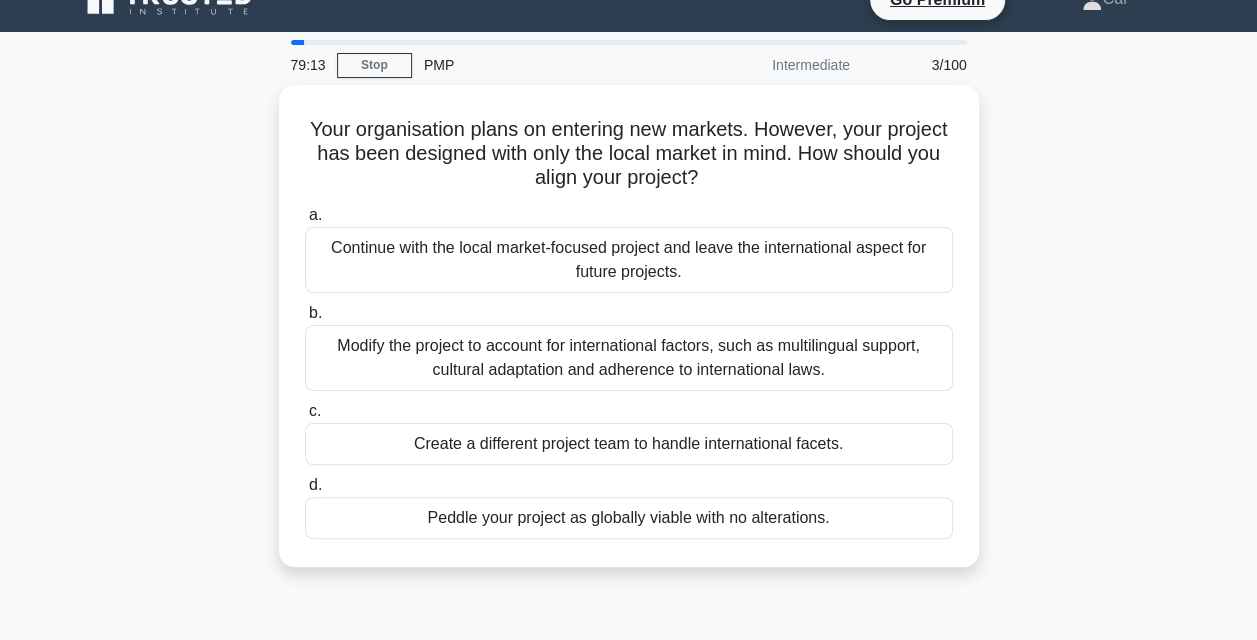 scroll, scrollTop: 41, scrollLeft: 0, axis: vertical 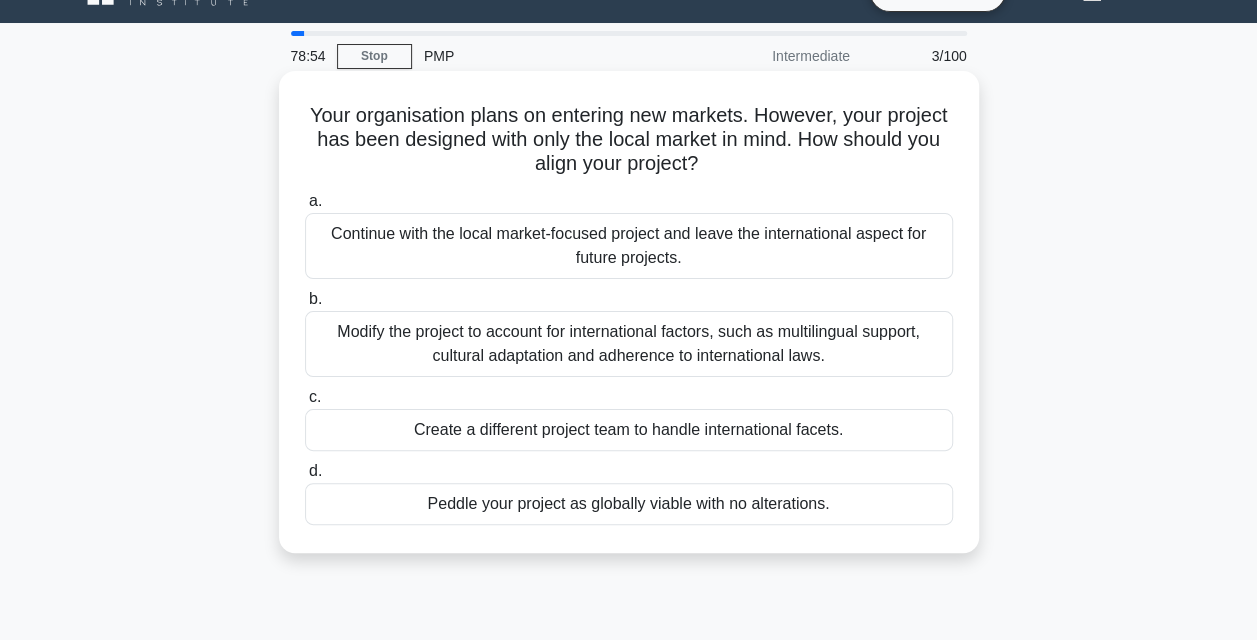 click on "Modify the project to account for international factors, such as multilingual support, cultural adaptation and adherence to international laws." at bounding box center (629, 344) 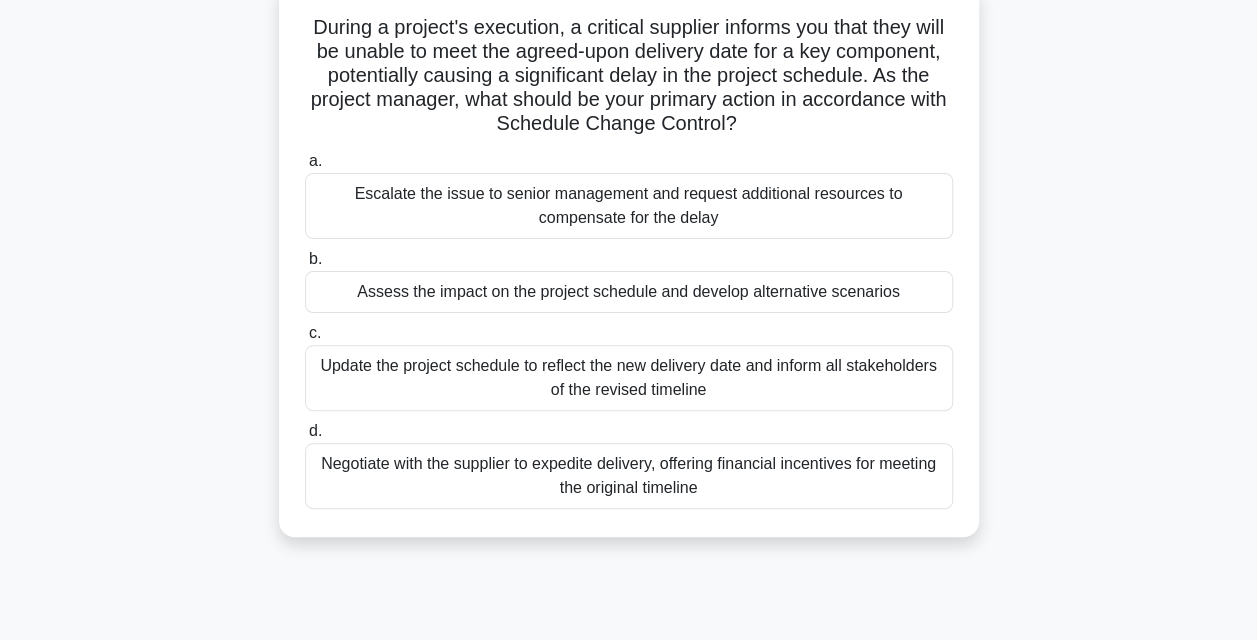 scroll, scrollTop: 132, scrollLeft: 0, axis: vertical 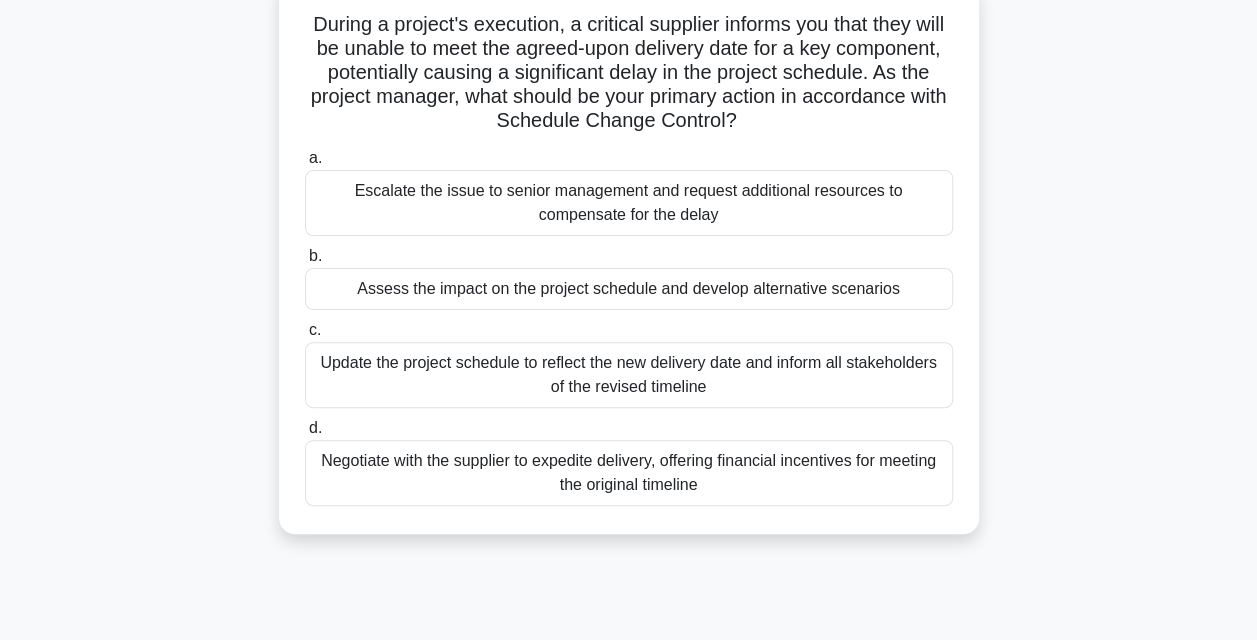 click on "Assess the impact on the project schedule and develop alternative scenarios" at bounding box center (629, 289) 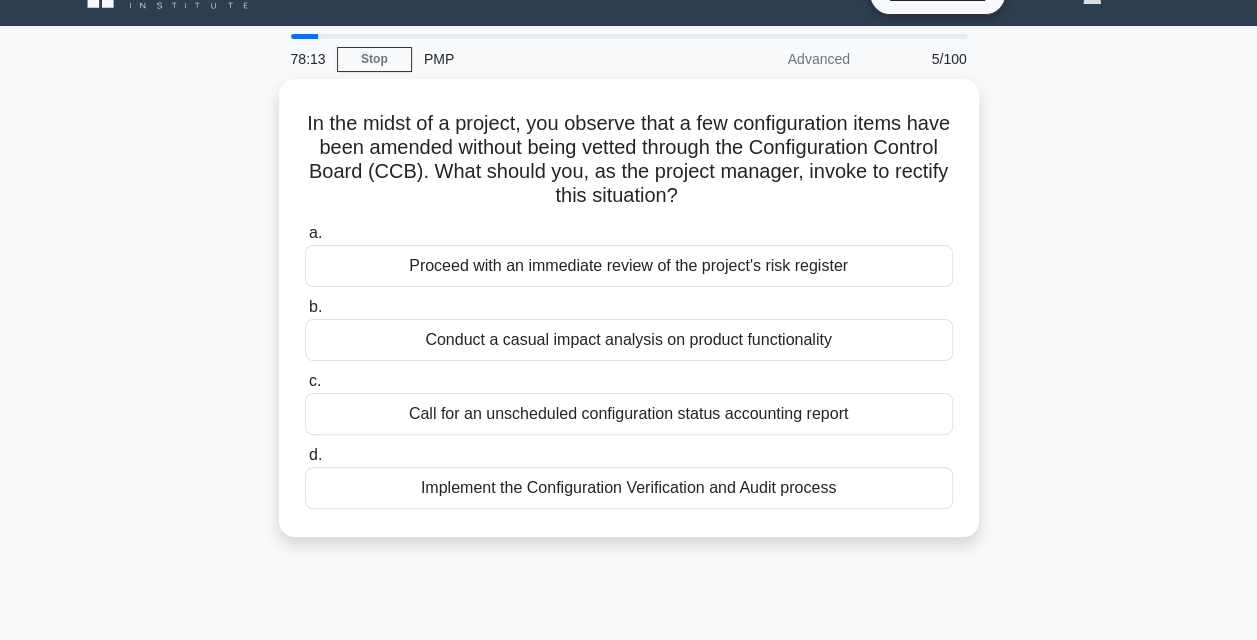 scroll, scrollTop: 53, scrollLeft: 0, axis: vertical 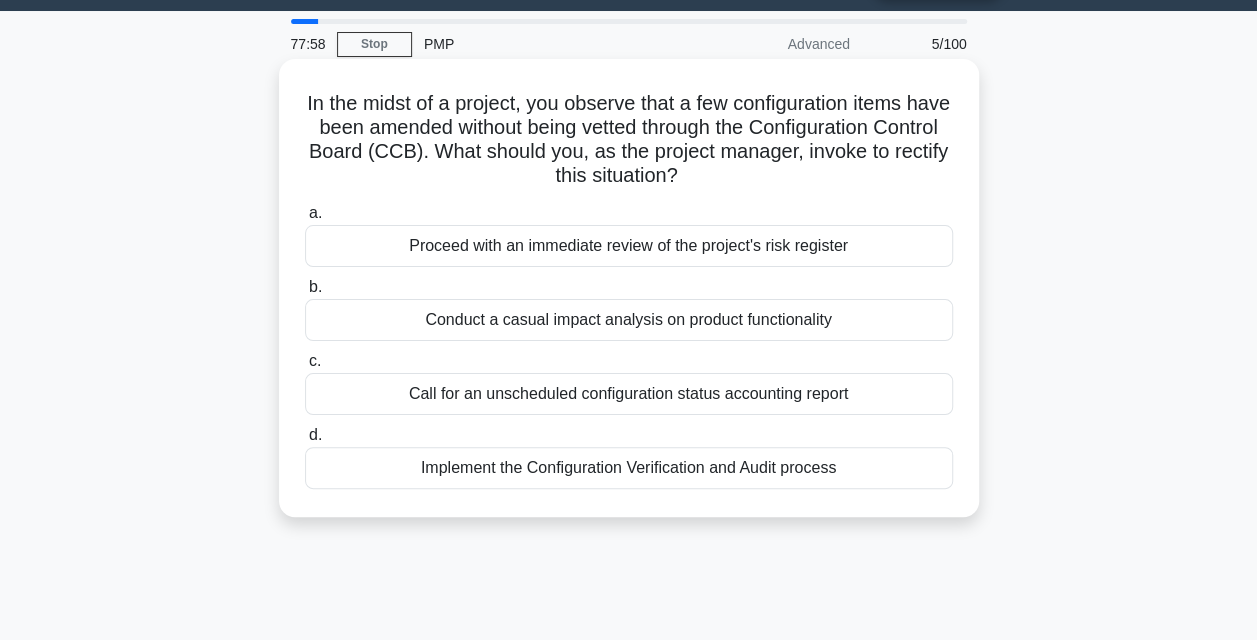 click on "Implement the Configuration Verification and Audit process" at bounding box center (629, 468) 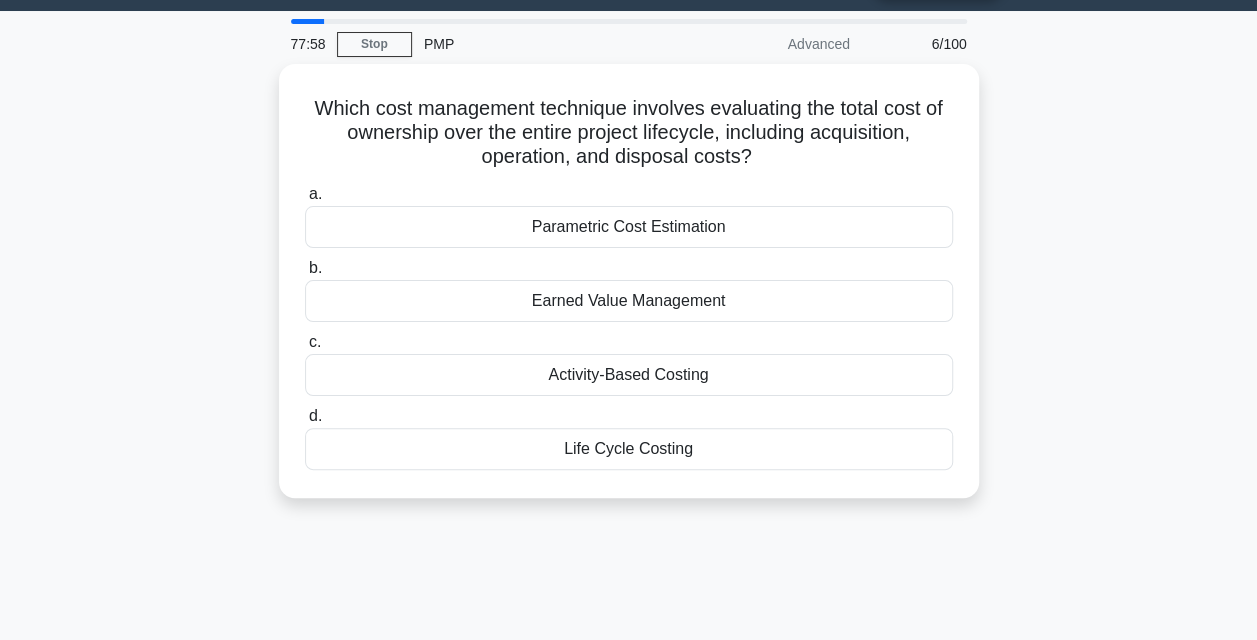 scroll, scrollTop: 0, scrollLeft: 0, axis: both 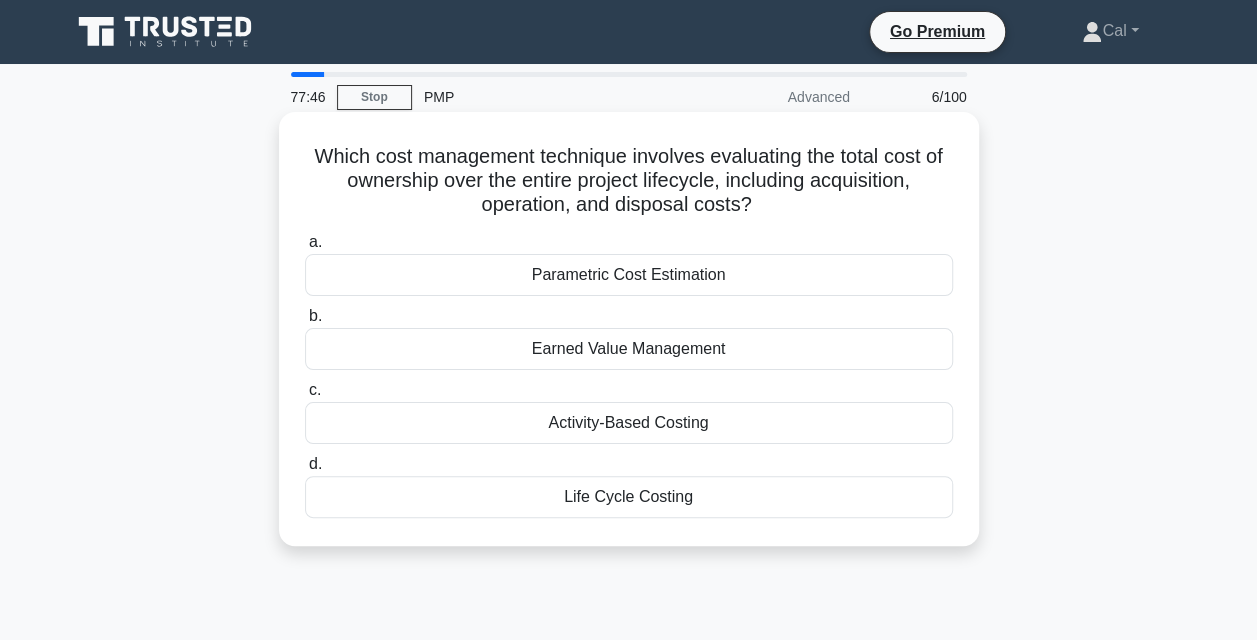 click on "Life Cycle Costing" at bounding box center [629, 497] 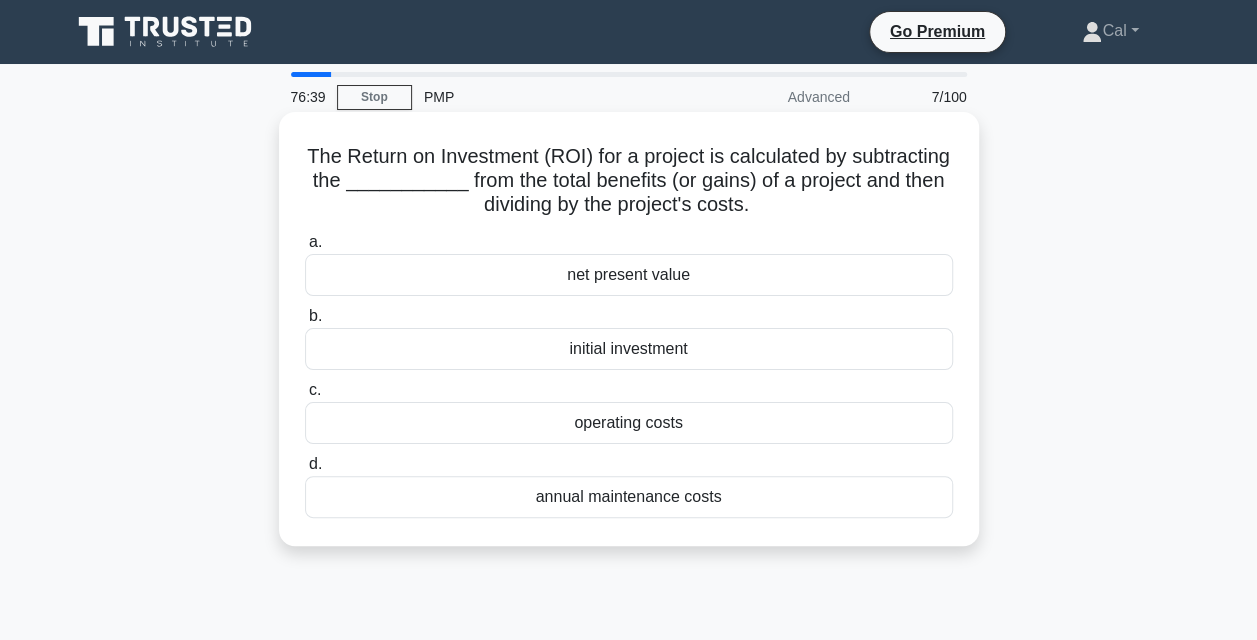 click on "operating costs" at bounding box center (629, 423) 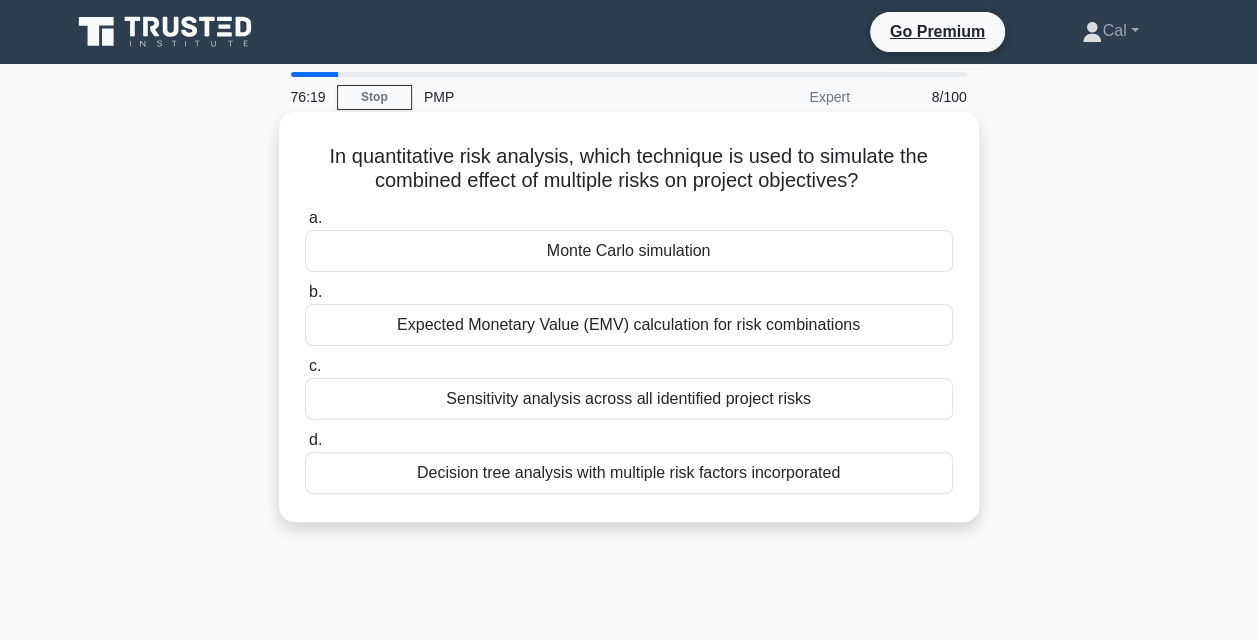 click on "Monte Carlo simulation" at bounding box center [629, 251] 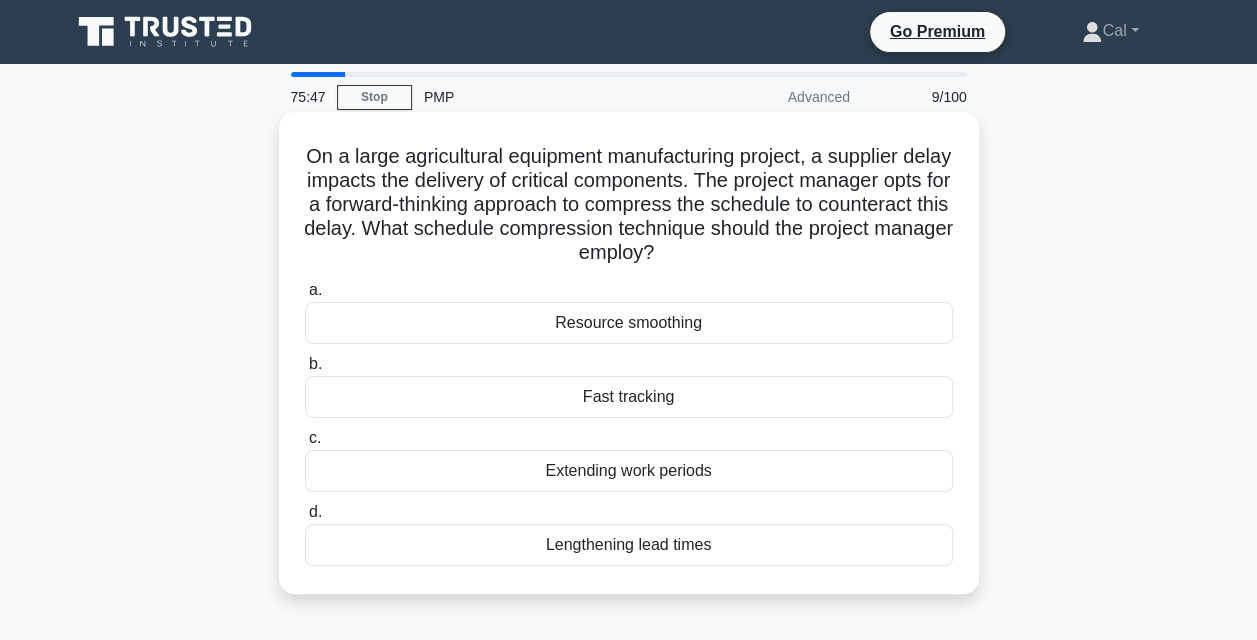click on "Fast tracking" at bounding box center [629, 397] 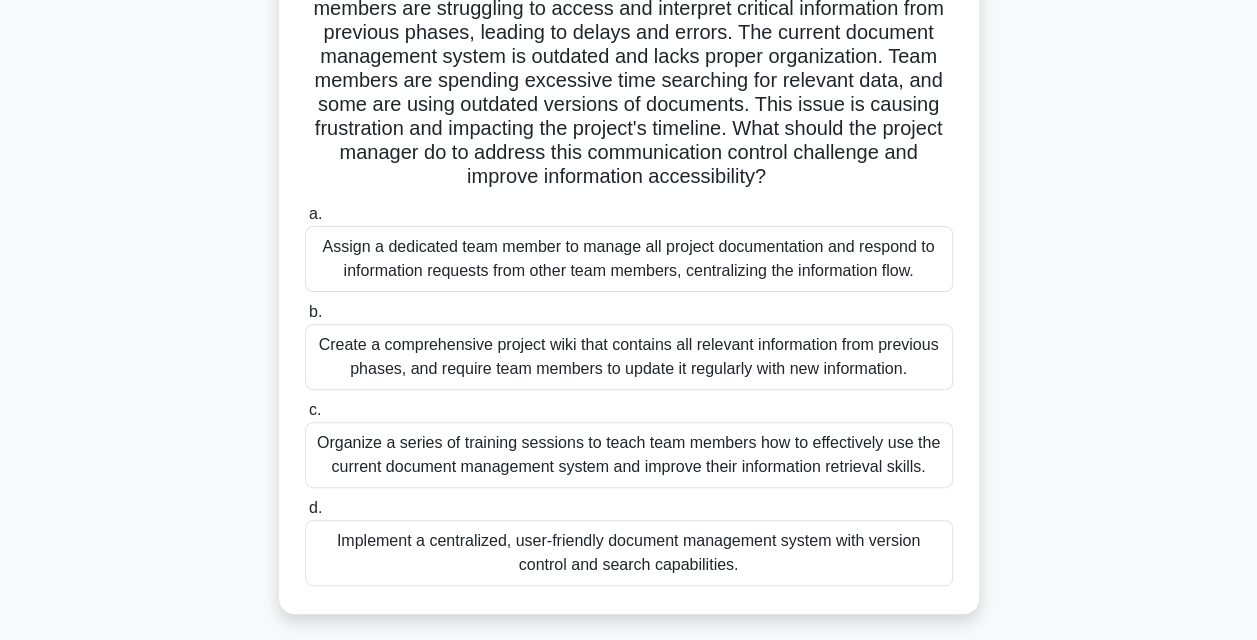 scroll, scrollTop: 178, scrollLeft: 0, axis: vertical 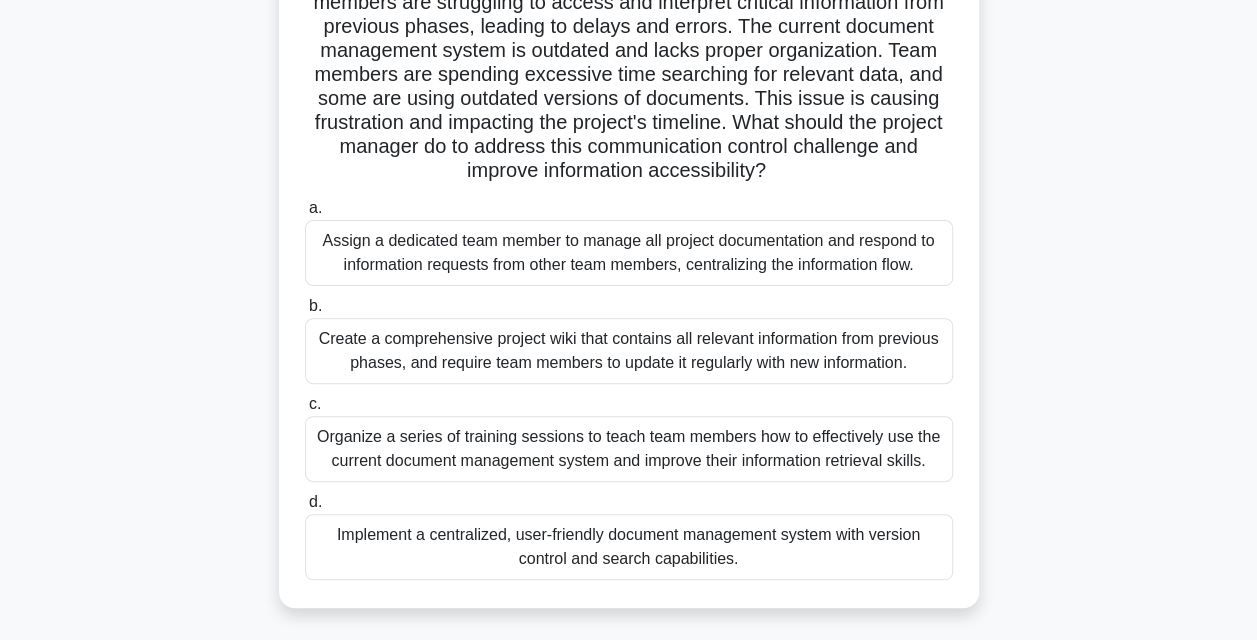 click on "Implement a centralized, user-friendly document management system with version control and search capabilities." at bounding box center [629, 547] 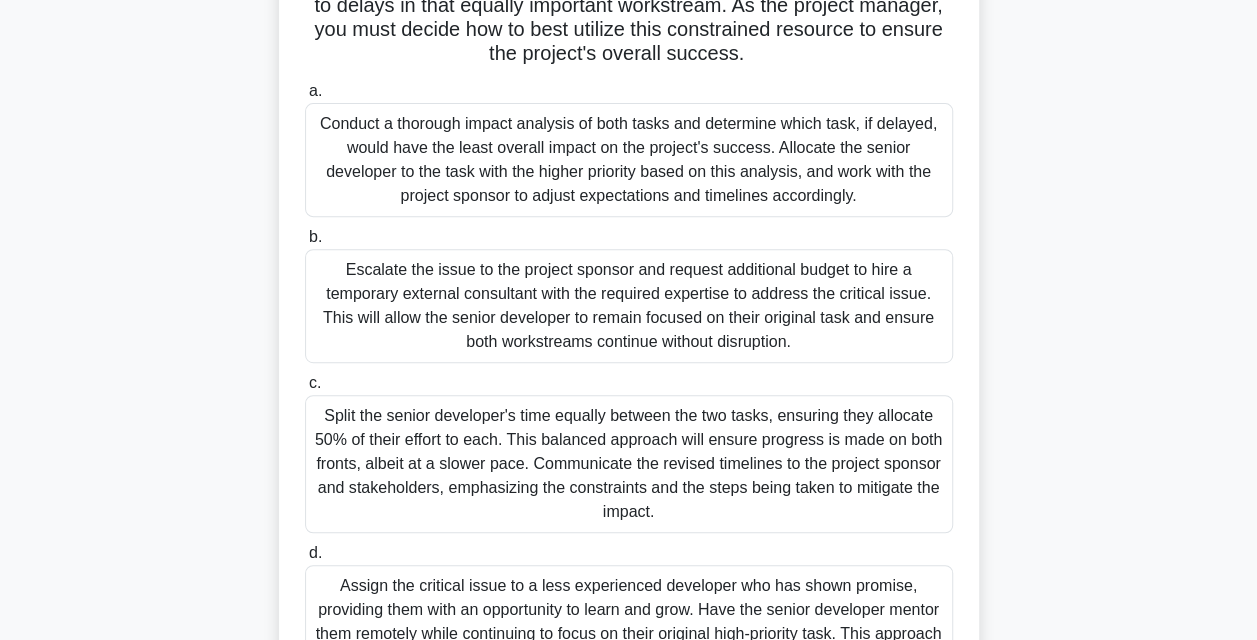 scroll, scrollTop: 346, scrollLeft: 0, axis: vertical 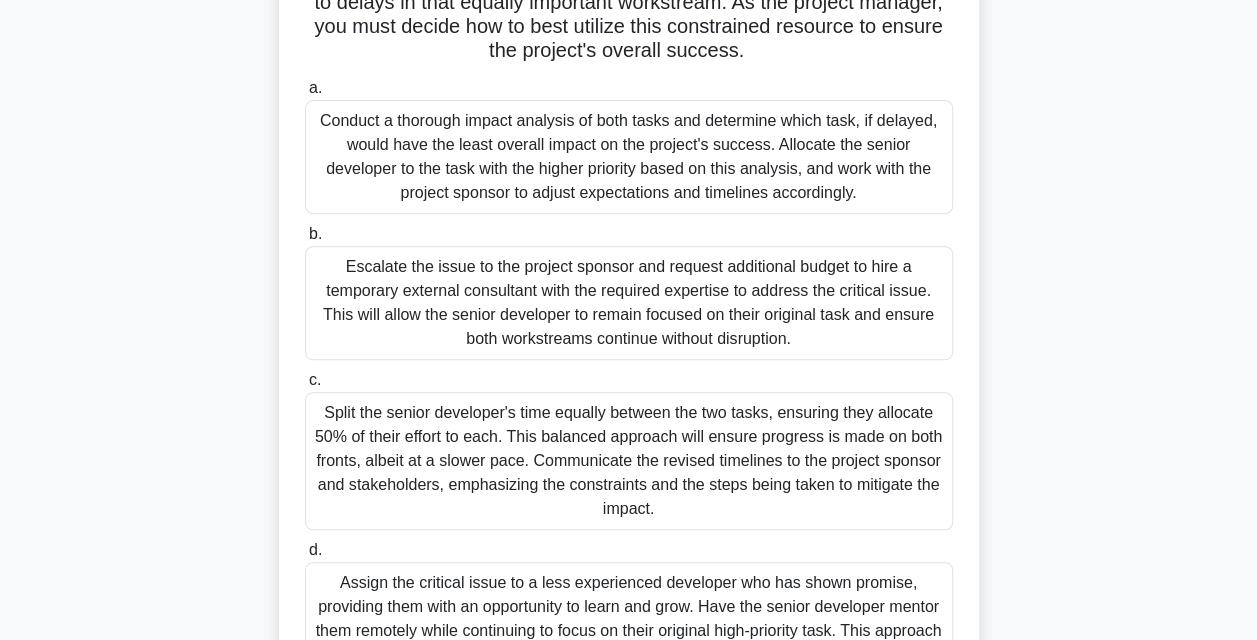 click on "Conduct a thorough impact analysis of both tasks and determine which task, if delayed, would have the least overall impact on the project's success. Allocate the senior developer to the task with the higher priority based on this analysis, and work with the project sponsor to adjust expectations and timelines accordingly." at bounding box center [629, 157] 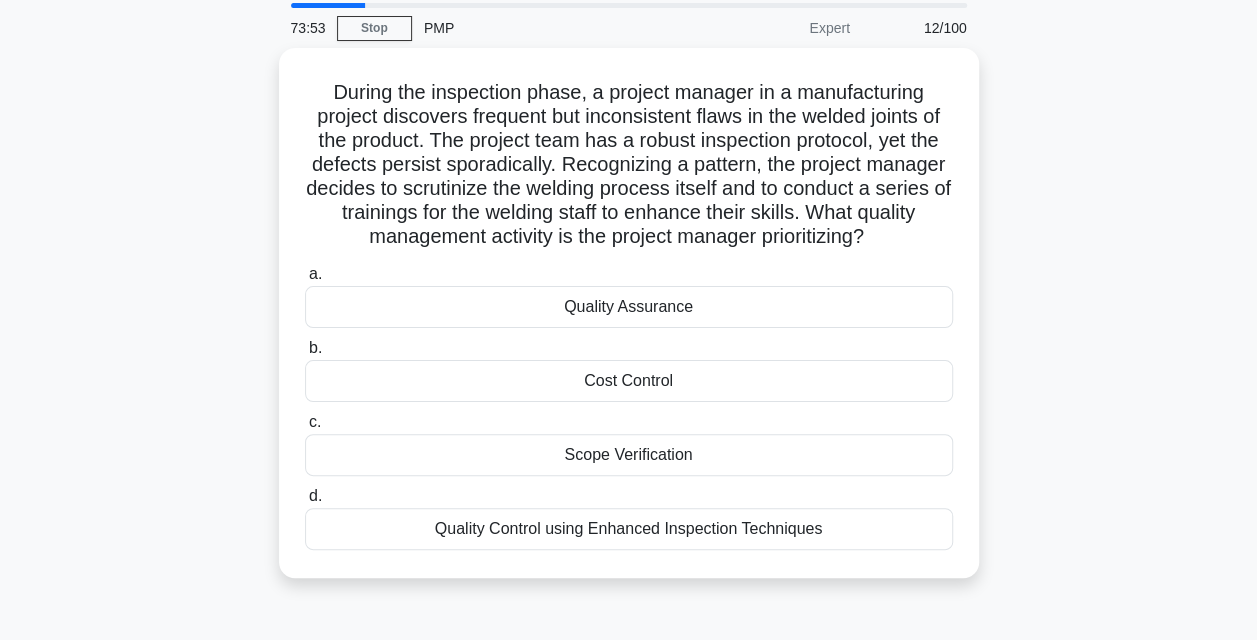 scroll, scrollTop: 70, scrollLeft: 0, axis: vertical 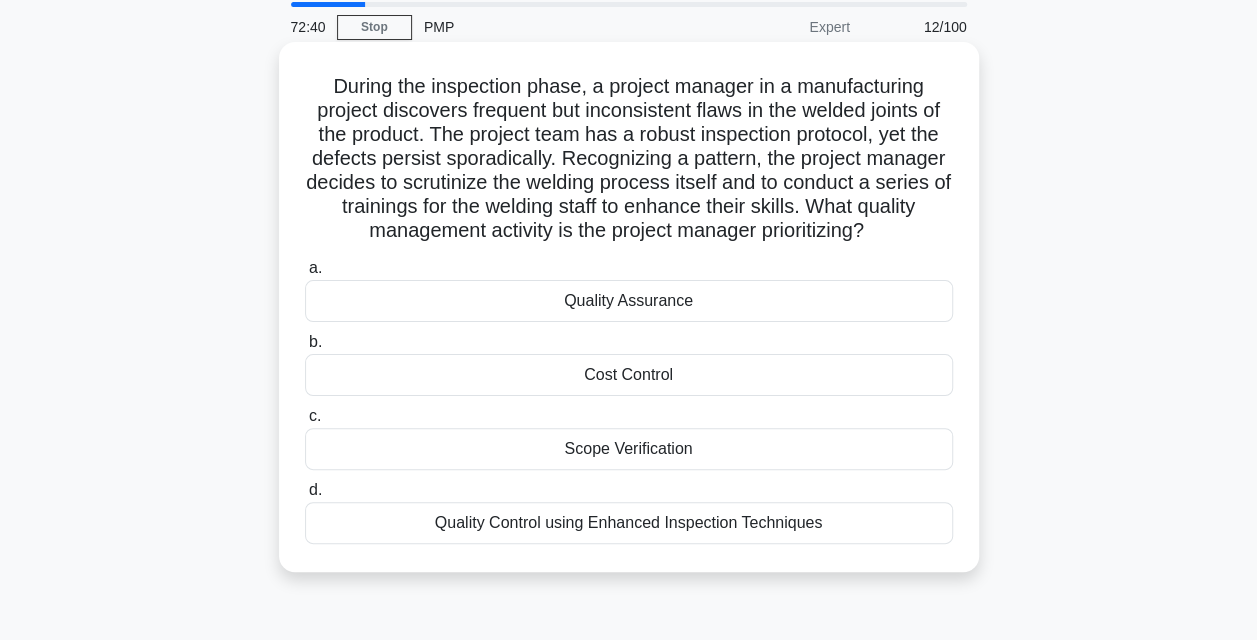 click on "Quality Assurance" at bounding box center [629, 301] 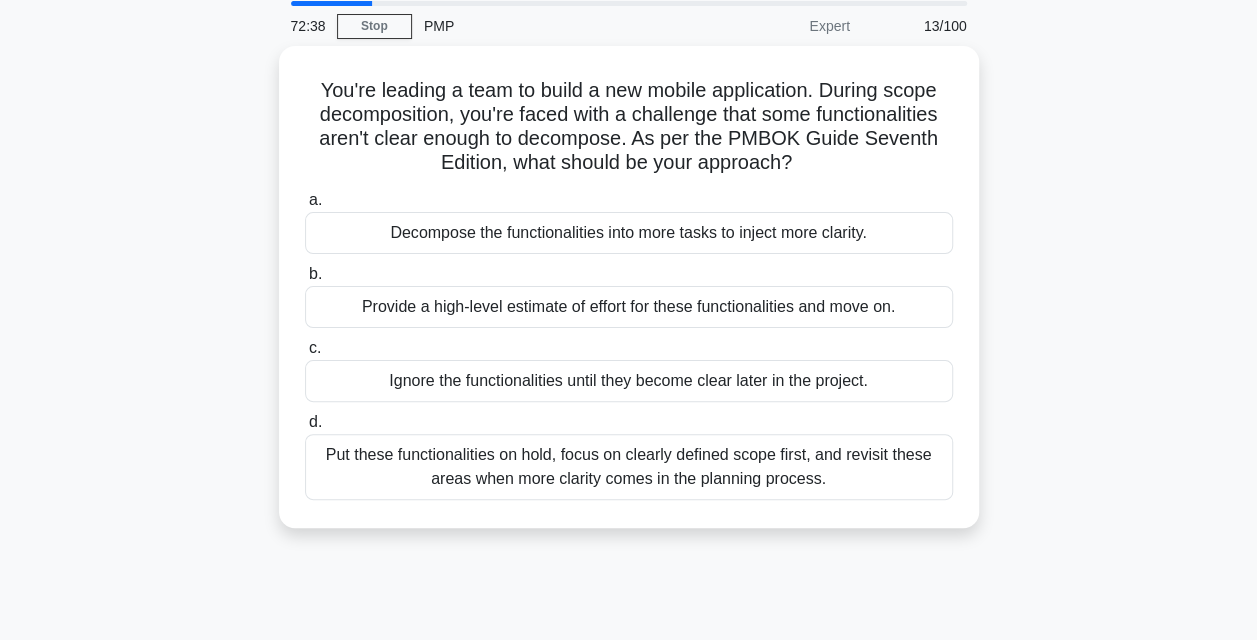 scroll, scrollTop: 72, scrollLeft: 0, axis: vertical 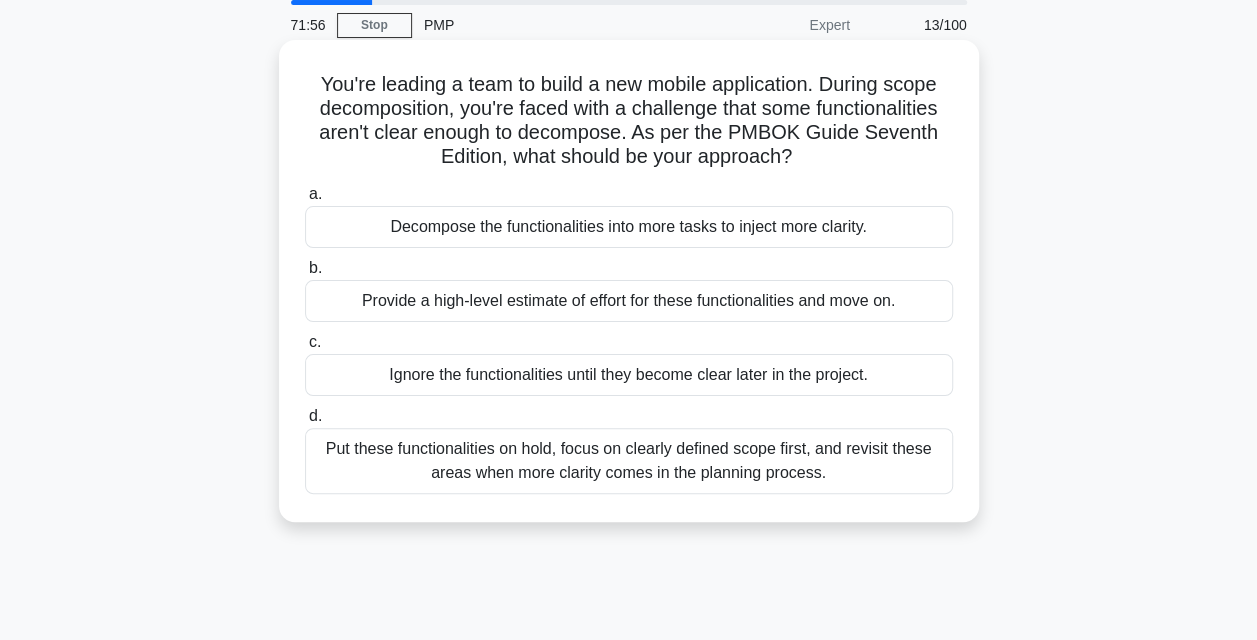 click on "Put these functionalities on hold, focus on clearly defined scope first, and revisit these areas when more clarity comes in the planning process." at bounding box center (629, 461) 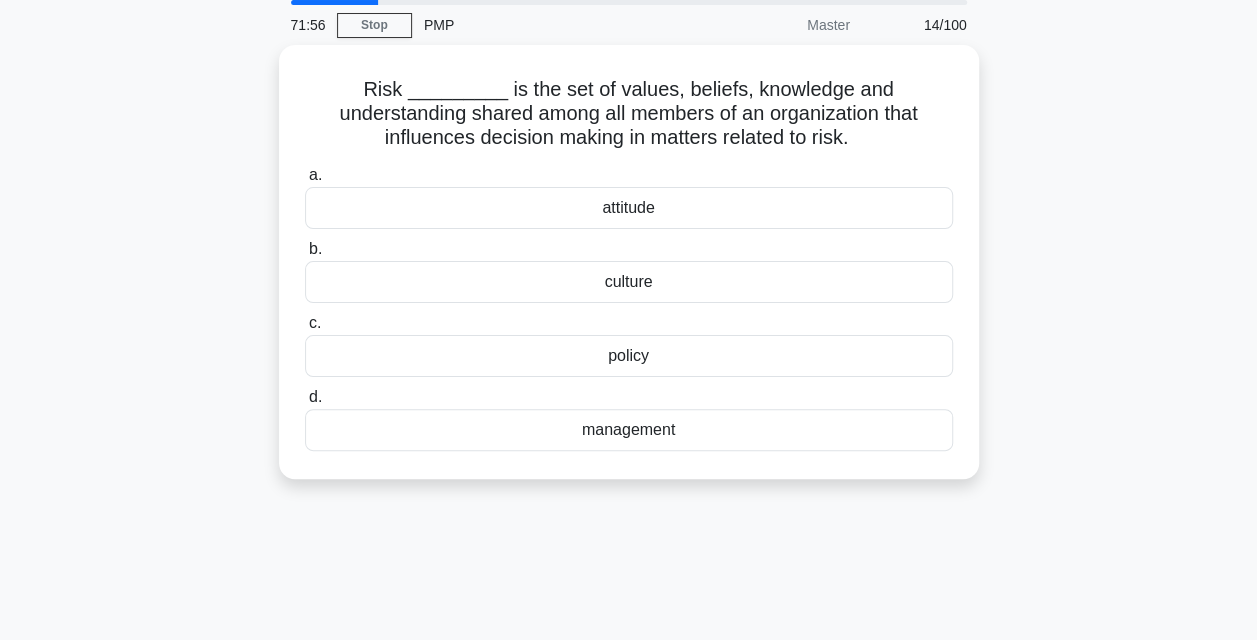 scroll, scrollTop: 0, scrollLeft: 0, axis: both 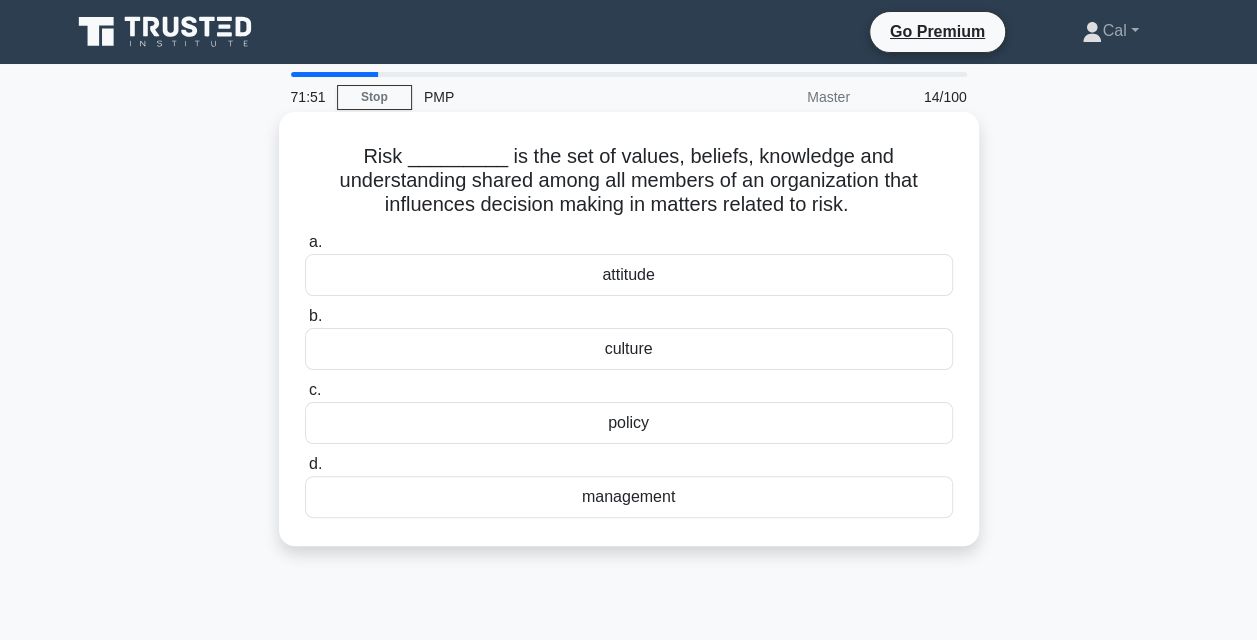 click on "culture" at bounding box center [629, 349] 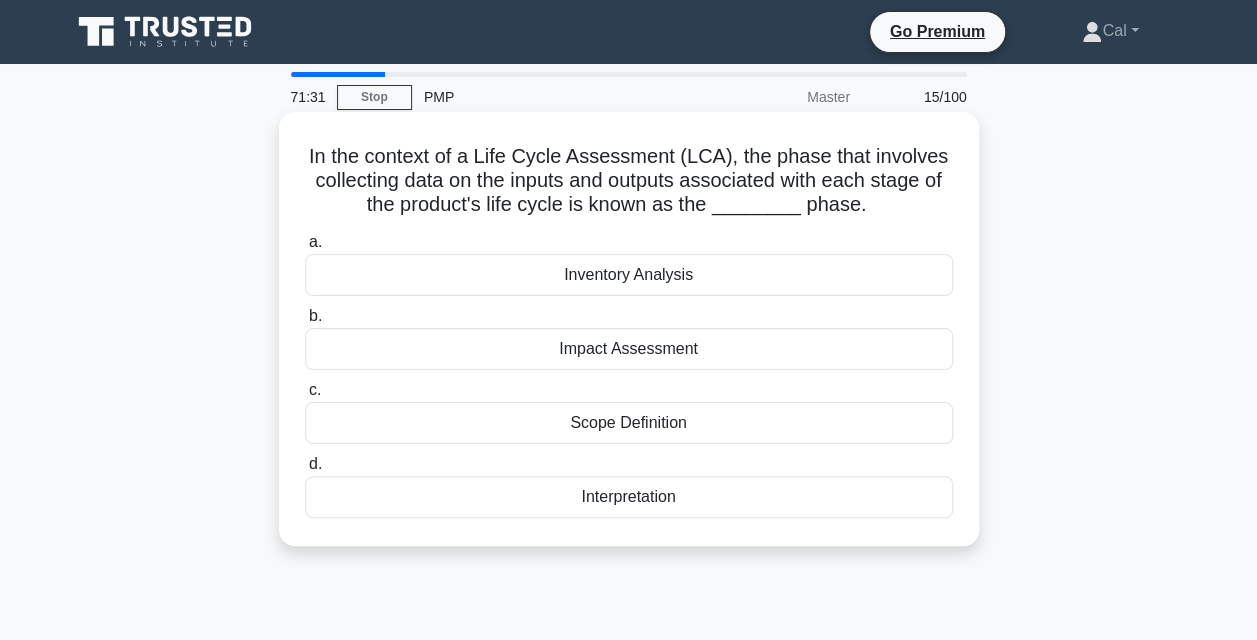 click on "Inventory Analysis" at bounding box center [629, 275] 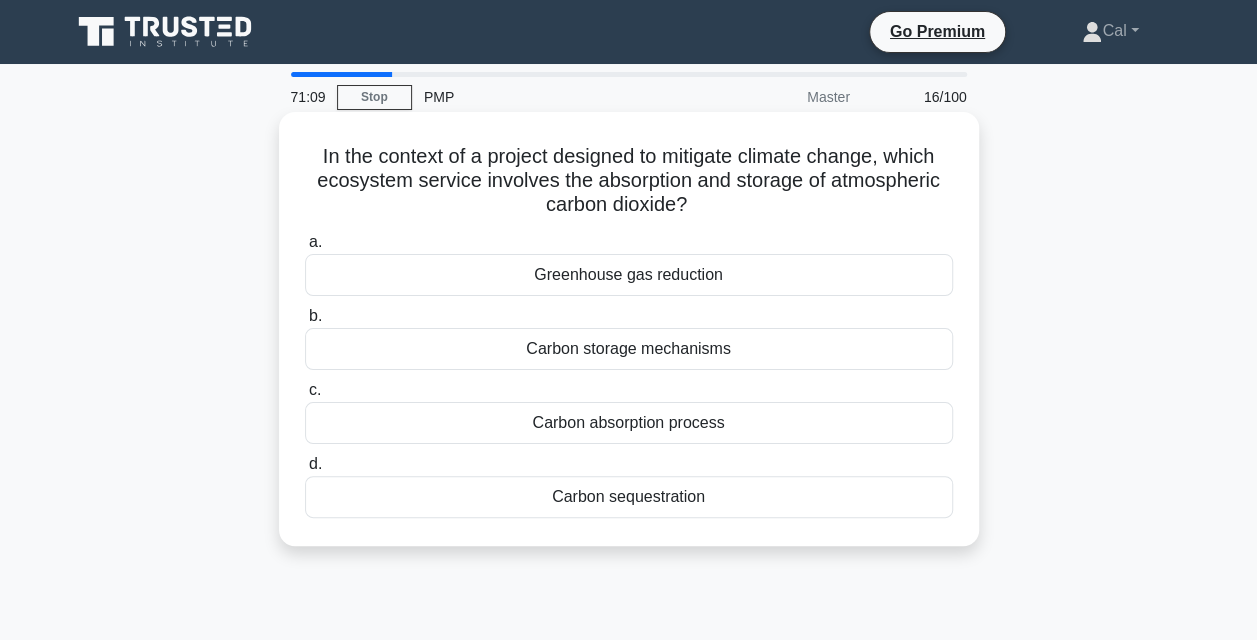 click on "Carbon sequestration" at bounding box center (629, 497) 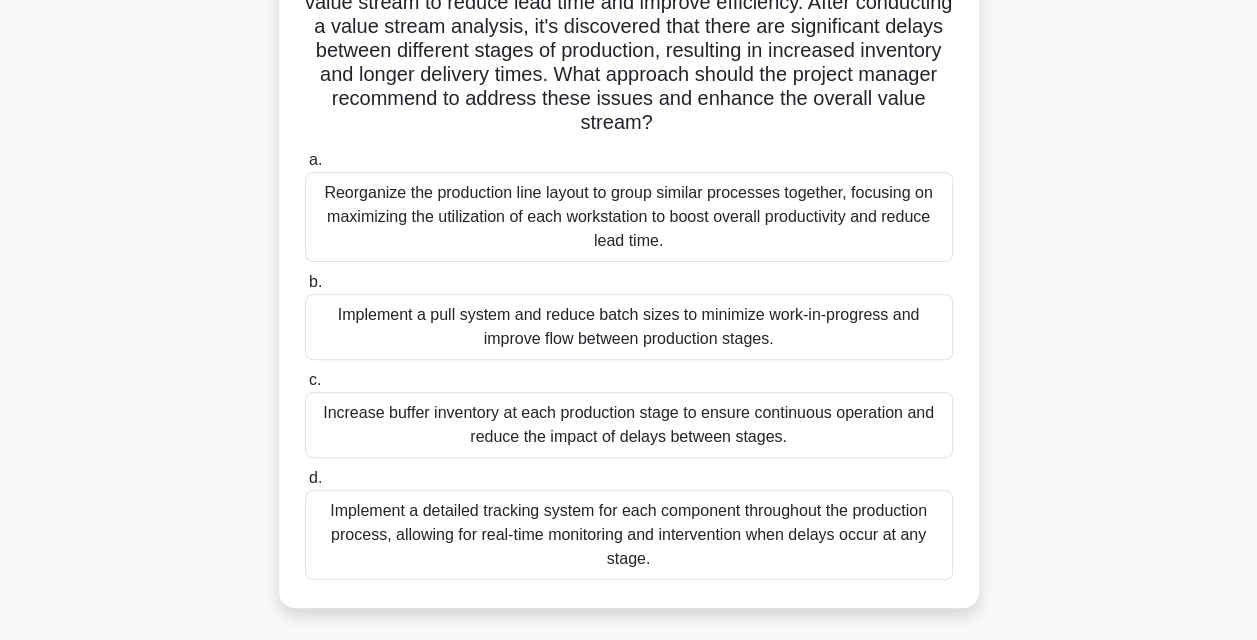 scroll, scrollTop: 215, scrollLeft: 0, axis: vertical 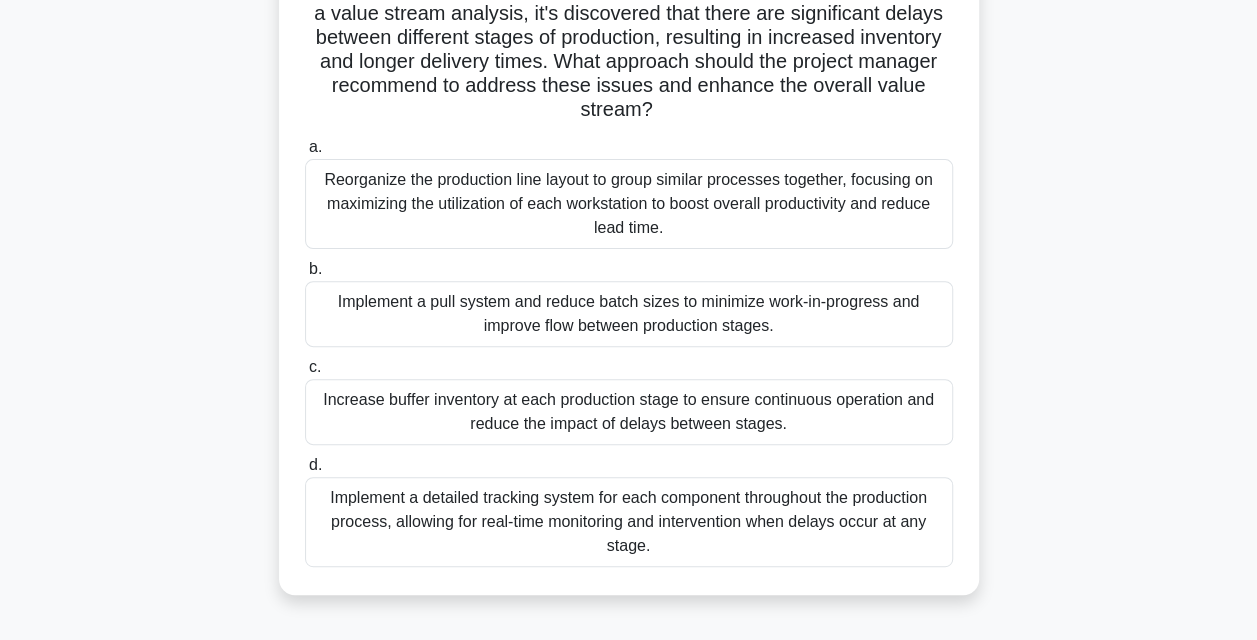 click on "Implement a pull system and reduce batch sizes to minimize work-in-progress and improve flow between production stages." at bounding box center [629, 314] 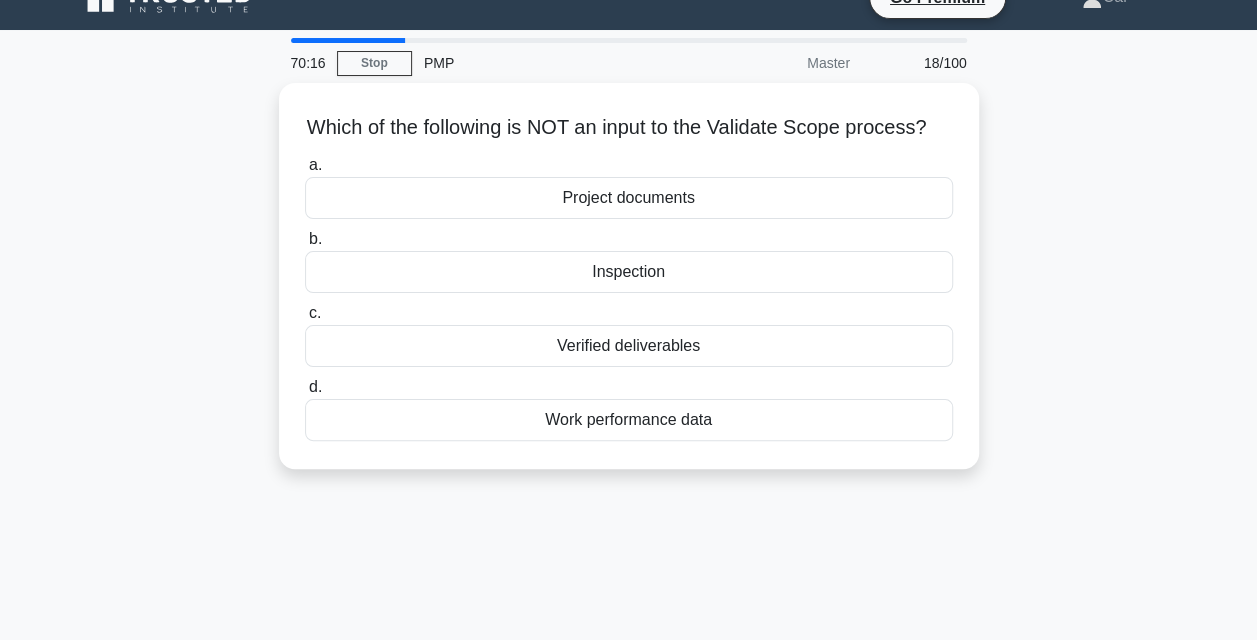 scroll, scrollTop: 0, scrollLeft: 0, axis: both 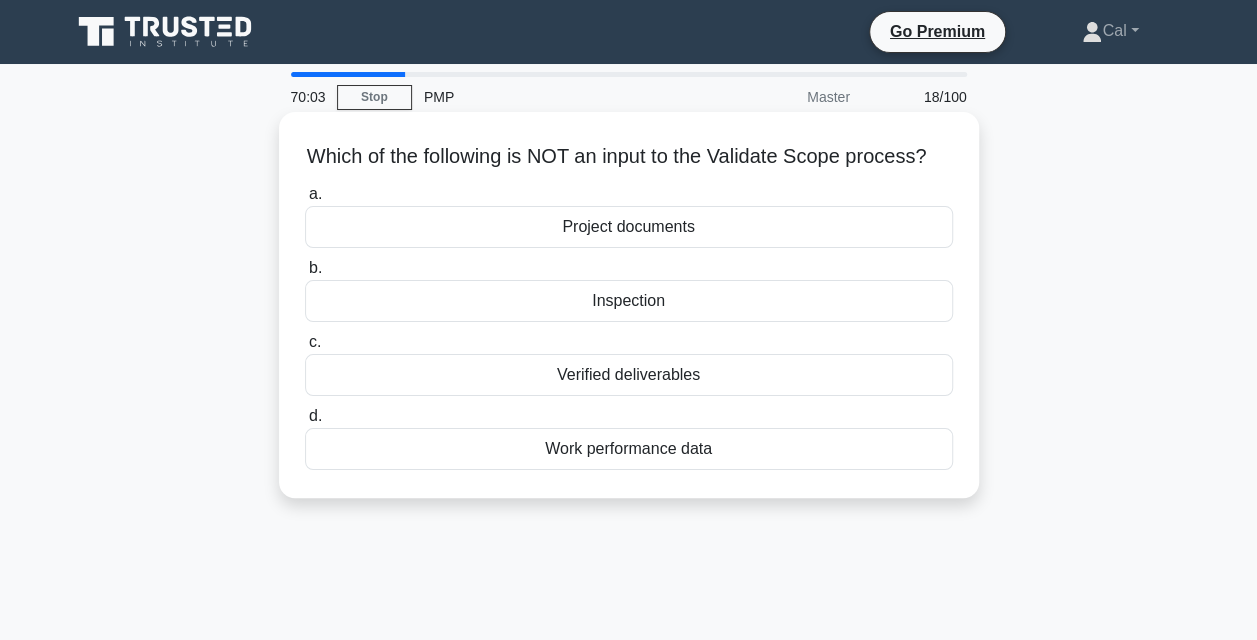click on "Inspection" at bounding box center (629, 301) 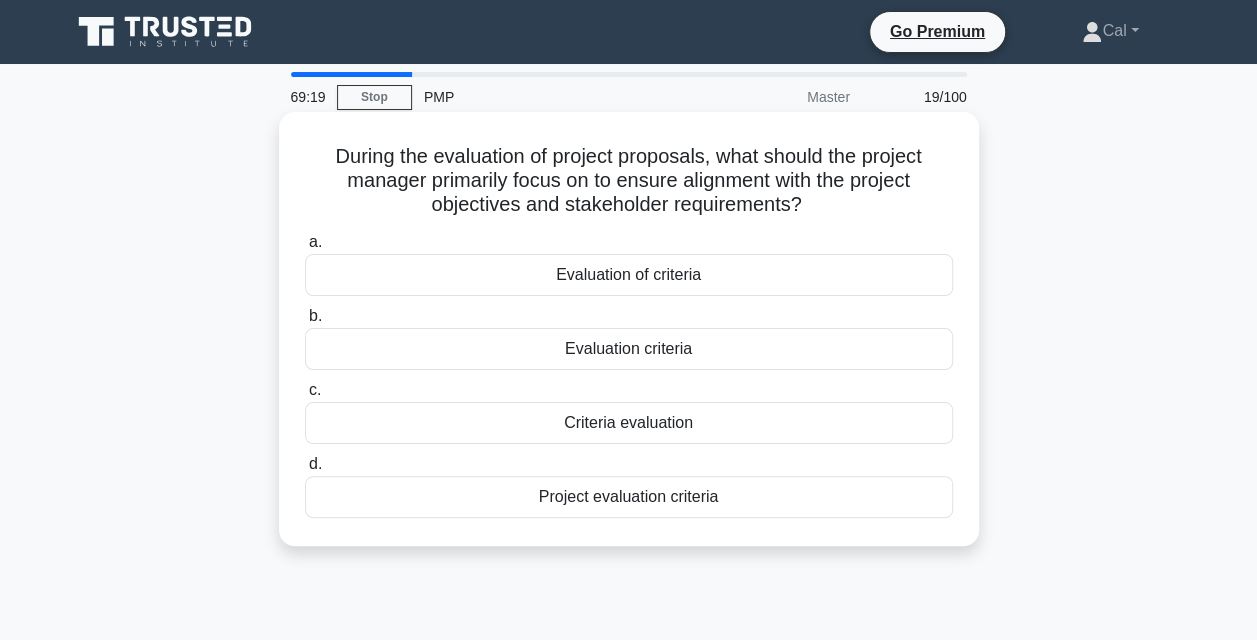 click on "Criteria evaluation" at bounding box center [629, 423] 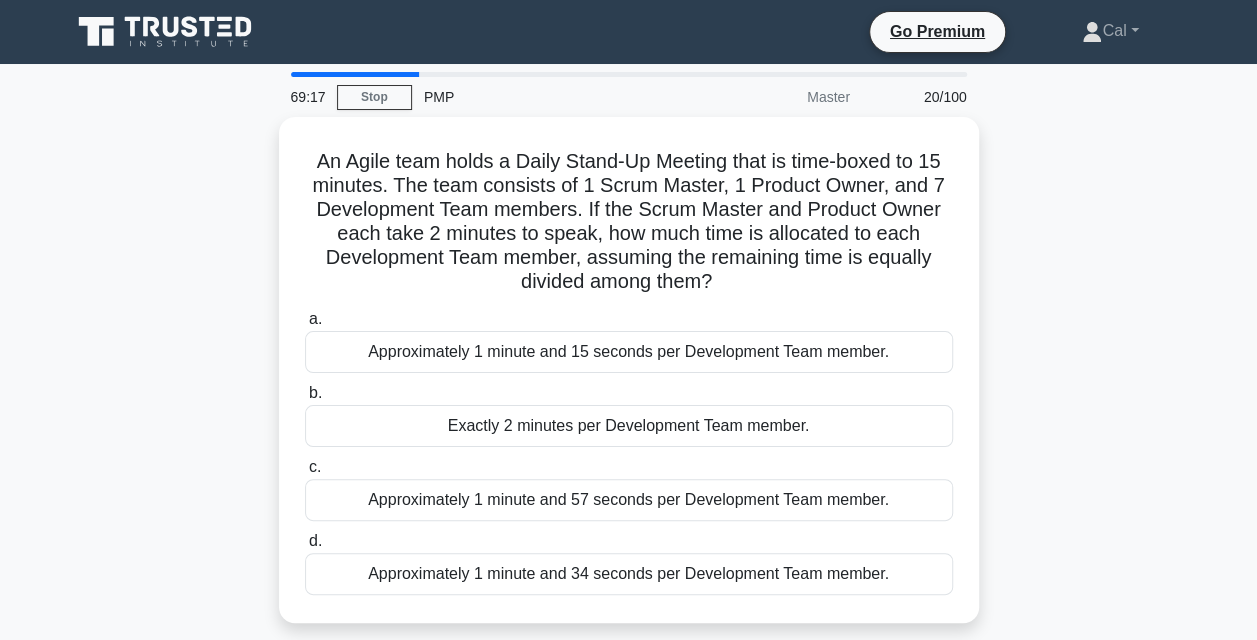 scroll, scrollTop: 72, scrollLeft: 0, axis: vertical 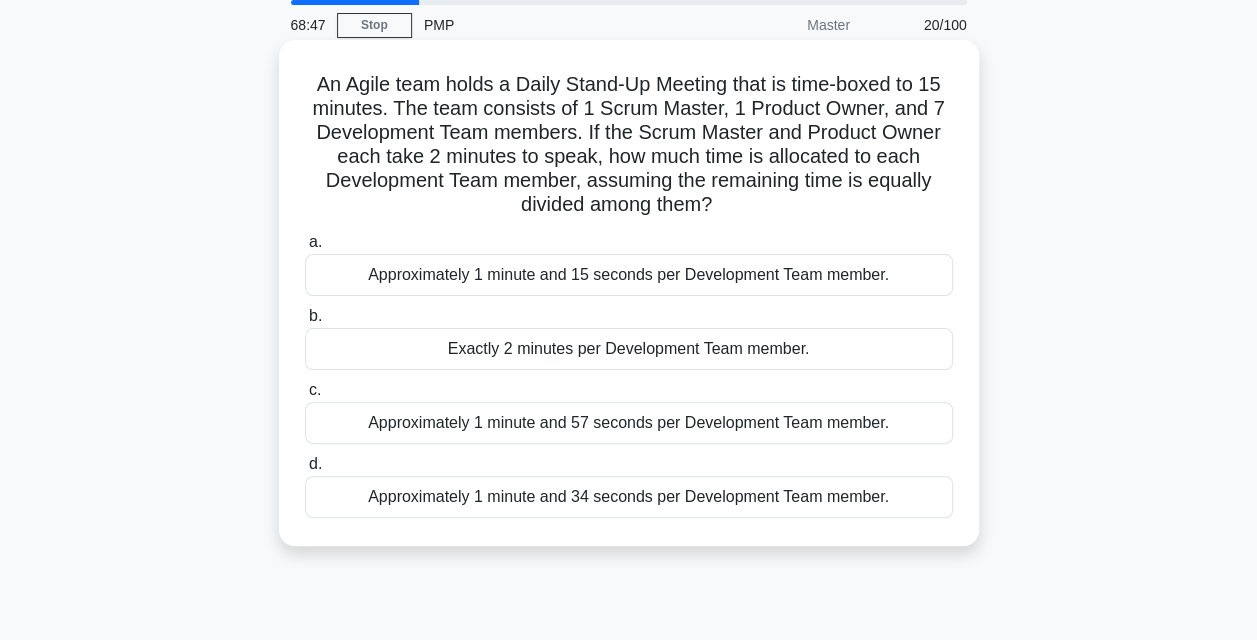 click on "Approximately 1 minute and 34 seconds per Development Team member." at bounding box center (629, 497) 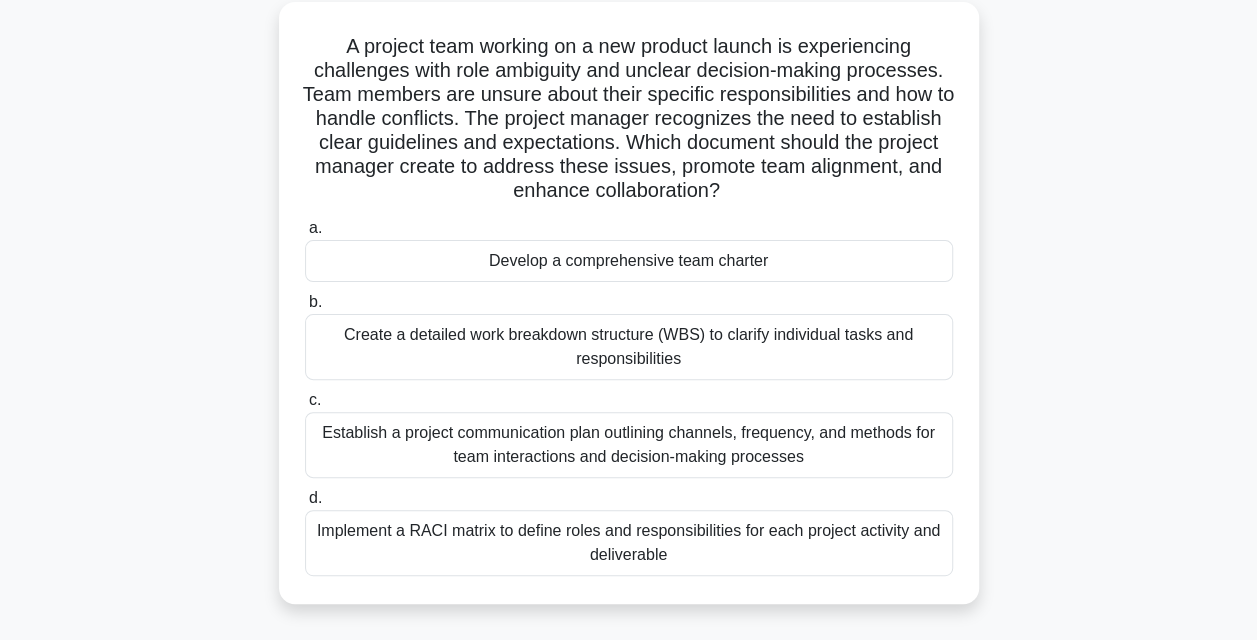 scroll, scrollTop: 117, scrollLeft: 0, axis: vertical 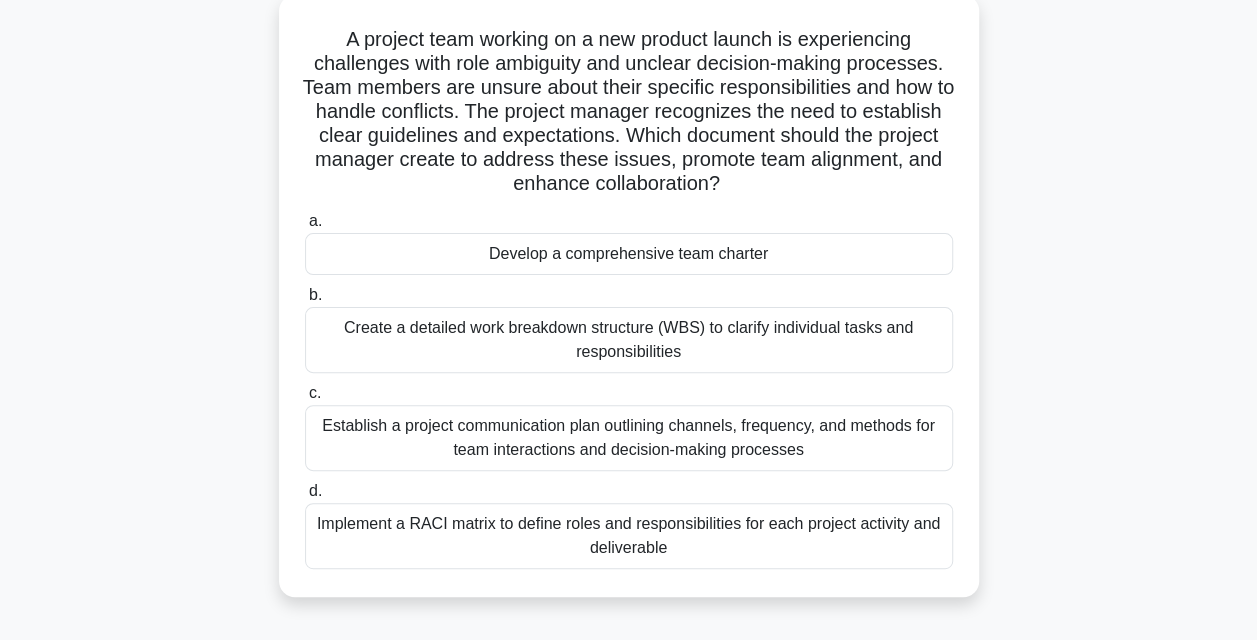 click on "Develop a comprehensive team charter" at bounding box center [629, 254] 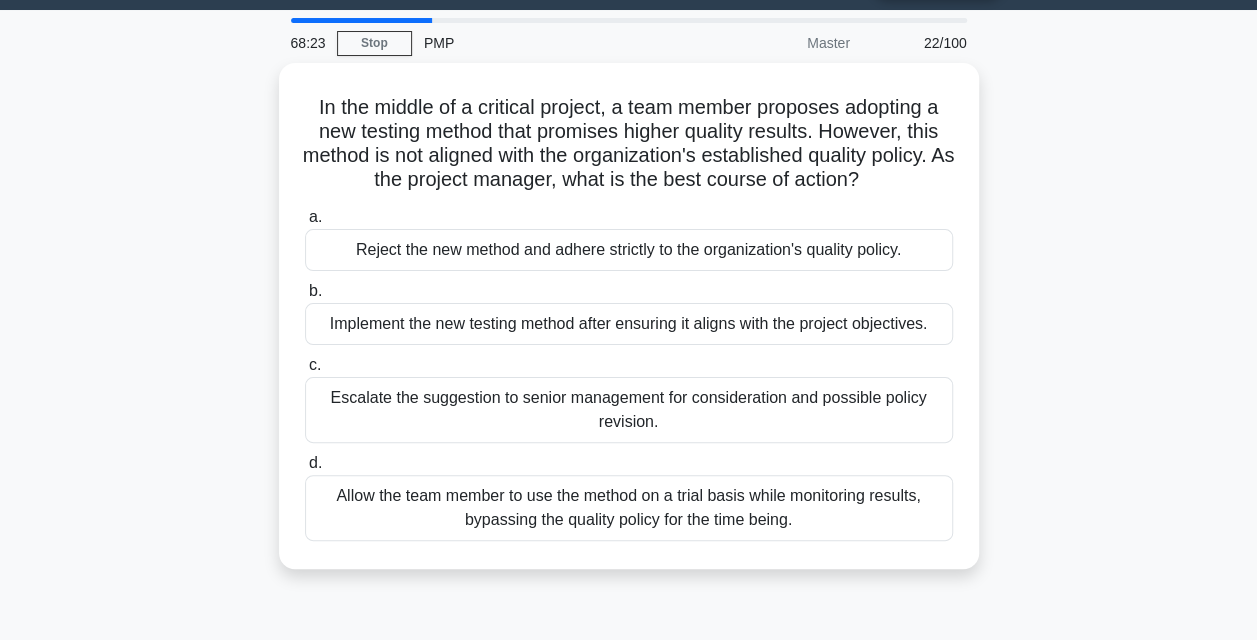 scroll, scrollTop: 56, scrollLeft: 0, axis: vertical 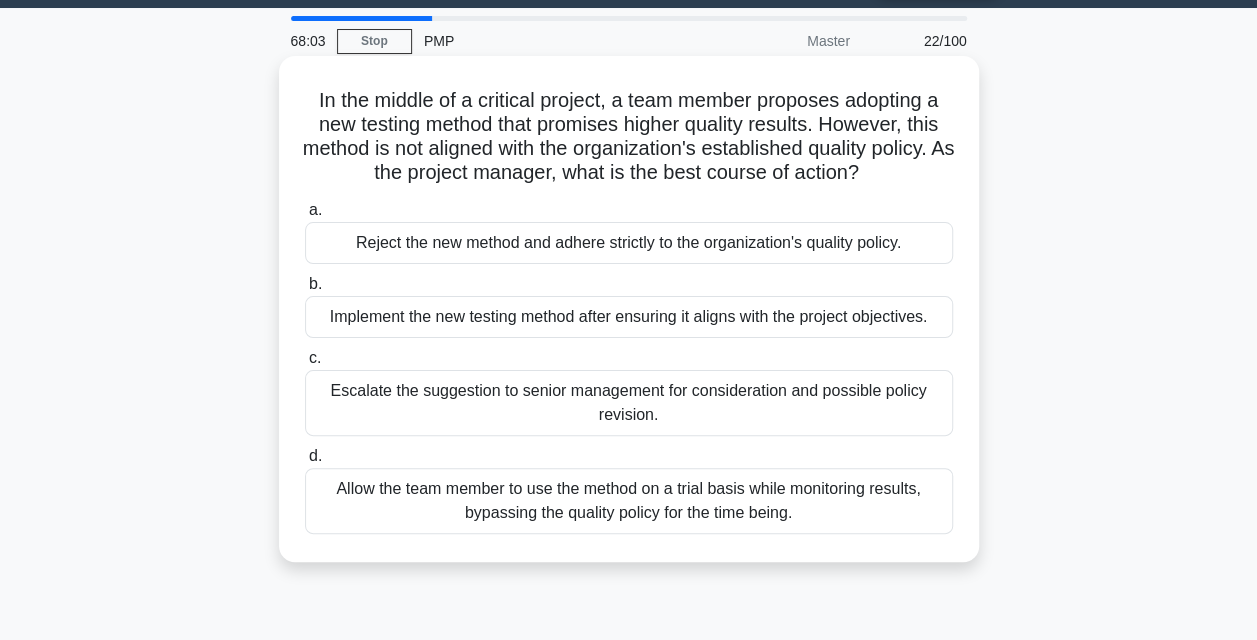 click on "Escalate the suggestion to senior management for consideration and possible policy revision." at bounding box center [629, 403] 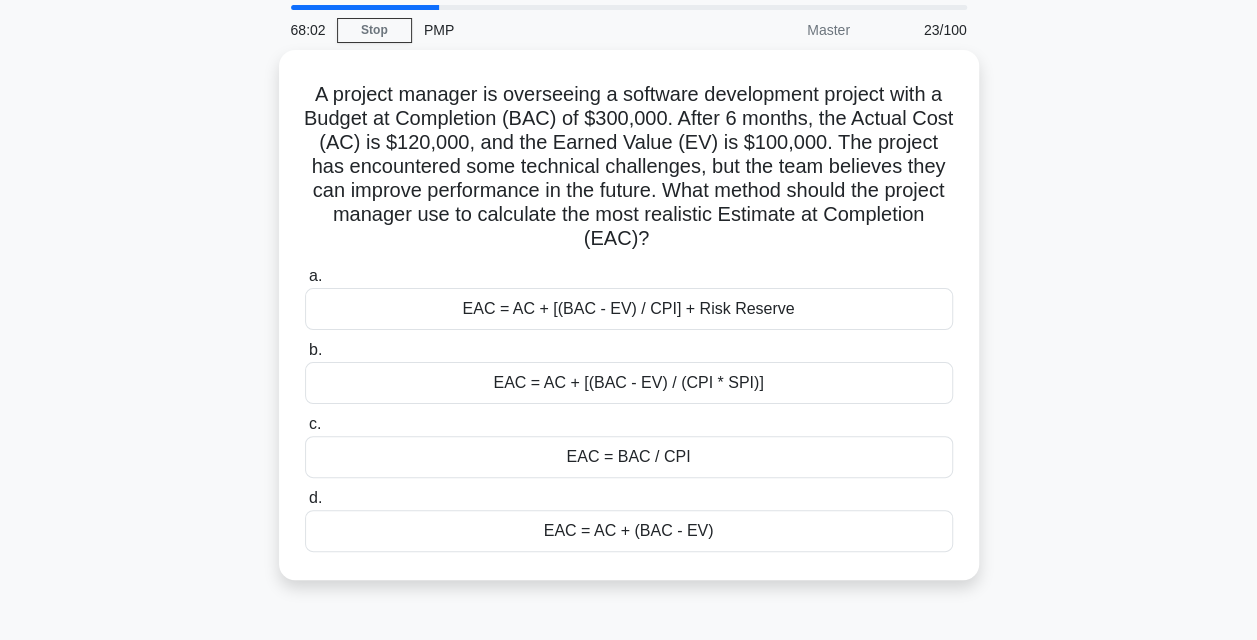 scroll, scrollTop: 73, scrollLeft: 0, axis: vertical 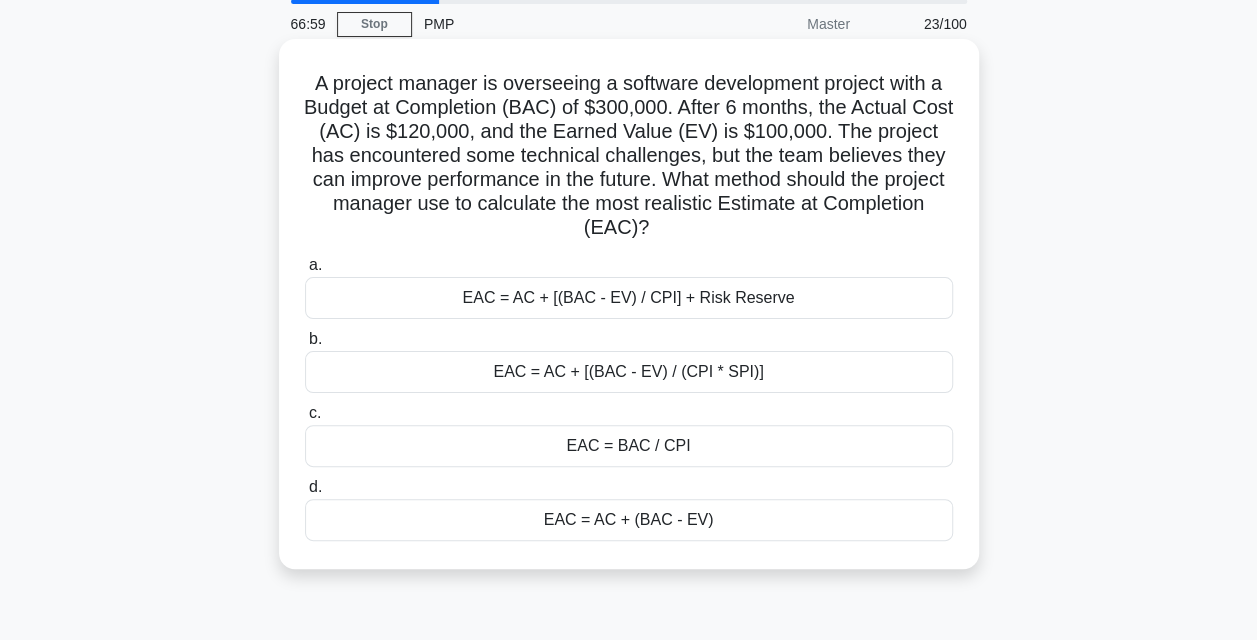 click on "EAC = AC + (BAC - EV)" at bounding box center [629, 520] 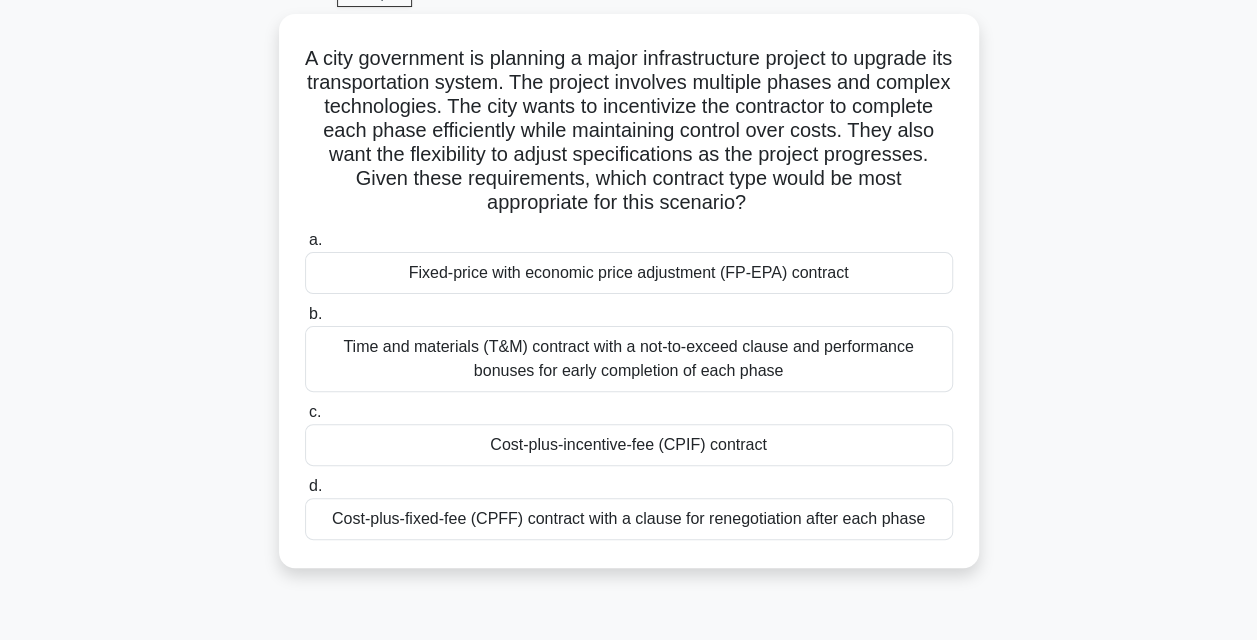 scroll, scrollTop: 104, scrollLeft: 0, axis: vertical 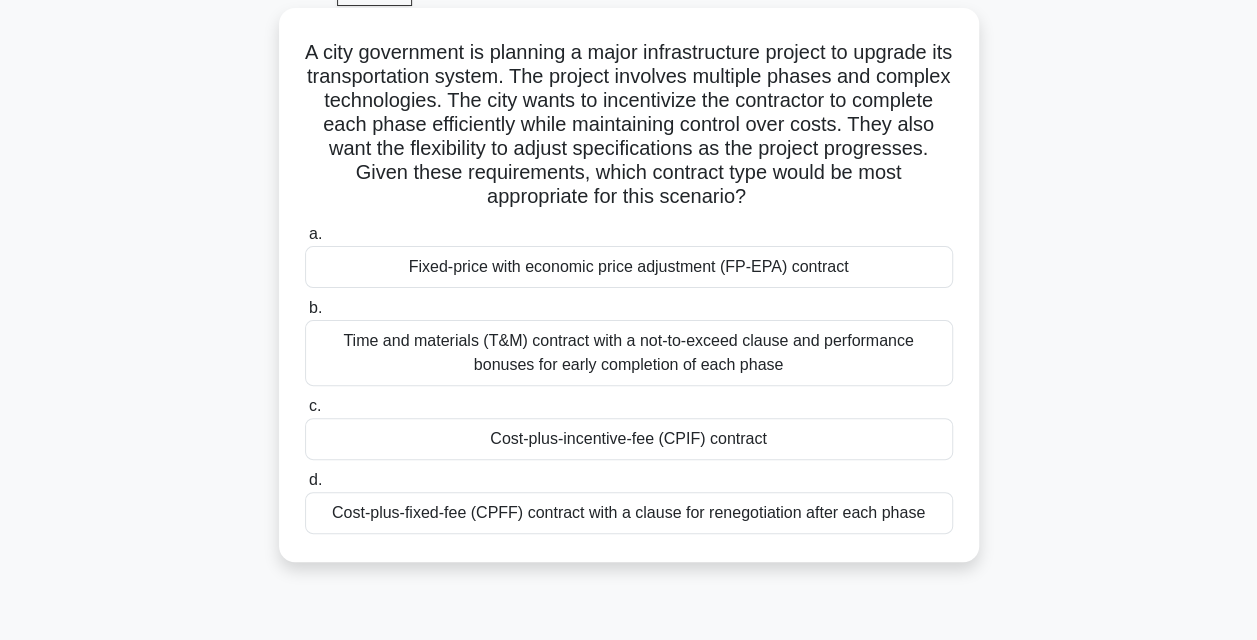 click on "Cost-plus-fixed-fee (CPFF) contract with a clause for renegotiation after each phase" at bounding box center [629, 513] 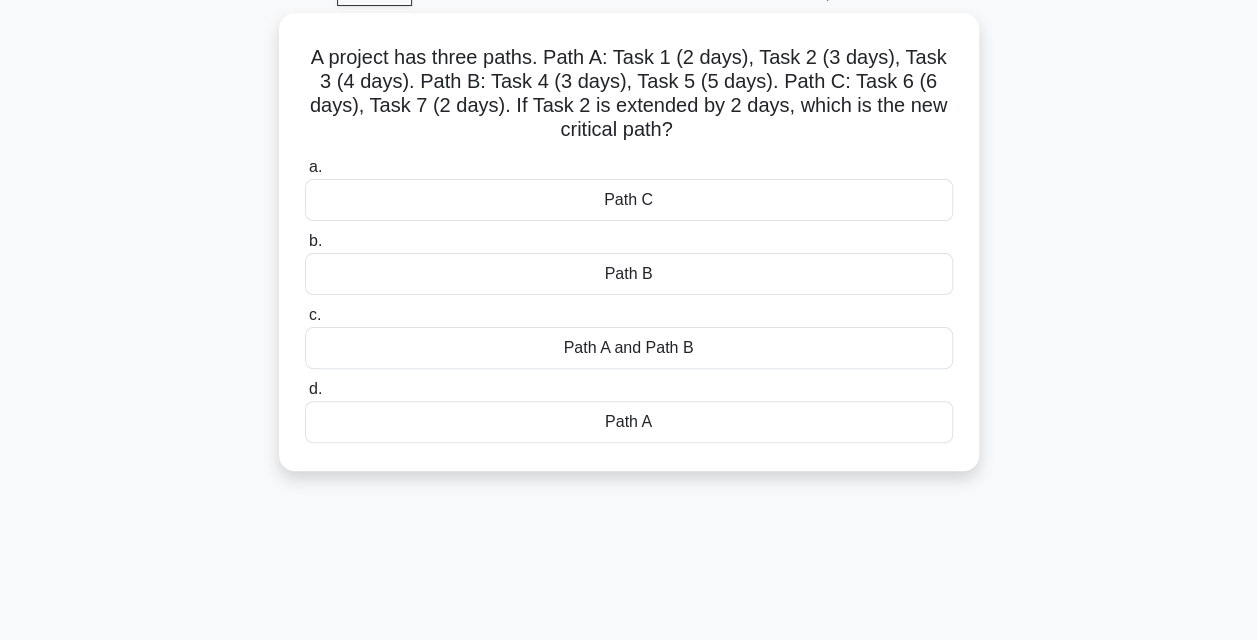 scroll, scrollTop: 0, scrollLeft: 0, axis: both 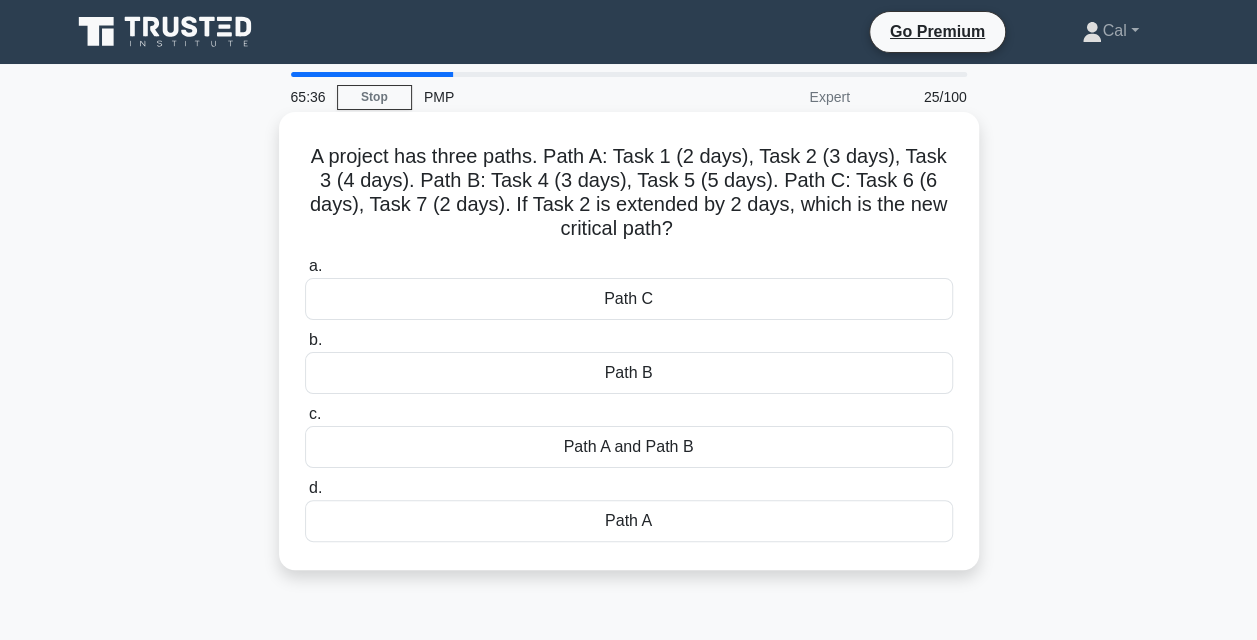 click on "Path A" at bounding box center (629, 521) 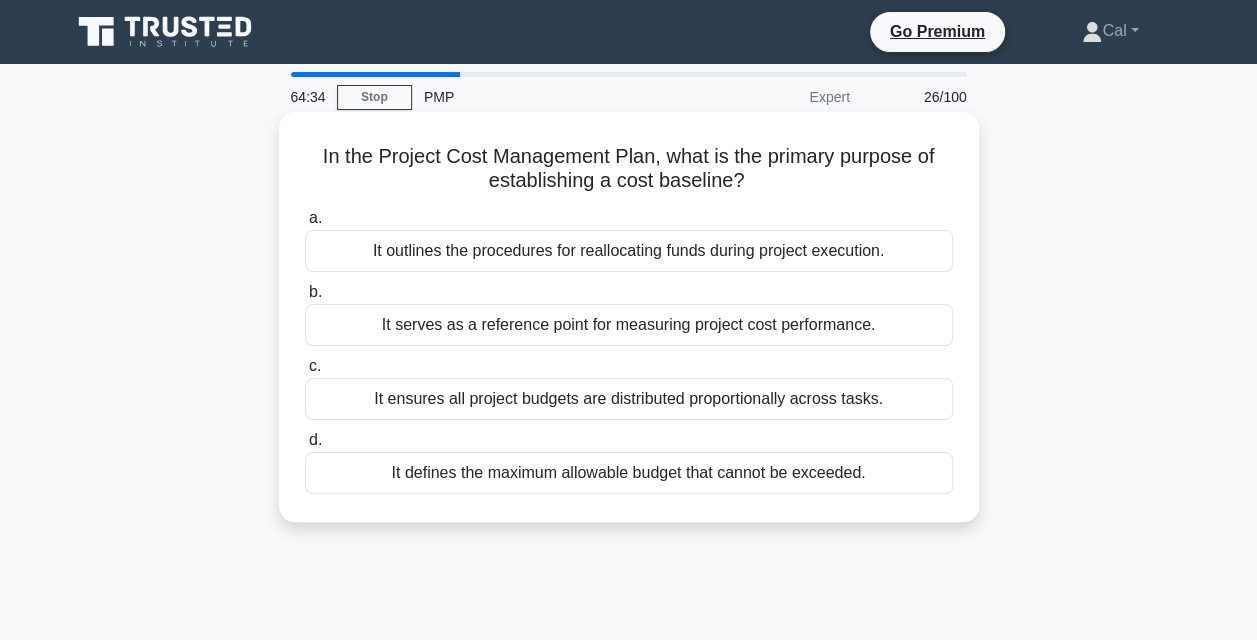 click on "It serves as a reference point for measuring project cost performance." at bounding box center (629, 325) 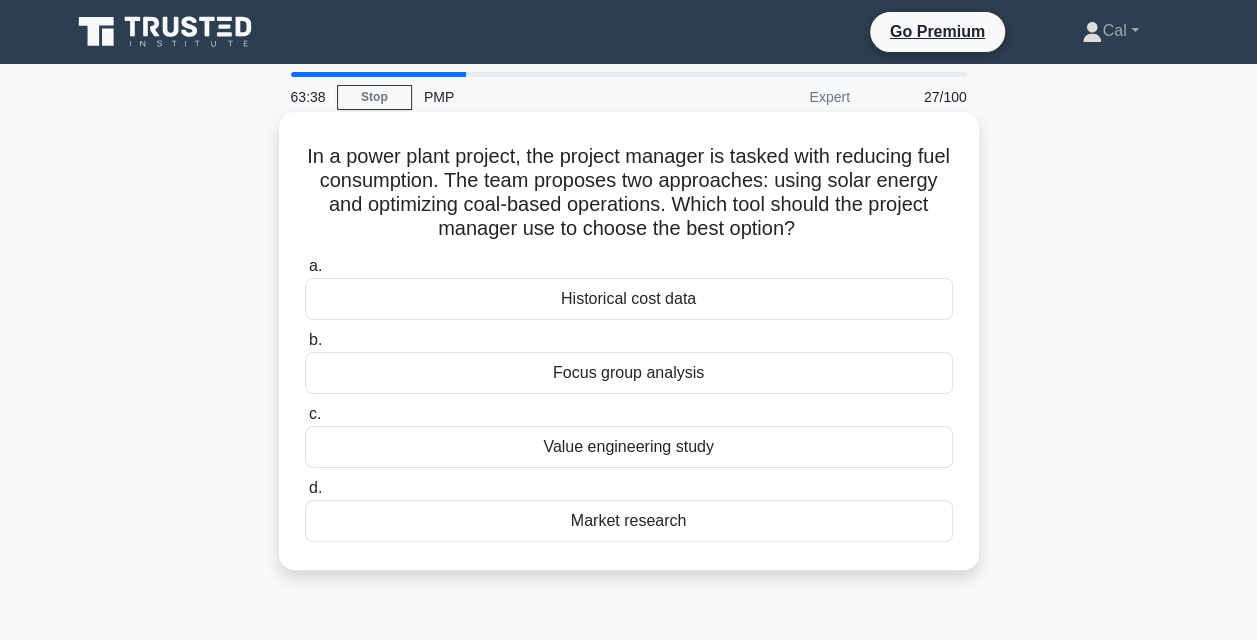 click on "Value engineering study" at bounding box center (629, 447) 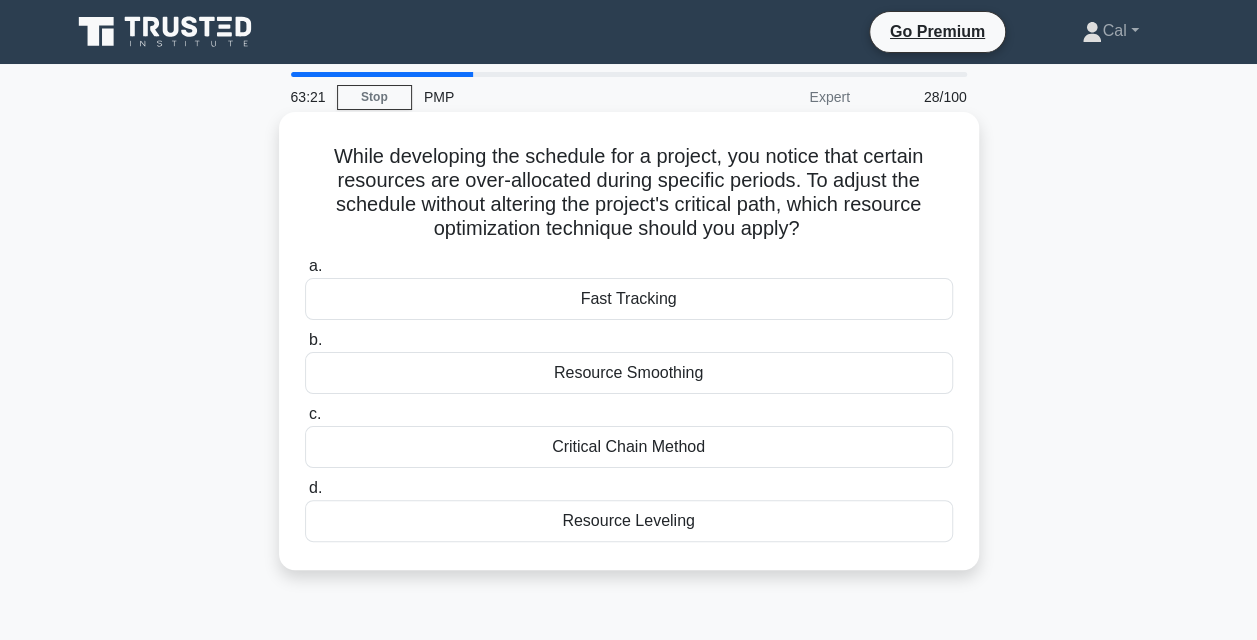 click on "Resource Smoothing" at bounding box center (629, 373) 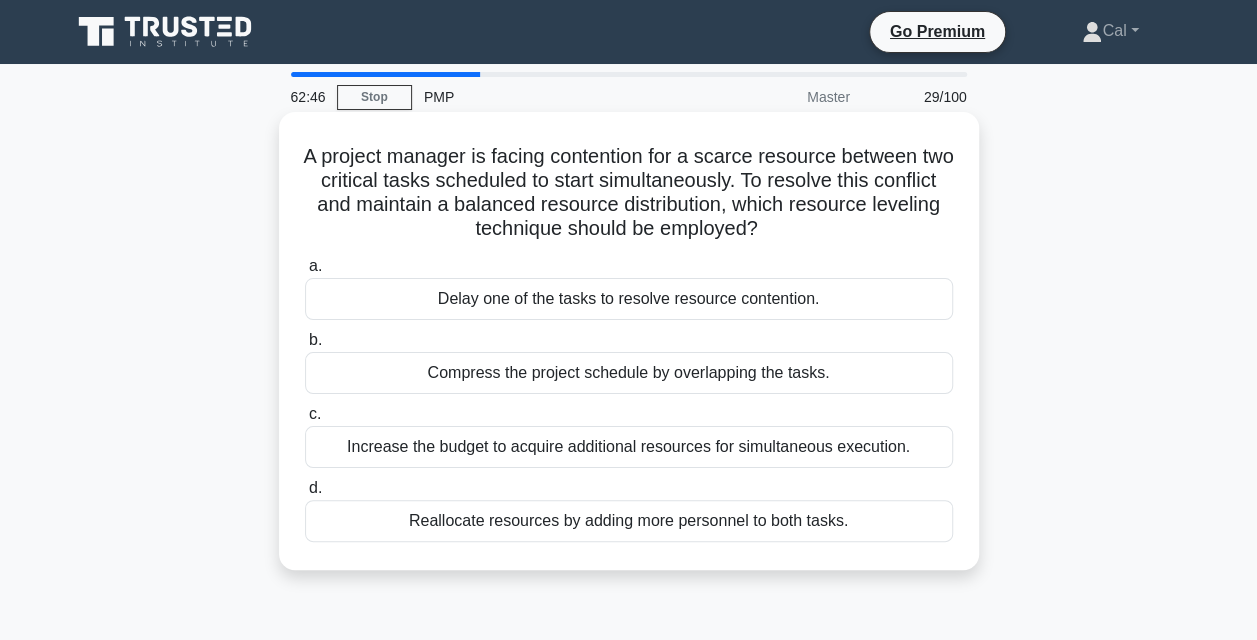 click on "Delay one of the tasks to resolve resource contention." at bounding box center [629, 299] 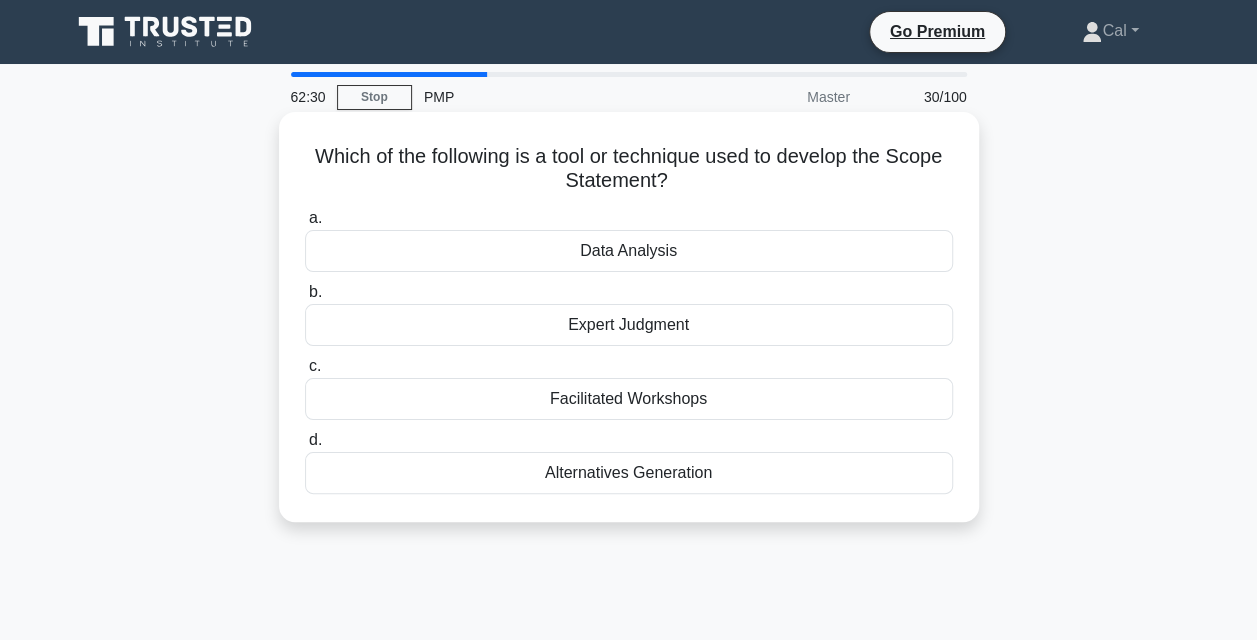 click on "Expert Judgment" at bounding box center [629, 325] 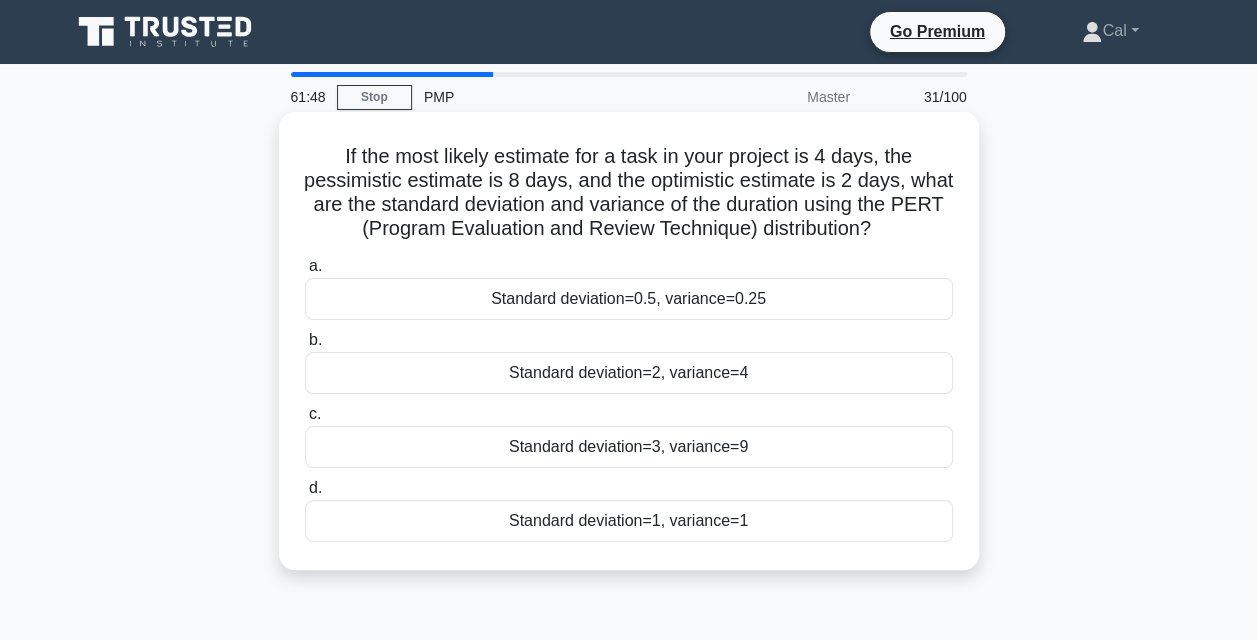 click on "Standard deviation=1, variance=1" at bounding box center [629, 521] 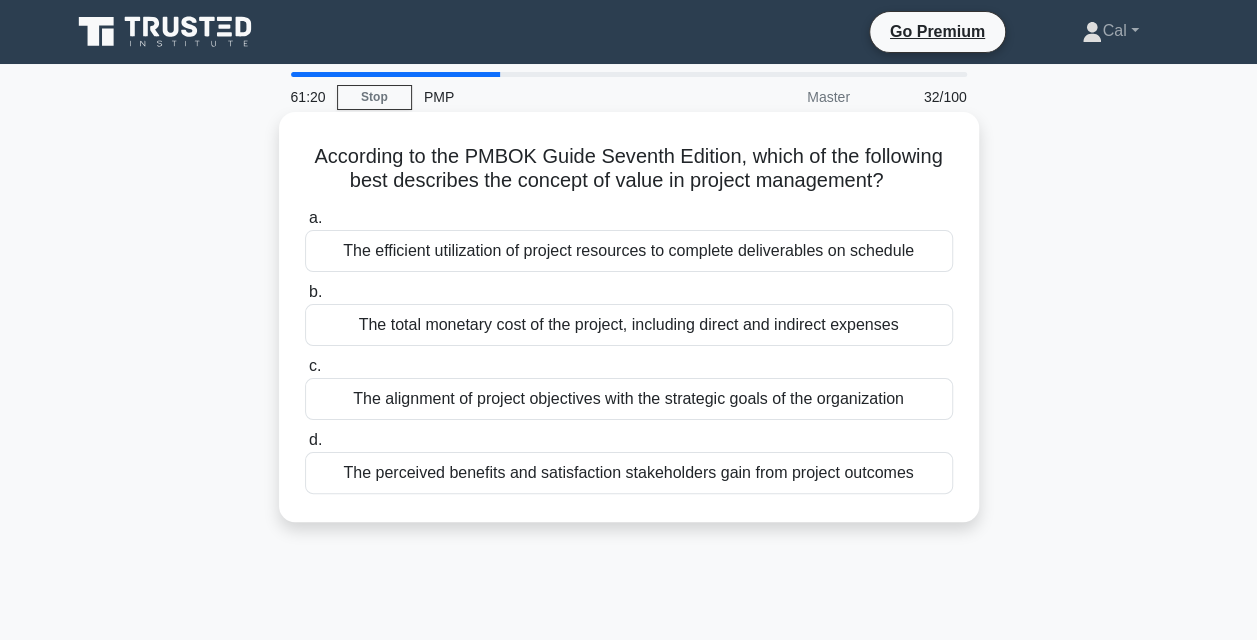 click on "The alignment of project objectives with the strategic goals of the organization" at bounding box center [629, 399] 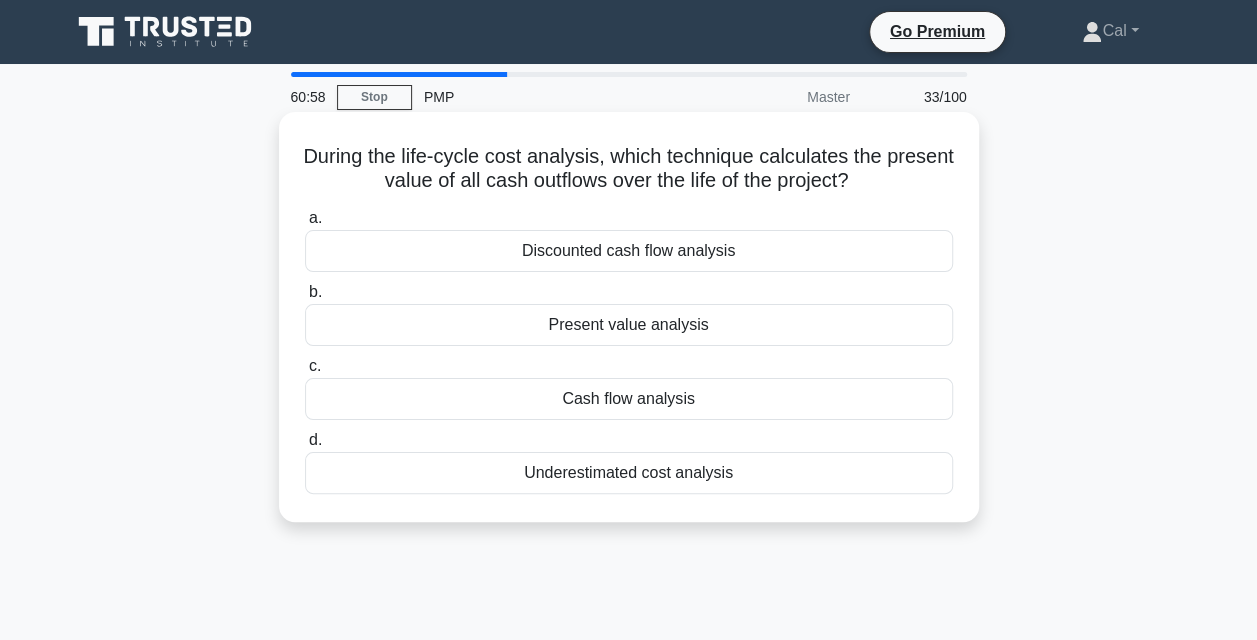 click on "Discounted cash flow analysis" at bounding box center (629, 251) 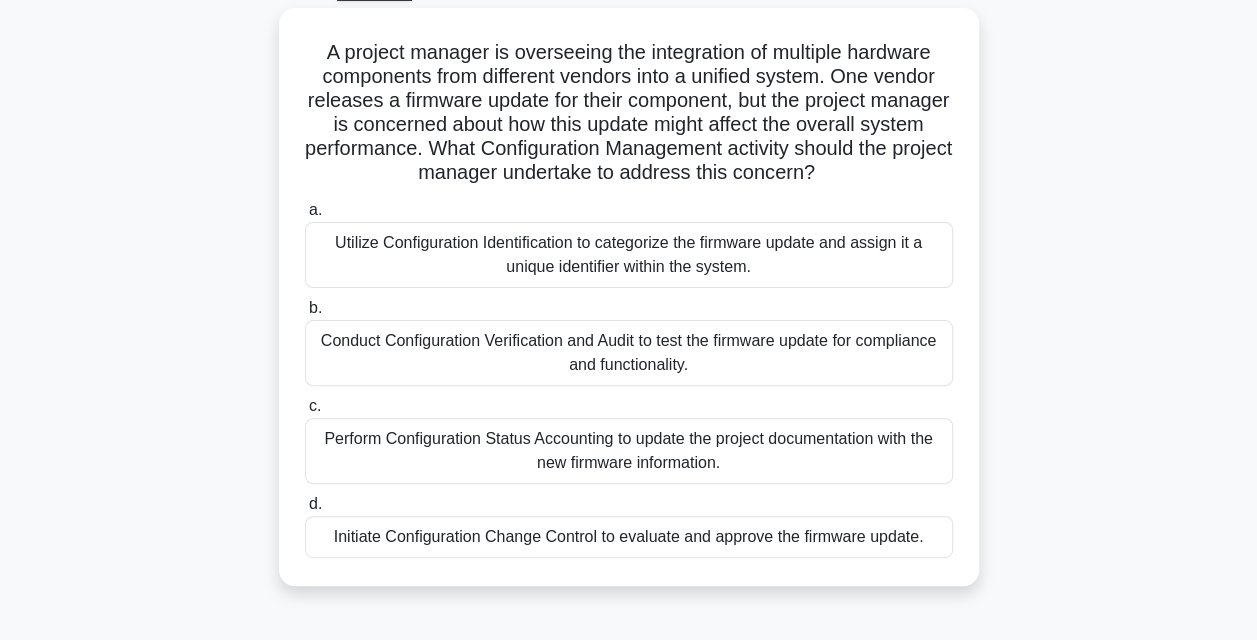 scroll, scrollTop: 120, scrollLeft: 0, axis: vertical 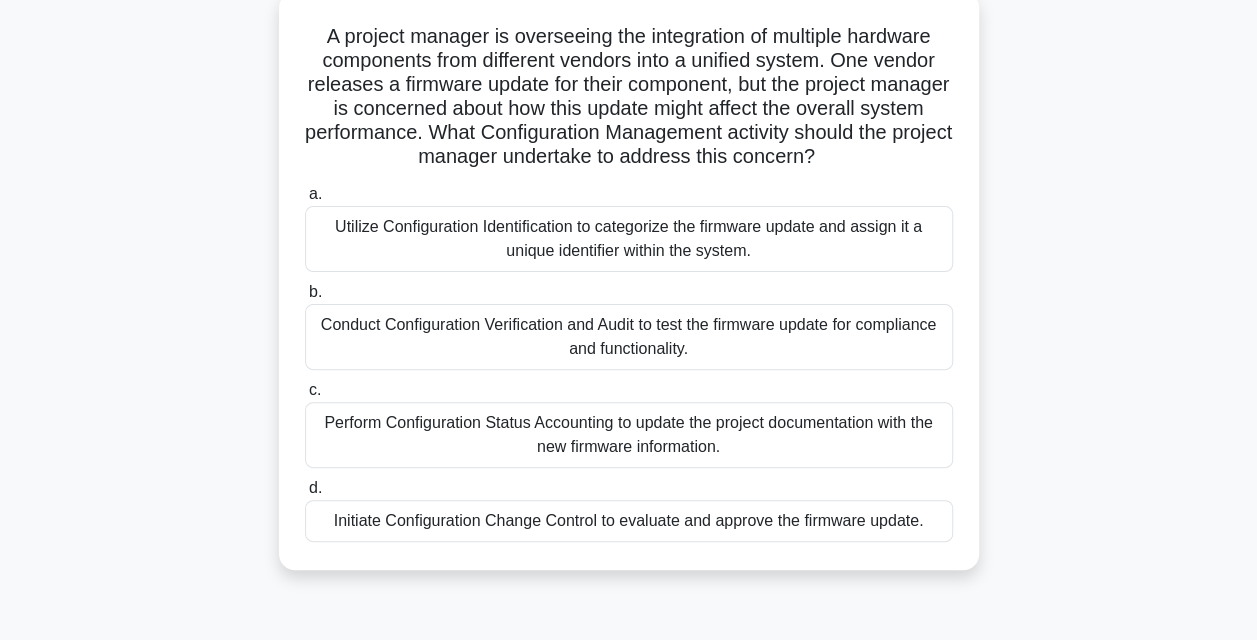click on "Conduct Configuration Verification and Audit to test the firmware update for compliance and functionality." at bounding box center (629, 337) 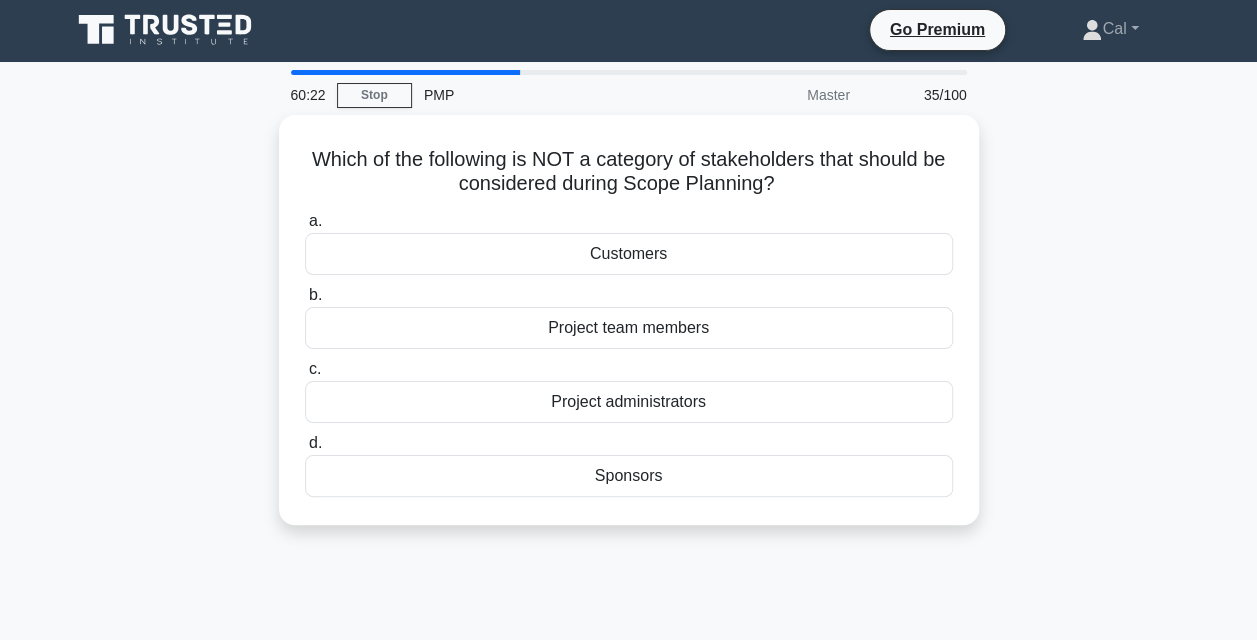 scroll, scrollTop: 0, scrollLeft: 0, axis: both 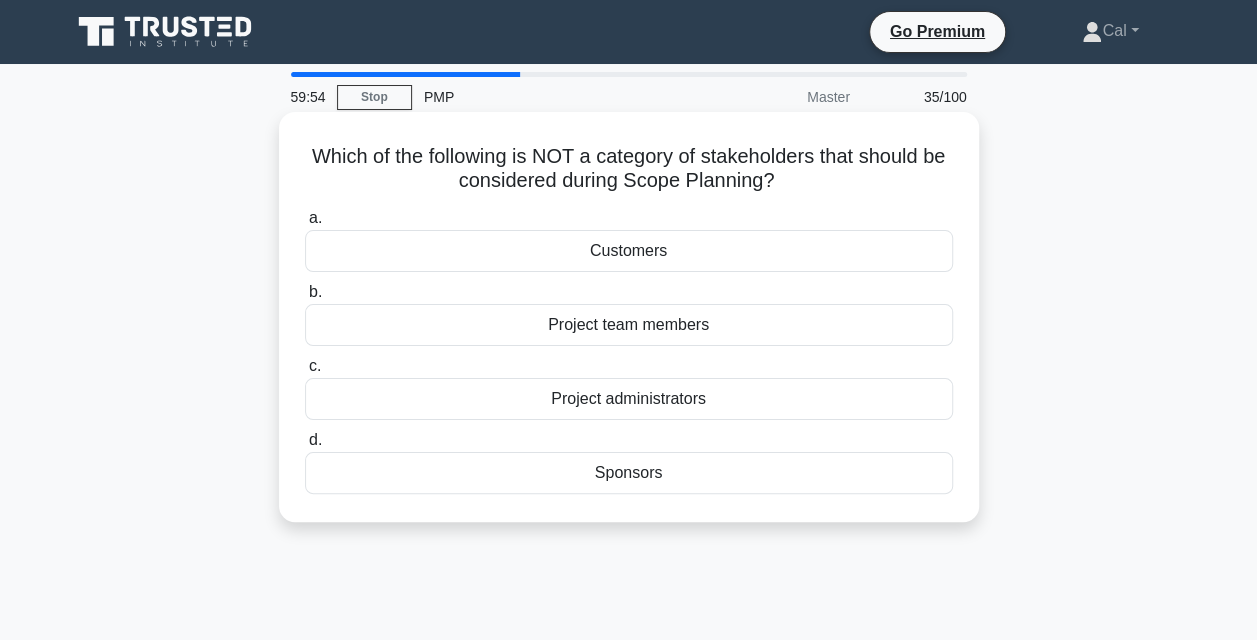 click on "Project administrators" at bounding box center (629, 399) 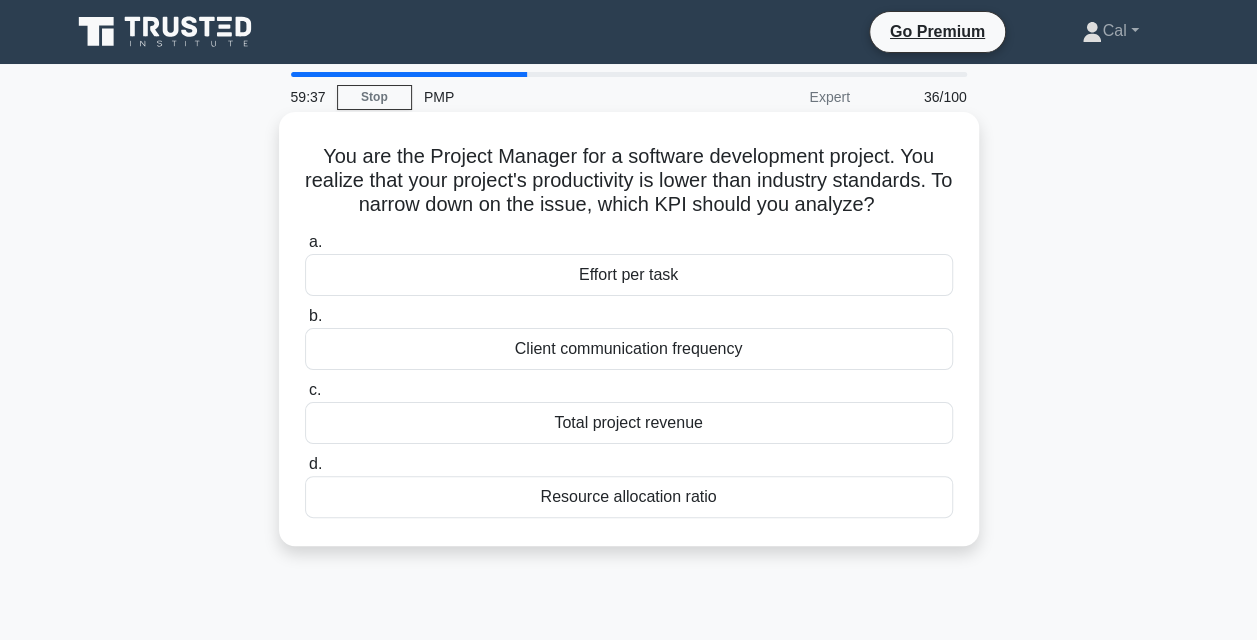 click on "Effort per task" at bounding box center (629, 275) 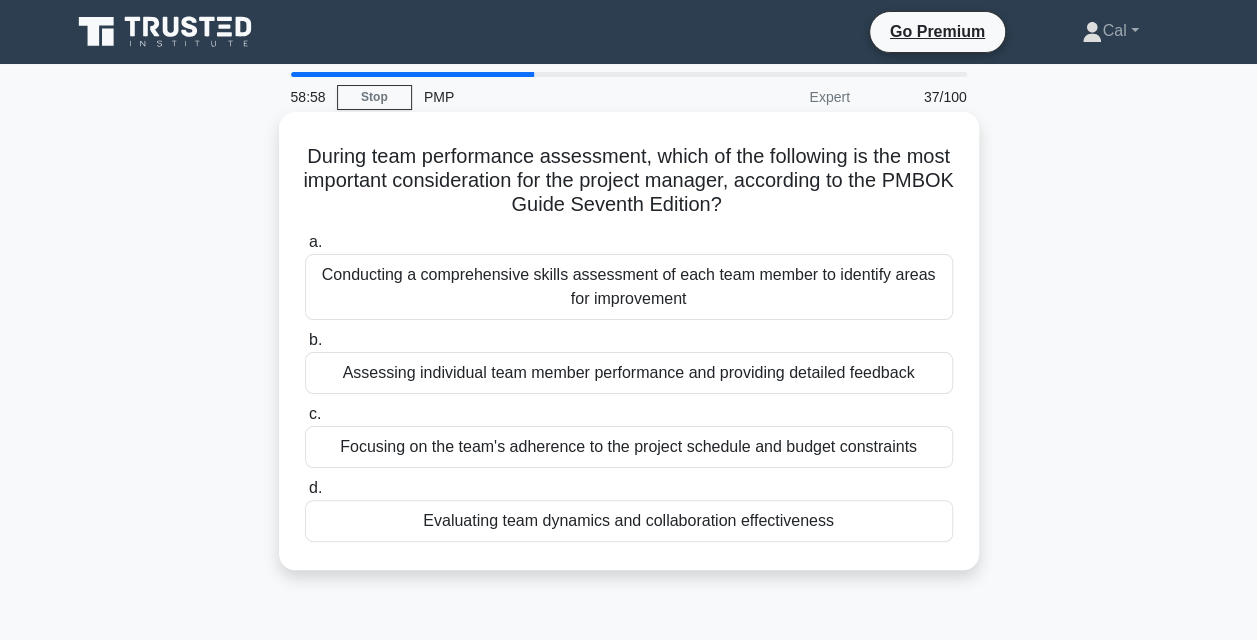 click on "Evaluating team dynamics and collaboration effectiveness" at bounding box center [629, 521] 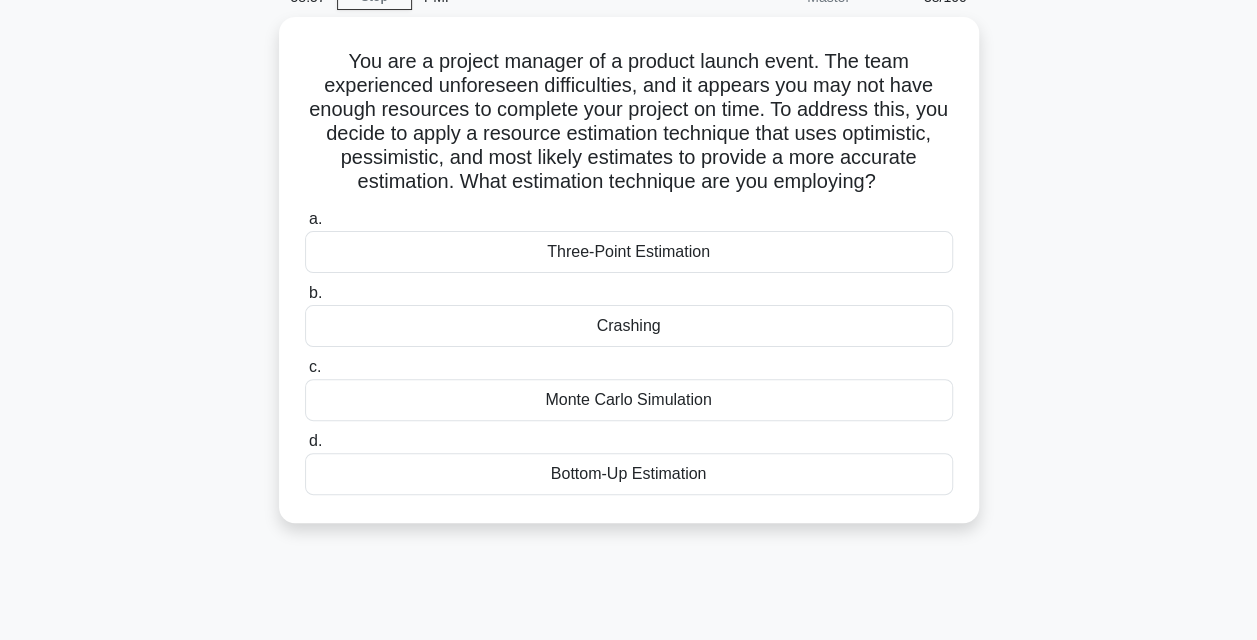 scroll, scrollTop: 103, scrollLeft: 0, axis: vertical 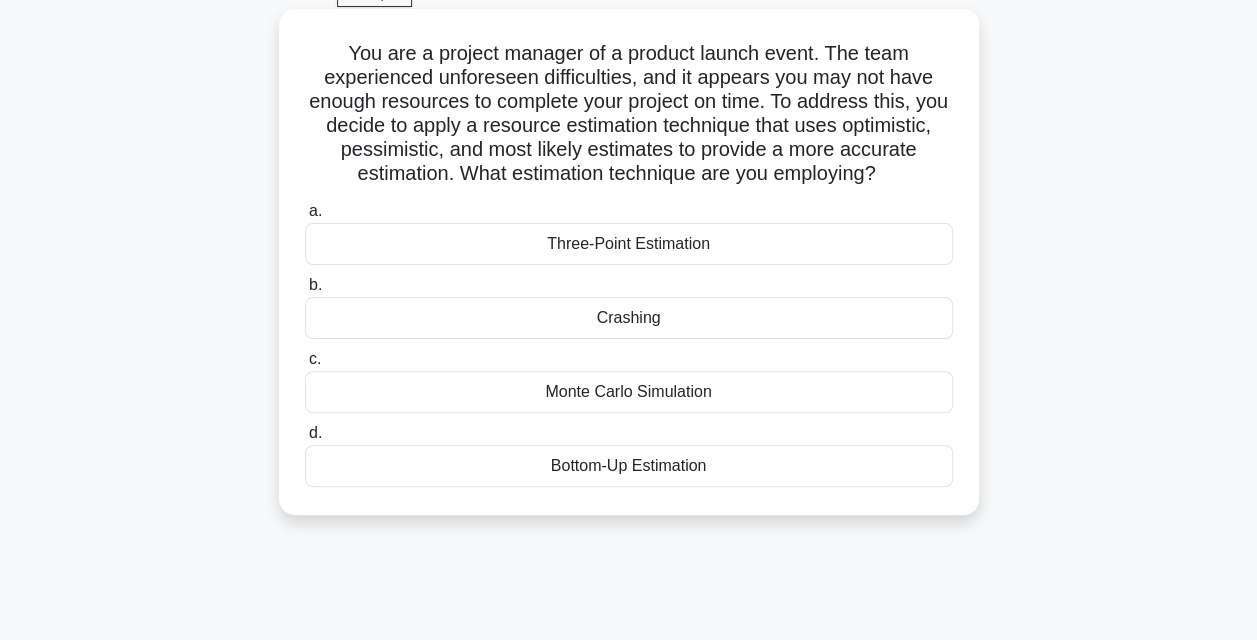 click on "Three-Point Estimation" at bounding box center (629, 244) 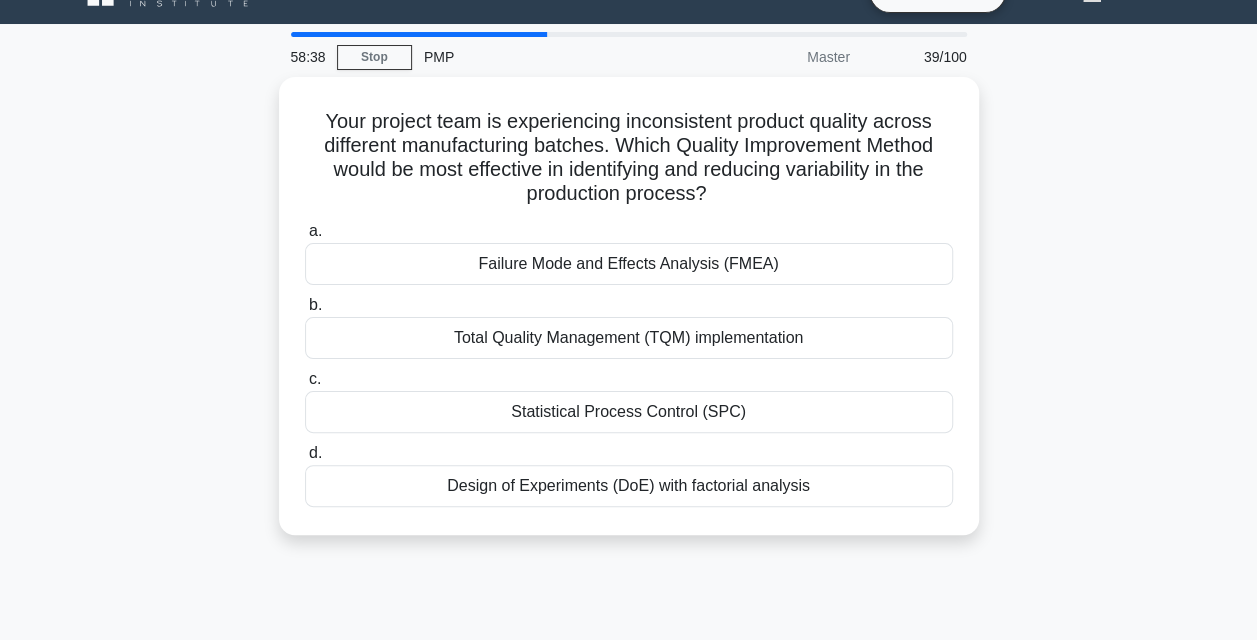 scroll, scrollTop: 0, scrollLeft: 0, axis: both 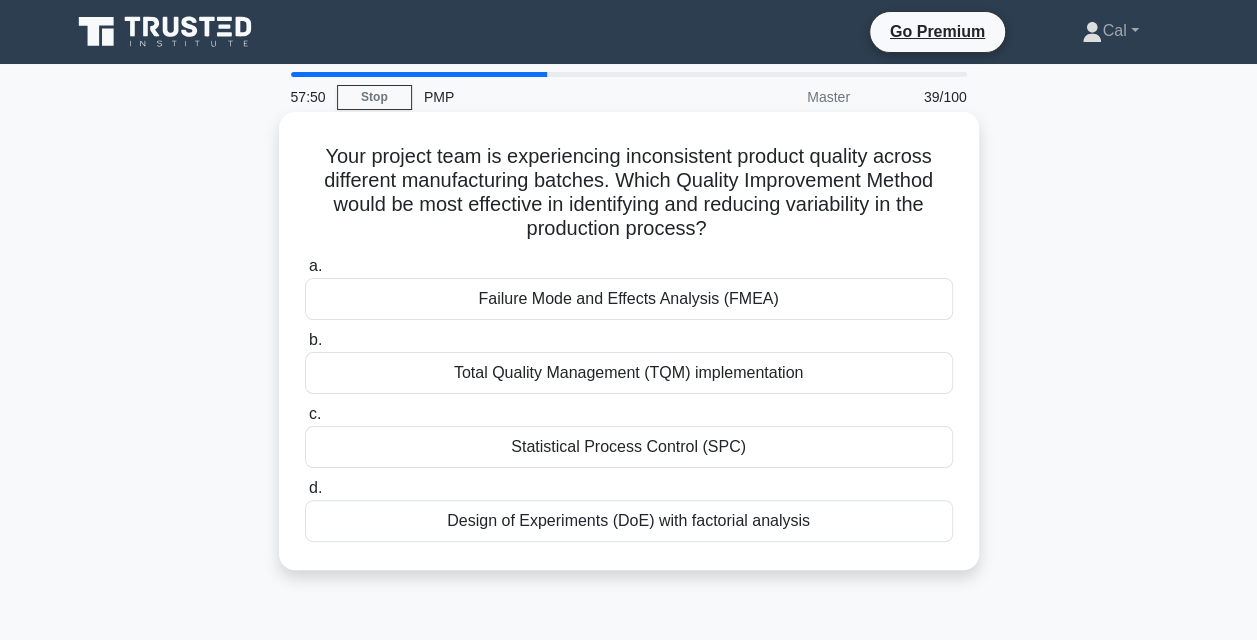 click on "Statistical Process Control (SPC)" at bounding box center (629, 447) 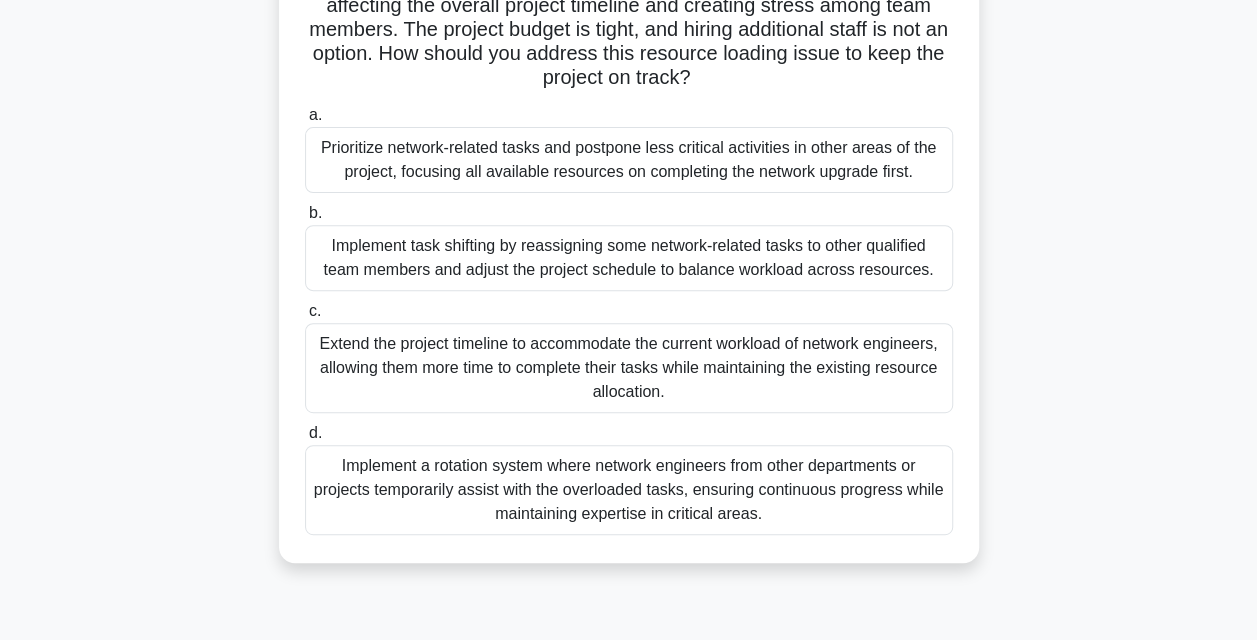 scroll, scrollTop: 277, scrollLeft: 0, axis: vertical 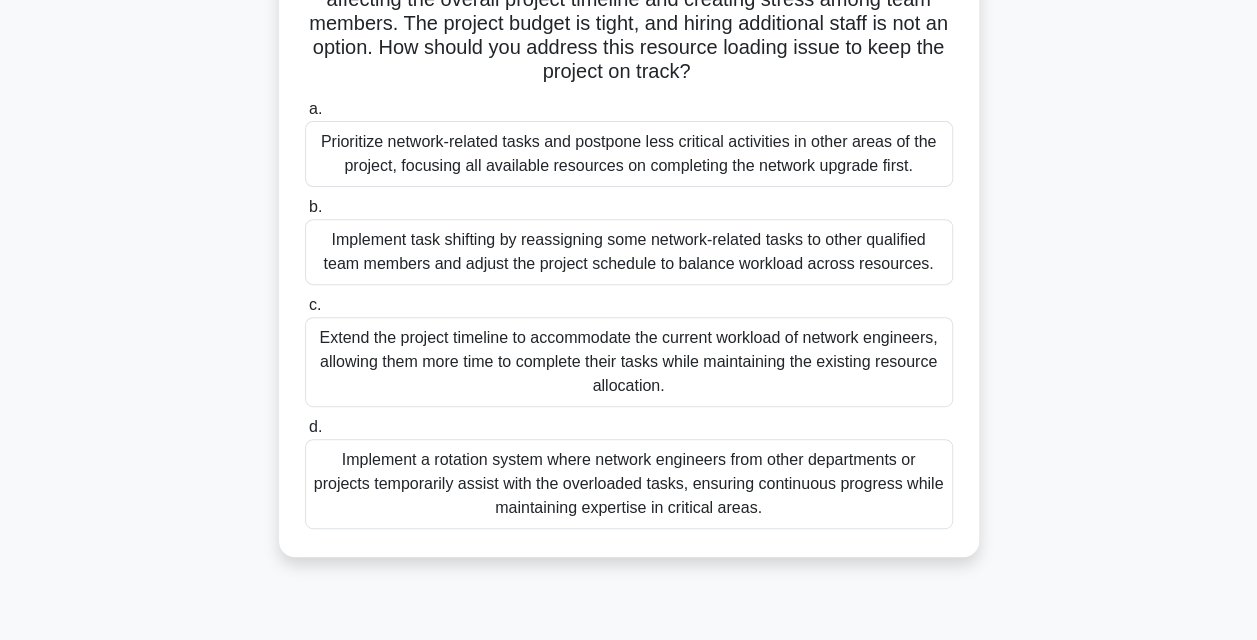 click on "Implement task shifting by reassigning some network-related tasks to other qualified team members and adjust the project schedule to balance workload across resources." at bounding box center (629, 252) 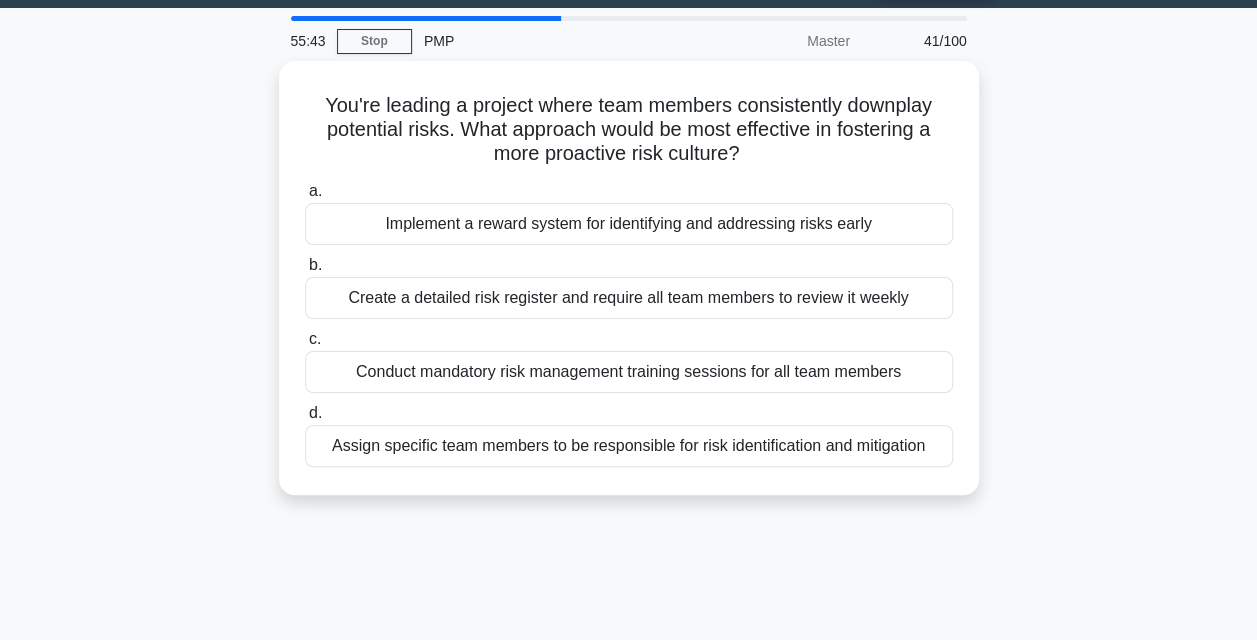 scroll, scrollTop: 0, scrollLeft: 0, axis: both 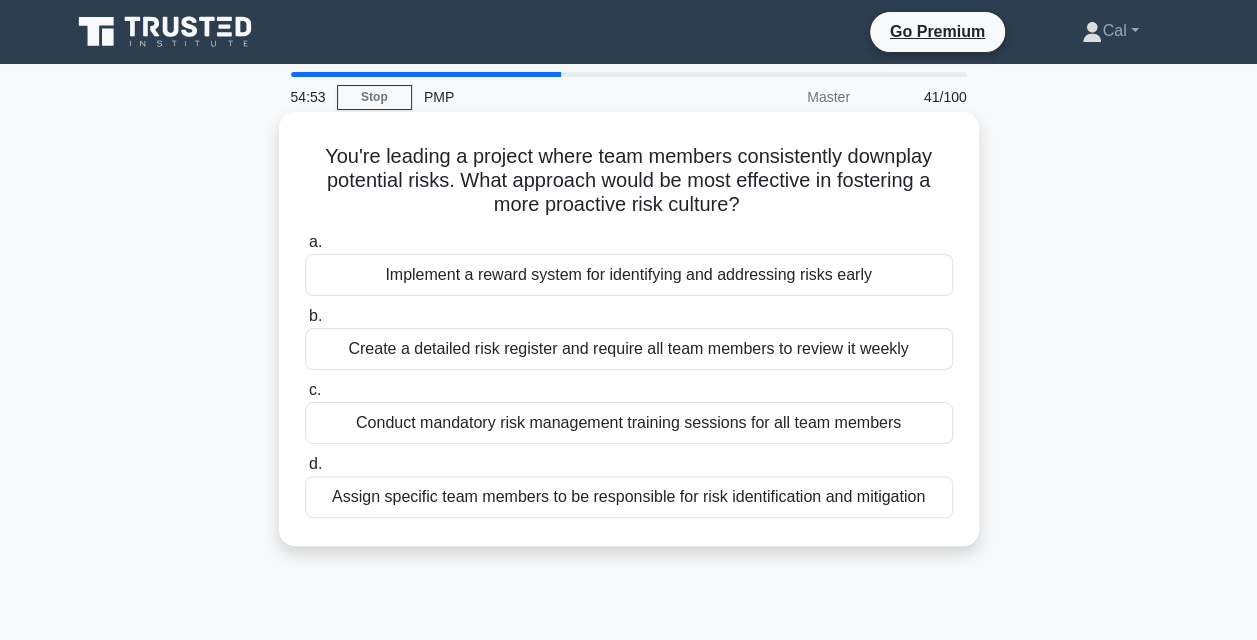 click on "Conduct mandatory risk management training sessions for all team members" at bounding box center [629, 423] 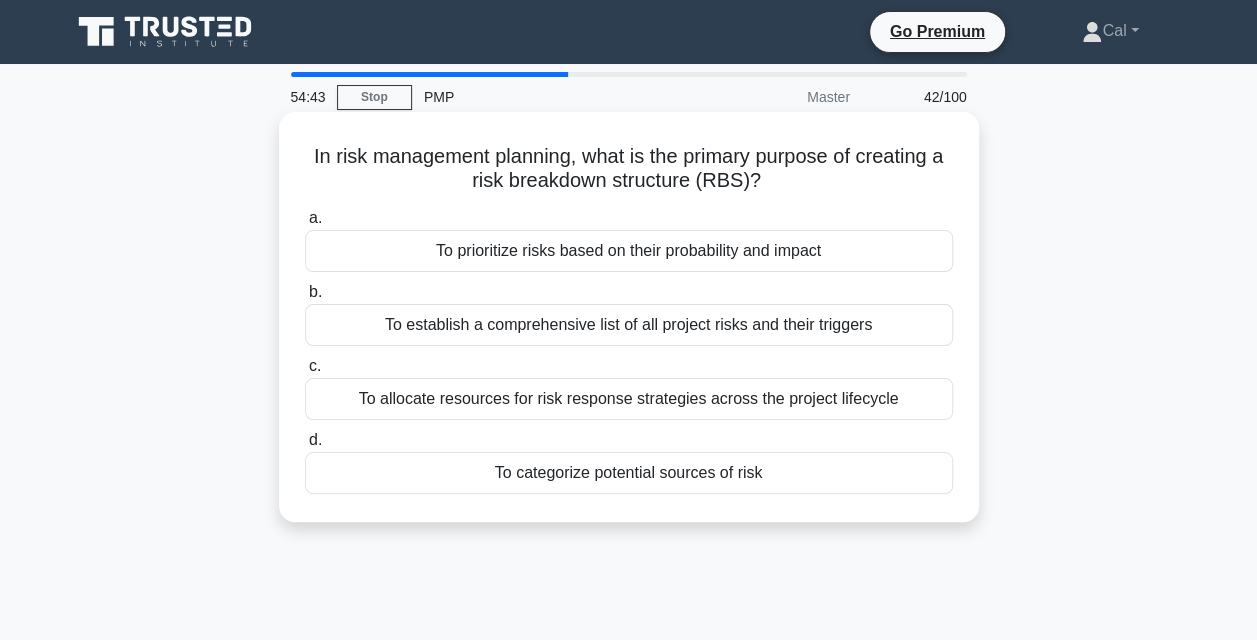 click on "To categorize potential sources of risk" at bounding box center (629, 473) 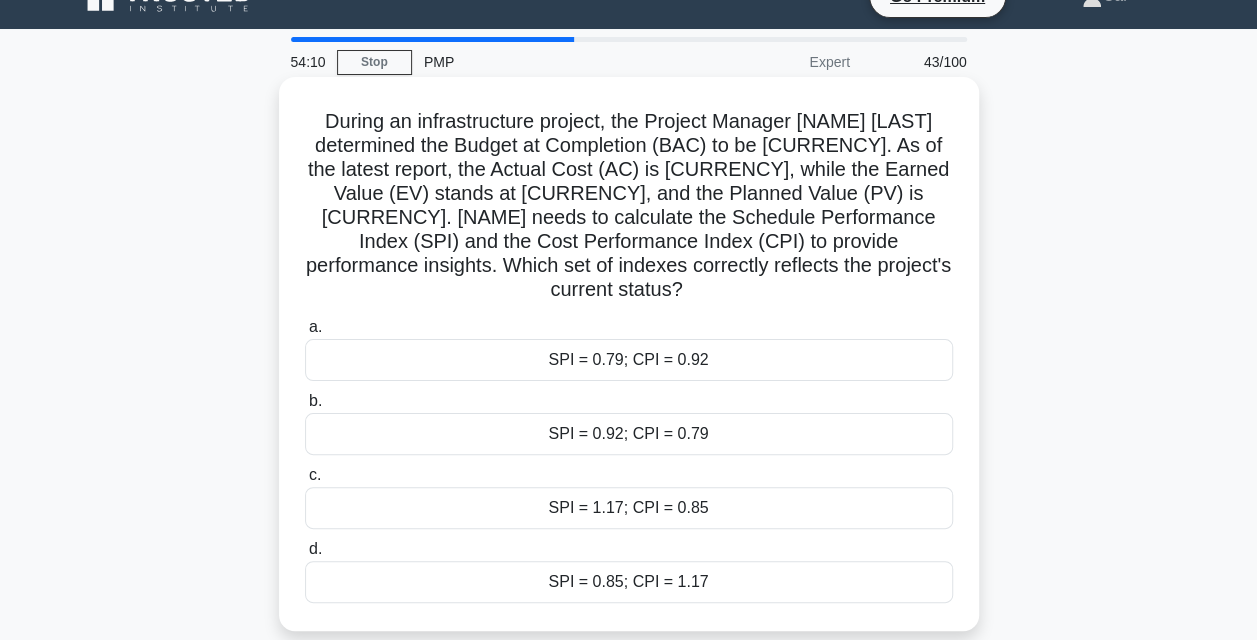 scroll, scrollTop: 36, scrollLeft: 0, axis: vertical 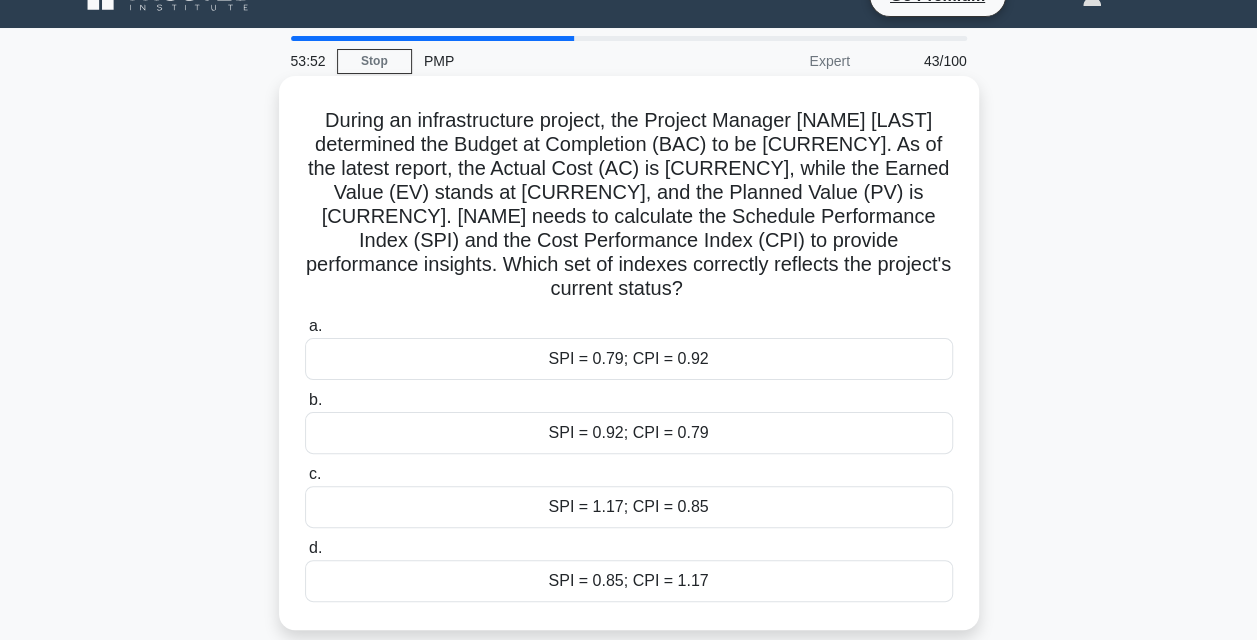 click on "SPI = 0.79; CPI = 0.92" at bounding box center (629, 359) 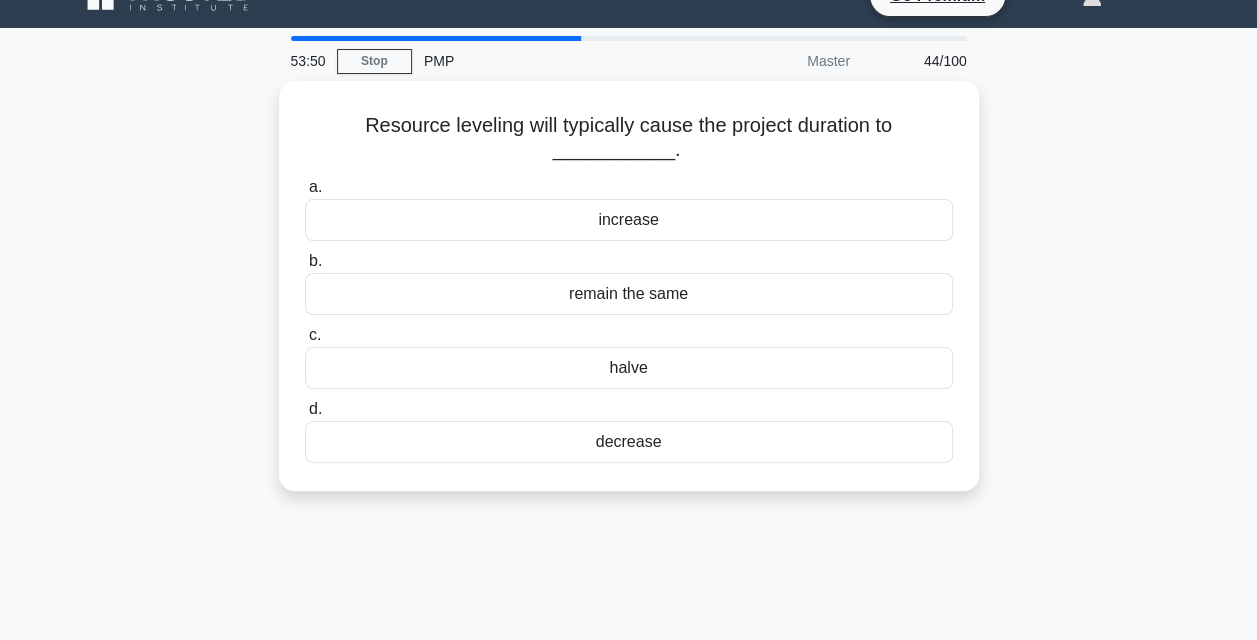 scroll, scrollTop: 0, scrollLeft: 0, axis: both 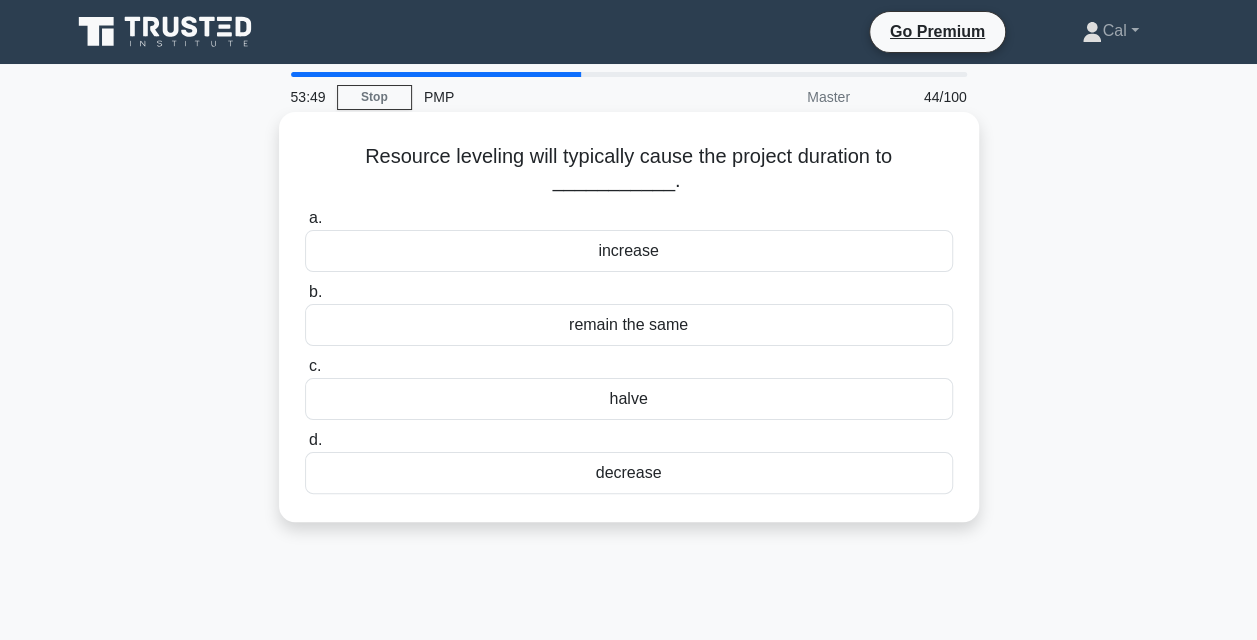 click on "increase" at bounding box center [629, 251] 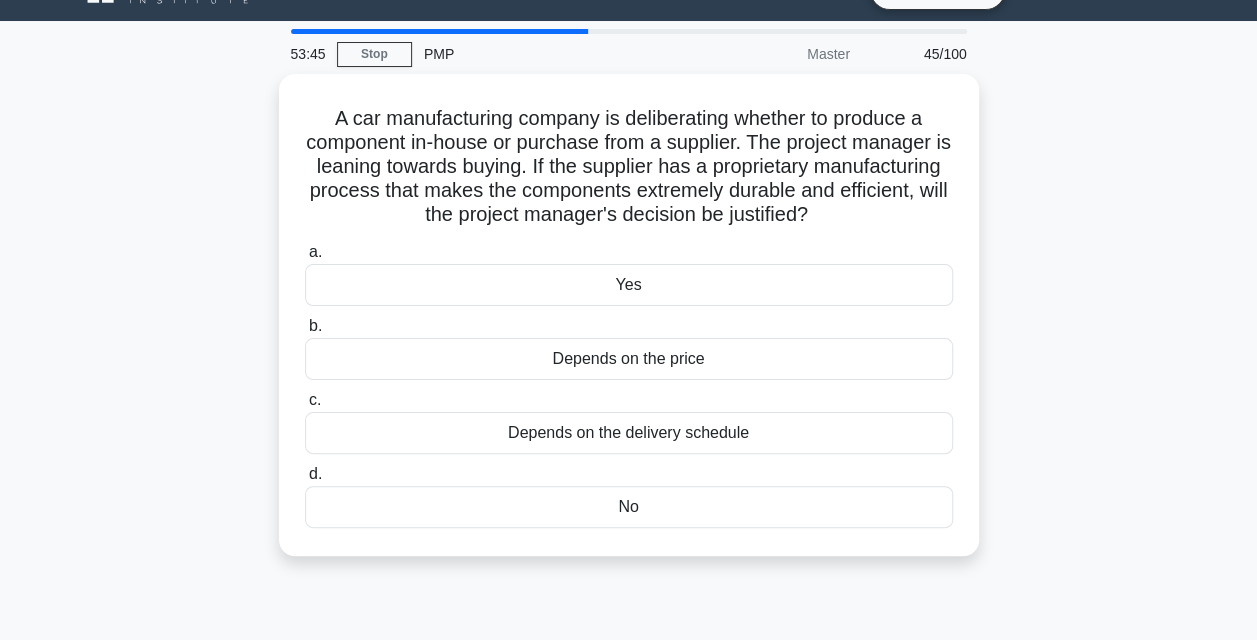scroll, scrollTop: 44, scrollLeft: 0, axis: vertical 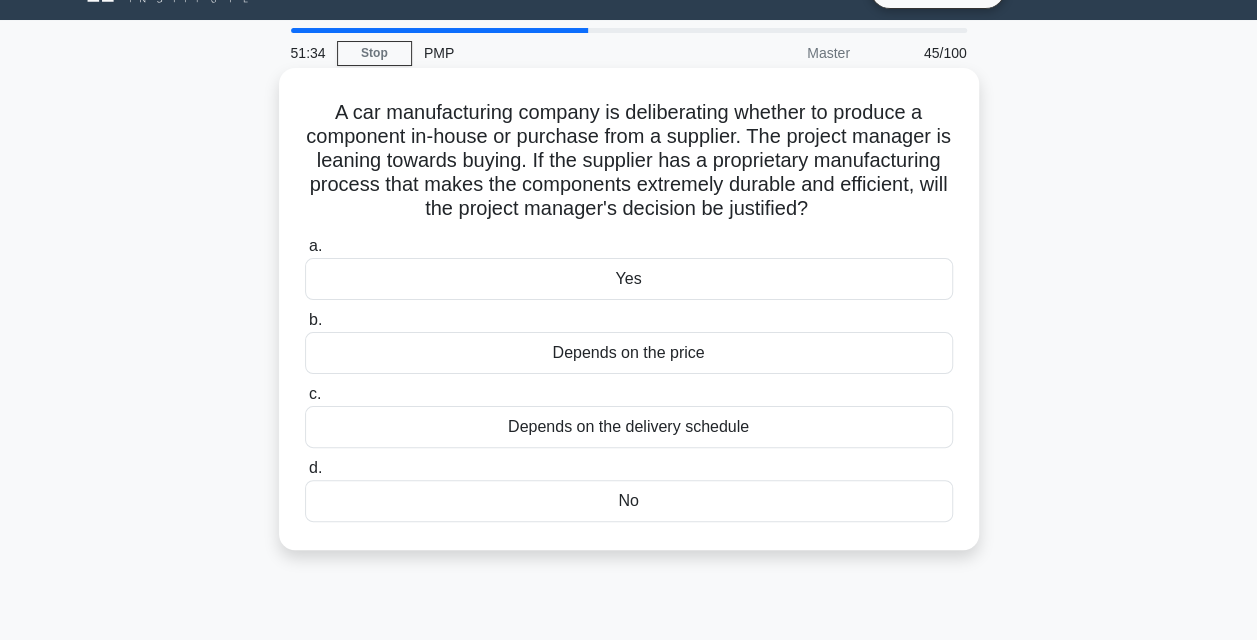 click on "No" at bounding box center [629, 501] 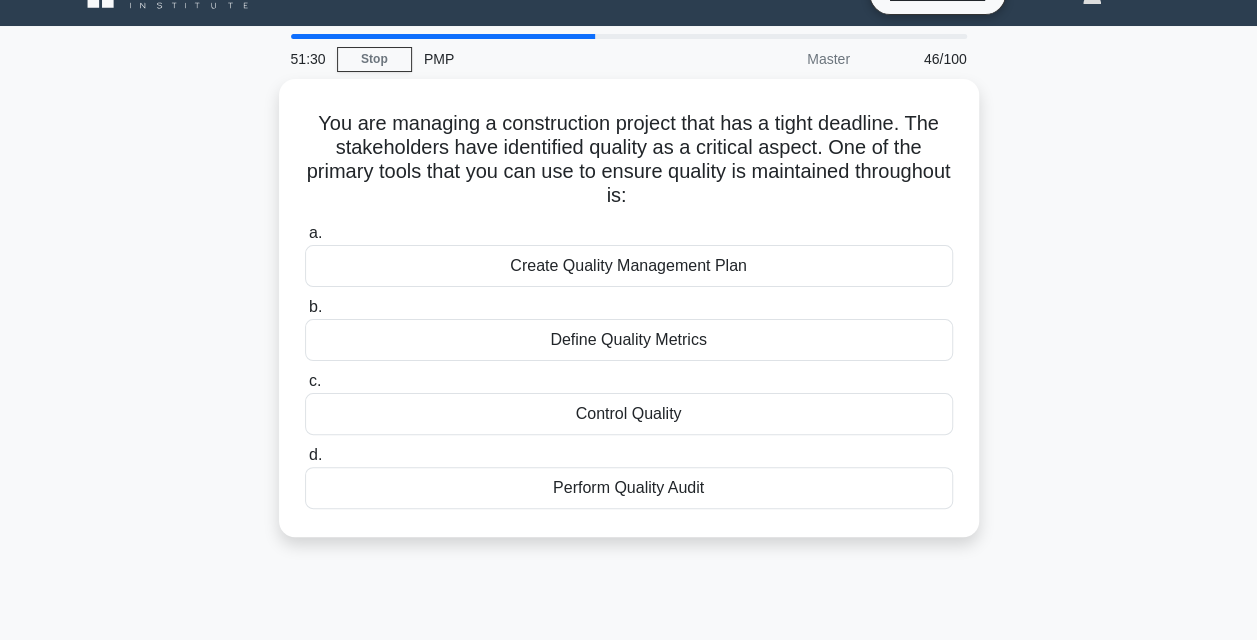 scroll, scrollTop: 44, scrollLeft: 0, axis: vertical 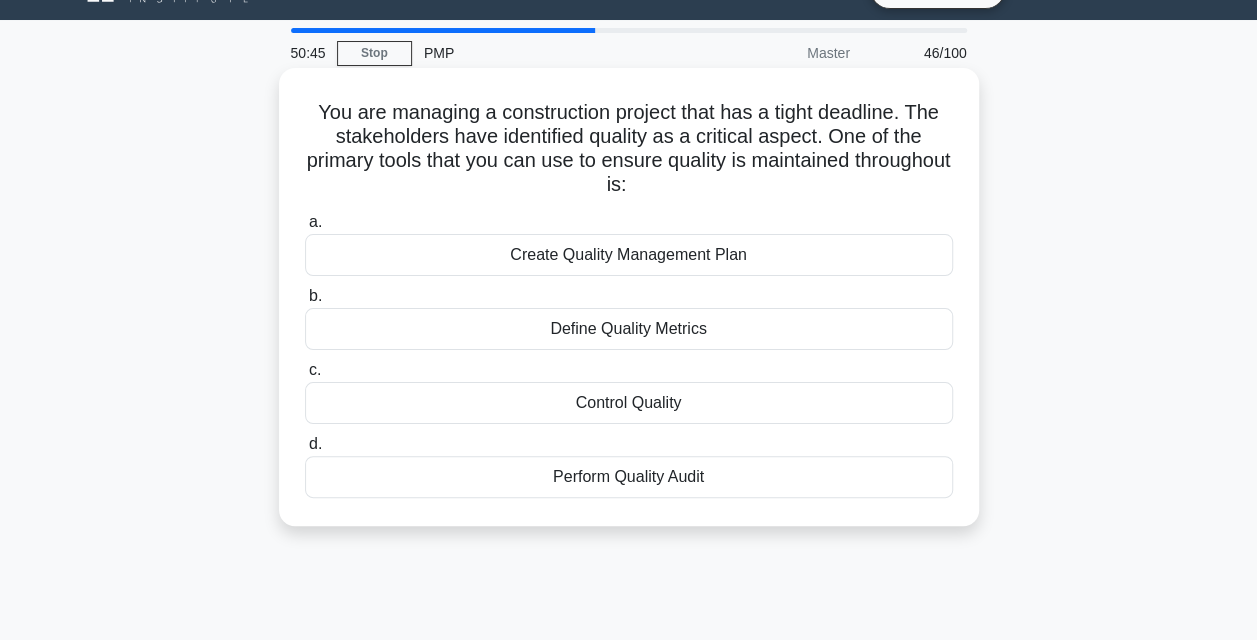 click on "Perform Quality Audit" at bounding box center (629, 477) 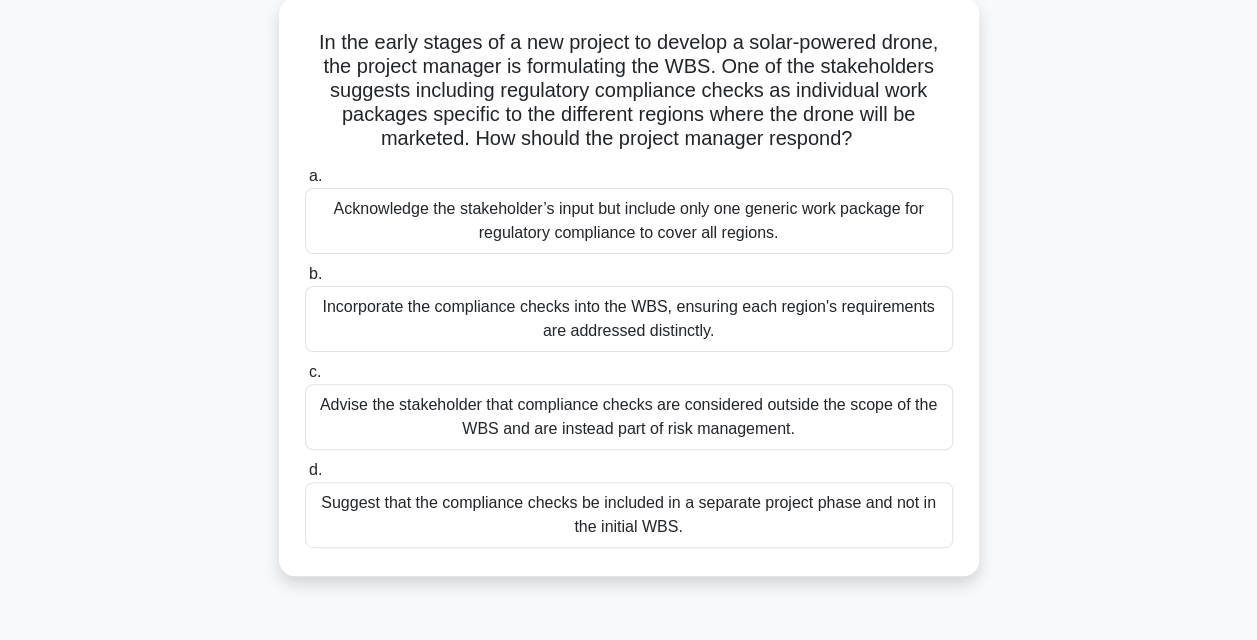 scroll, scrollTop: 118, scrollLeft: 0, axis: vertical 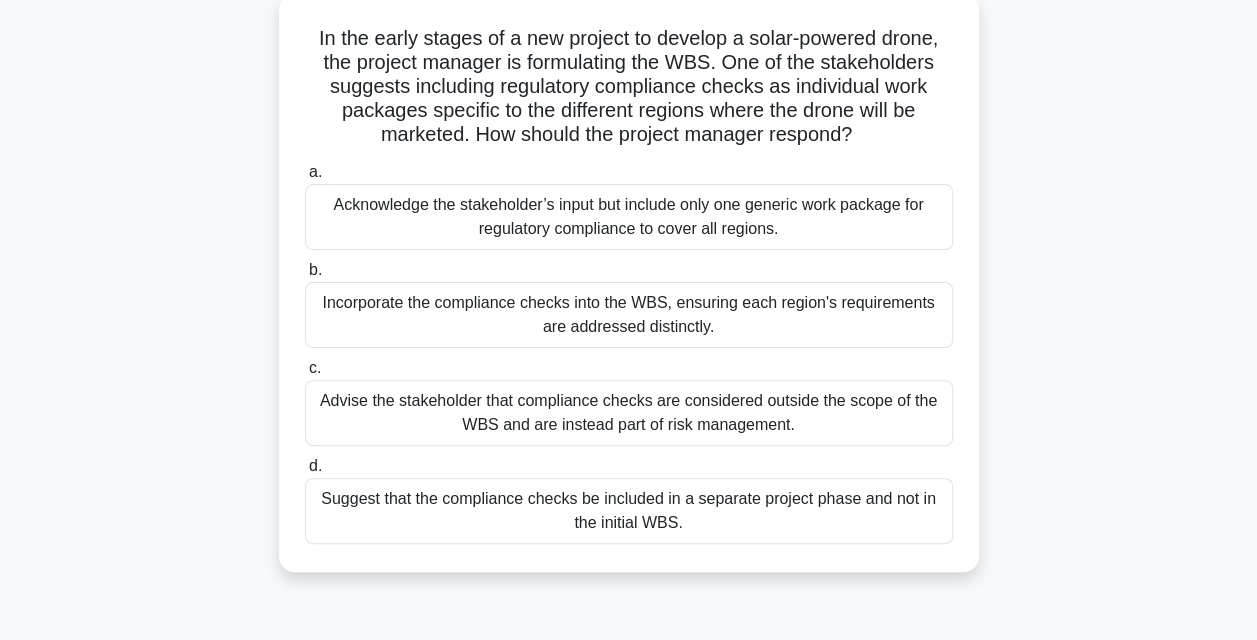 click on "Incorporate the compliance checks into the WBS, ensuring each region's requirements are addressed distinctly." at bounding box center [629, 315] 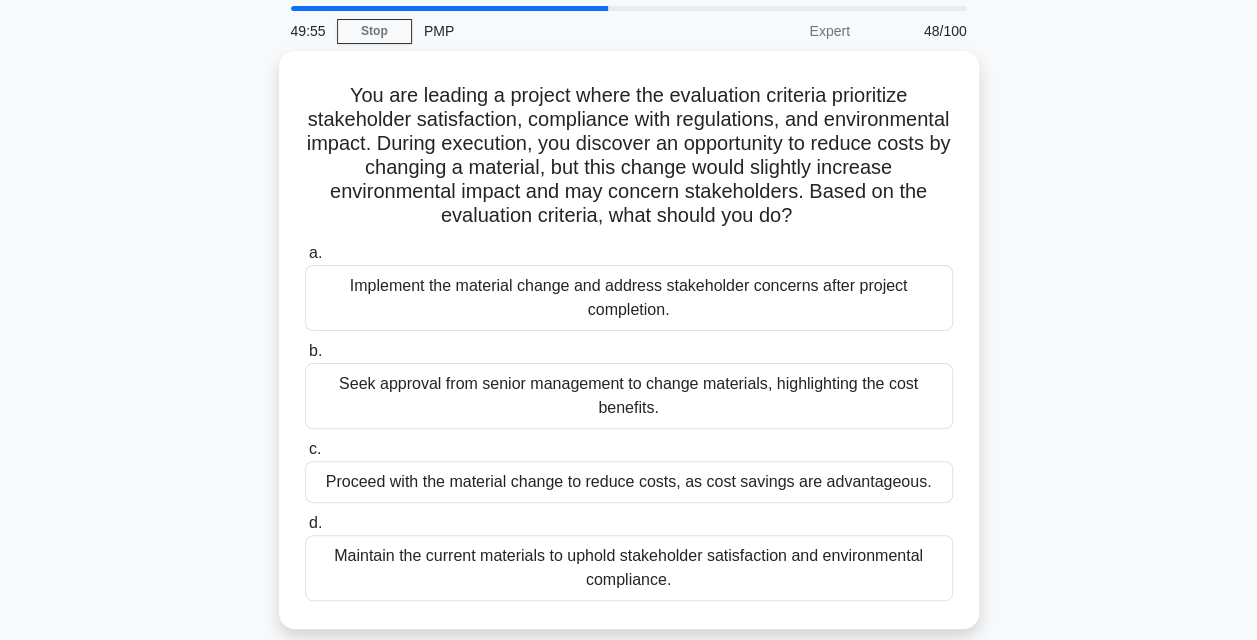 scroll, scrollTop: 74, scrollLeft: 0, axis: vertical 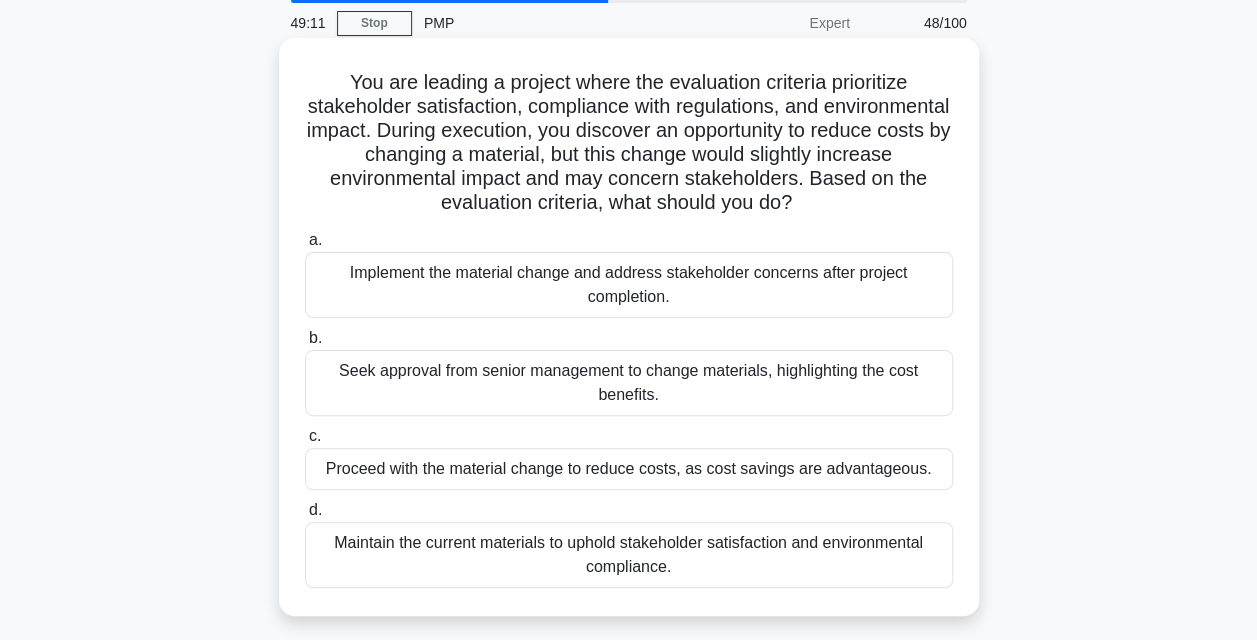 click on "Maintain the current materials to uphold stakeholder satisfaction and environmental compliance." at bounding box center [629, 555] 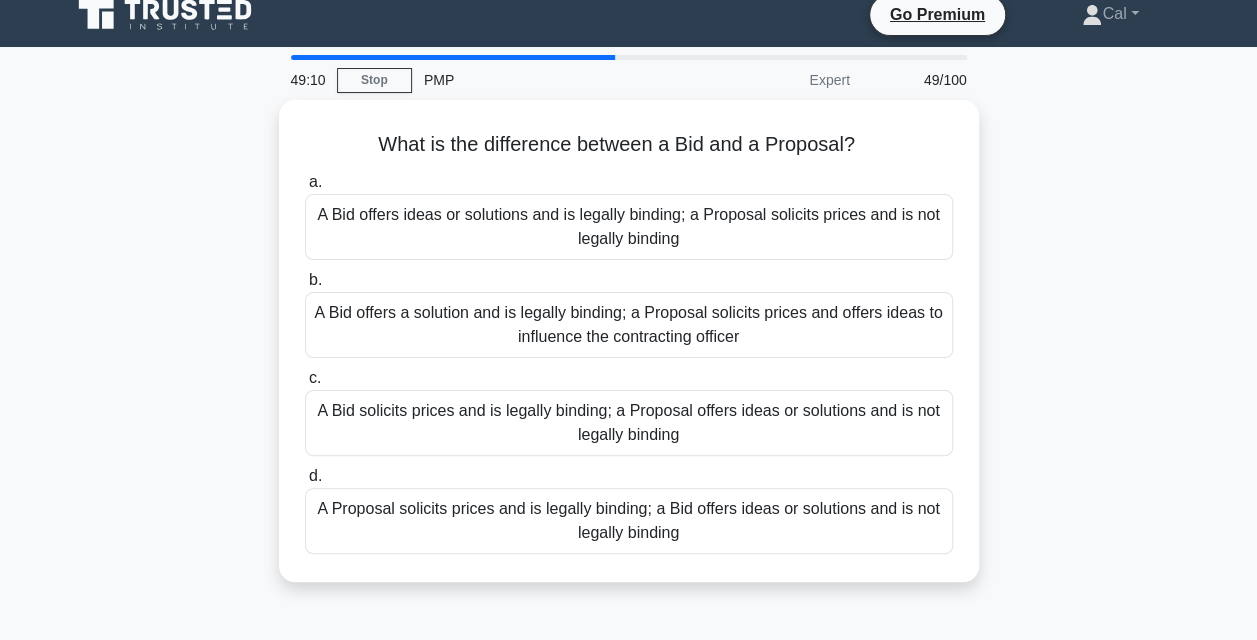 scroll, scrollTop: 0, scrollLeft: 0, axis: both 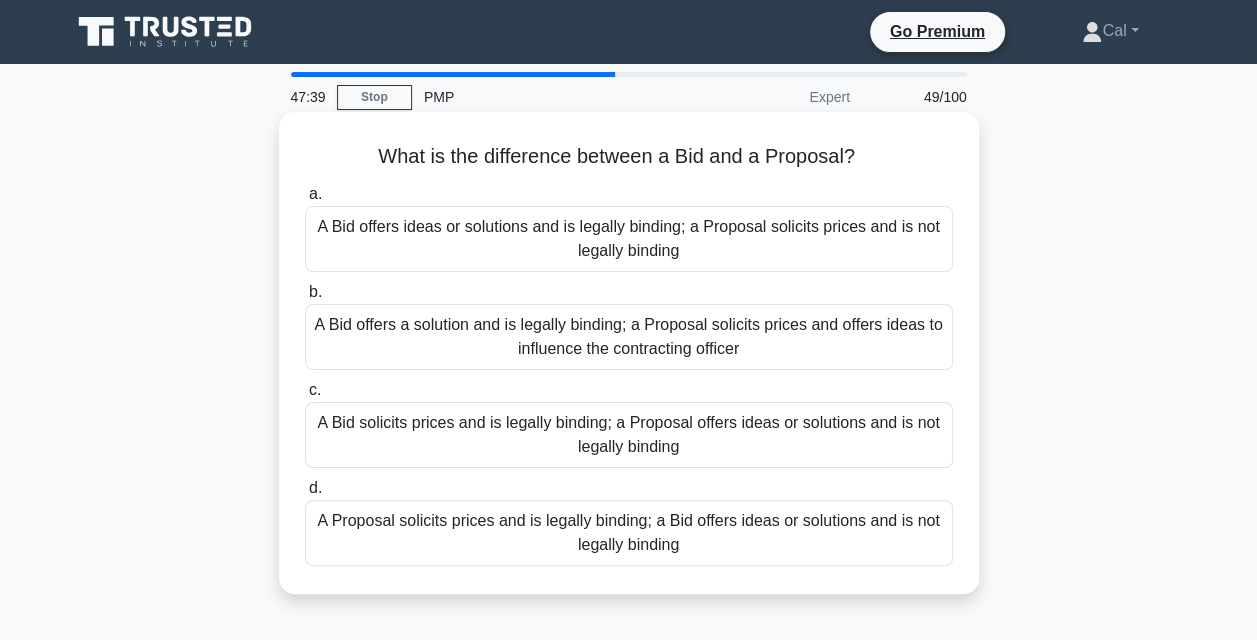 click on "A Bid offers ideas or solutions and is legally binding; a Proposal solicits prices and is not legally binding" at bounding box center (629, 239) 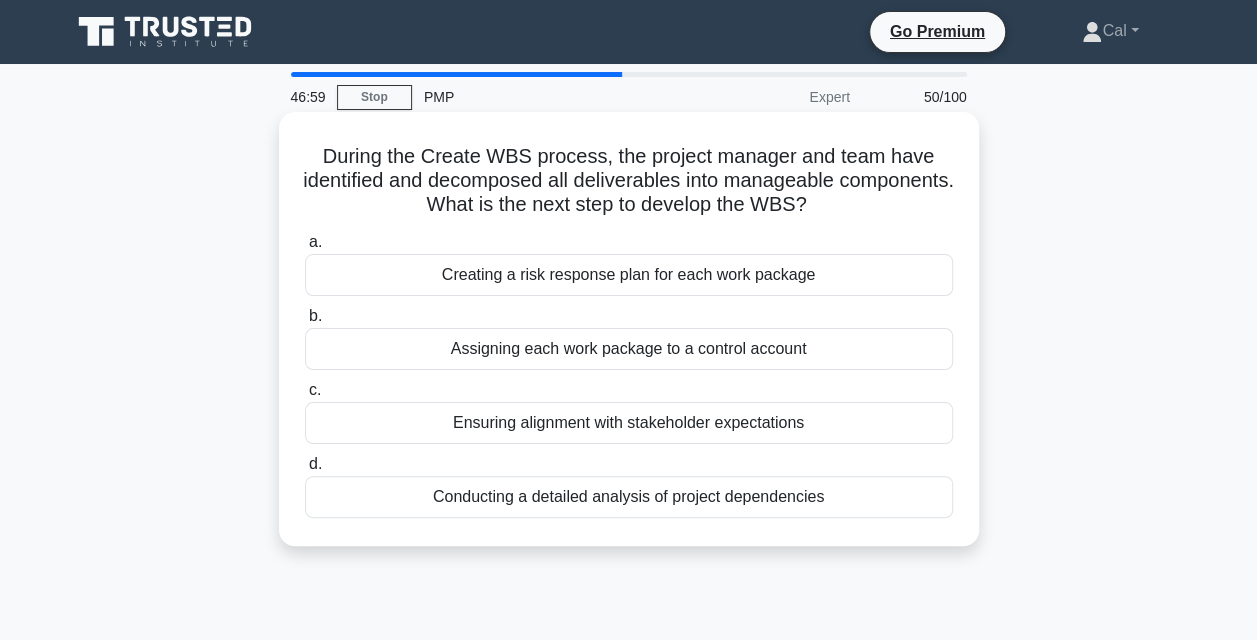 click on "Assigning each work package to a control account" at bounding box center [629, 349] 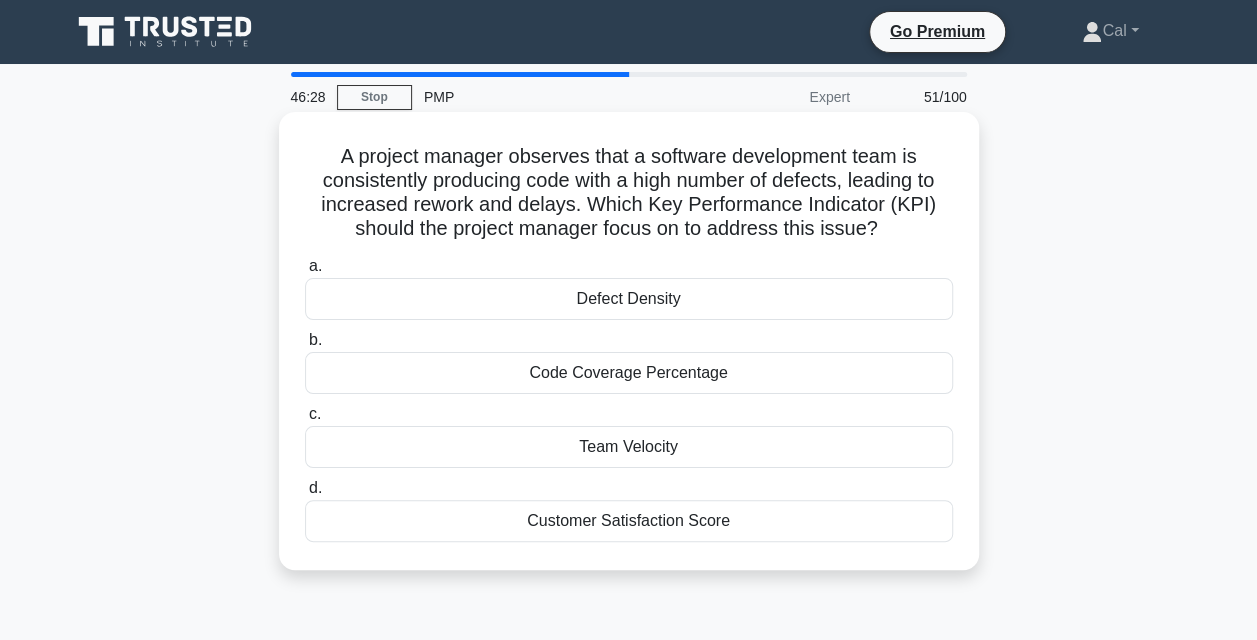 click on "Defect Density" at bounding box center (629, 299) 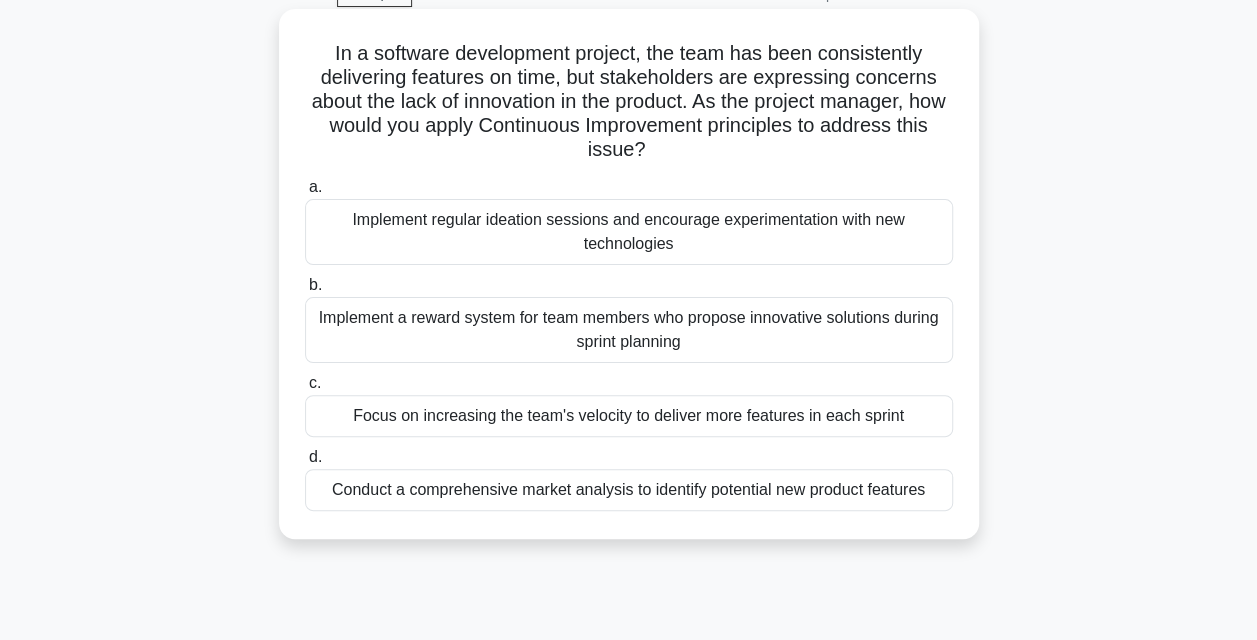 scroll, scrollTop: 106, scrollLeft: 0, axis: vertical 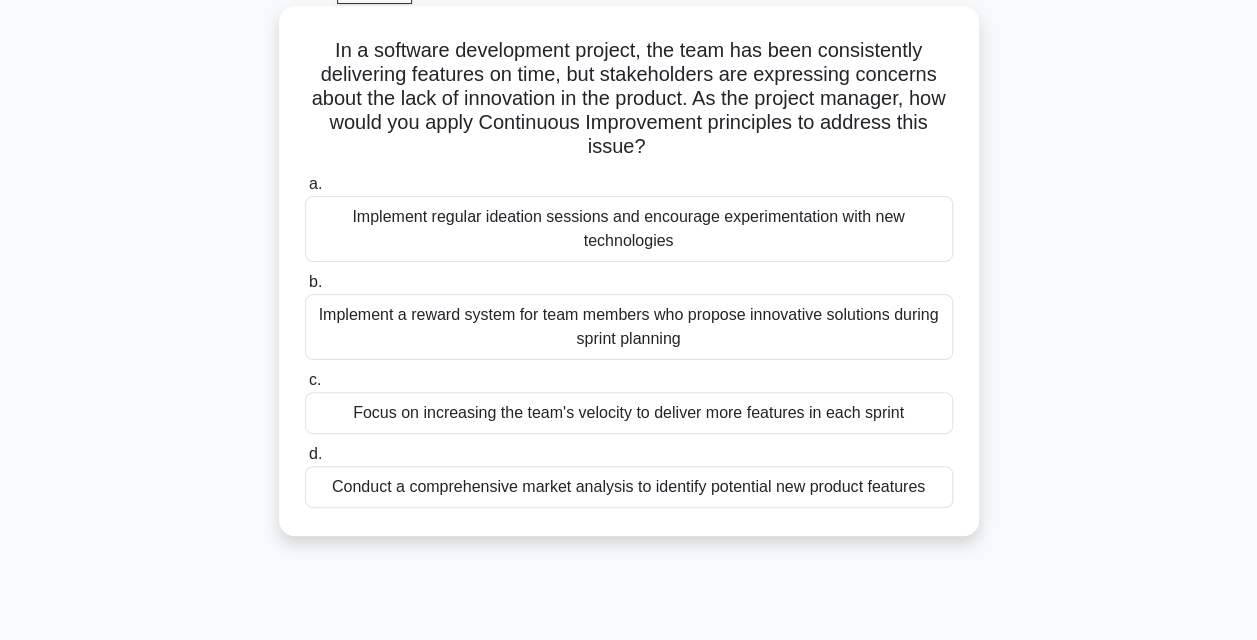 click on "Implement regular ideation sessions and encourage experimentation with new technologies" at bounding box center [629, 229] 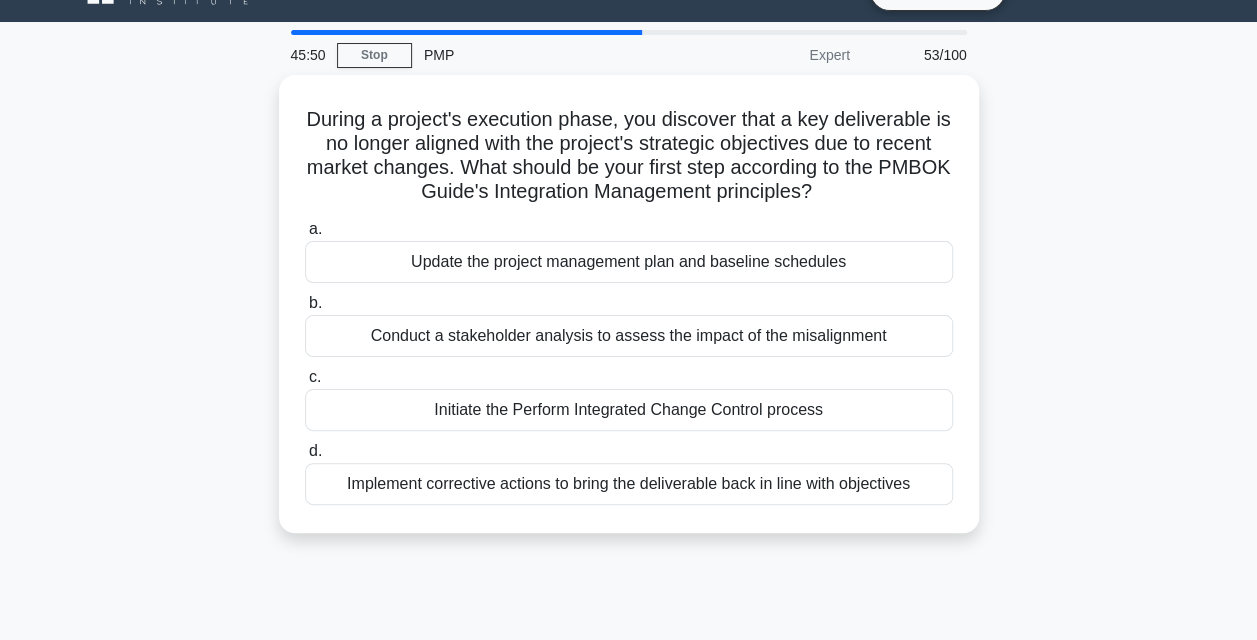 scroll, scrollTop: 0, scrollLeft: 0, axis: both 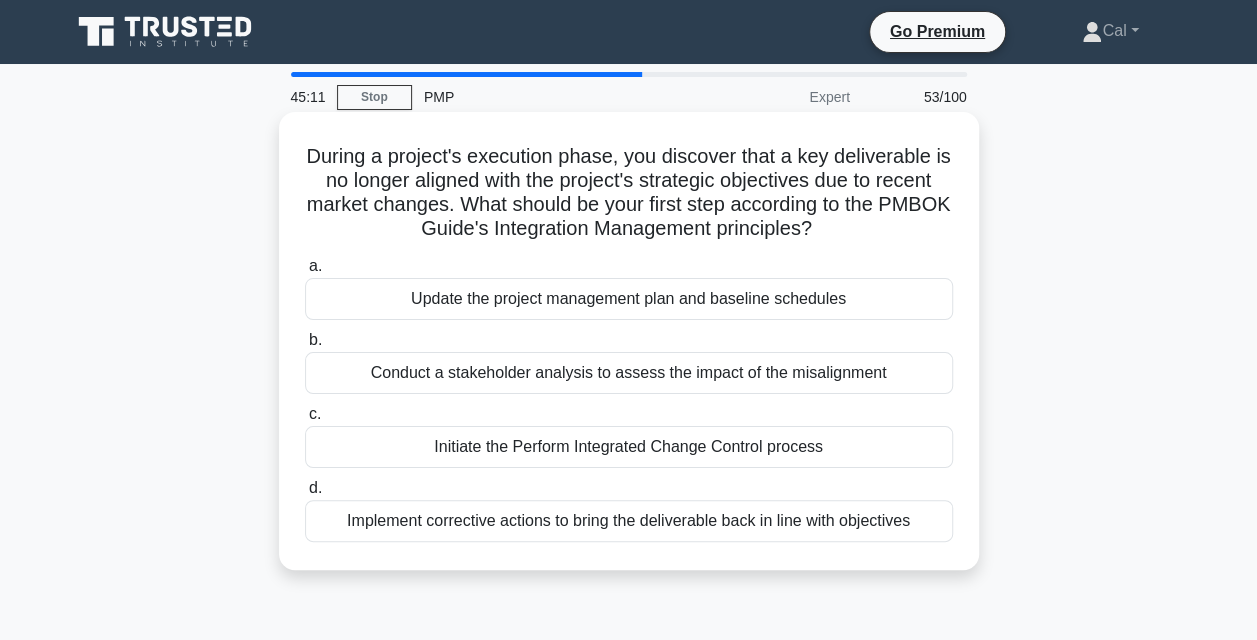 click on "Conduct a stakeholder analysis to assess the impact of the misalignment" at bounding box center [629, 373] 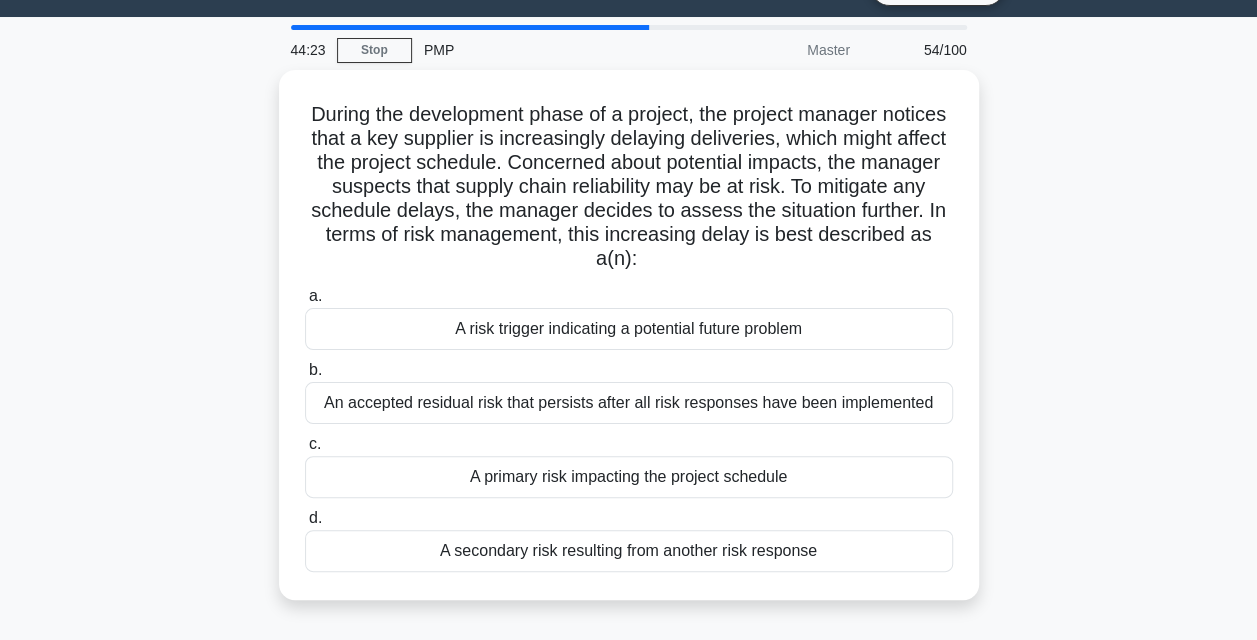 scroll, scrollTop: 46, scrollLeft: 0, axis: vertical 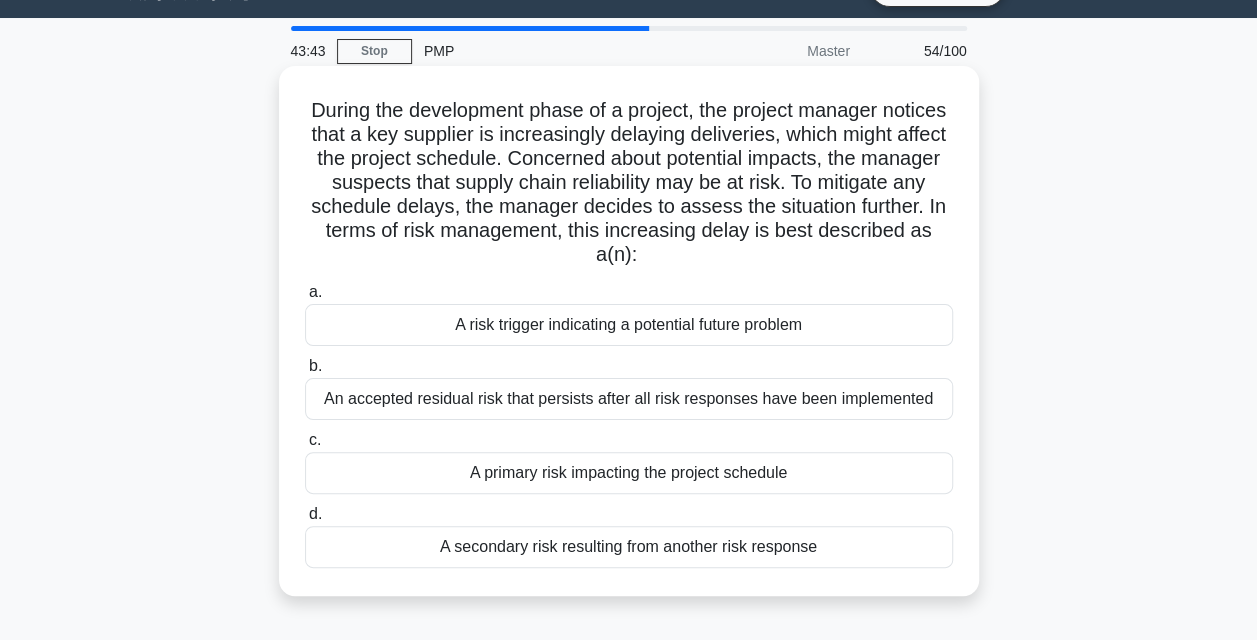 click on "A risk trigger indicating a potential future problem" at bounding box center (629, 325) 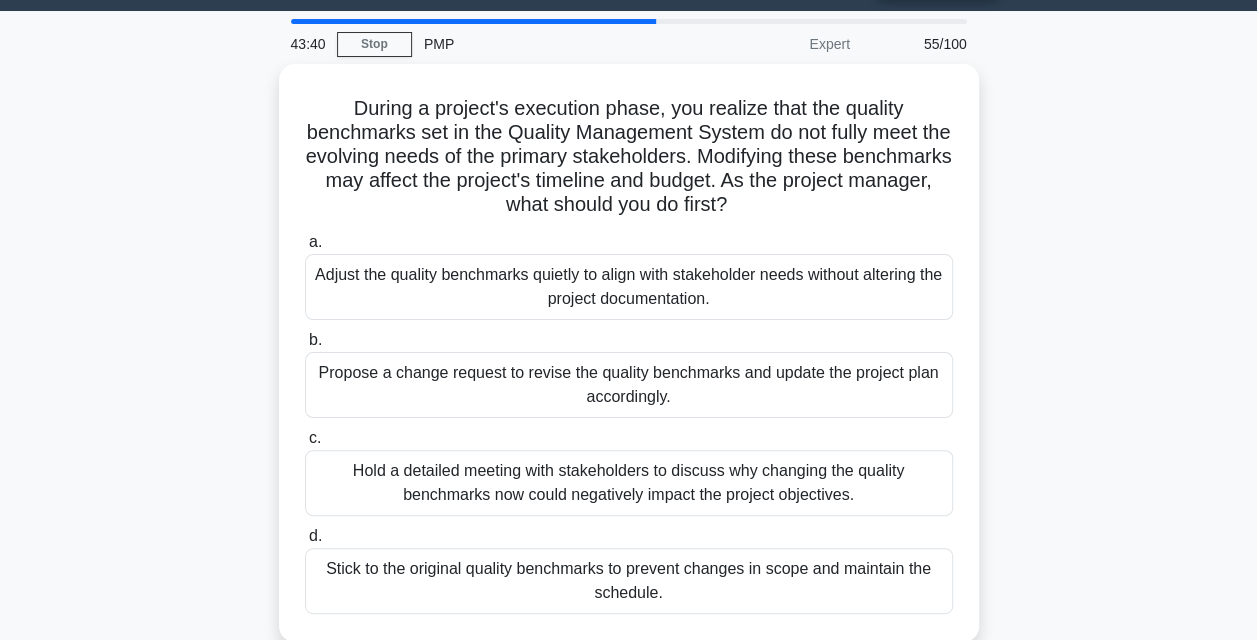 scroll, scrollTop: 99, scrollLeft: 0, axis: vertical 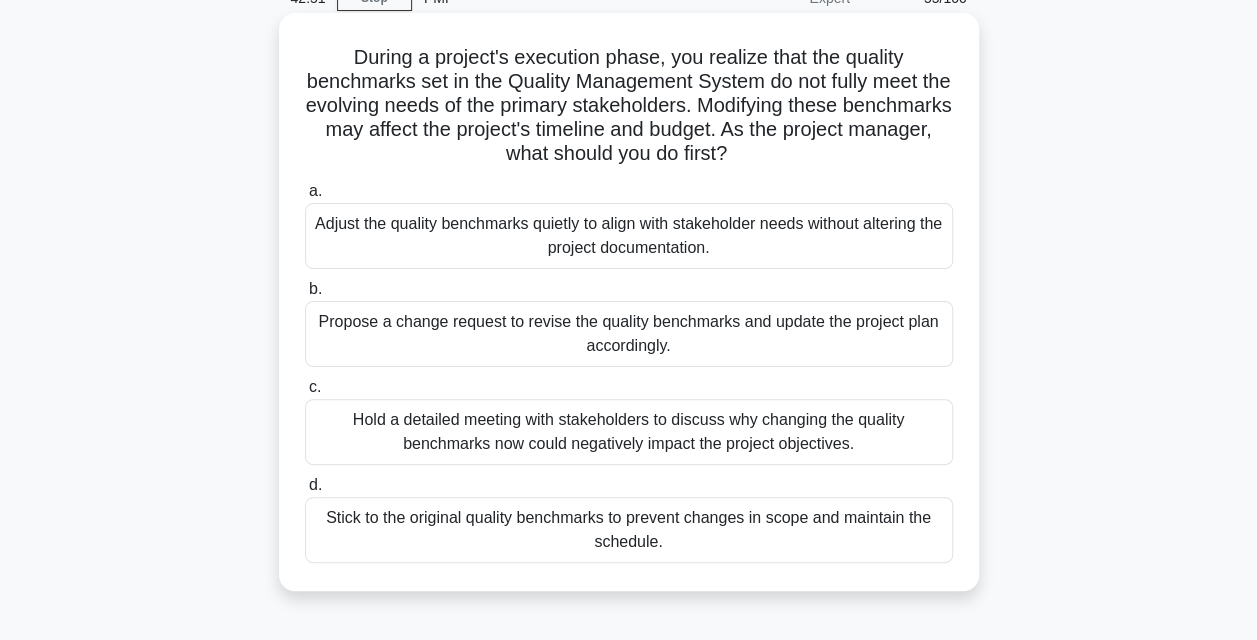 click on "Propose a change request to revise the quality benchmarks and update the project plan accordingly." at bounding box center (629, 334) 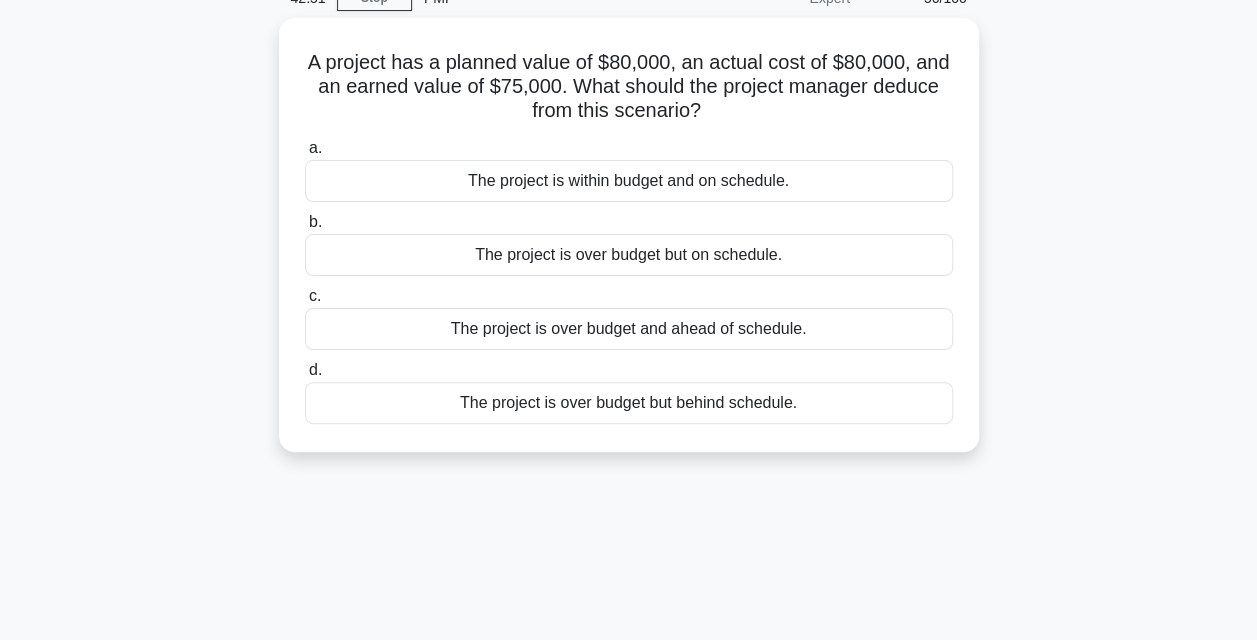 scroll, scrollTop: 0, scrollLeft: 0, axis: both 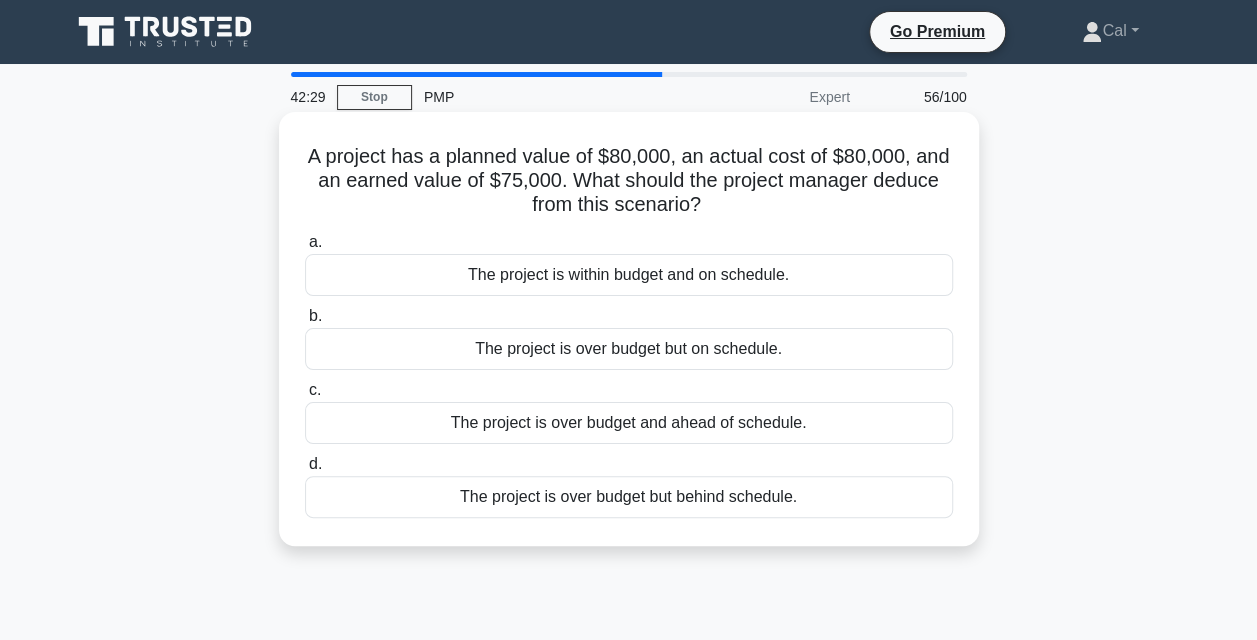 click on "The project is over budget but behind schedule." at bounding box center [629, 497] 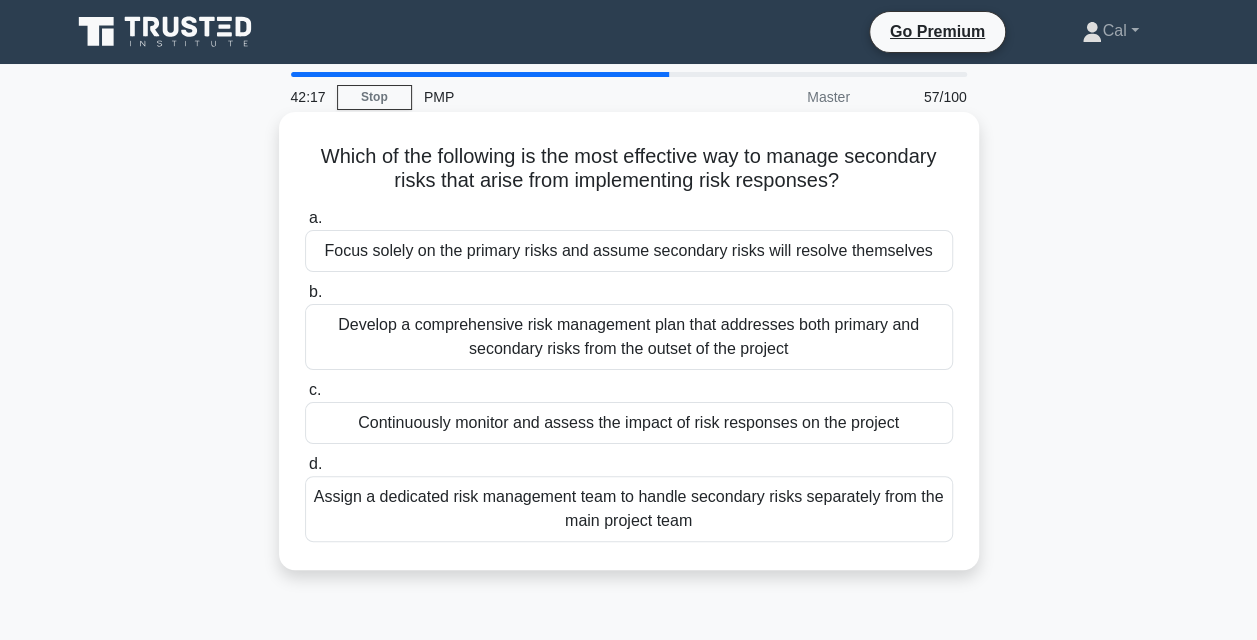 click on "Develop a comprehensive risk management plan that addresses both primary and secondary risks from the outset of the project" at bounding box center [629, 337] 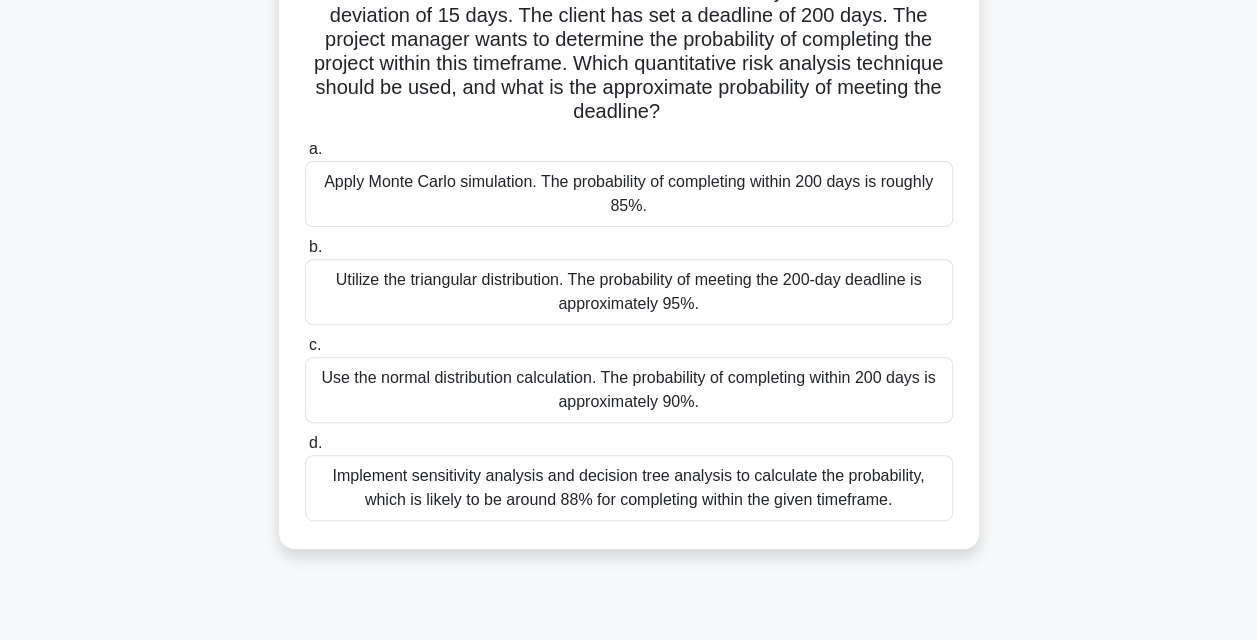 scroll, scrollTop: 219, scrollLeft: 0, axis: vertical 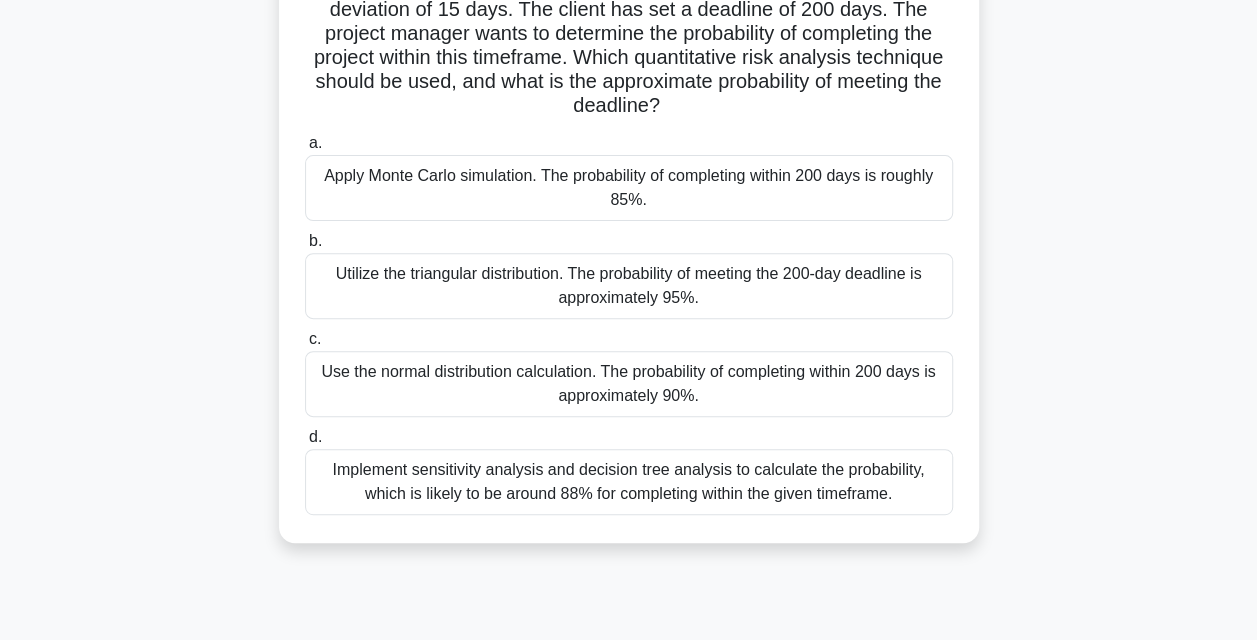 click on "Use the normal distribution calculation. The probability of completing within 200 days is approximately 90%." at bounding box center [629, 384] 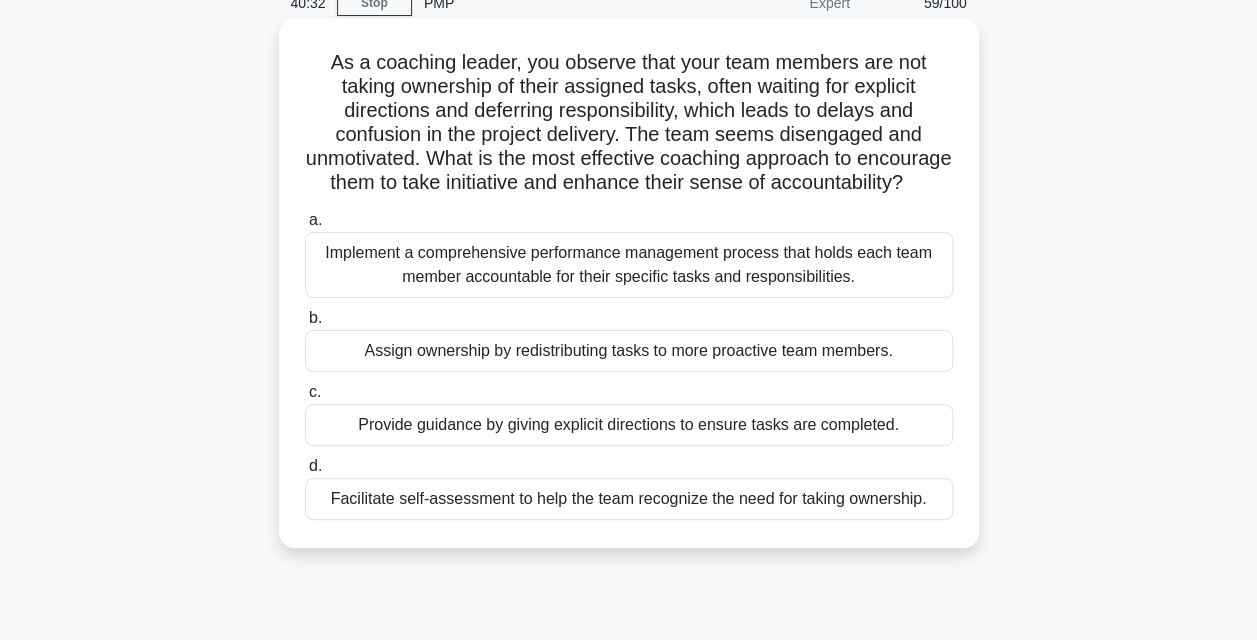 scroll, scrollTop: 62, scrollLeft: 0, axis: vertical 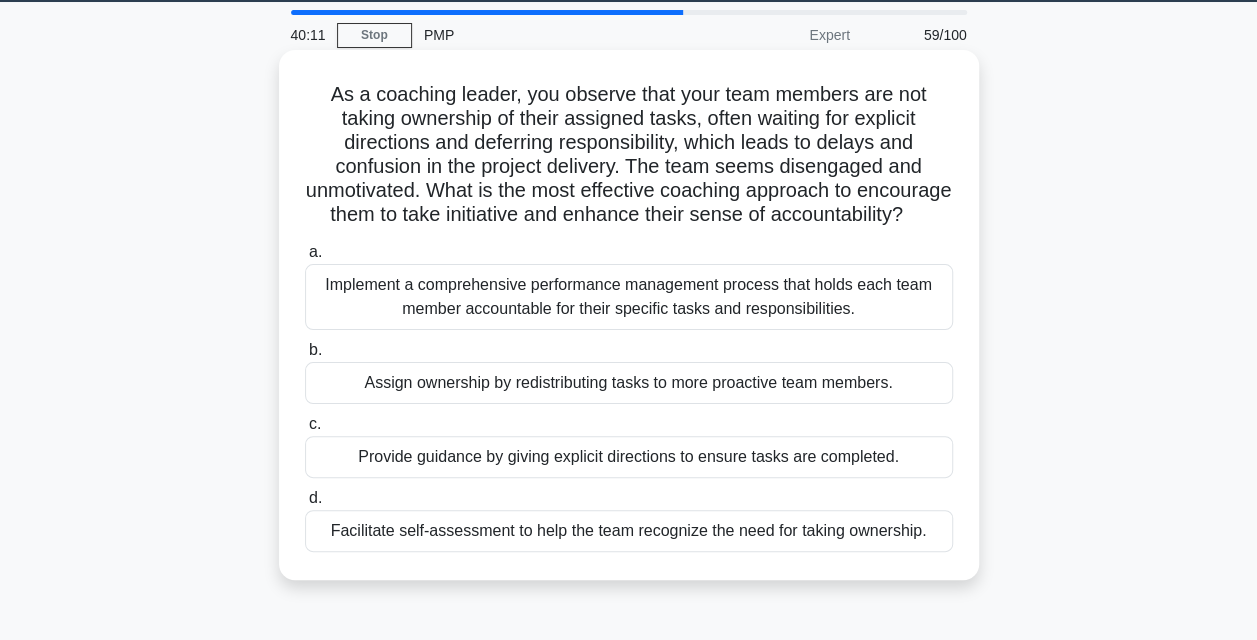 click on "Implement a comprehensive performance management process that holds each team member accountable for their specific tasks and responsibilities." at bounding box center [629, 297] 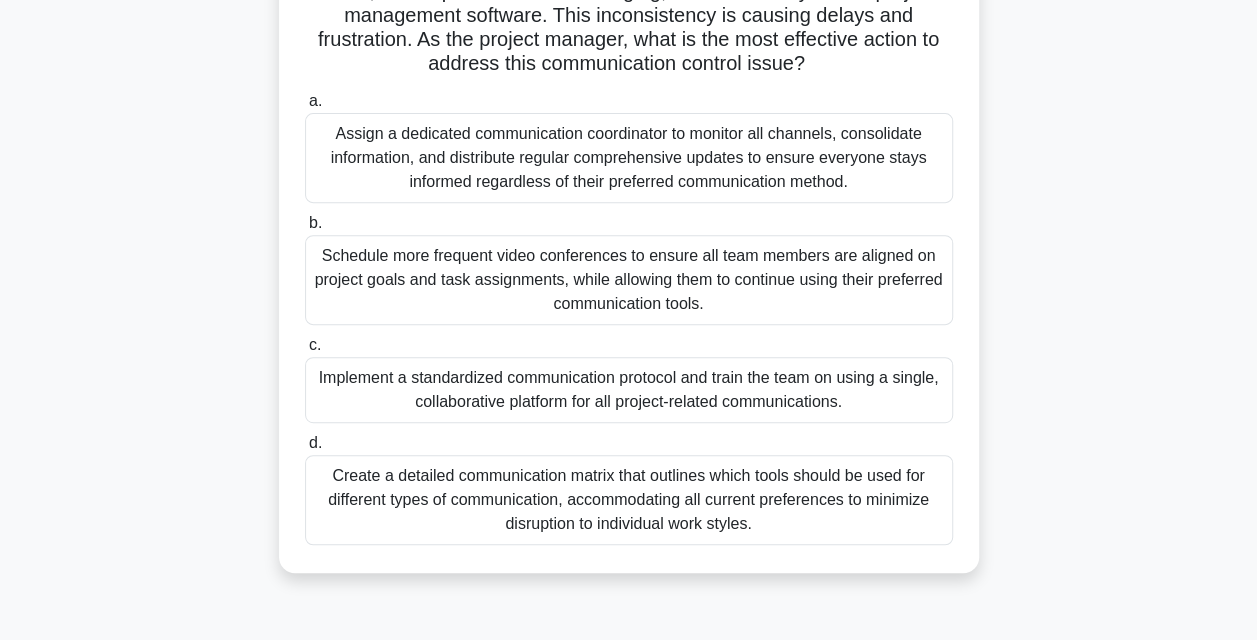 scroll, scrollTop: 287, scrollLeft: 0, axis: vertical 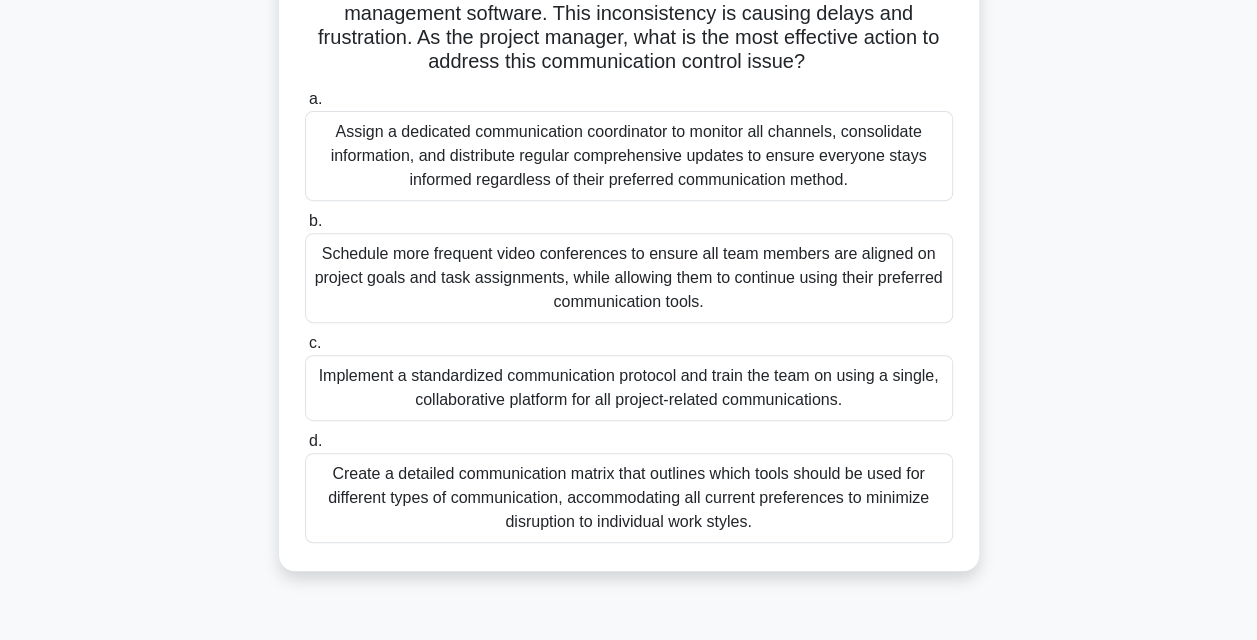 click on "Implement a standardized communication protocol and train the team on using a single, collaborative platform for all project-related communications." at bounding box center (629, 388) 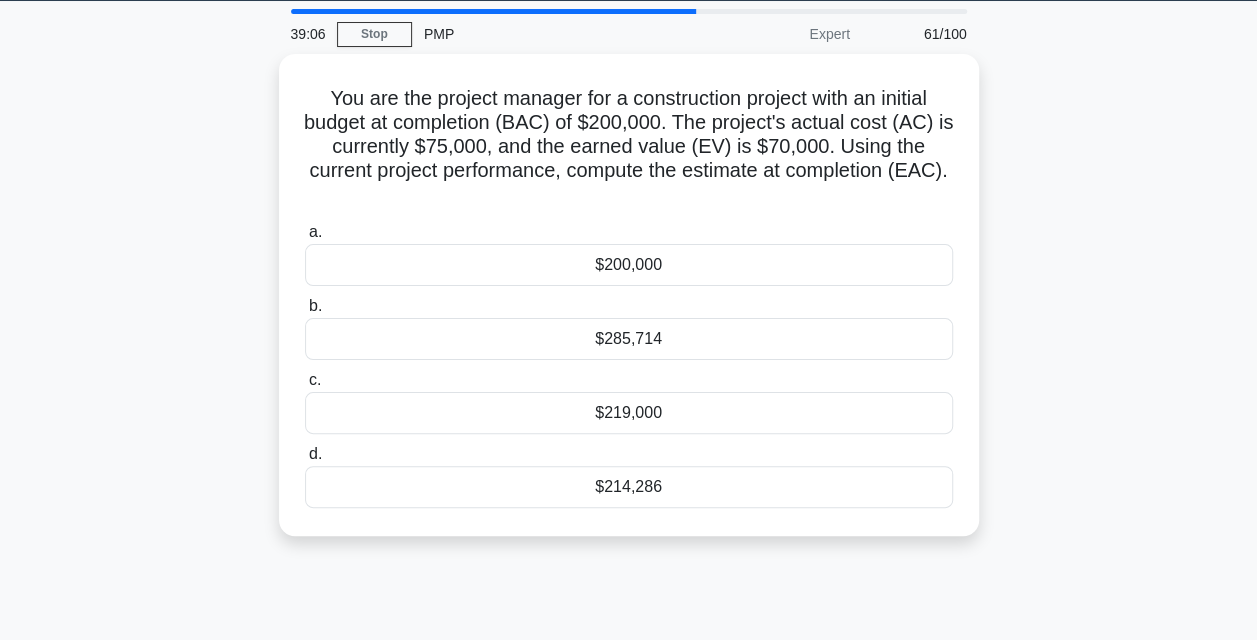 scroll, scrollTop: 0, scrollLeft: 0, axis: both 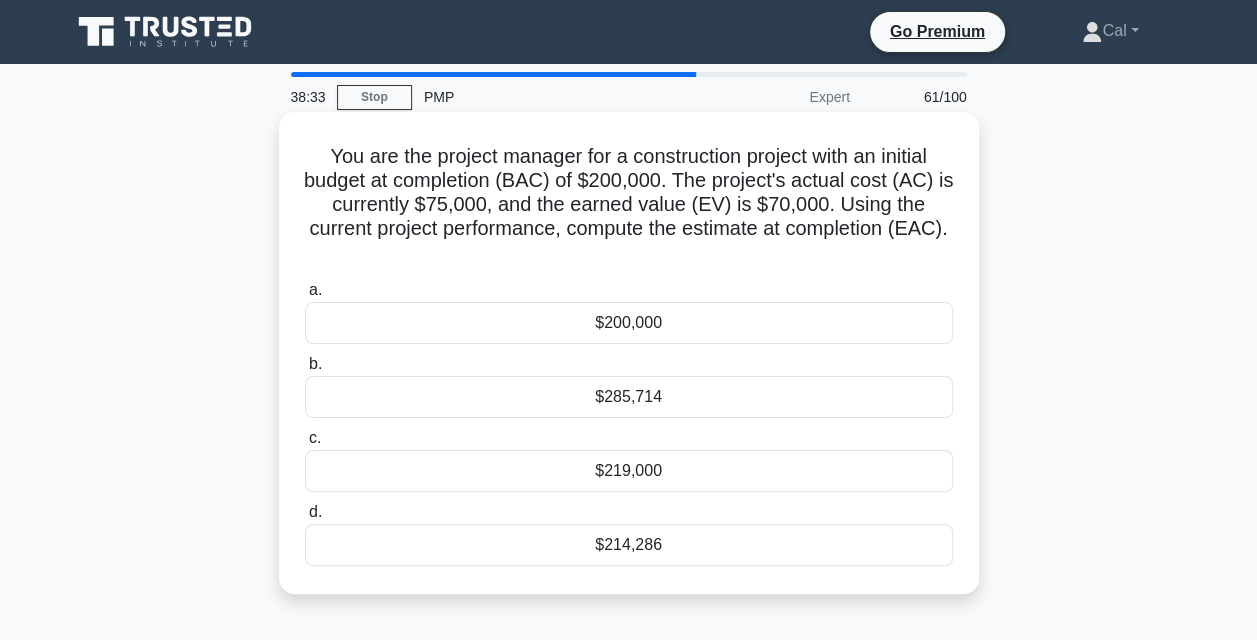 click on "$214,286" at bounding box center (629, 545) 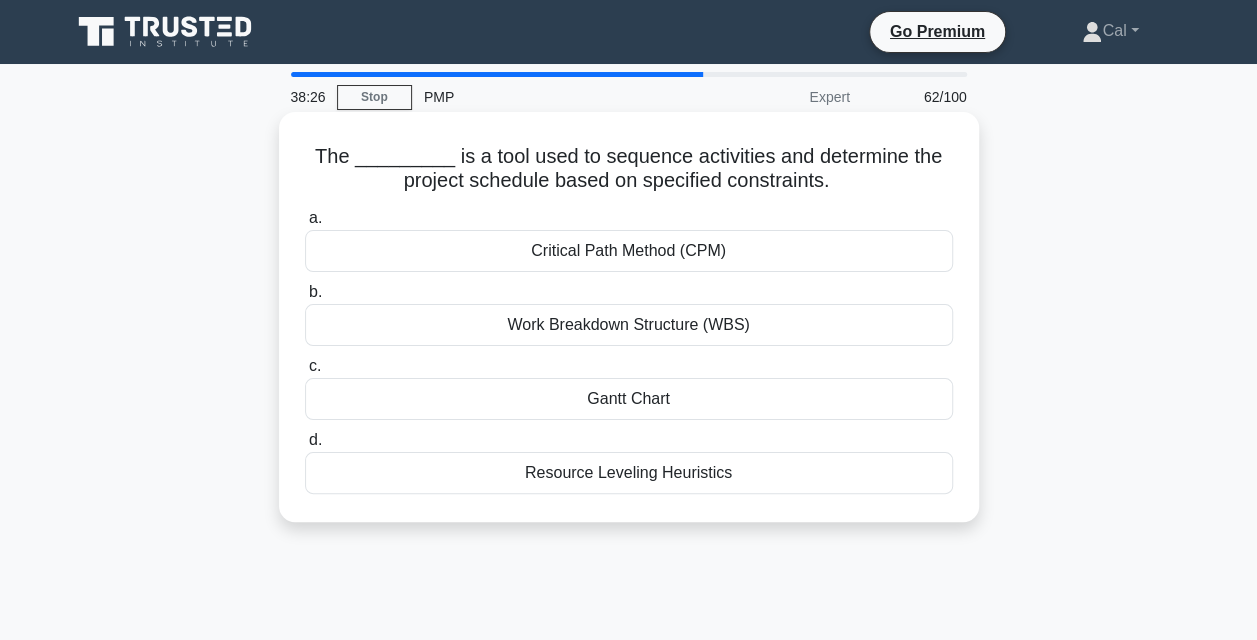 click on "Critical Path Method (CPM)" at bounding box center [629, 251] 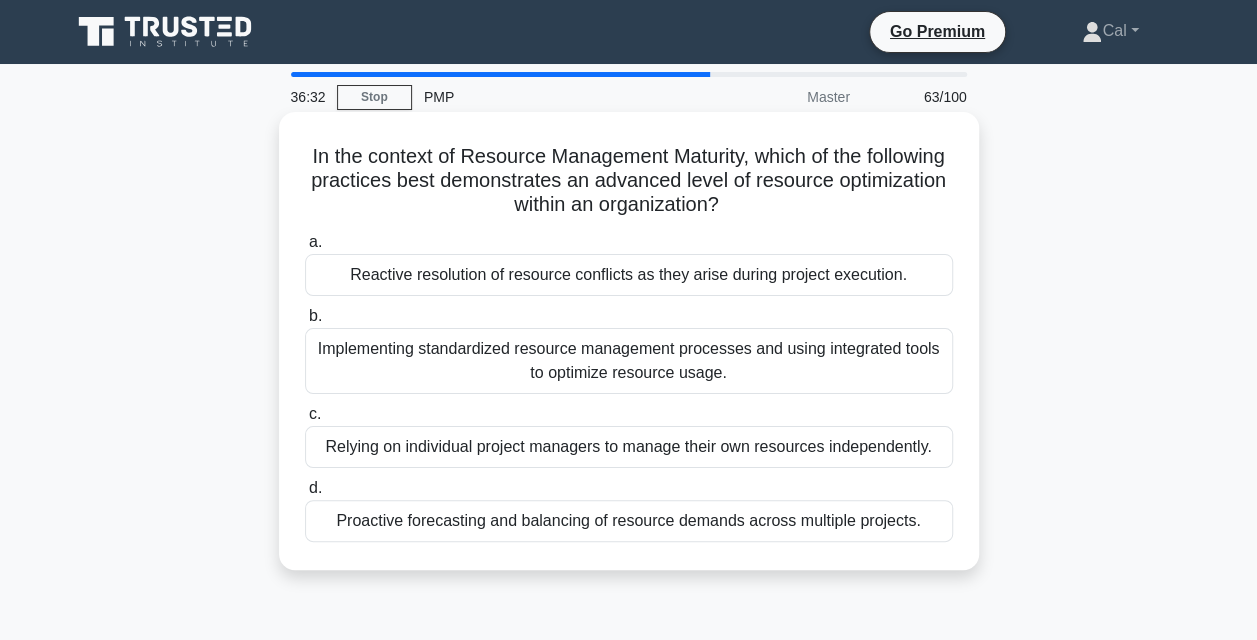 click on "Implementing standardized resource management processes and using integrated tools to optimize resource usage." at bounding box center (629, 361) 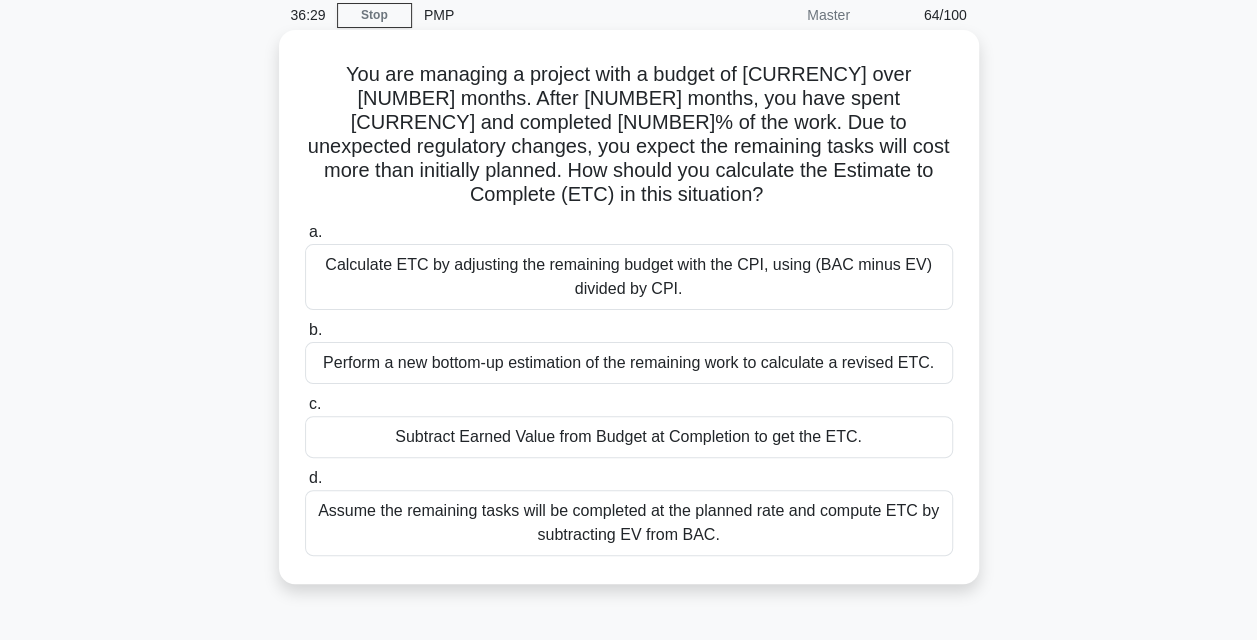scroll, scrollTop: 84, scrollLeft: 0, axis: vertical 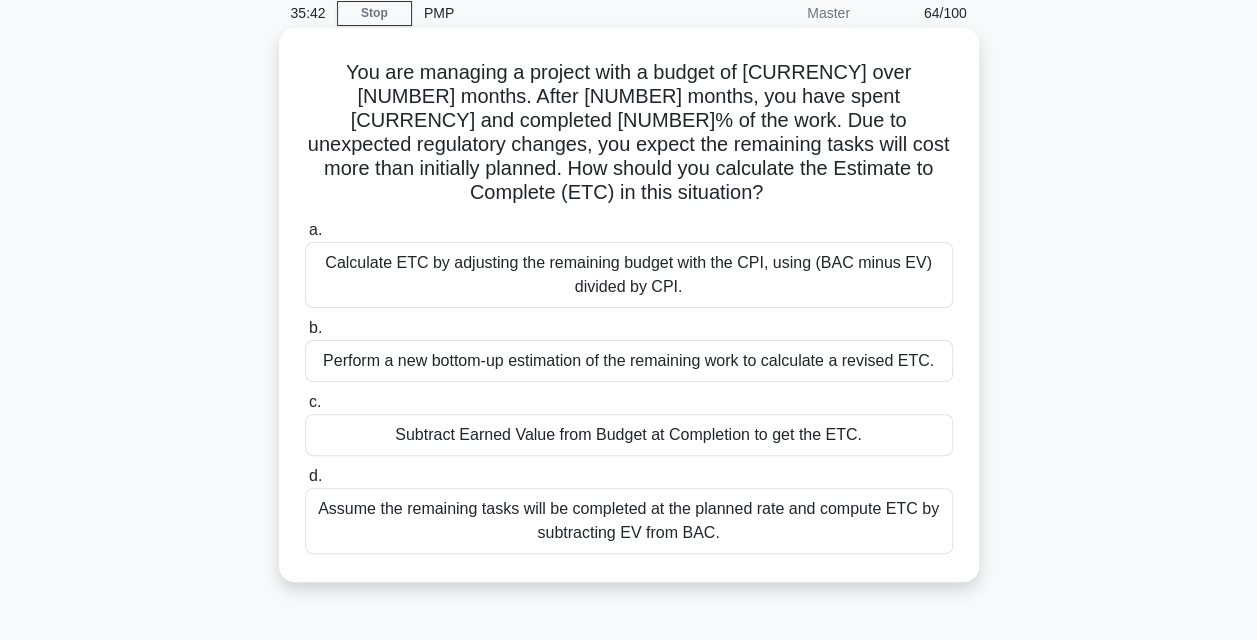 click on "Perform a new bottom-up estimation of the remaining work to calculate a revised ETC." at bounding box center [629, 361] 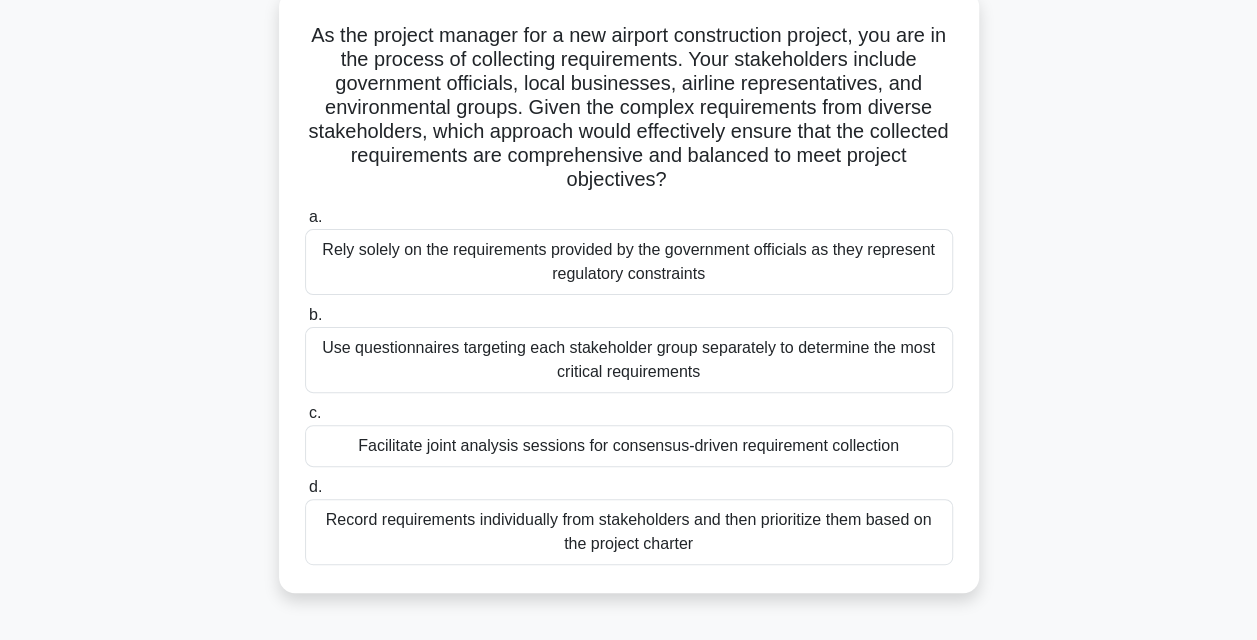 scroll, scrollTop: 124, scrollLeft: 0, axis: vertical 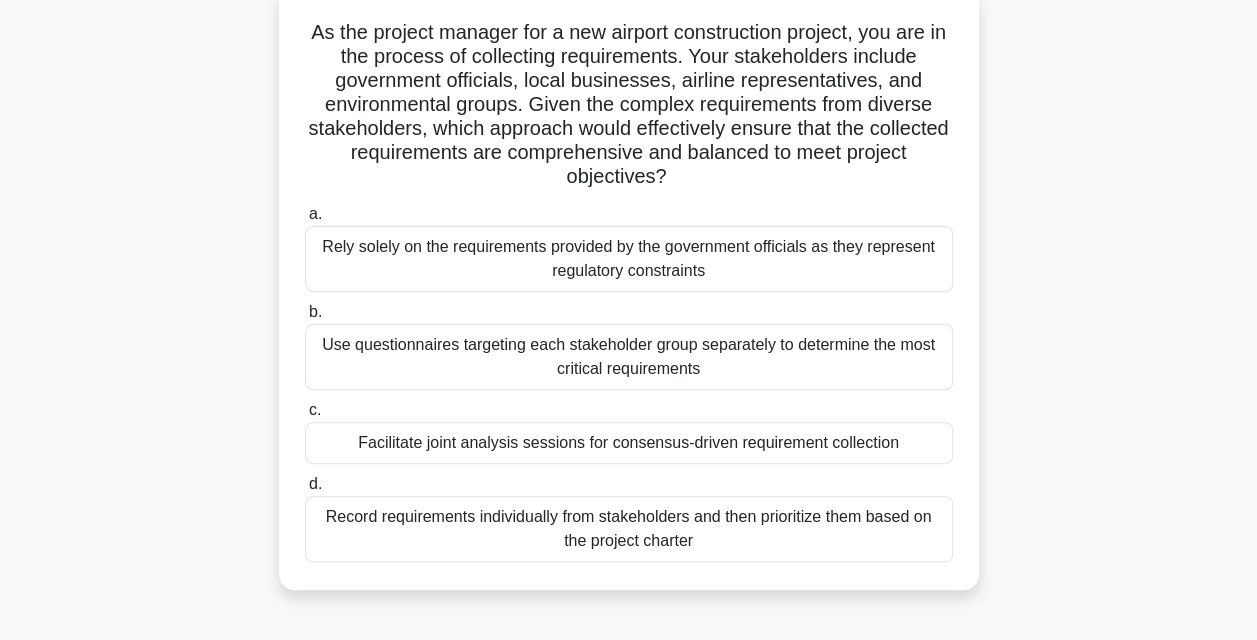 click on "Facilitate joint analysis sessions for consensus-driven requirement collection" at bounding box center [629, 443] 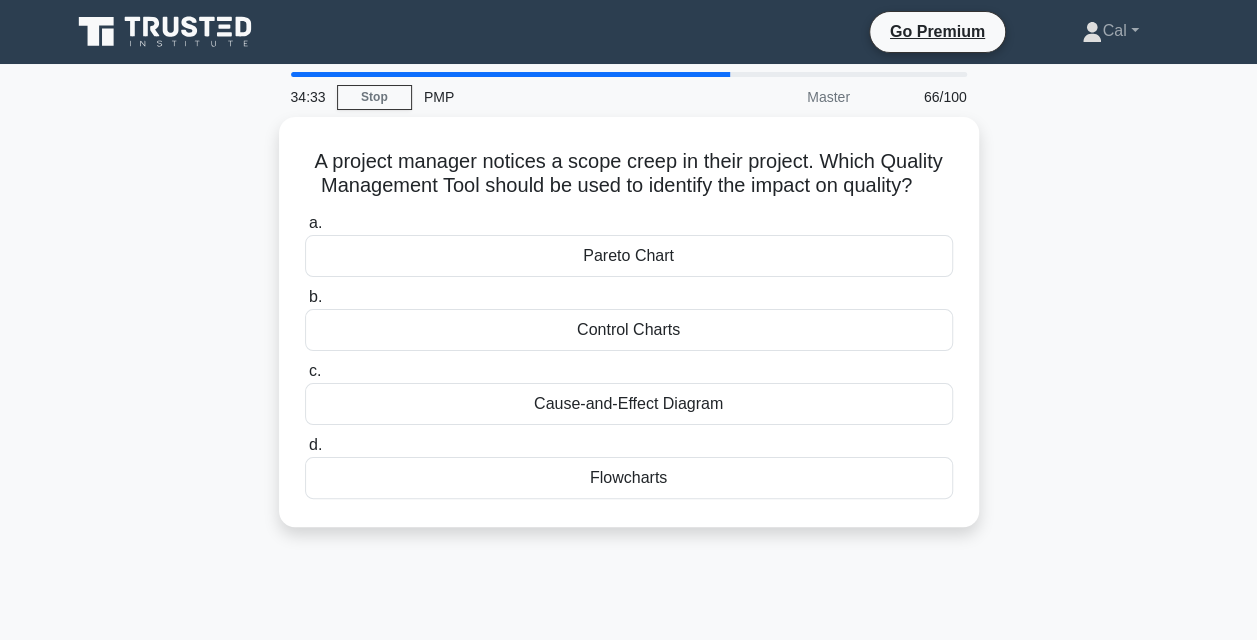 scroll, scrollTop: 0, scrollLeft: 0, axis: both 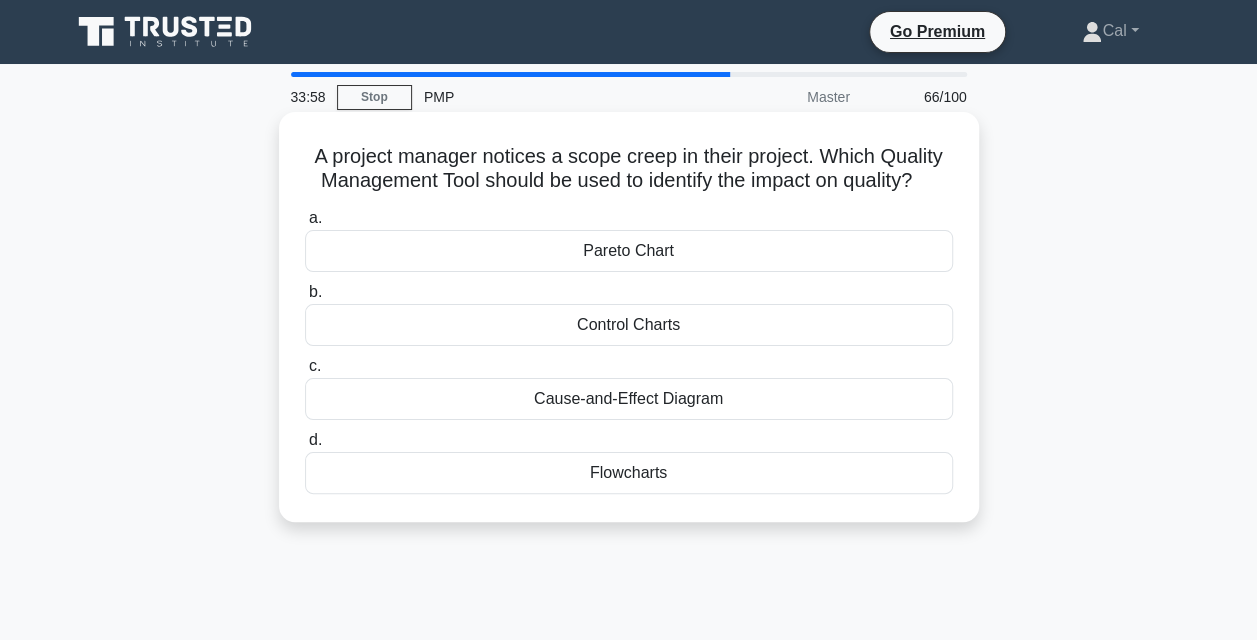 click on "Cause-and-Effect Diagram" at bounding box center (629, 399) 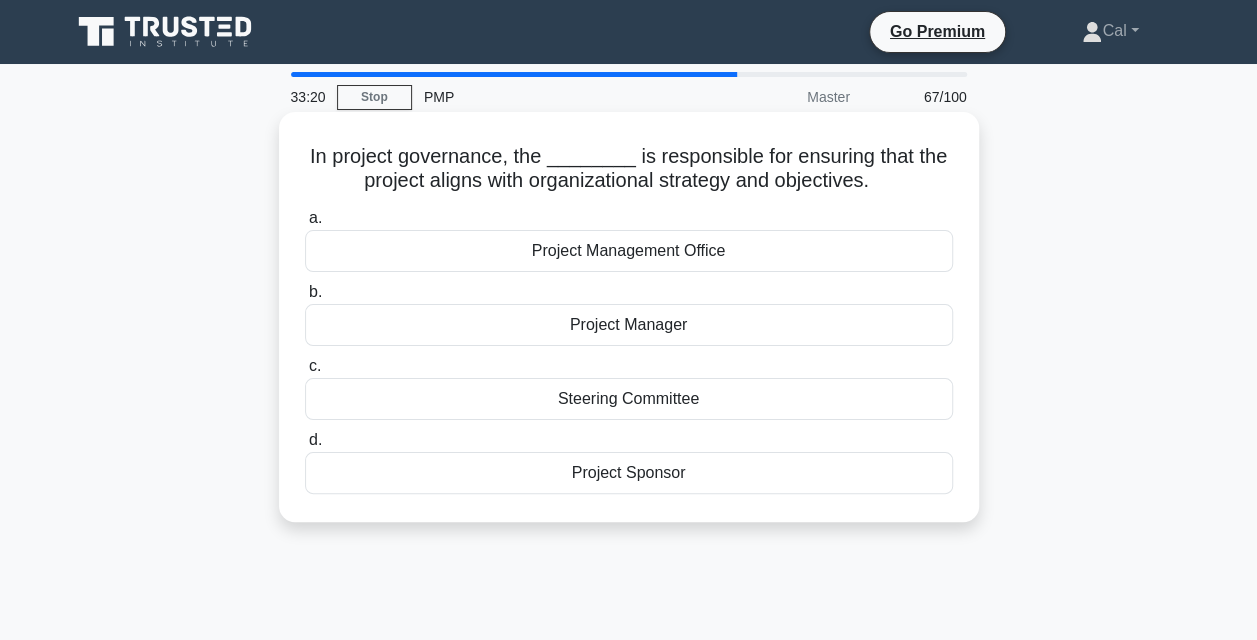 click on "Project Sponsor" at bounding box center (629, 473) 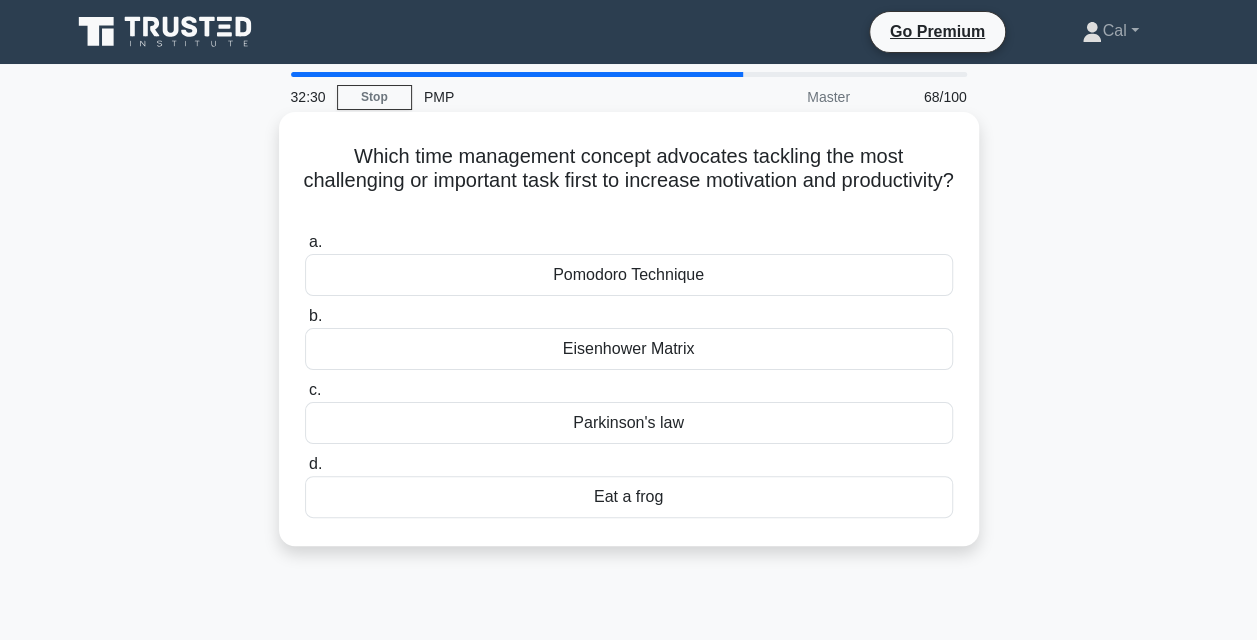 click on "Eisenhower Matrix" at bounding box center [629, 349] 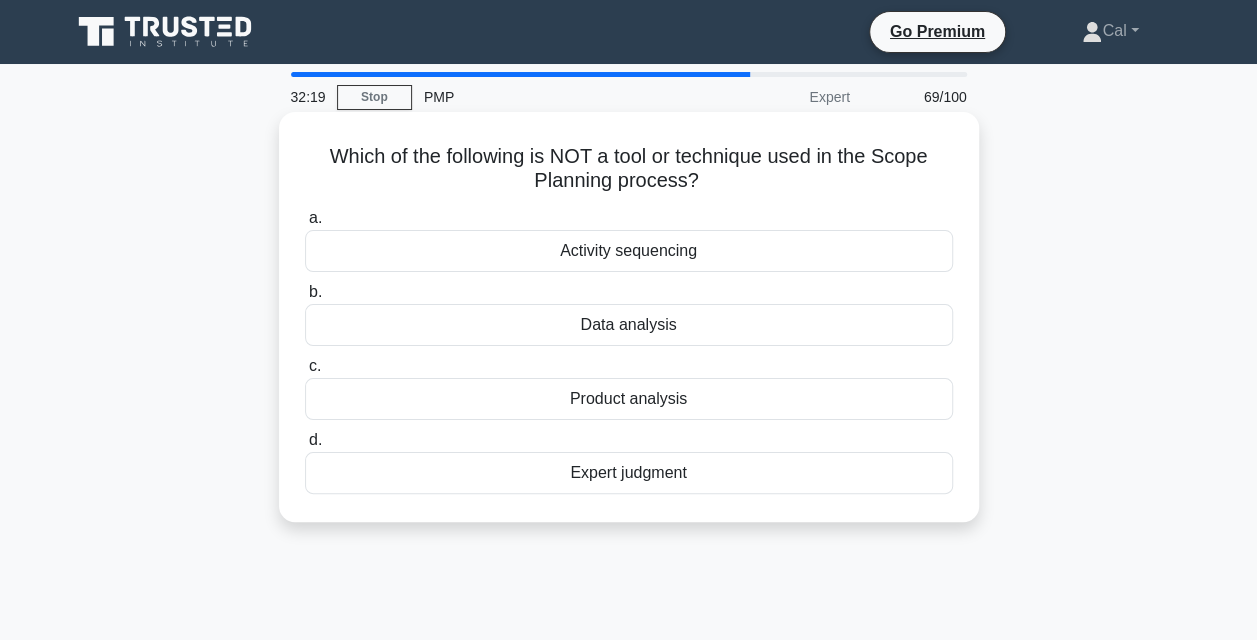click on "Activity sequencing" at bounding box center (629, 251) 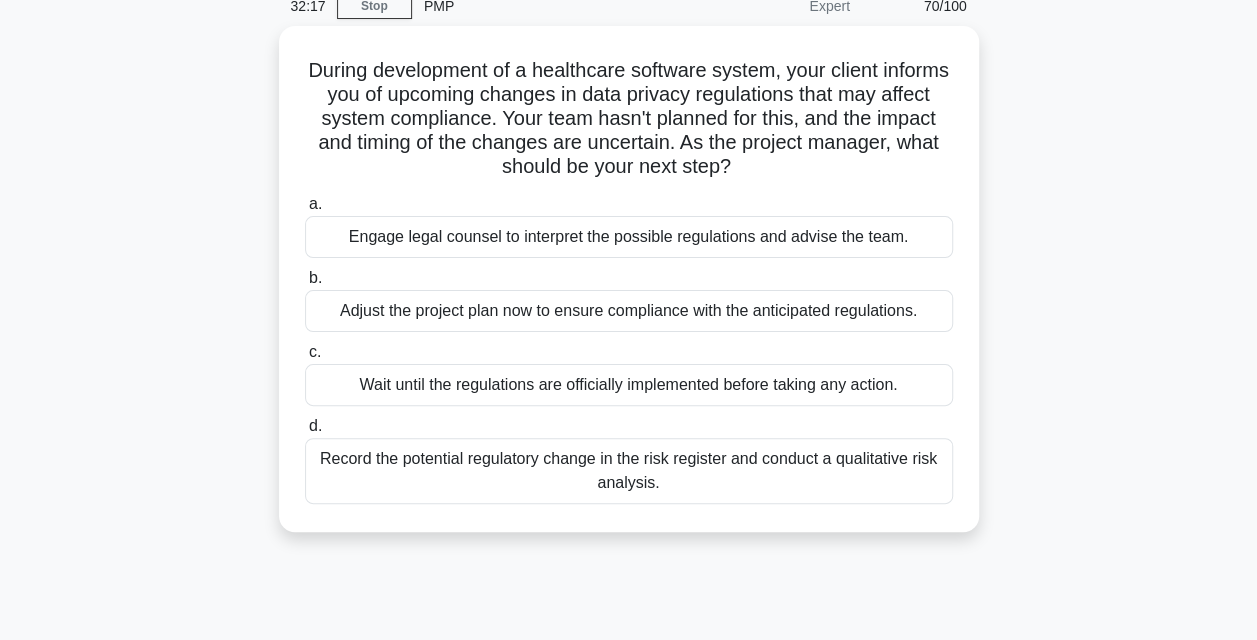 scroll, scrollTop: 92, scrollLeft: 0, axis: vertical 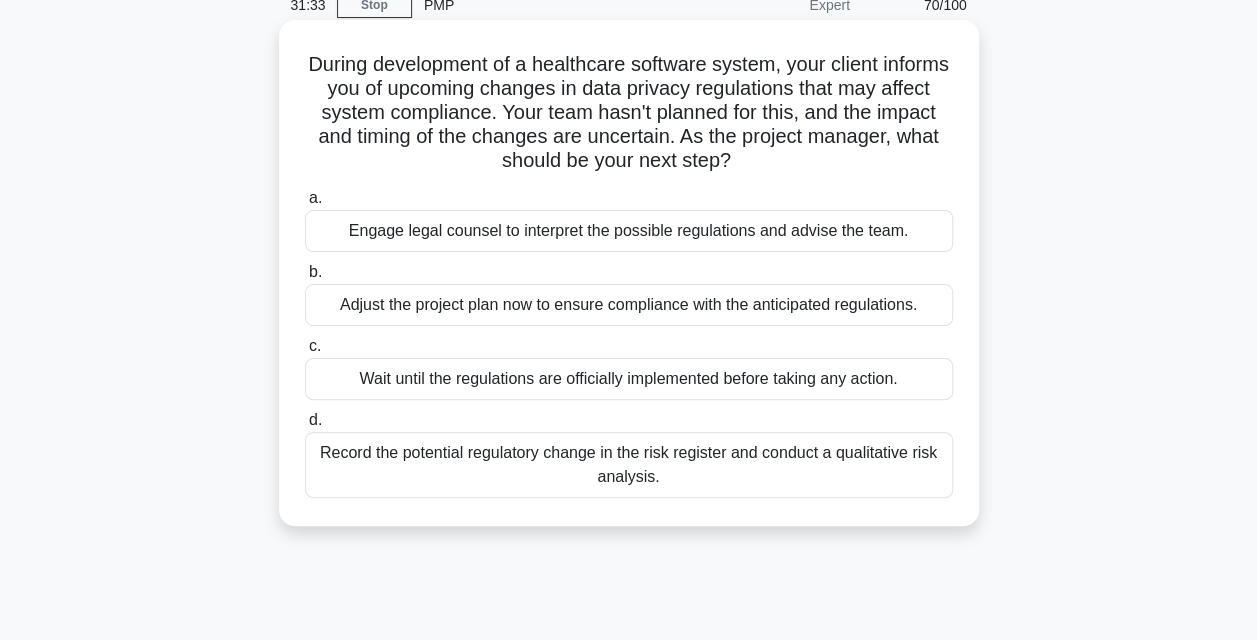 click on "Record the potential regulatory change in the risk register and conduct a qualitative risk analysis." at bounding box center (629, 465) 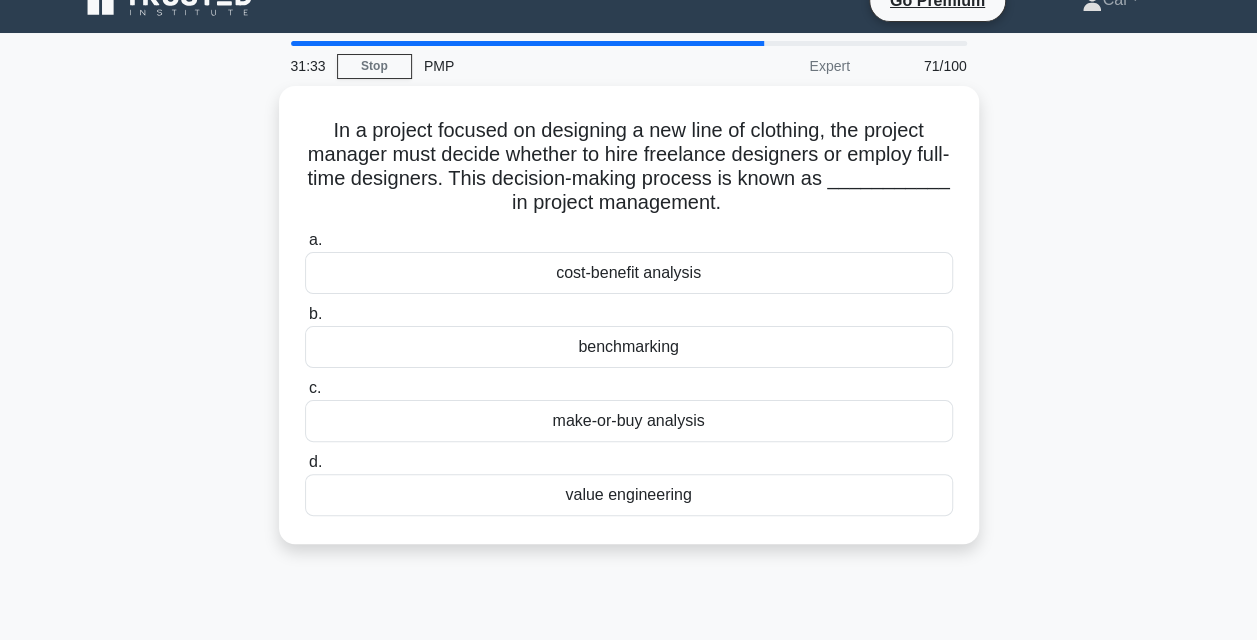 scroll, scrollTop: 0, scrollLeft: 0, axis: both 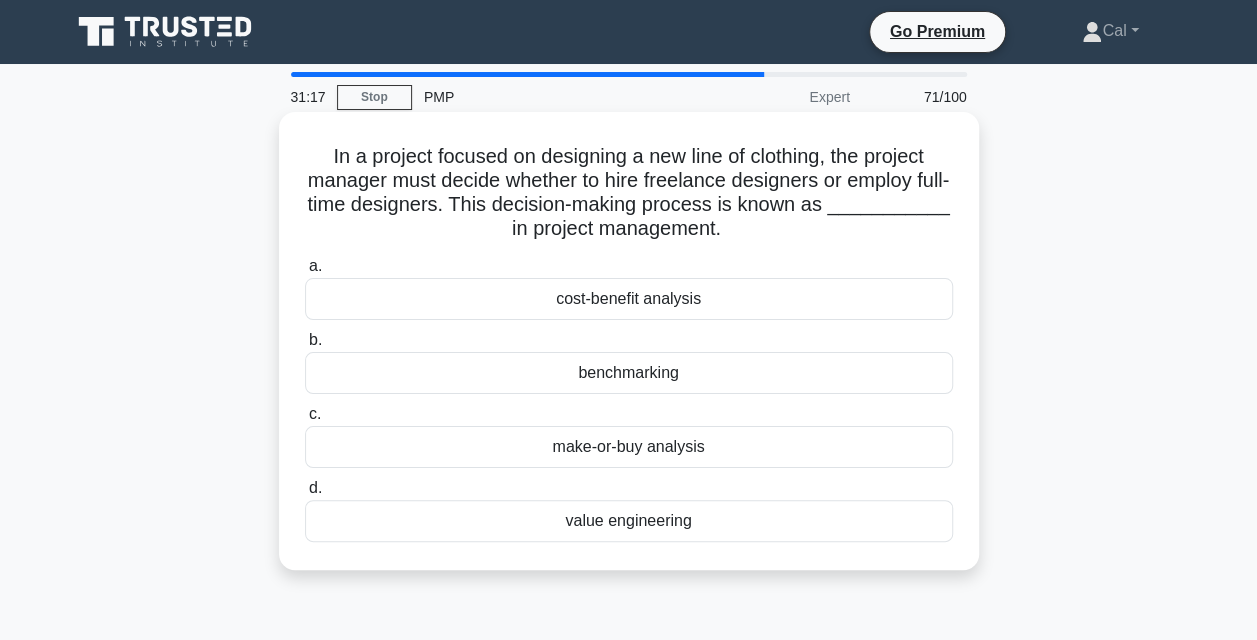 click on "make-or-buy analysis" at bounding box center [629, 447] 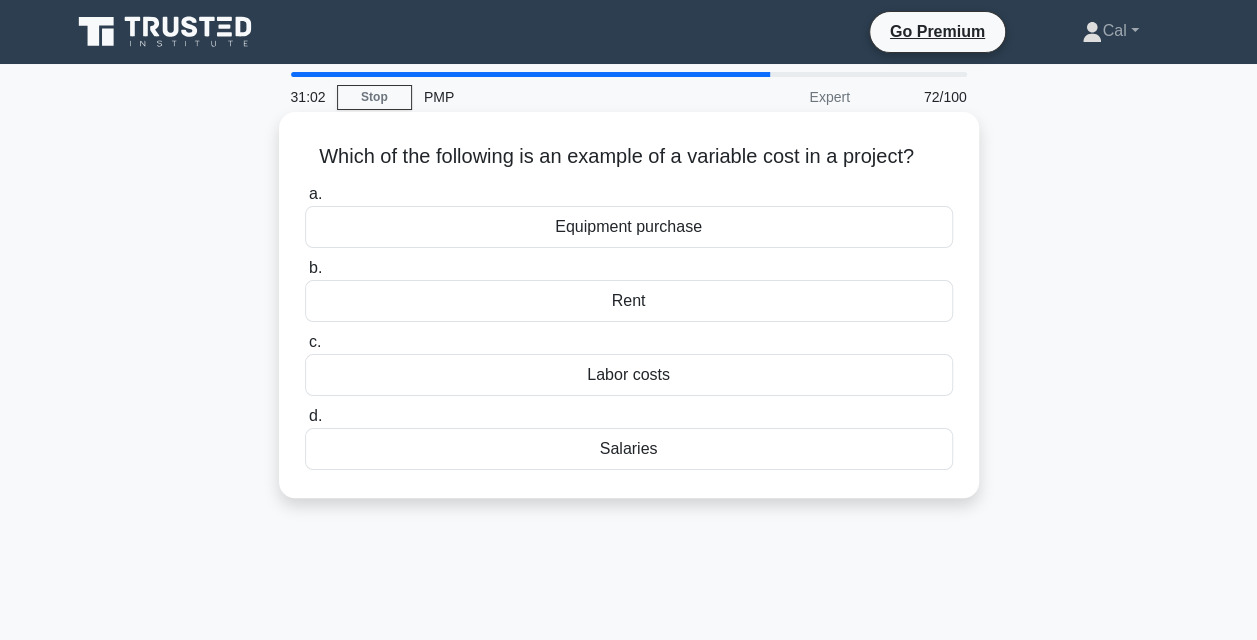 click on "Equipment purchase" at bounding box center [629, 227] 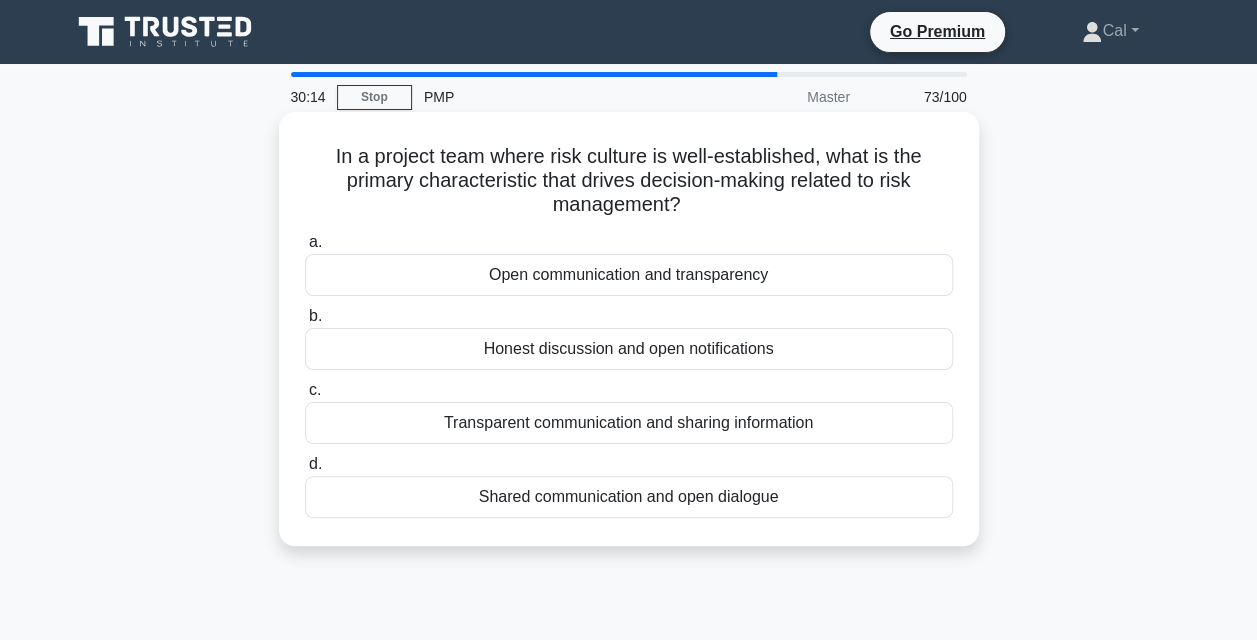 click on "Shared communication and open dialogue" at bounding box center [629, 497] 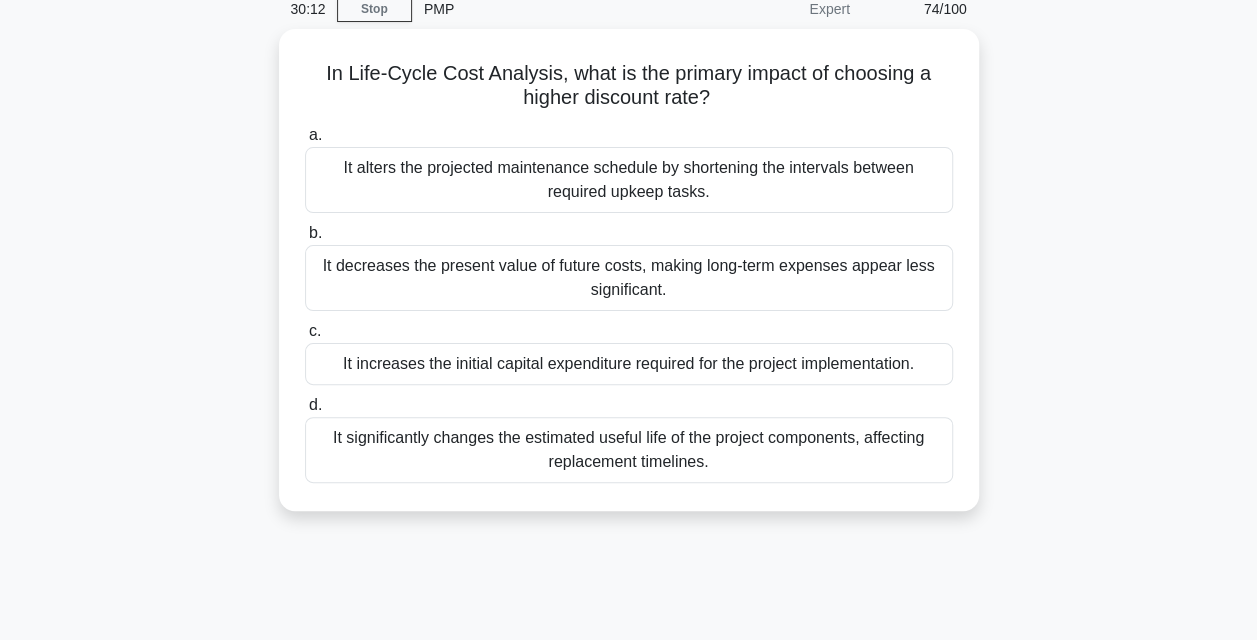 scroll, scrollTop: 89, scrollLeft: 0, axis: vertical 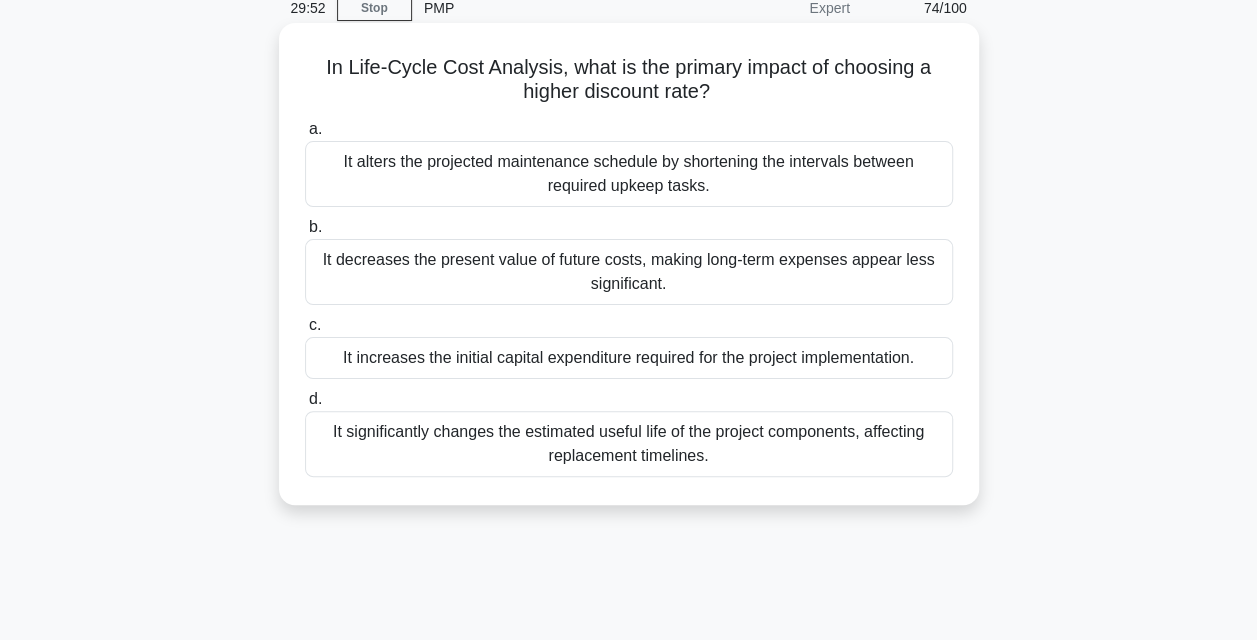 click on "It decreases the present value of future costs, making long-term expenses appear less significant." at bounding box center [629, 272] 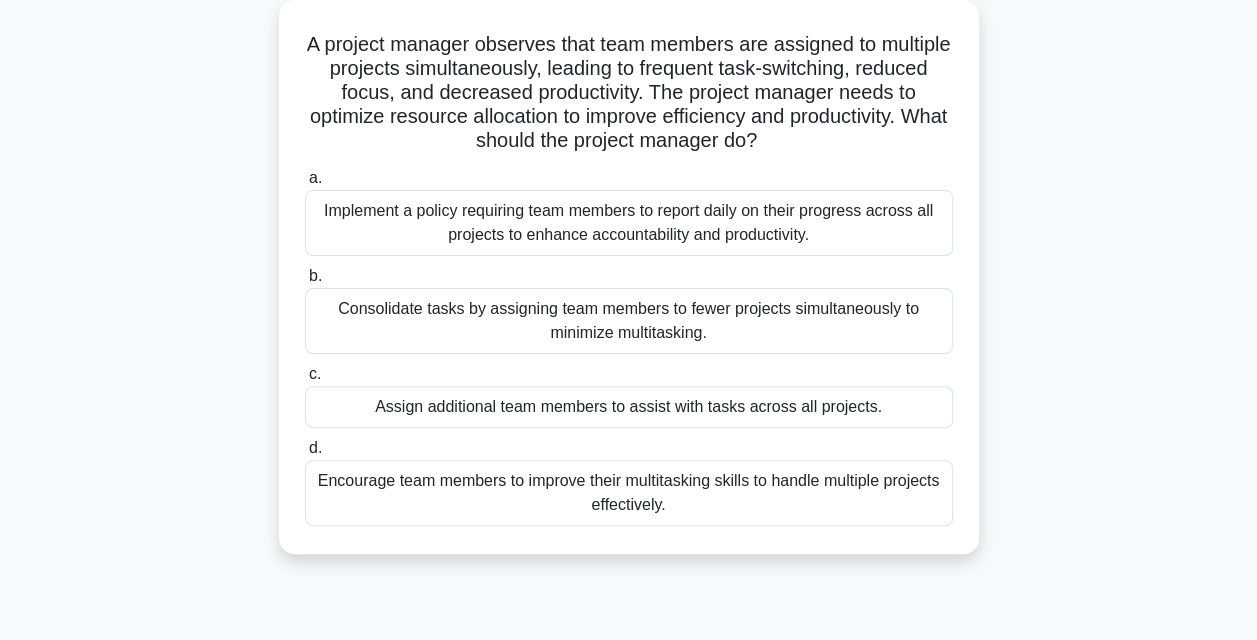 scroll, scrollTop: 118, scrollLeft: 0, axis: vertical 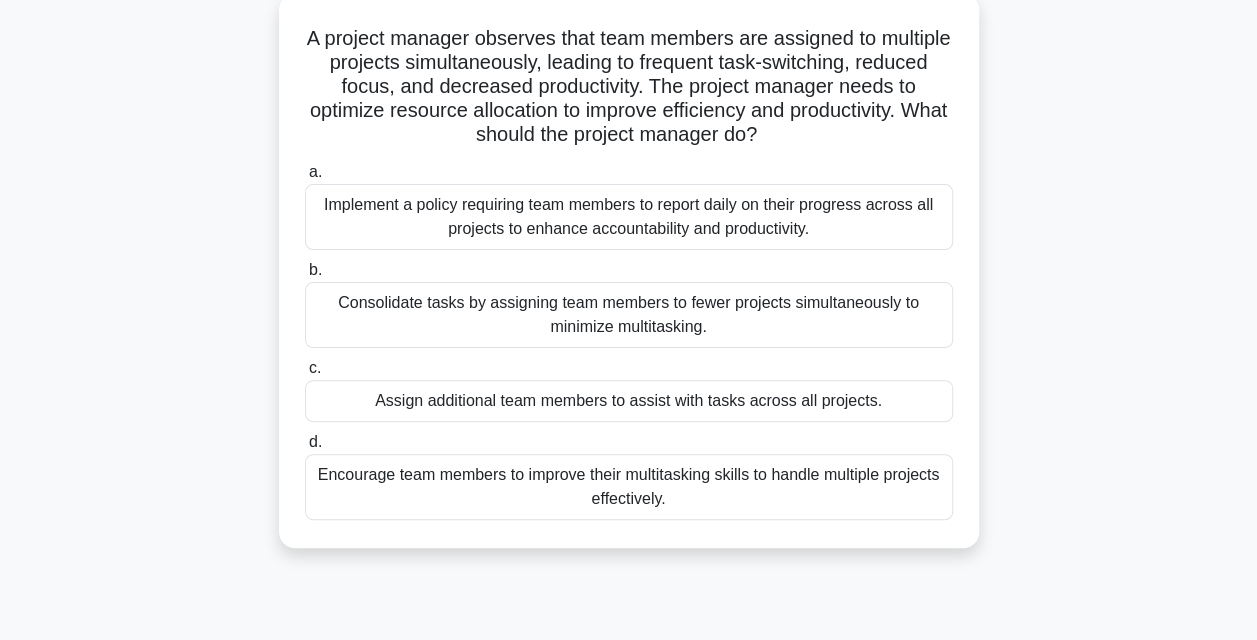 click on "Consolidate tasks by assigning team members to fewer projects simultaneously to minimize multitasking." at bounding box center (629, 315) 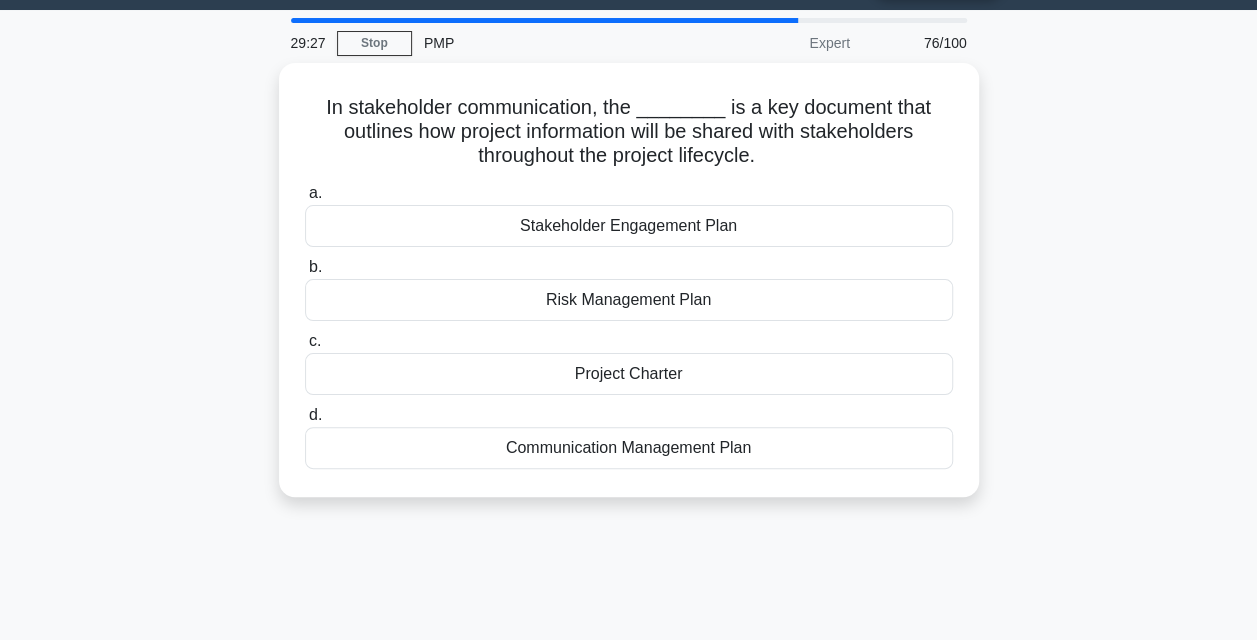 scroll, scrollTop: 0, scrollLeft: 0, axis: both 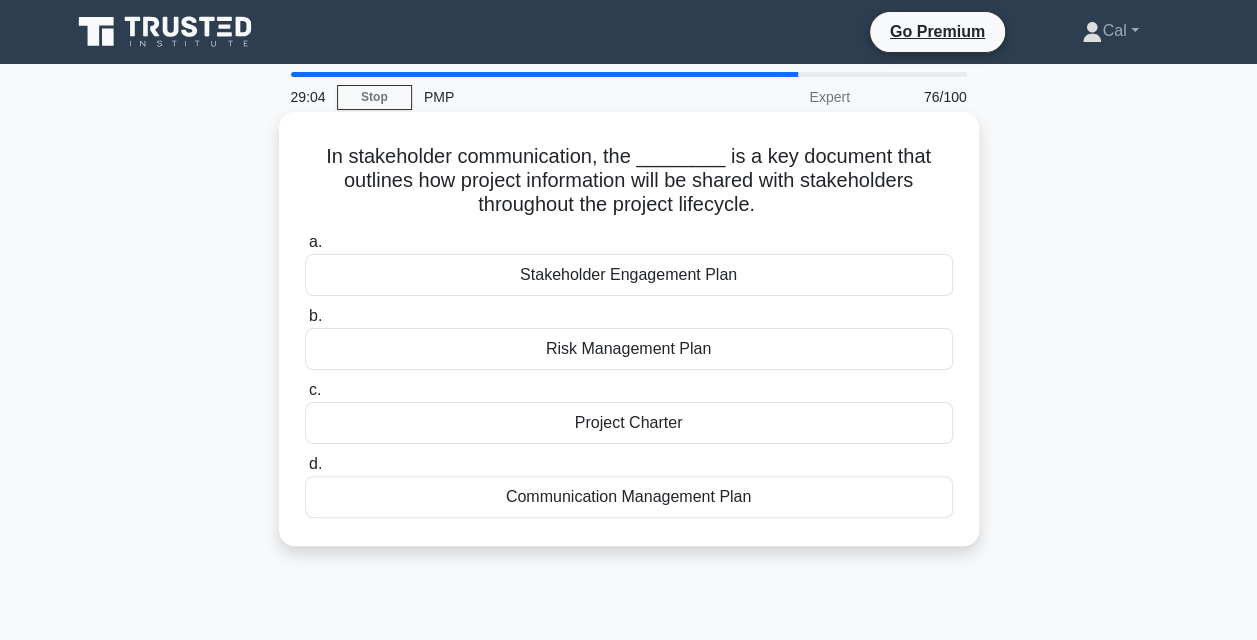 click on "Stakeholder Engagement Plan" at bounding box center [629, 275] 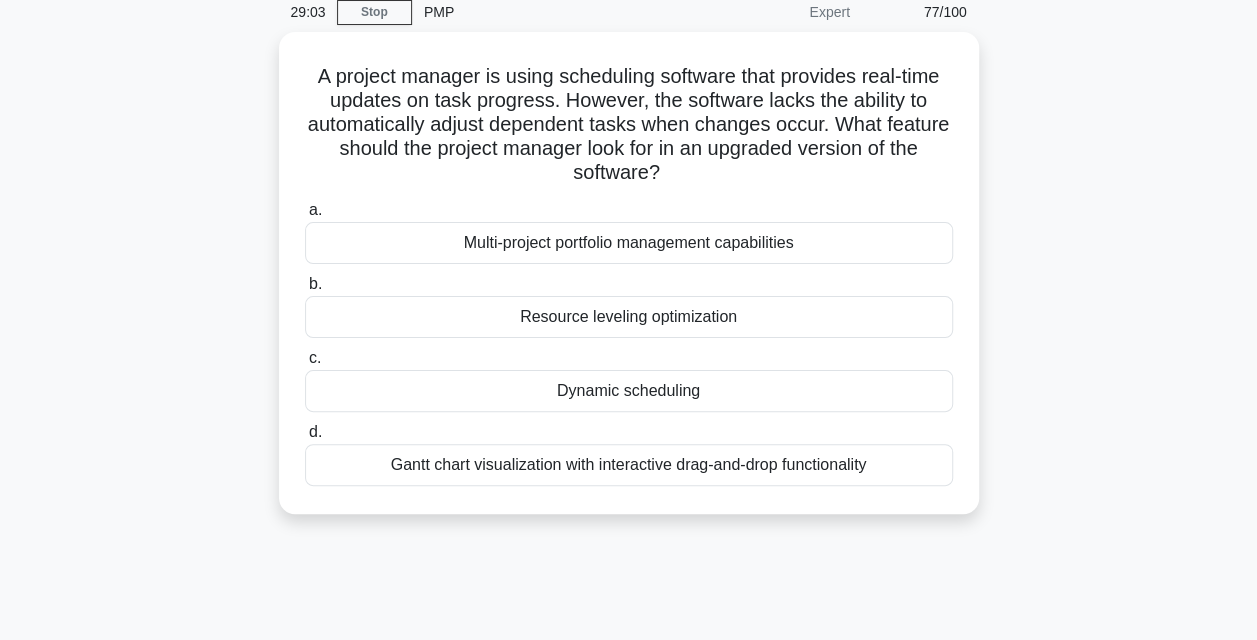 scroll, scrollTop: 96, scrollLeft: 0, axis: vertical 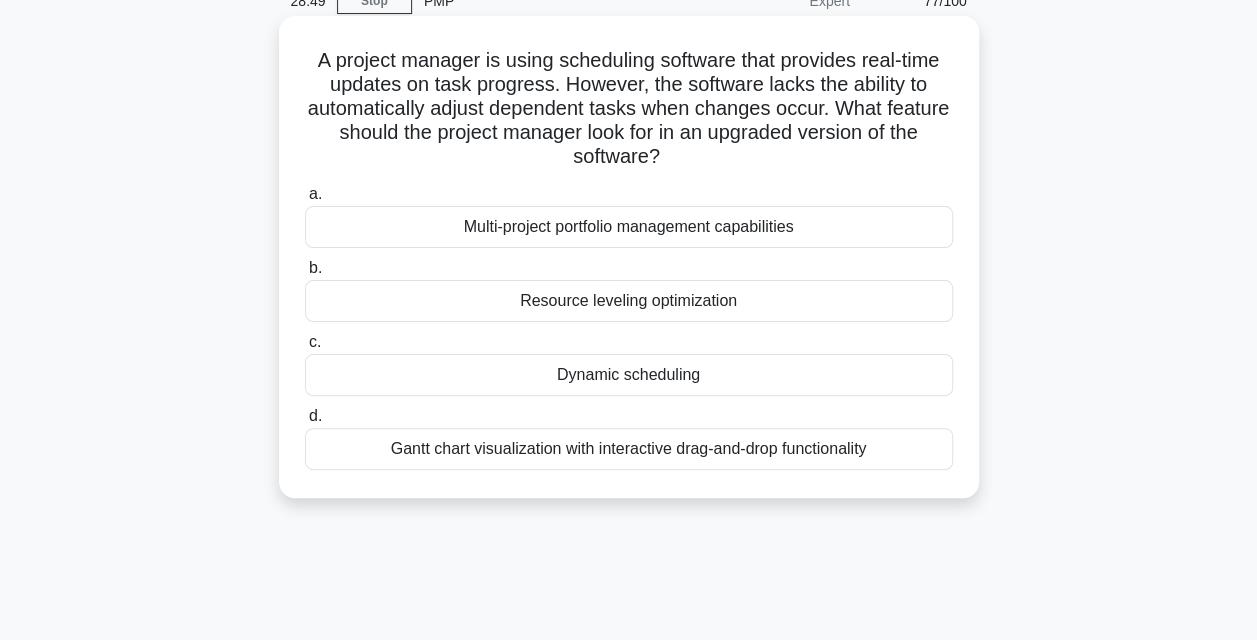 click on "Dynamic scheduling" at bounding box center (629, 375) 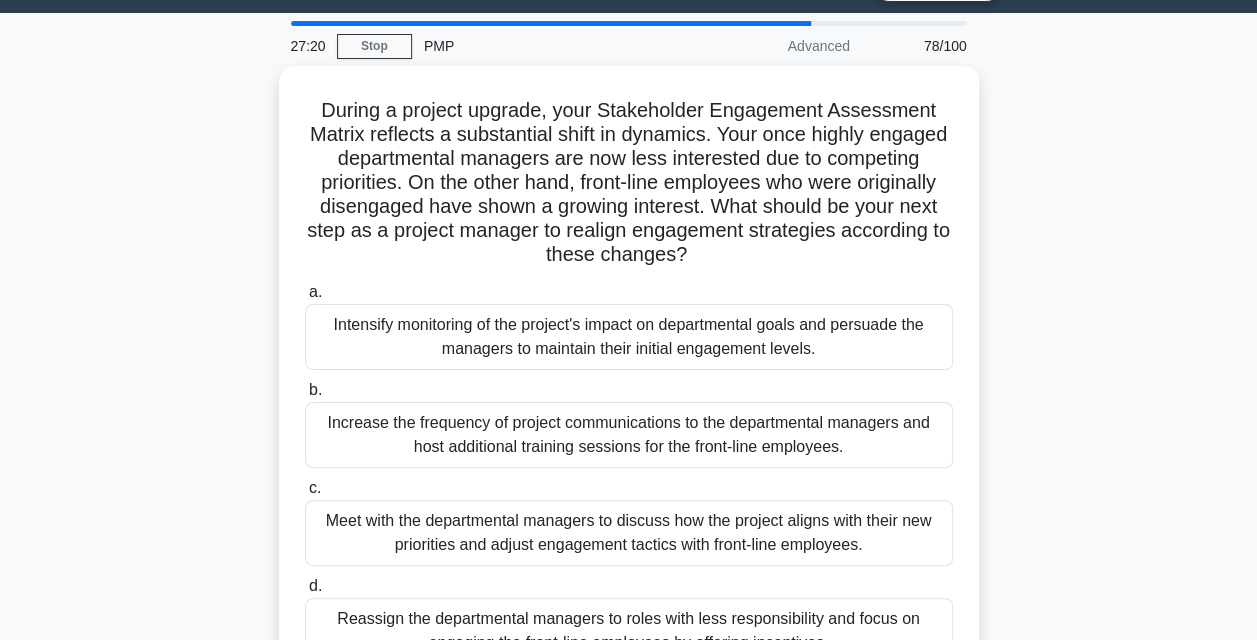 scroll, scrollTop: 52, scrollLeft: 0, axis: vertical 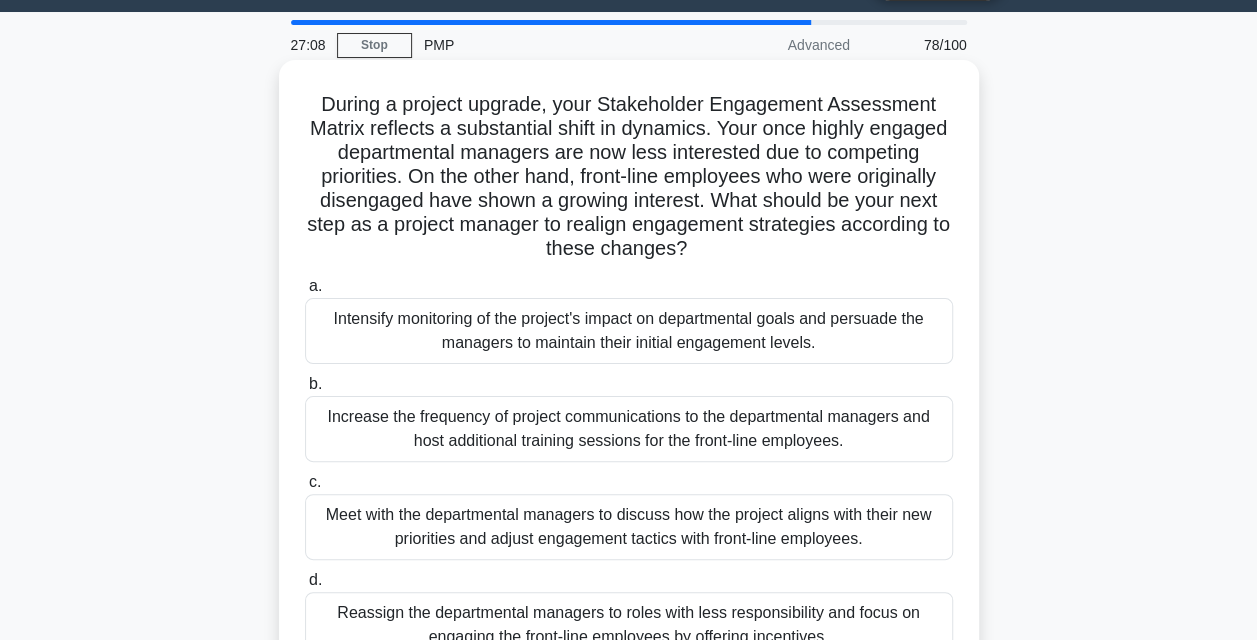 click on "Increase the frequency of project communications to the departmental managers and host additional training sessions for the front-line employees." at bounding box center (629, 429) 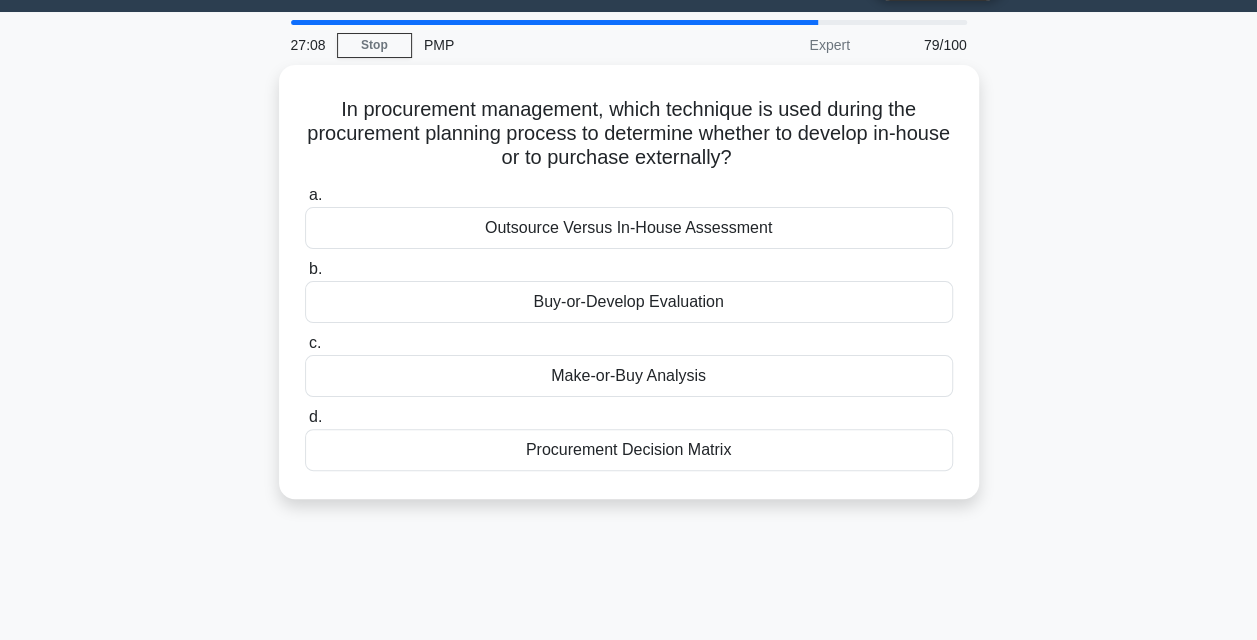scroll, scrollTop: 0, scrollLeft: 0, axis: both 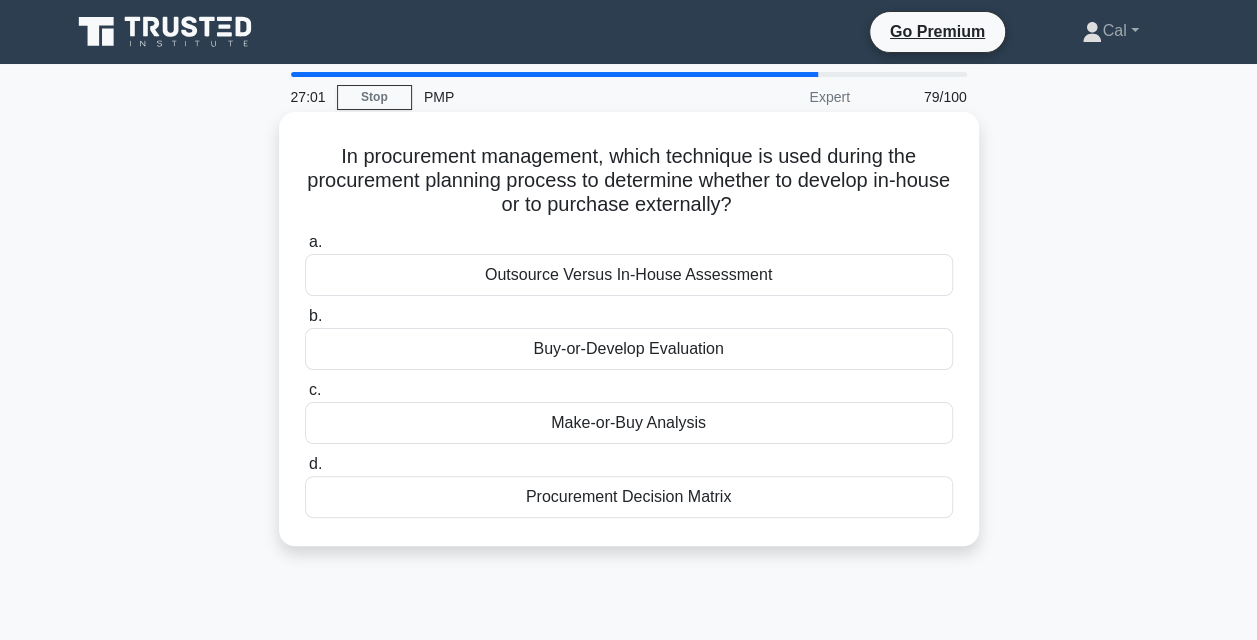 drag, startPoint x: 646, startPoint y: 428, endPoint x: 604, endPoint y: 418, distance: 43.174065 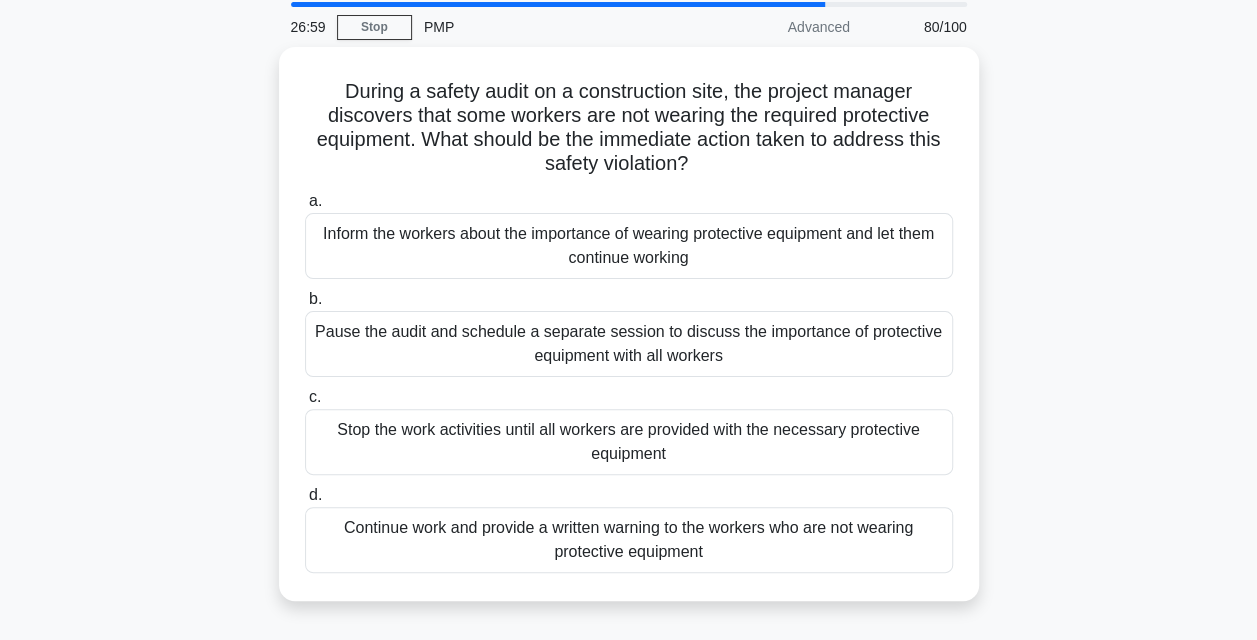 scroll, scrollTop: 74, scrollLeft: 0, axis: vertical 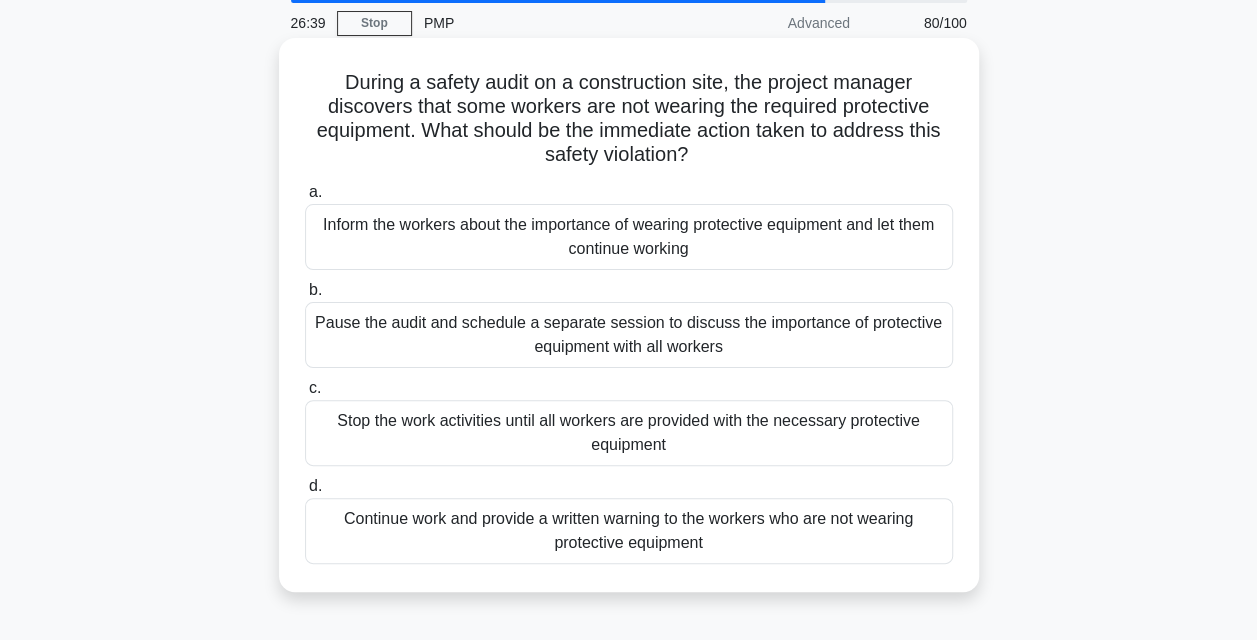 click on "Stop the work activities until all workers are provided with the necessary protective equipment" at bounding box center (629, 433) 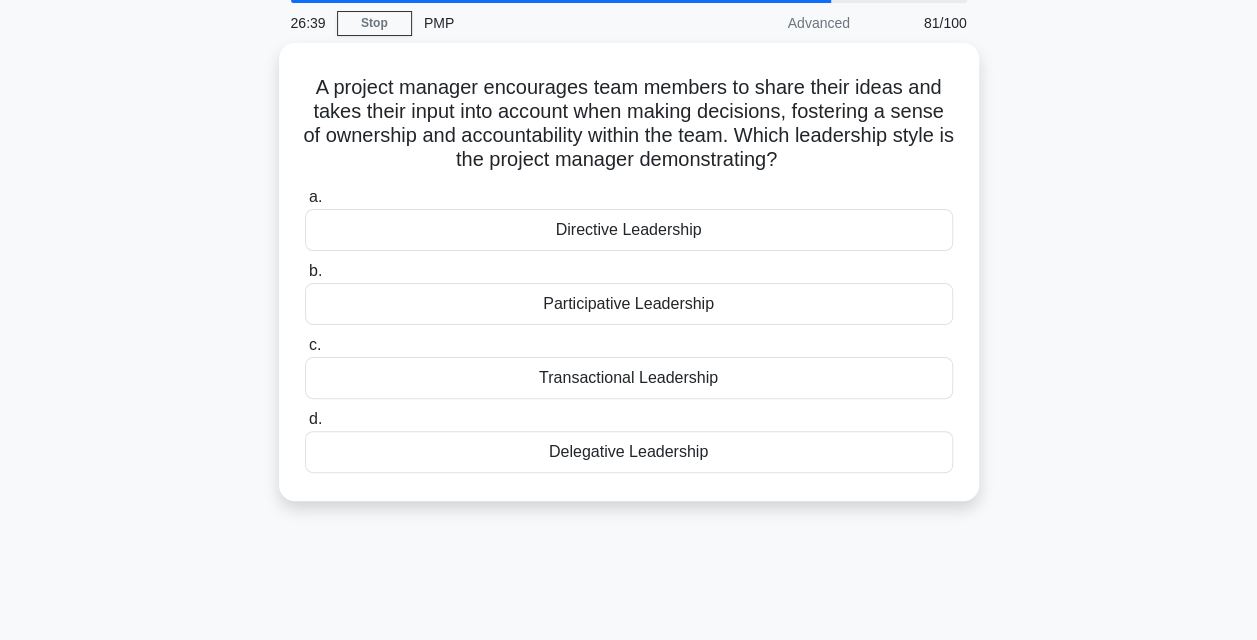 scroll, scrollTop: 0, scrollLeft: 0, axis: both 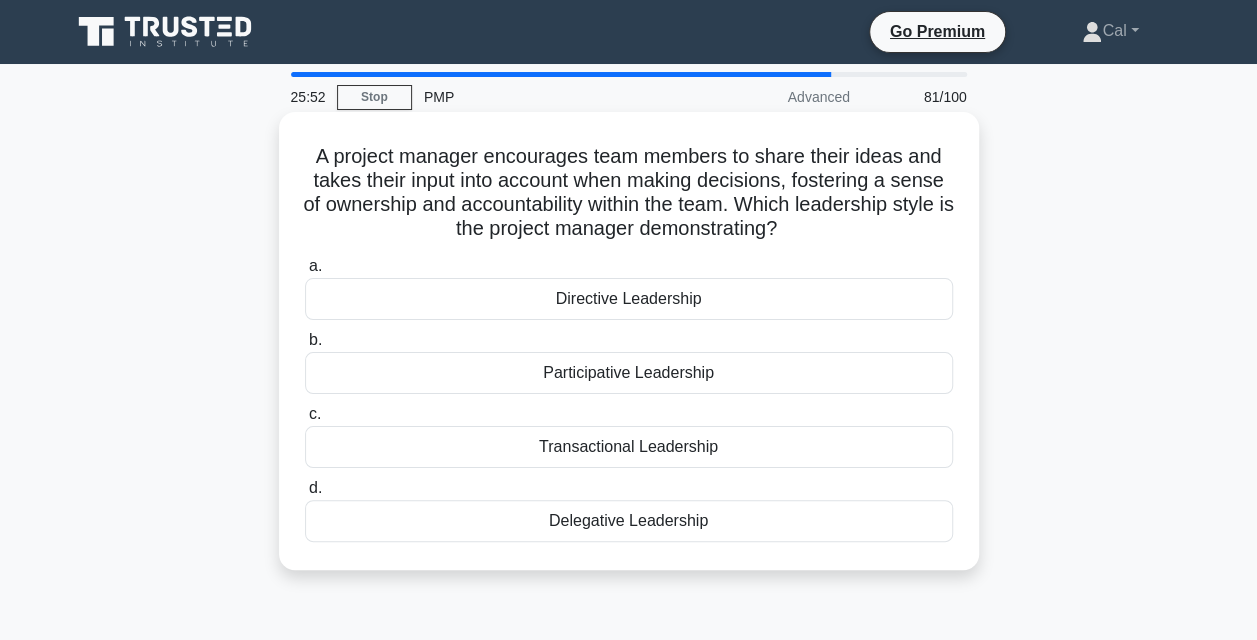 click on "Participative Leadership" at bounding box center (629, 373) 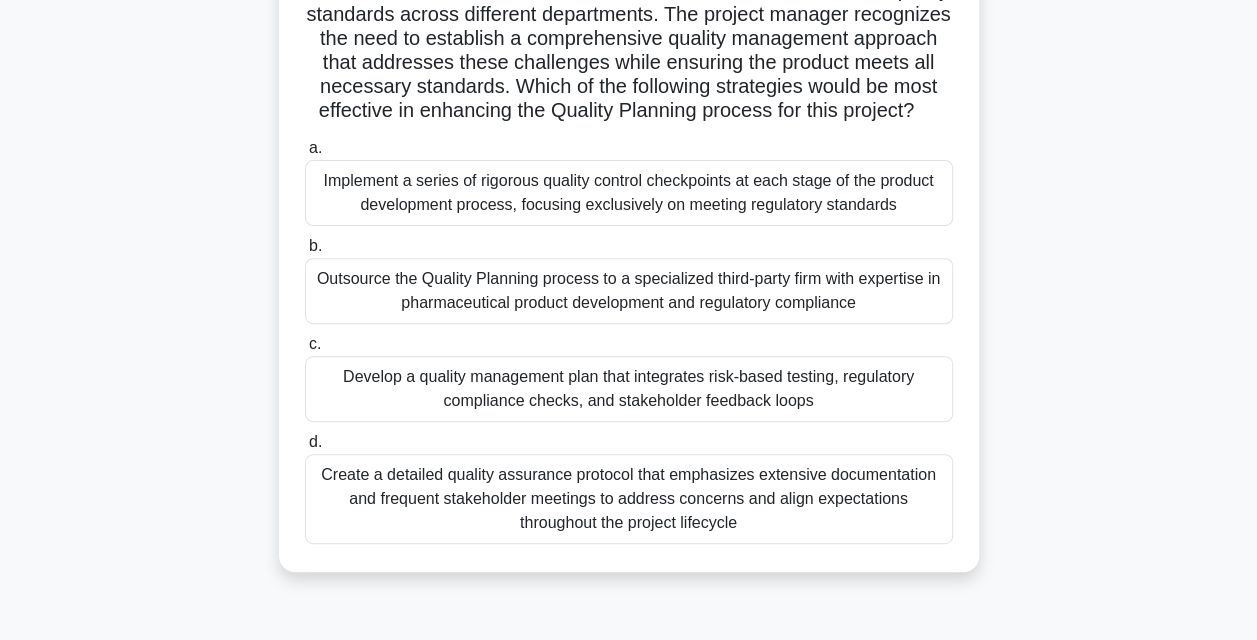 scroll, scrollTop: 244, scrollLeft: 0, axis: vertical 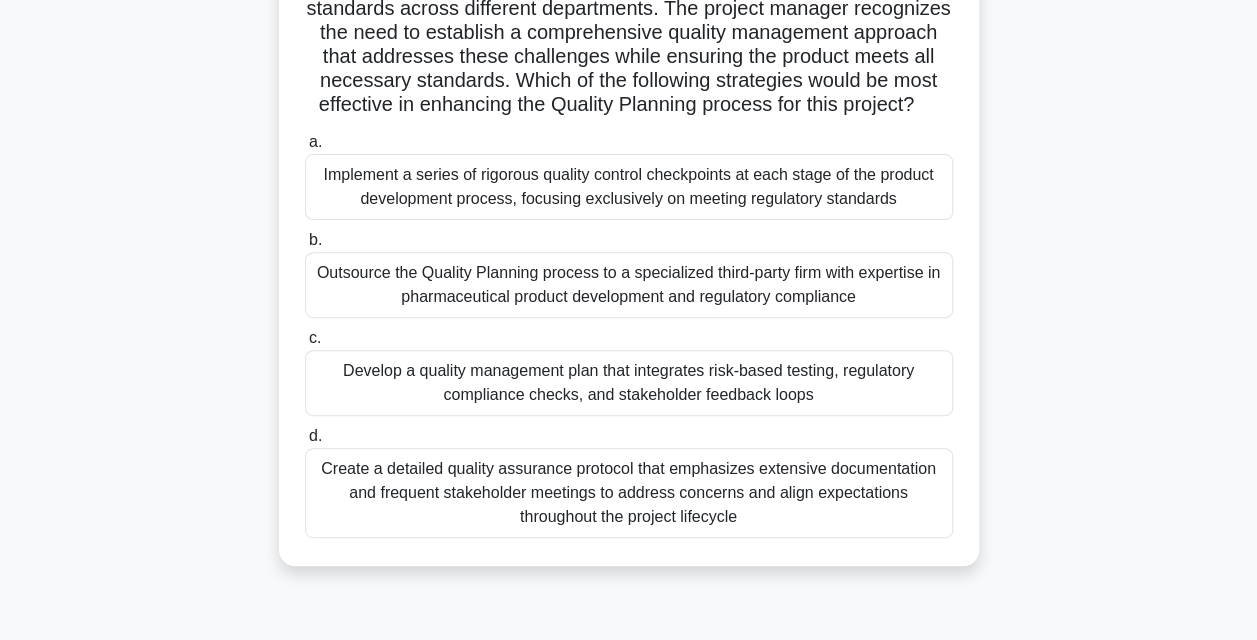 click on "Develop a quality management plan that integrates risk-based testing, regulatory compliance checks, and stakeholder feedback loops" at bounding box center [629, 383] 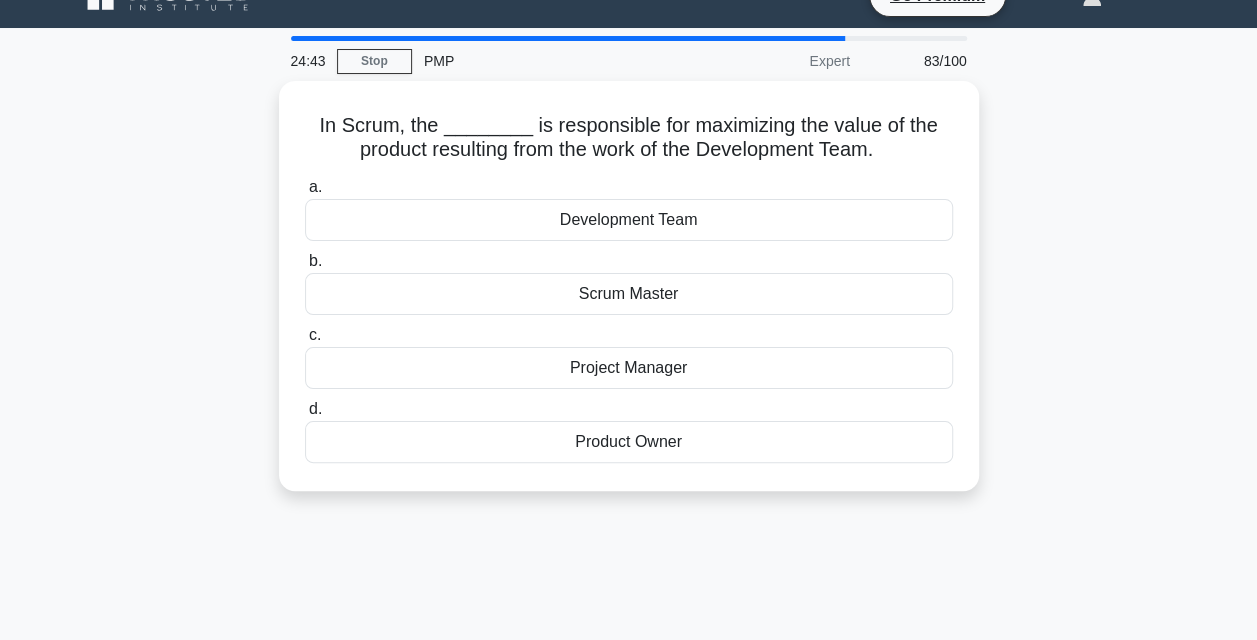 scroll, scrollTop: 0, scrollLeft: 0, axis: both 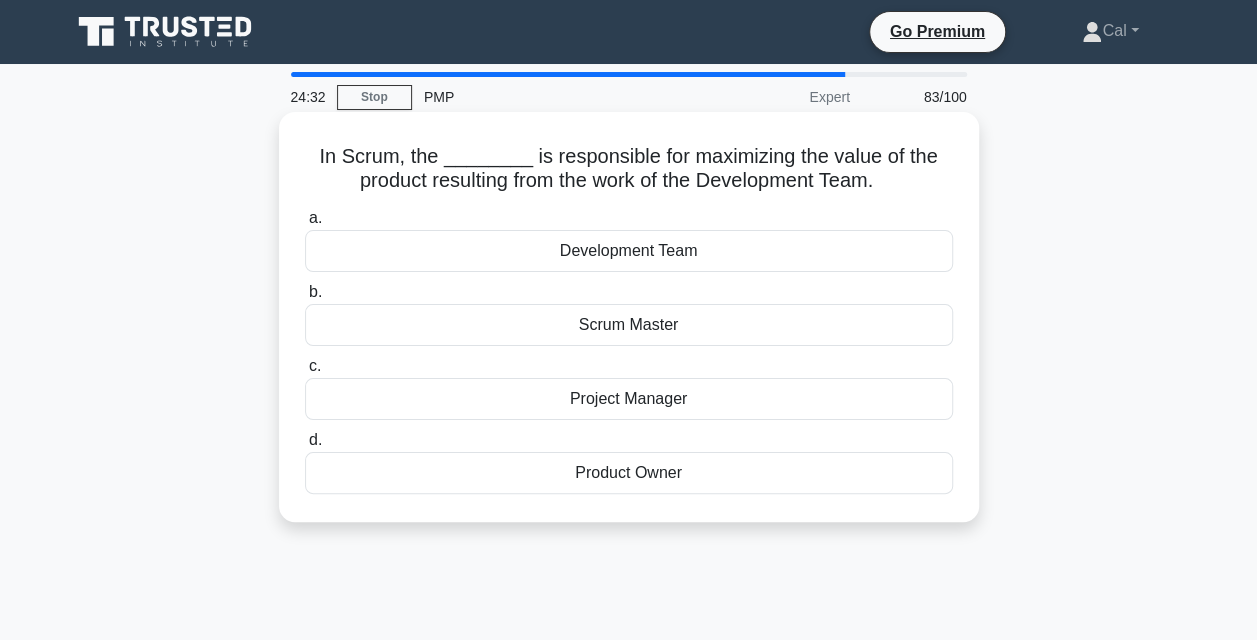 click on "Product Owner" at bounding box center [629, 473] 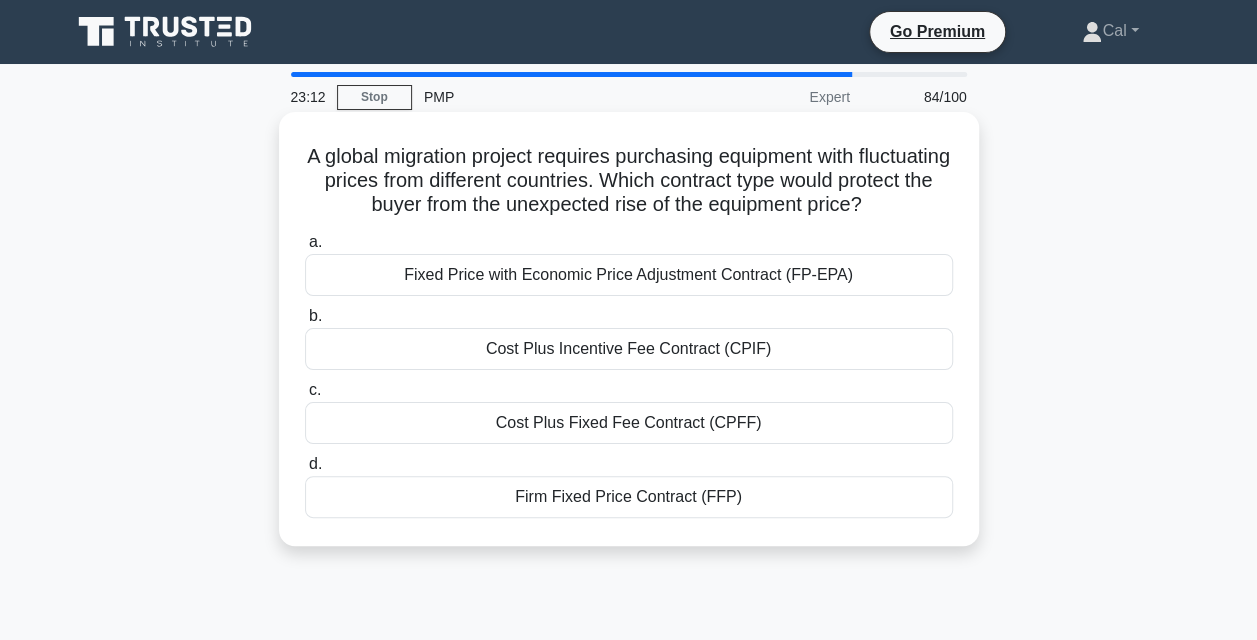 click on "Fixed Price with Economic Price Adjustment Contract (FP-EPA)" at bounding box center [629, 275] 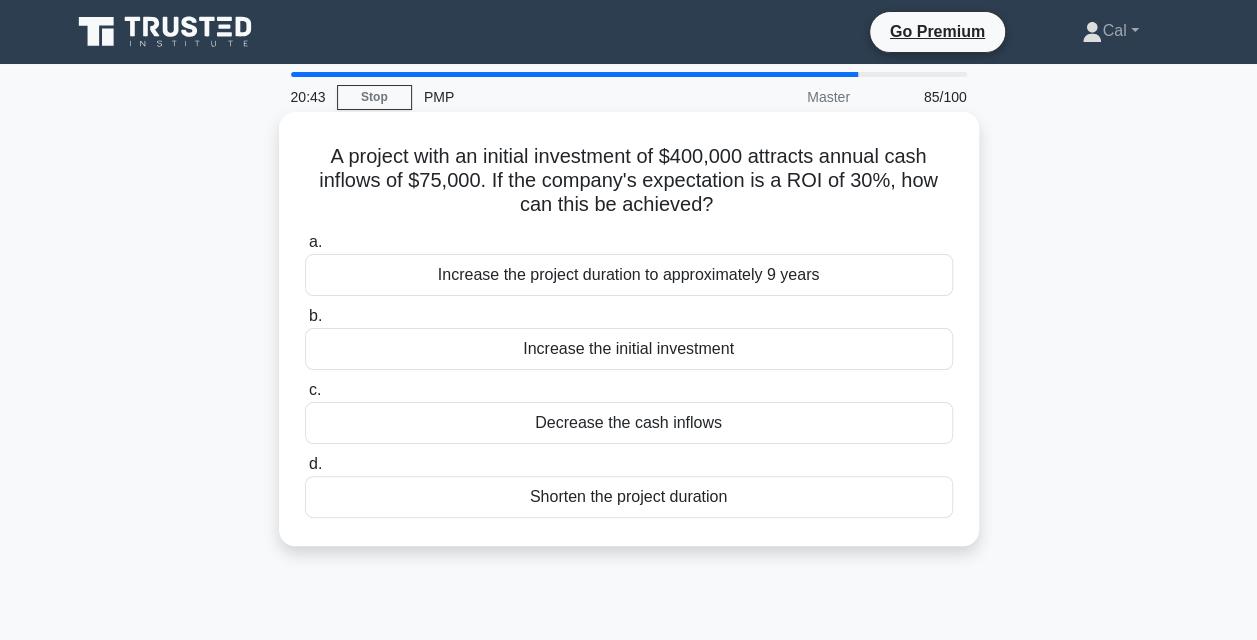 click on "Increase the project duration to approximately 9 years" at bounding box center [629, 275] 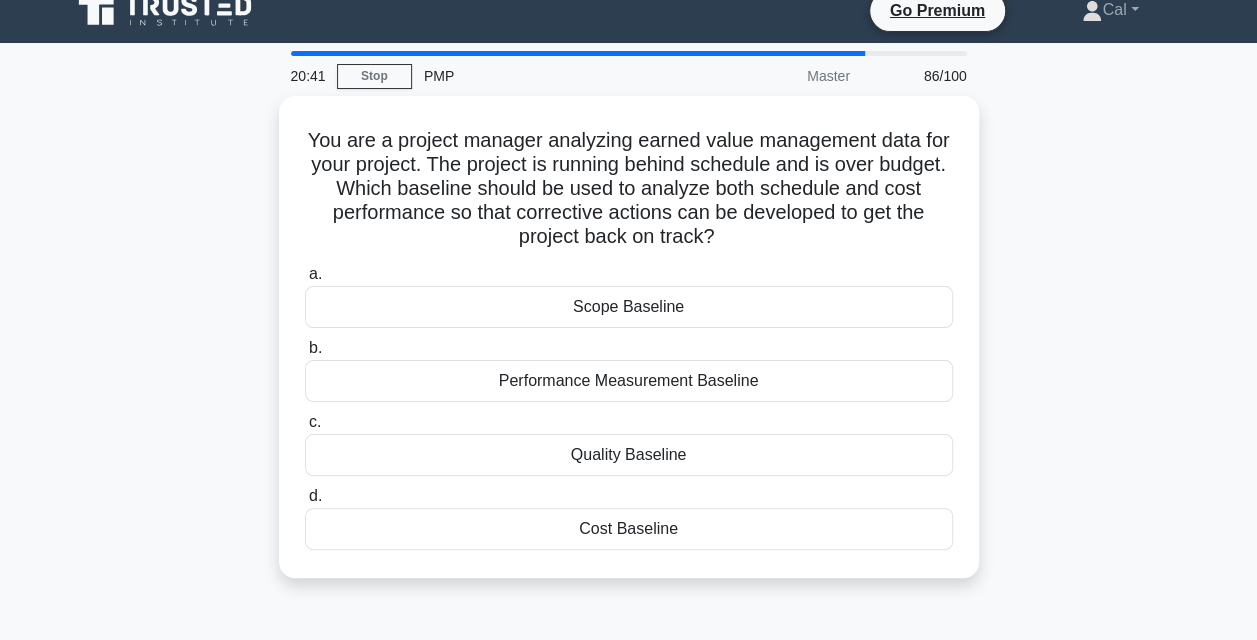 scroll, scrollTop: 22, scrollLeft: 0, axis: vertical 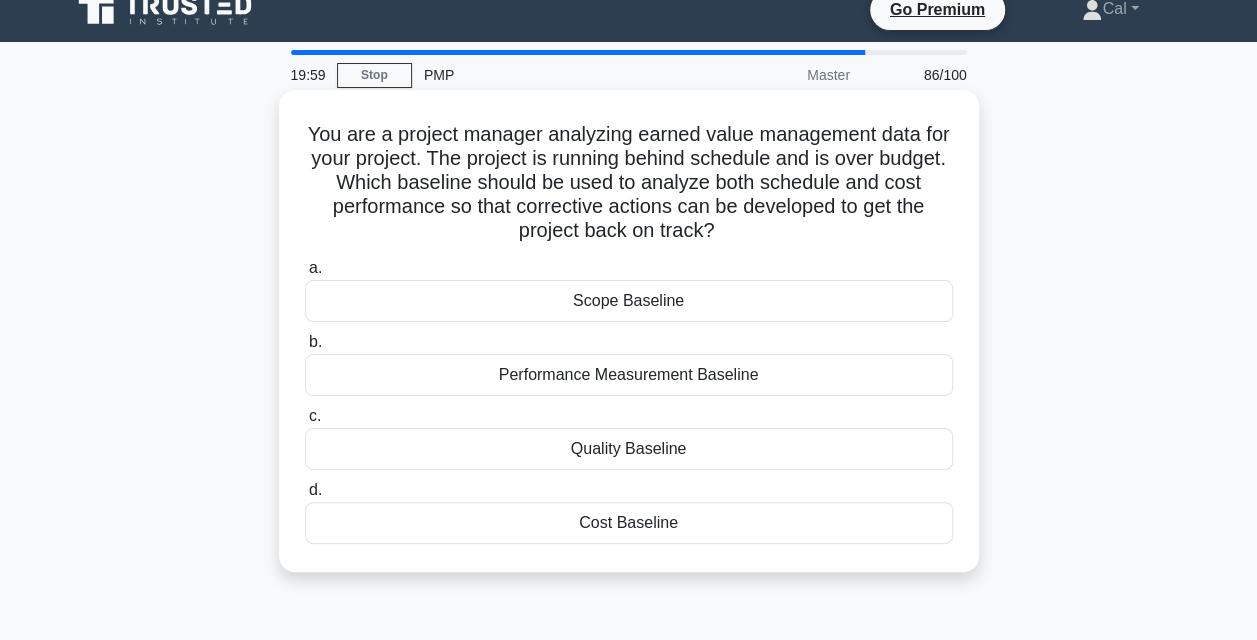 click on "Performance Measurement Baseline" at bounding box center (629, 375) 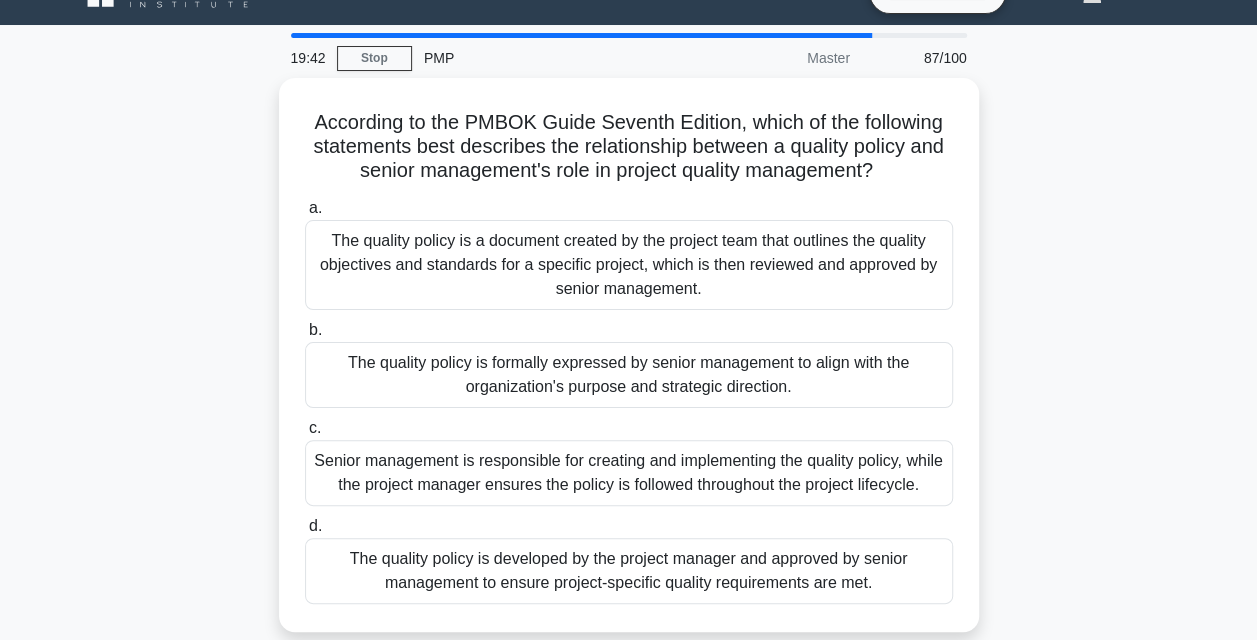 scroll, scrollTop: 88, scrollLeft: 0, axis: vertical 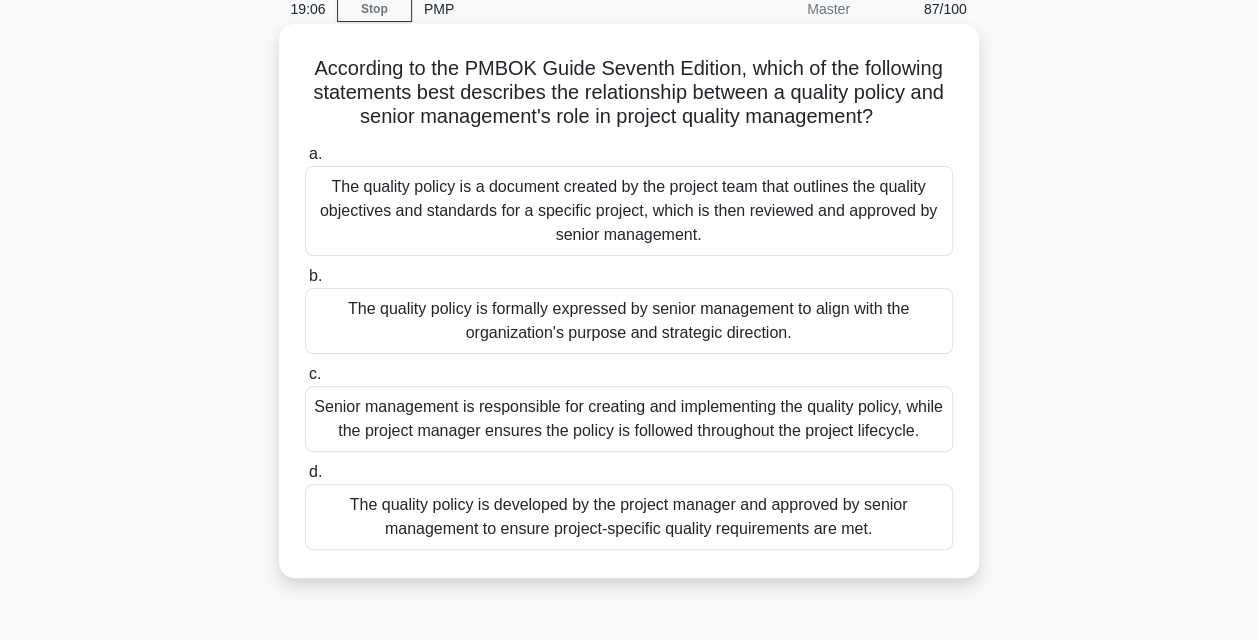 click on "Senior management is responsible for creating and implementing the quality policy, while the project manager ensures the policy is followed throughout the project lifecycle." at bounding box center [629, 419] 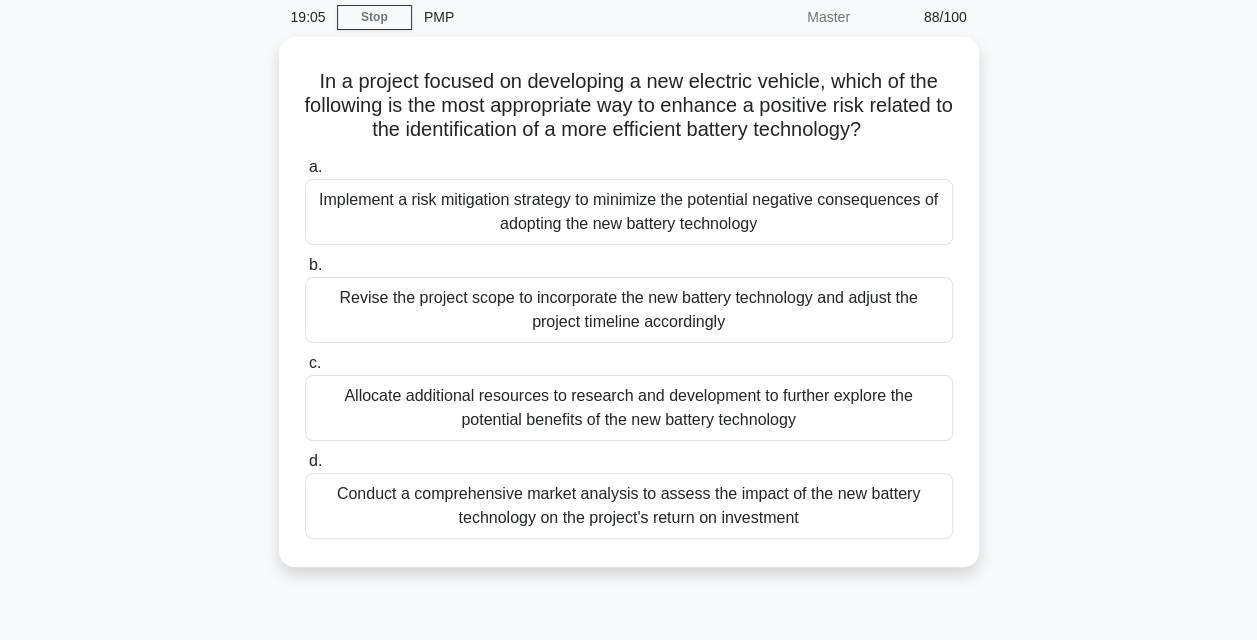scroll, scrollTop: 82, scrollLeft: 0, axis: vertical 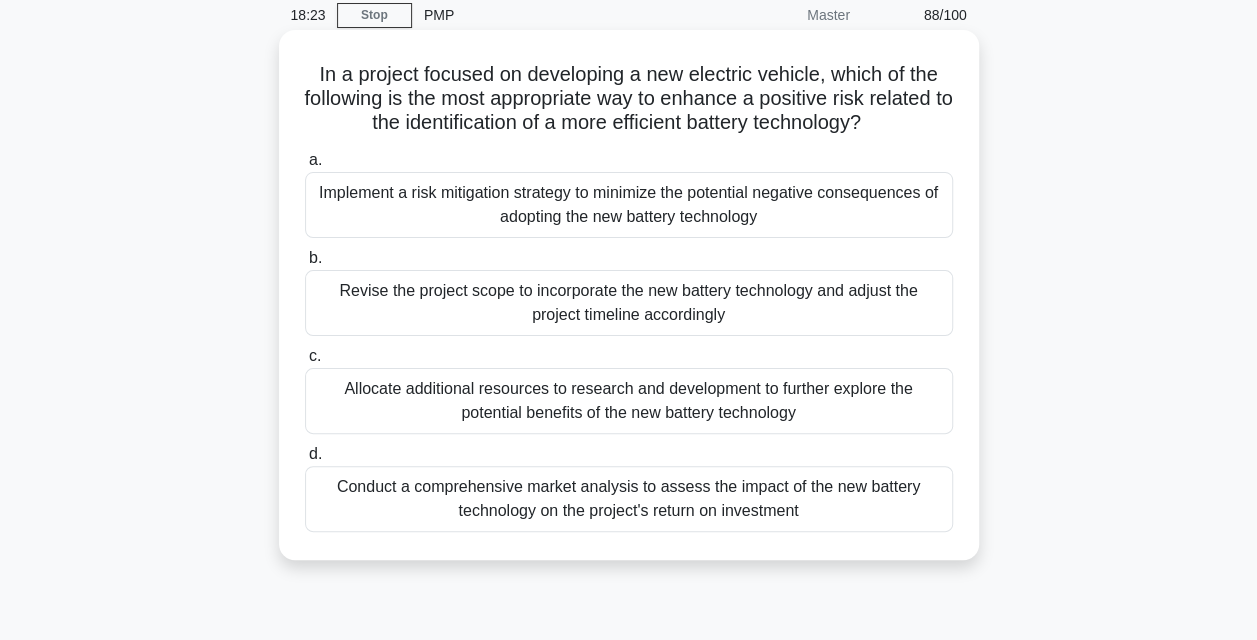 click on "Allocate additional resources to research and development to further explore the potential benefits of the new battery technology" at bounding box center [629, 401] 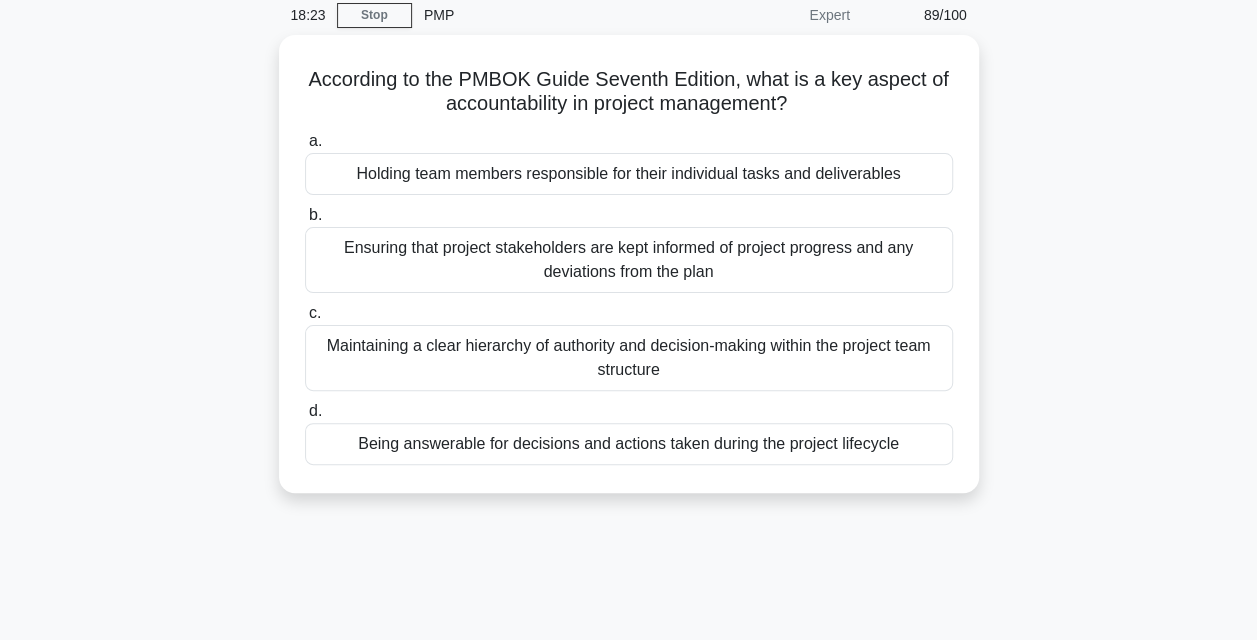 scroll, scrollTop: 0, scrollLeft: 0, axis: both 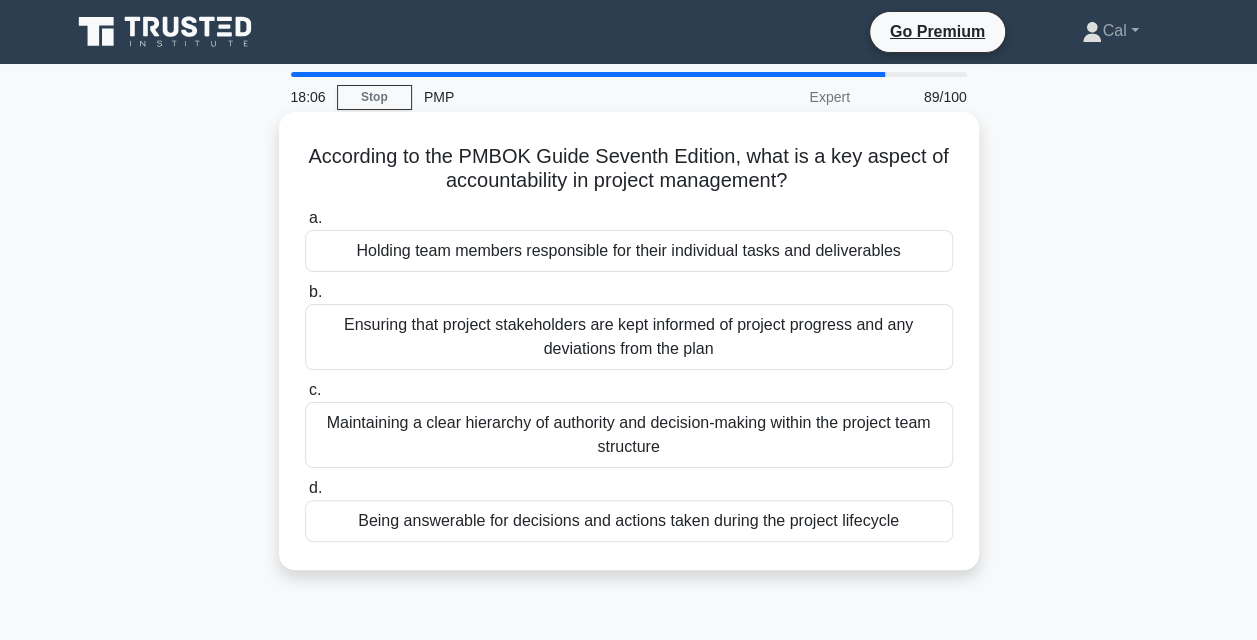 click on "Being answerable for decisions and actions taken during the project lifecycle" at bounding box center [629, 521] 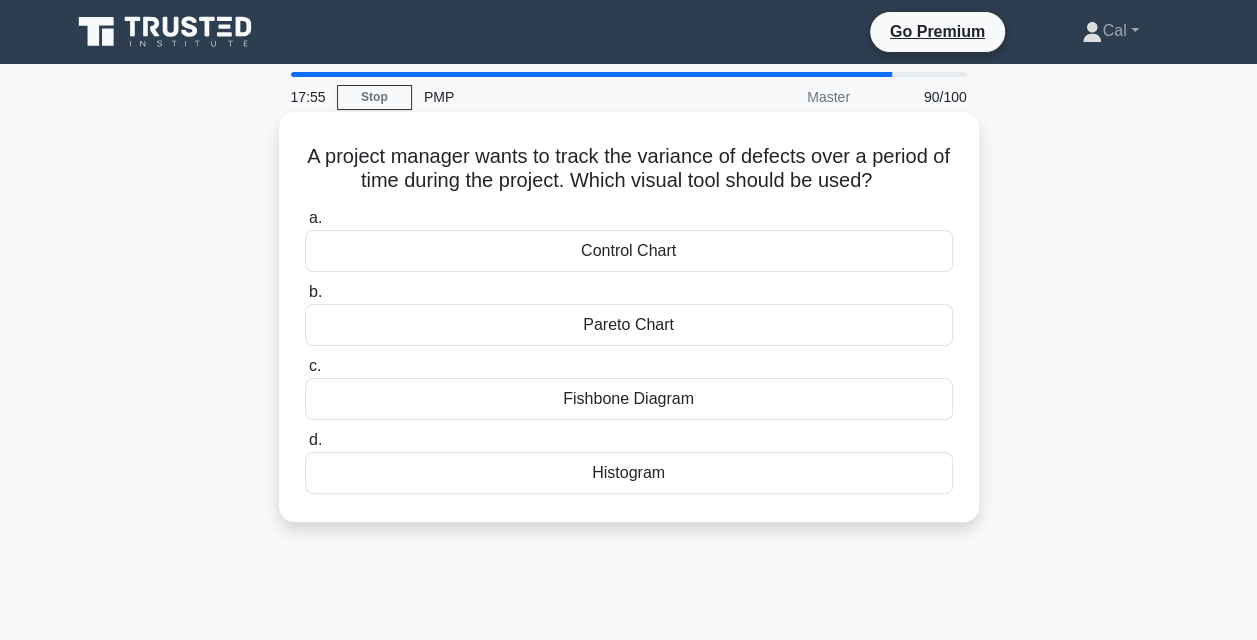 click on "Control Chart" at bounding box center (629, 251) 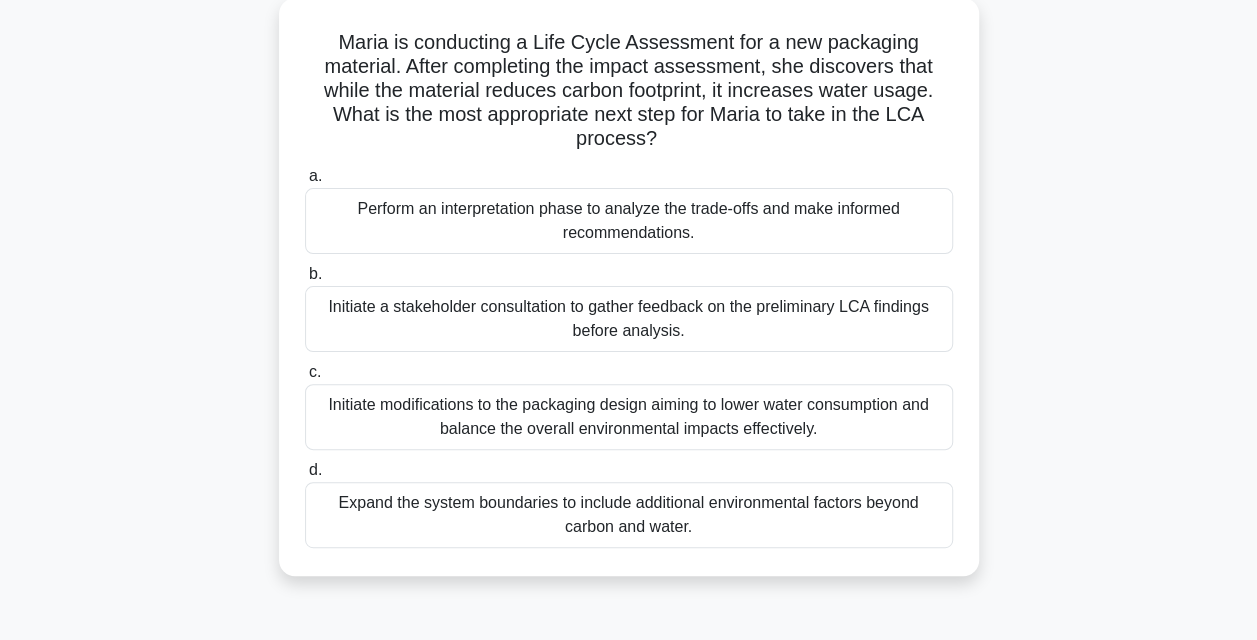 scroll, scrollTop: 120, scrollLeft: 0, axis: vertical 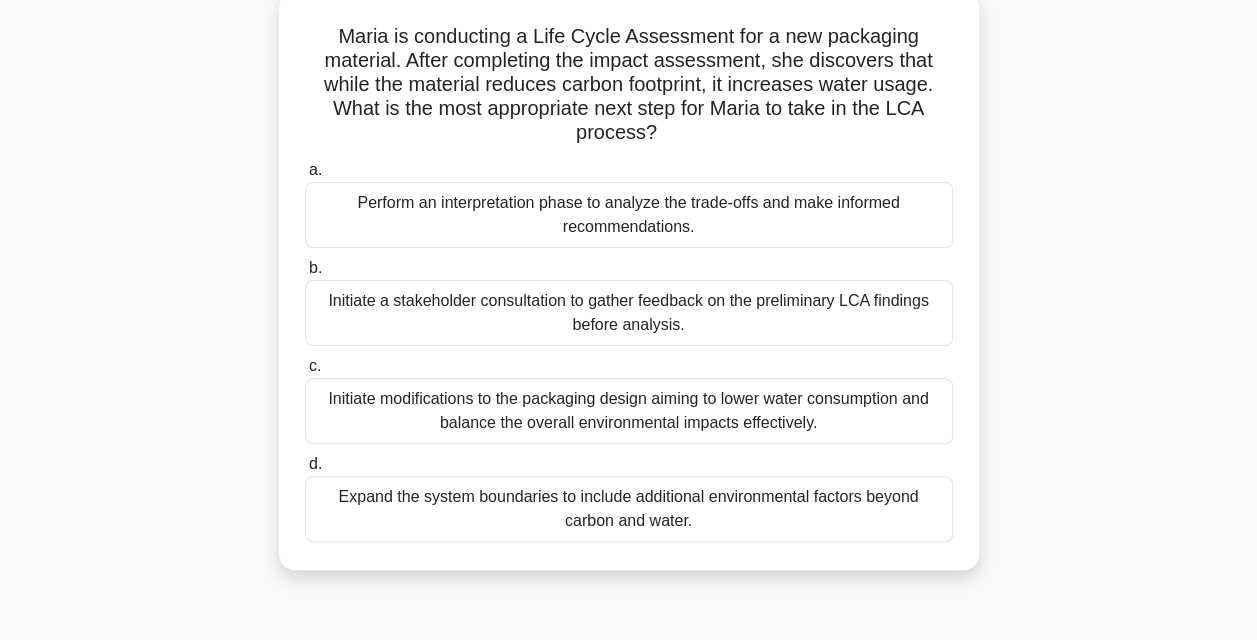 click on "Initiate modifications to the packaging design aiming to lower water consumption and balance the overall environmental impacts effectively." at bounding box center [629, 411] 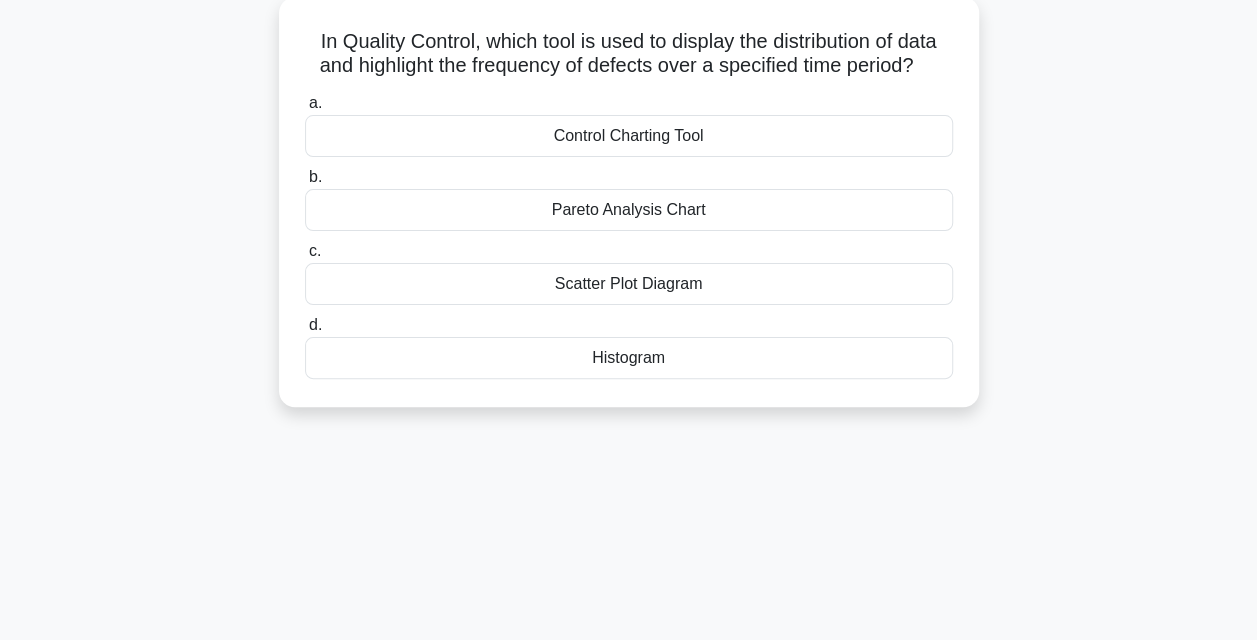 scroll, scrollTop: 0, scrollLeft: 0, axis: both 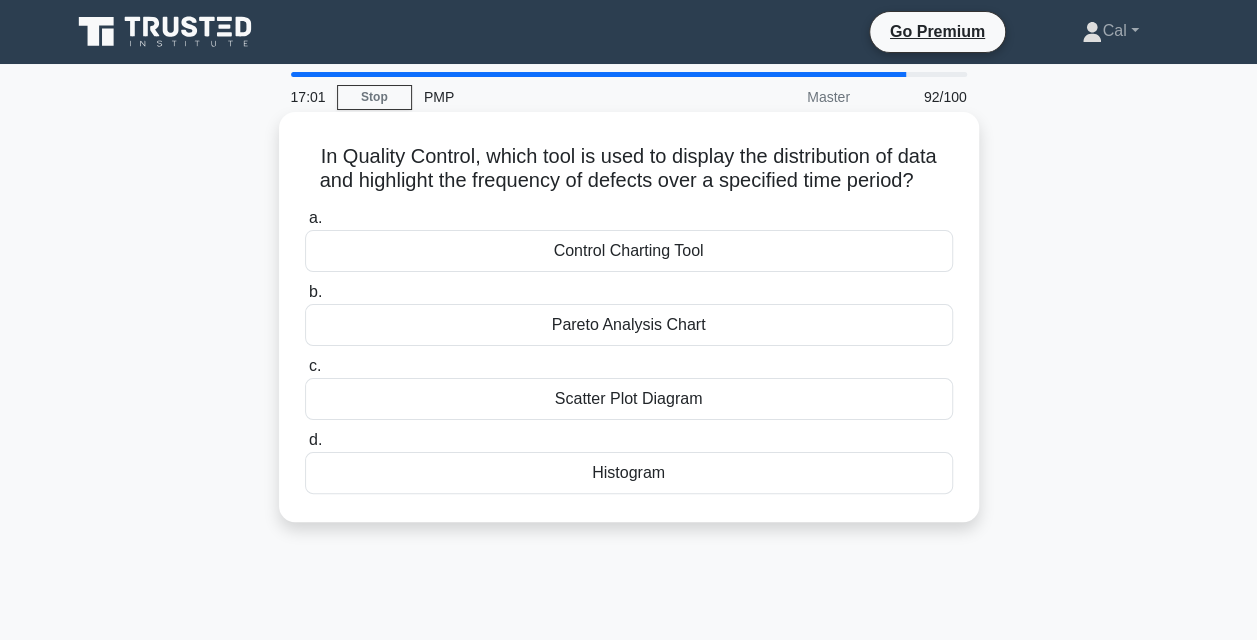 click on "Histogram" at bounding box center [629, 473] 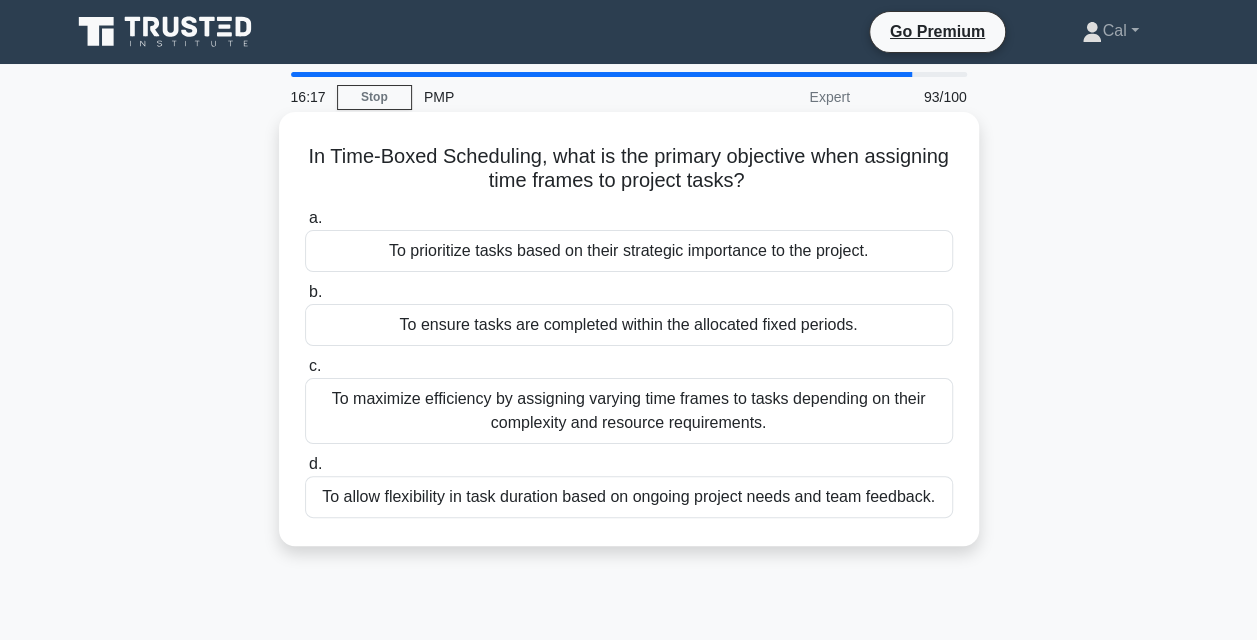 click on "To ensure tasks are completed within the allocated fixed periods." at bounding box center (629, 325) 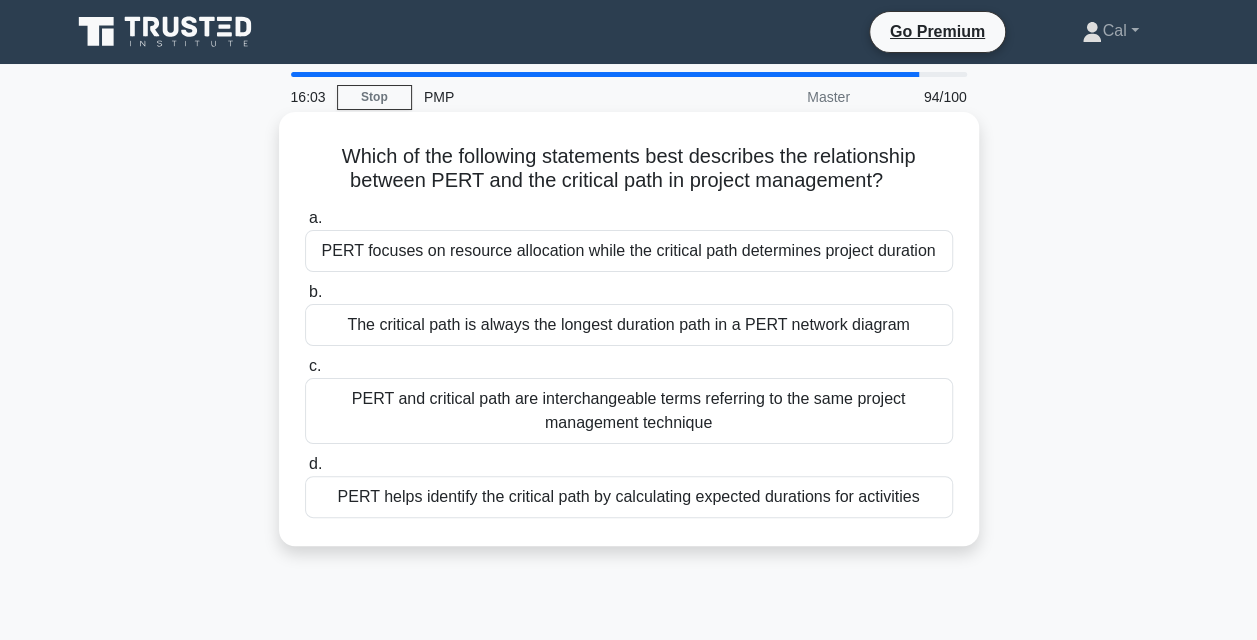 click on "PERT helps identify the critical path by calculating expected durations for activities" at bounding box center [629, 497] 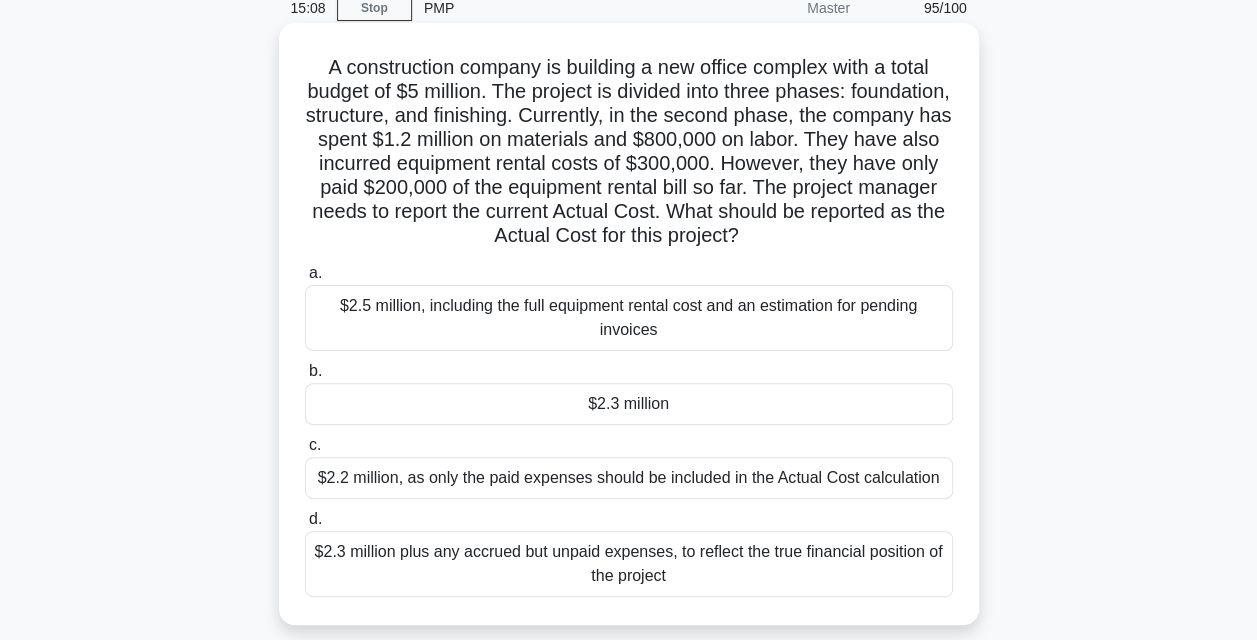 scroll, scrollTop: 90, scrollLeft: 0, axis: vertical 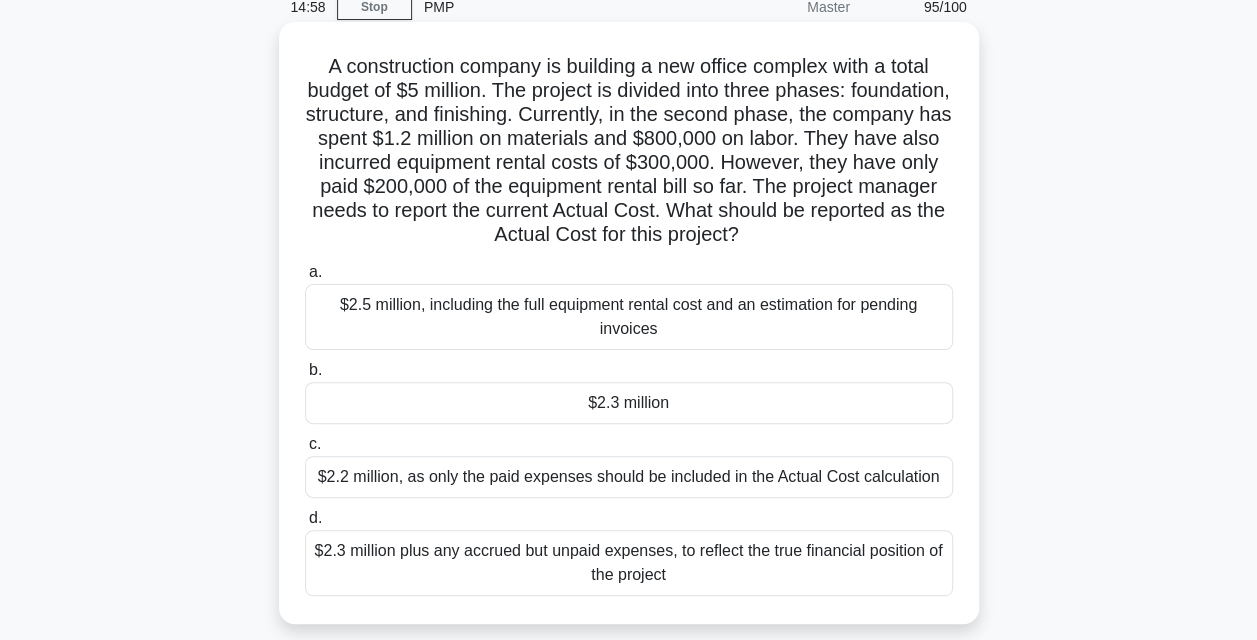 click on "$2.2 million, as only the paid expenses should be included in the Actual Cost calculation" at bounding box center (629, 477) 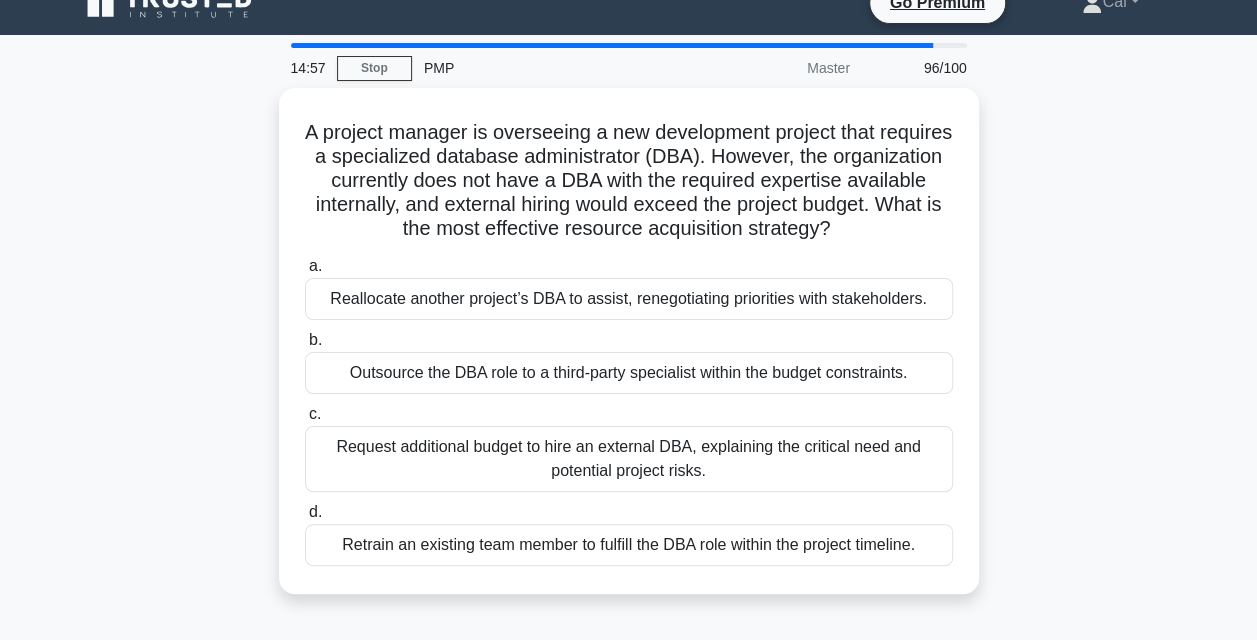 scroll, scrollTop: 0, scrollLeft: 0, axis: both 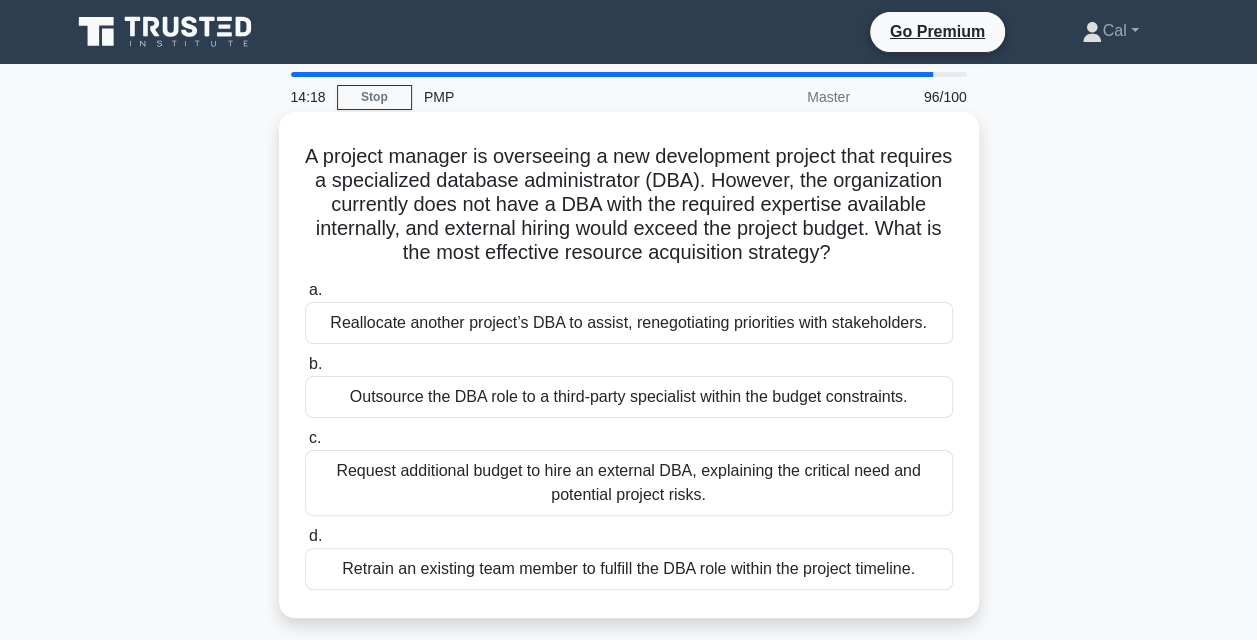 click on "A project manager is overseeing a new development project that requires a specialized database administrator (DBA). However, the organization currently does not have a DBA with the required expertise available internally, and external hiring would exceed the project budget. What is the most effective resource acquisition strategy?
.spinner_0XTQ{transform-origin:center;animation:spinner_y6GP .75s linear infinite}@keyframes spinner_y6GP{100%{transform:rotate(360deg)}}" at bounding box center [629, 205] 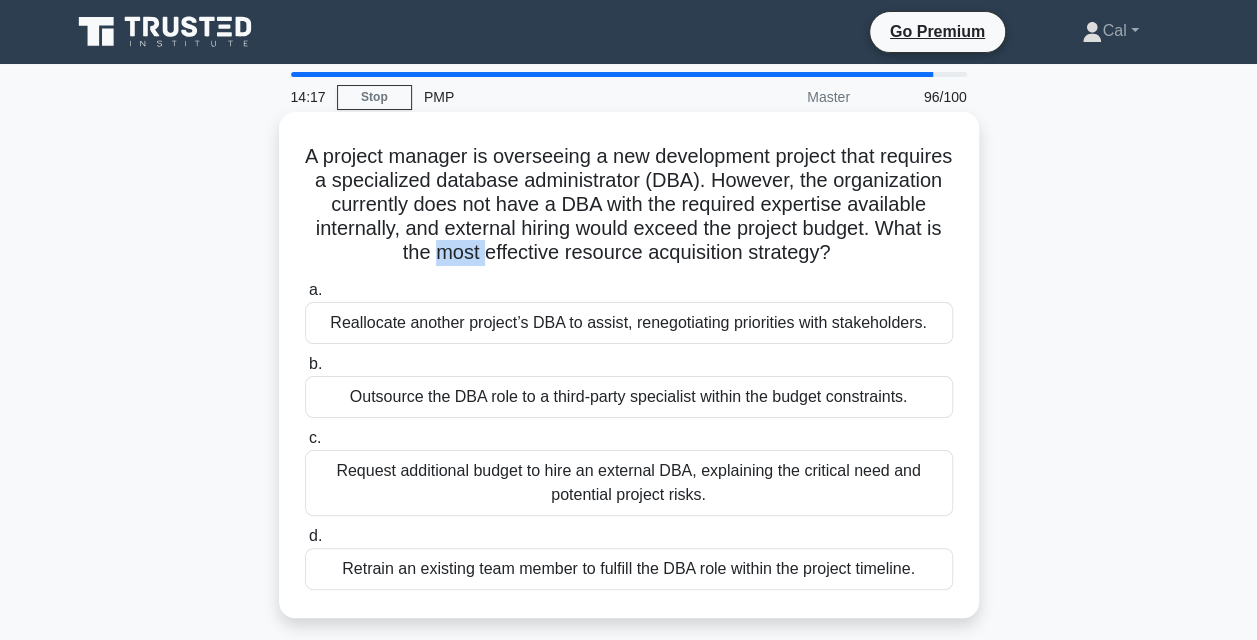 click on "A project manager is overseeing a new development project that requires a specialized database administrator (DBA). However, the organization currently does not have a DBA with the required expertise available internally, and external hiring would exceed the project budget. What is the most effective resource acquisition strategy?
.spinner_0XTQ{transform-origin:center;animation:spinner_y6GP .75s linear infinite}@keyframes spinner_y6GP{100%{transform:rotate(360deg)}}" at bounding box center [629, 205] 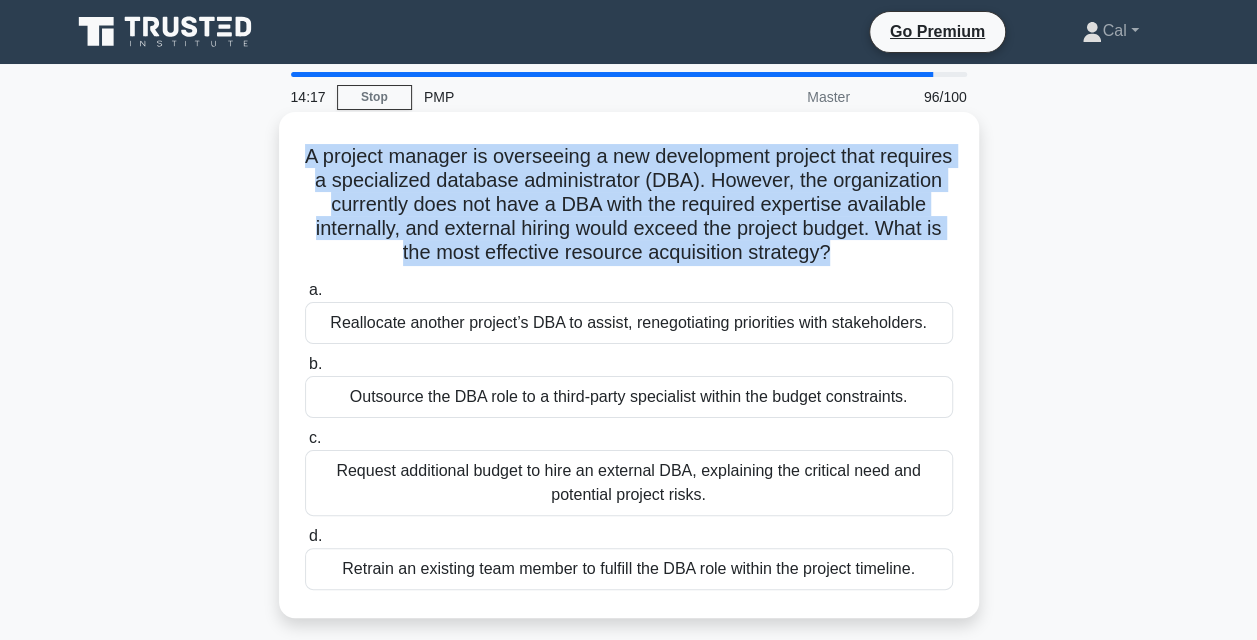 click on "A project manager is overseeing a new development project that requires a specialized database administrator (DBA). However, the organization currently does not have a DBA with the required expertise available internally, and external hiring would exceed the project budget. What is the most effective resource acquisition strategy?
.spinner_0XTQ{transform-origin:center;animation:spinner_y6GP .75s linear infinite}@keyframes spinner_y6GP{100%{transform:rotate(360deg)}}" at bounding box center [629, 205] 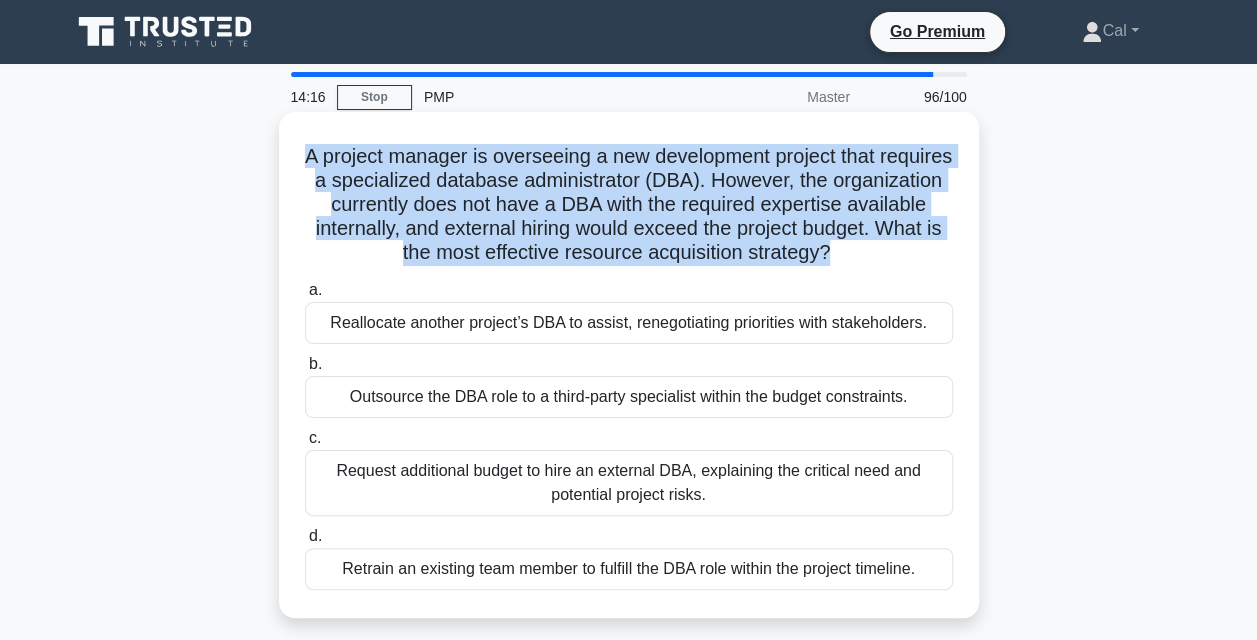 click on "A project manager is overseeing a new development project that requires a specialized database administrator (DBA). However, the organization currently does not have a DBA with the required expertise available internally, and external hiring would exceed the project budget. What is the most effective resource acquisition strategy?
.spinner_0XTQ{transform-origin:center;animation:spinner_y6GP .75s linear infinite}@keyframes spinner_y6GP{100%{transform:rotate(360deg)}}" at bounding box center (629, 205) 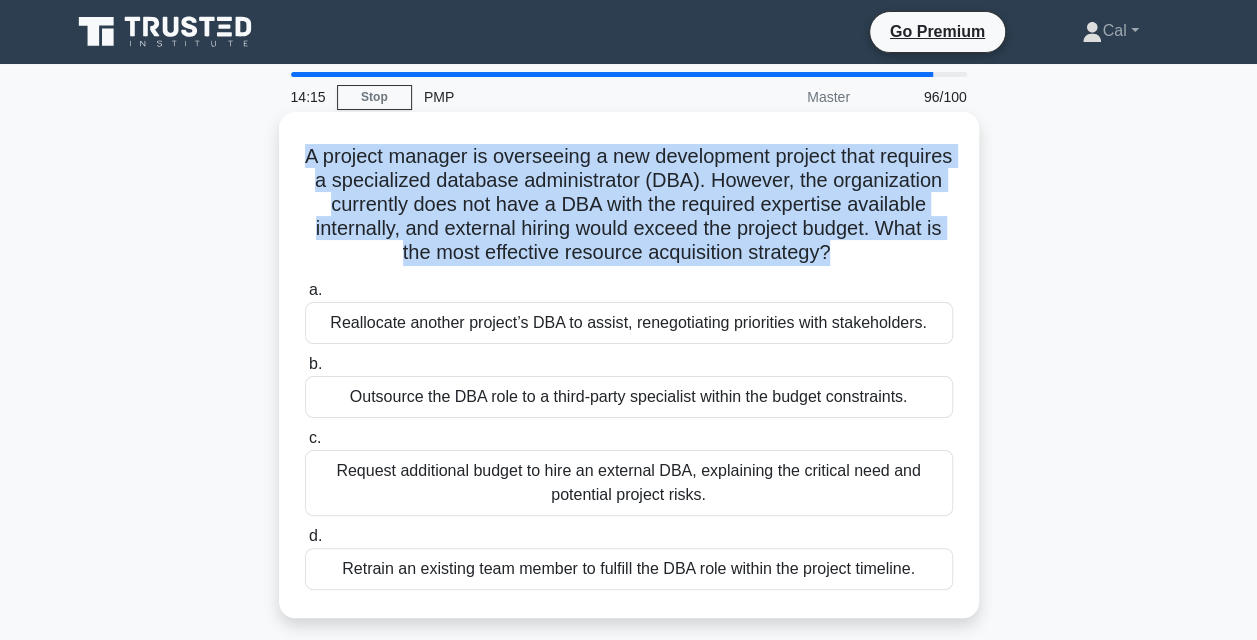 click on "A project manager is overseeing a new development project that requires a specialized database administrator (DBA). However, the organization currently does not have a DBA with the required expertise available internally, and external hiring would exceed the project budget. What is the most effective resource acquisition strategy?
.spinner_0XTQ{transform-origin:center;animation:spinner_y6GP .75s linear infinite}@keyframes spinner_y6GP{100%{transform:rotate(360deg)}}" at bounding box center [629, 205] 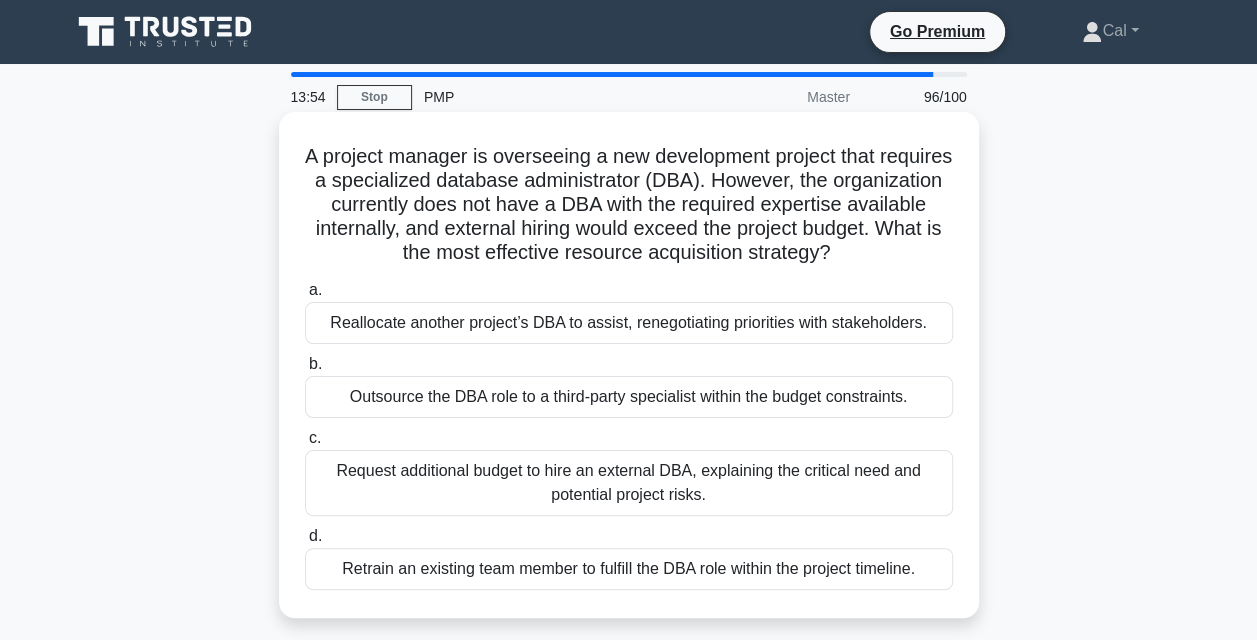 click on "Request additional budget to hire an external DBA, explaining the critical need and potential project risks." at bounding box center [629, 483] 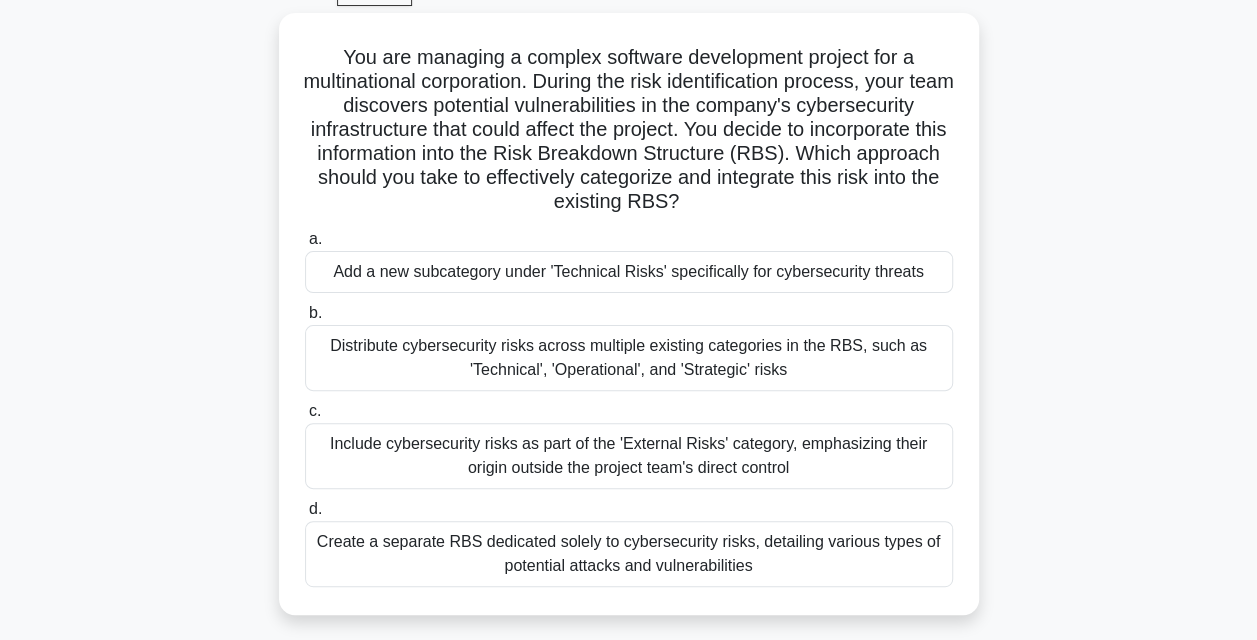 scroll, scrollTop: 116, scrollLeft: 0, axis: vertical 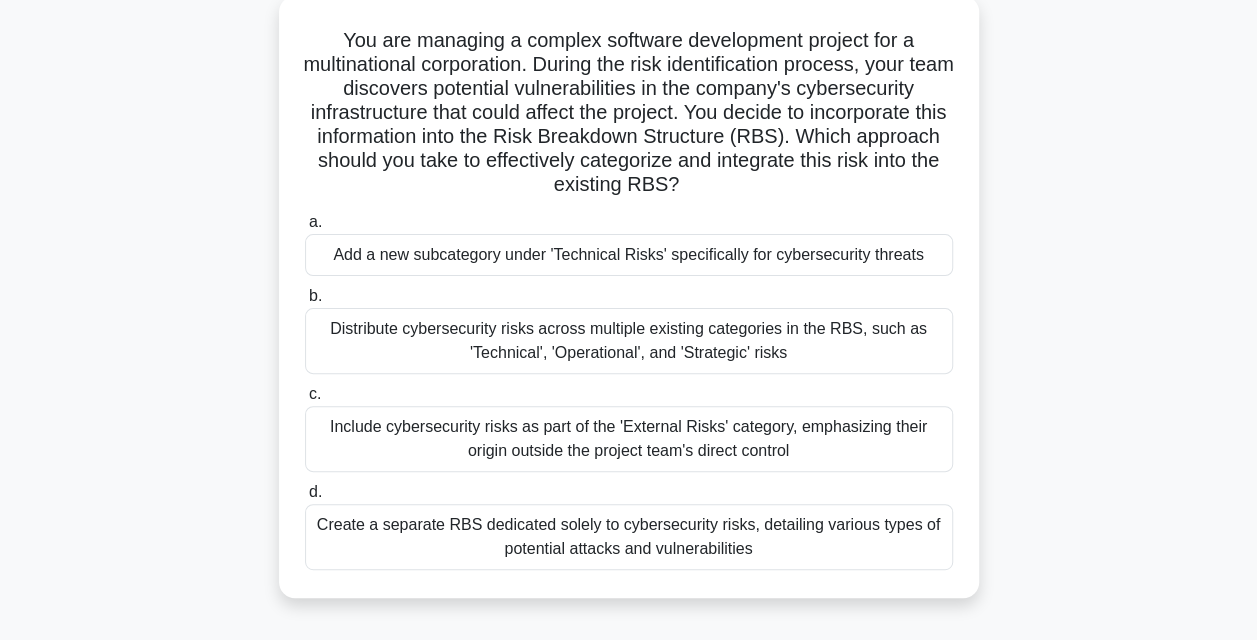 click on "Distribute cybersecurity risks across multiple existing categories in the RBS, such as 'Technical', 'Operational', and 'Strategic' risks" at bounding box center [629, 341] 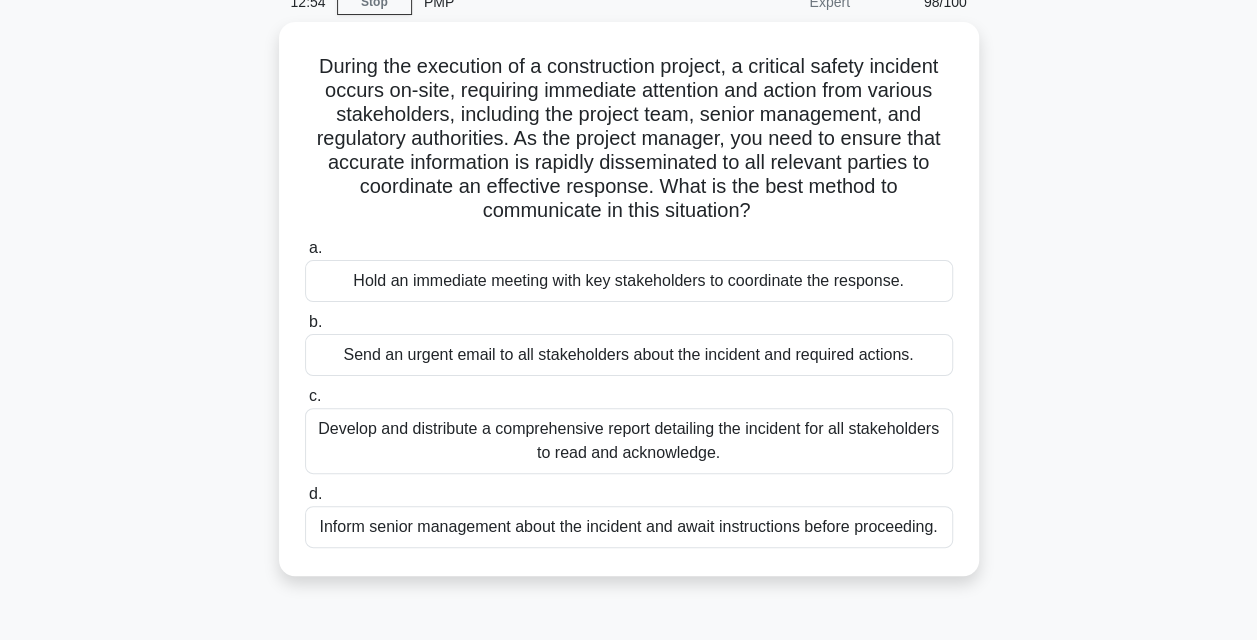 scroll, scrollTop: 97, scrollLeft: 0, axis: vertical 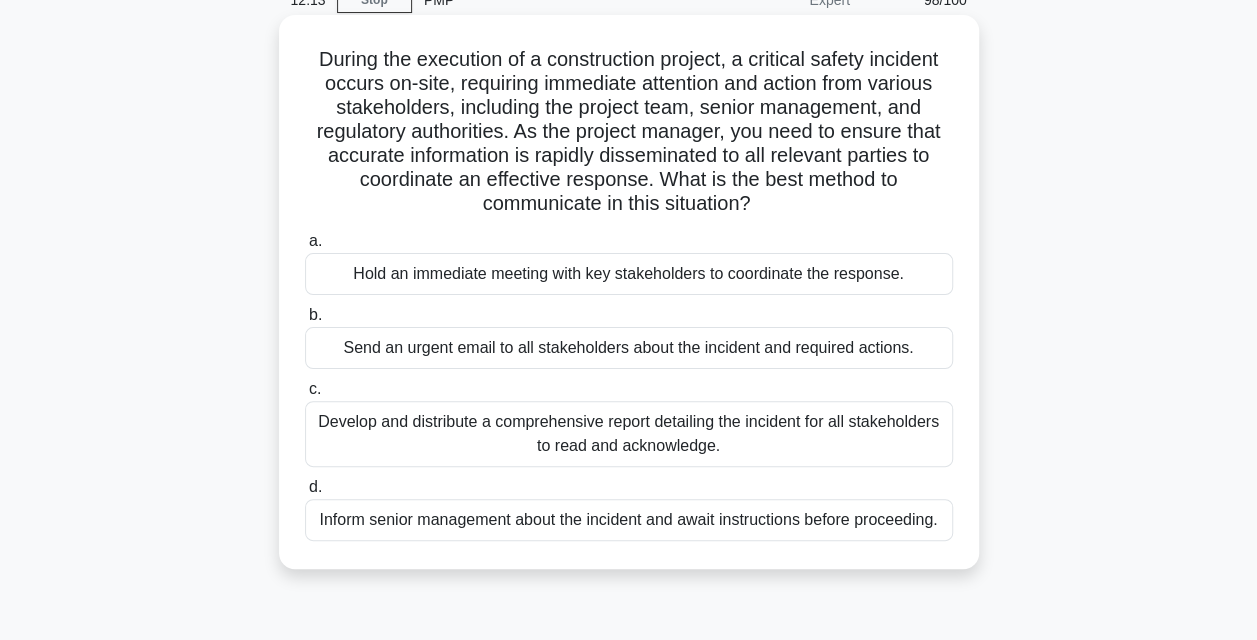 click on "Hold an immediate meeting with key stakeholders to coordinate the response." at bounding box center [629, 274] 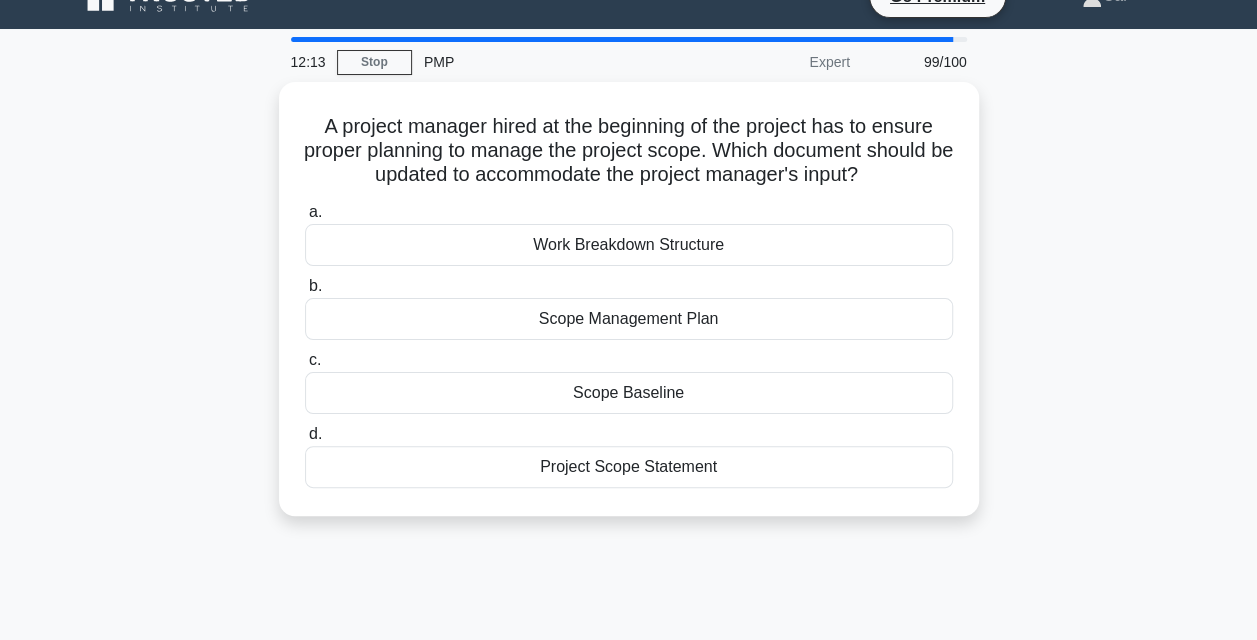 scroll, scrollTop: 0, scrollLeft: 0, axis: both 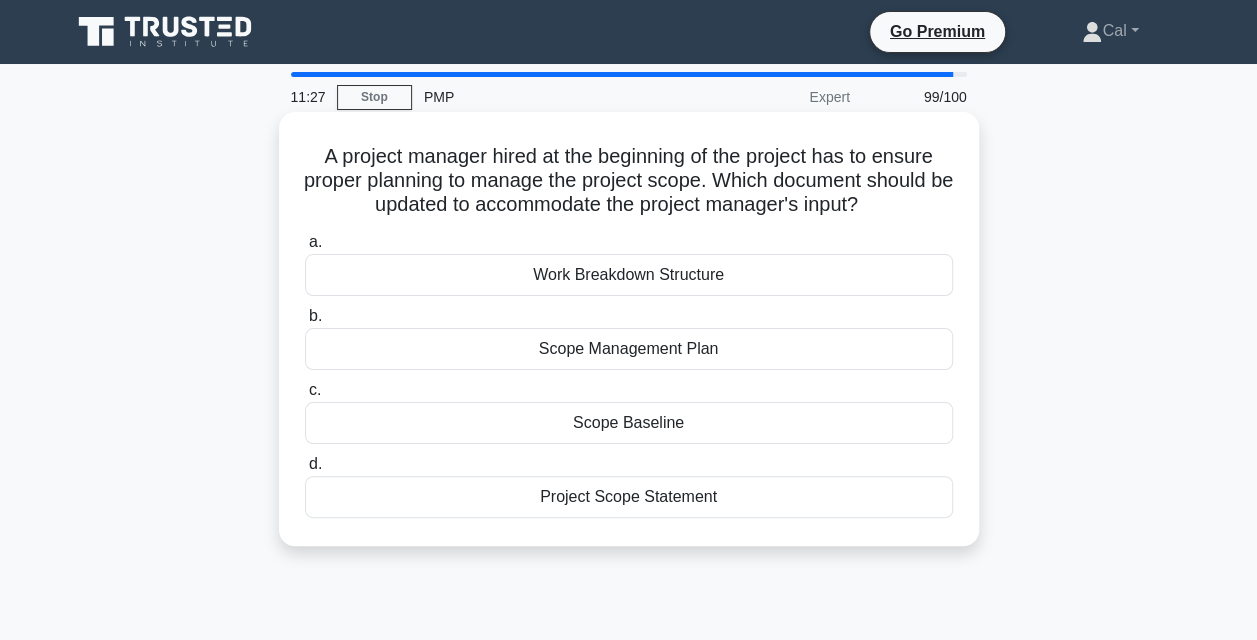 click on "Scope Management Plan" at bounding box center (629, 349) 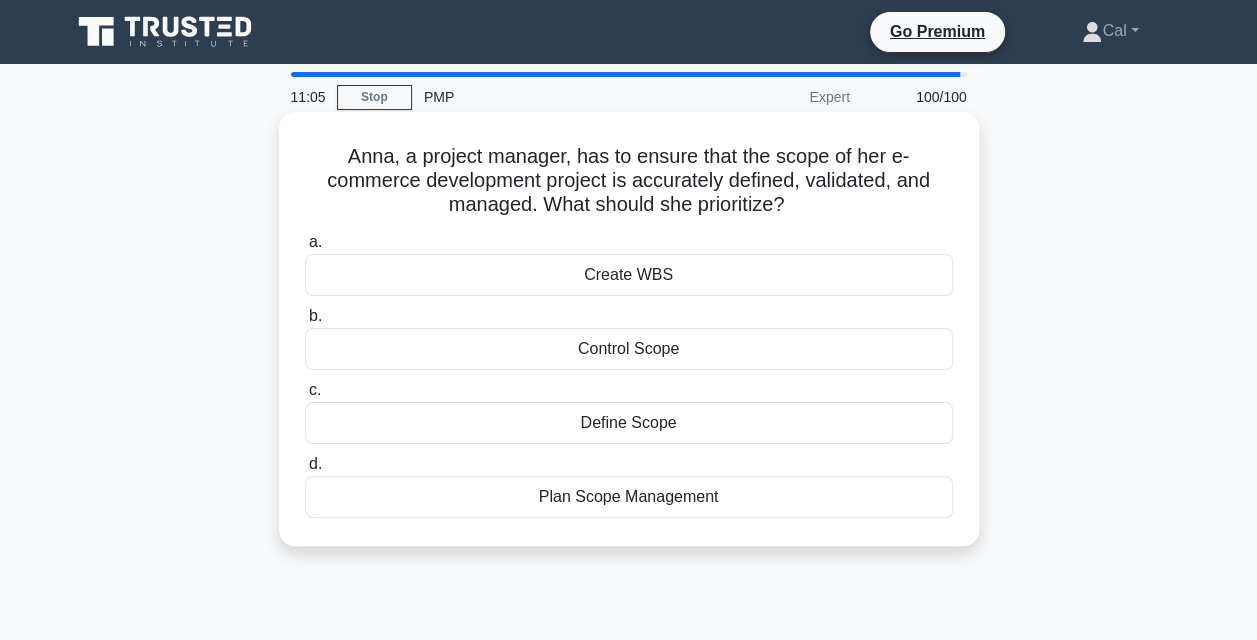 click on "Plan Scope Management" at bounding box center (629, 497) 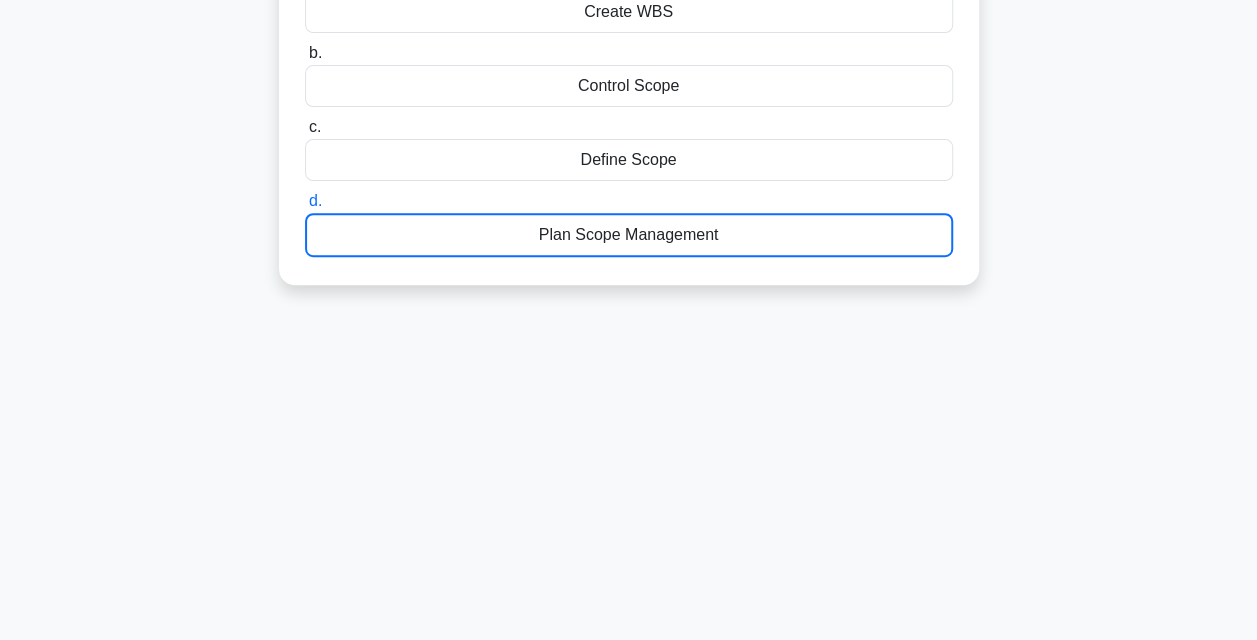 scroll, scrollTop: 0, scrollLeft: 0, axis: both 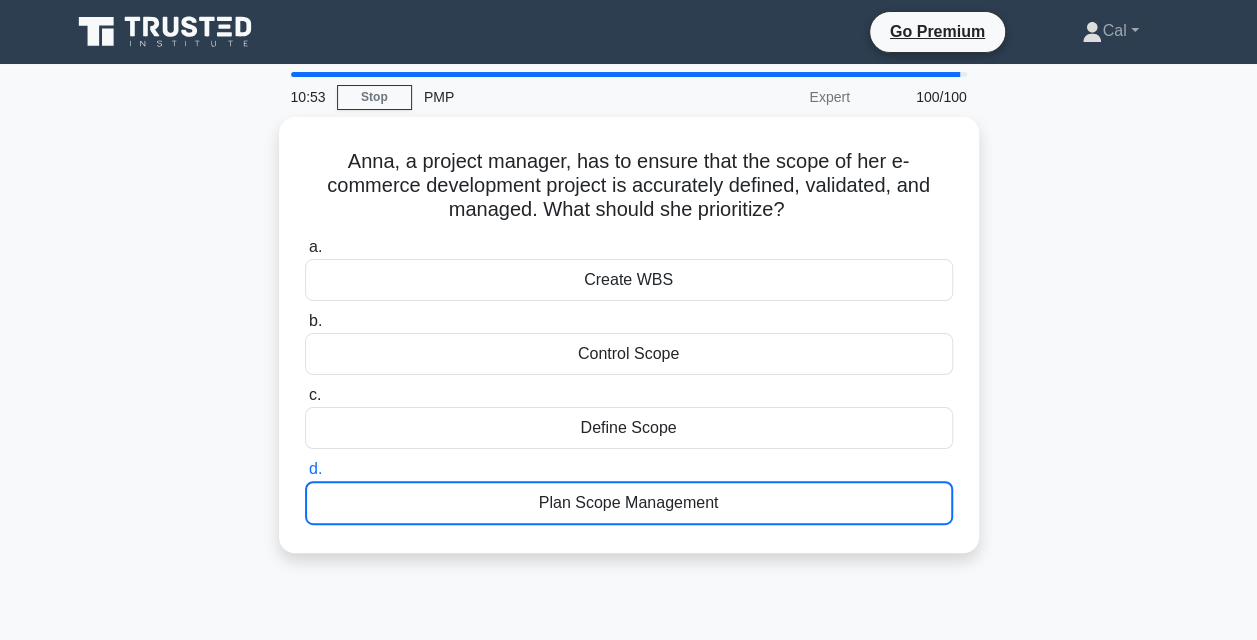 click on "Anna, a project manager, has to ensure that the scope of her e-commerce development project is accurately defined, validated, and managed. What should she prioritize?
.spinner_0XTQ{transform-origin:center;animation:spinner_y6GP .75s linear infinite}@keyframes spinner_y6GP{100%{transform:rotate(360deg)}}
a.
Create WBS
b. c. d." at bounding box center (629, 347) 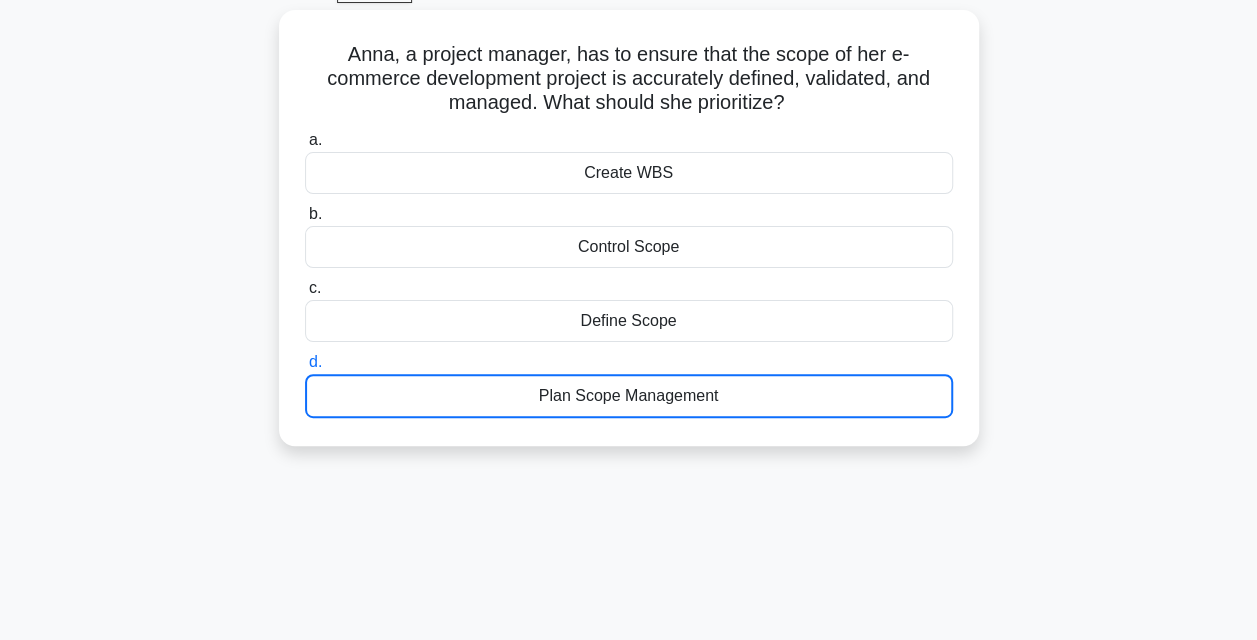 scroll, scrollTop: 110, scrollLeft: 0, axis: vertical 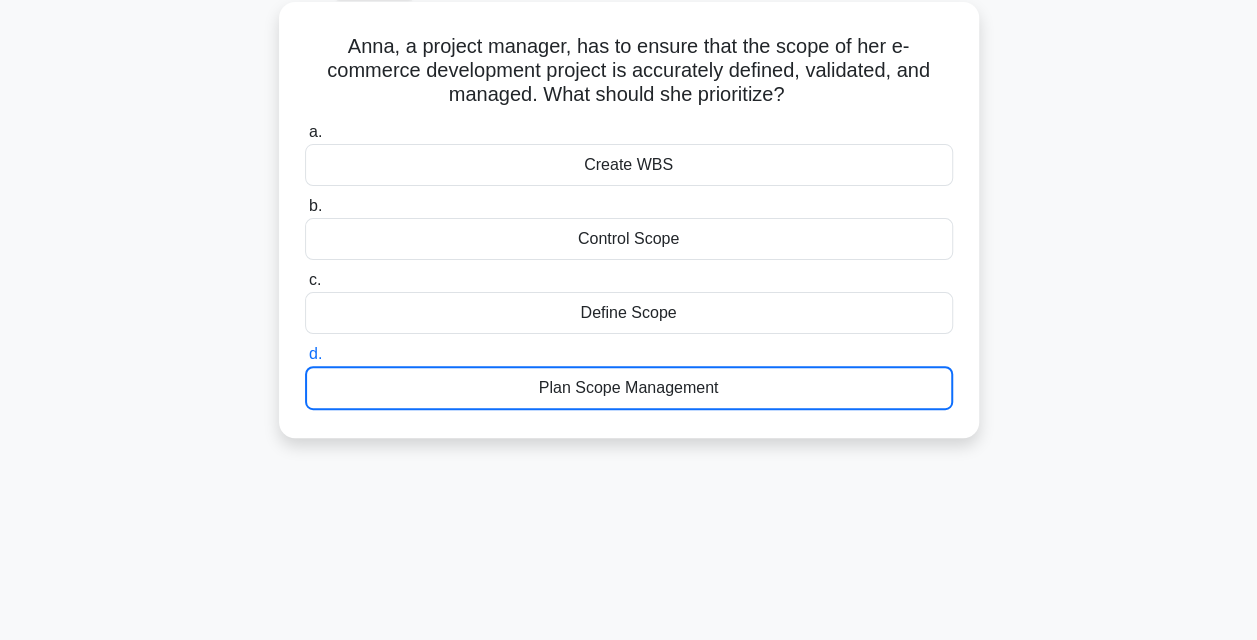 click on "Plan Scope Management" at bounding box center (629, 388) 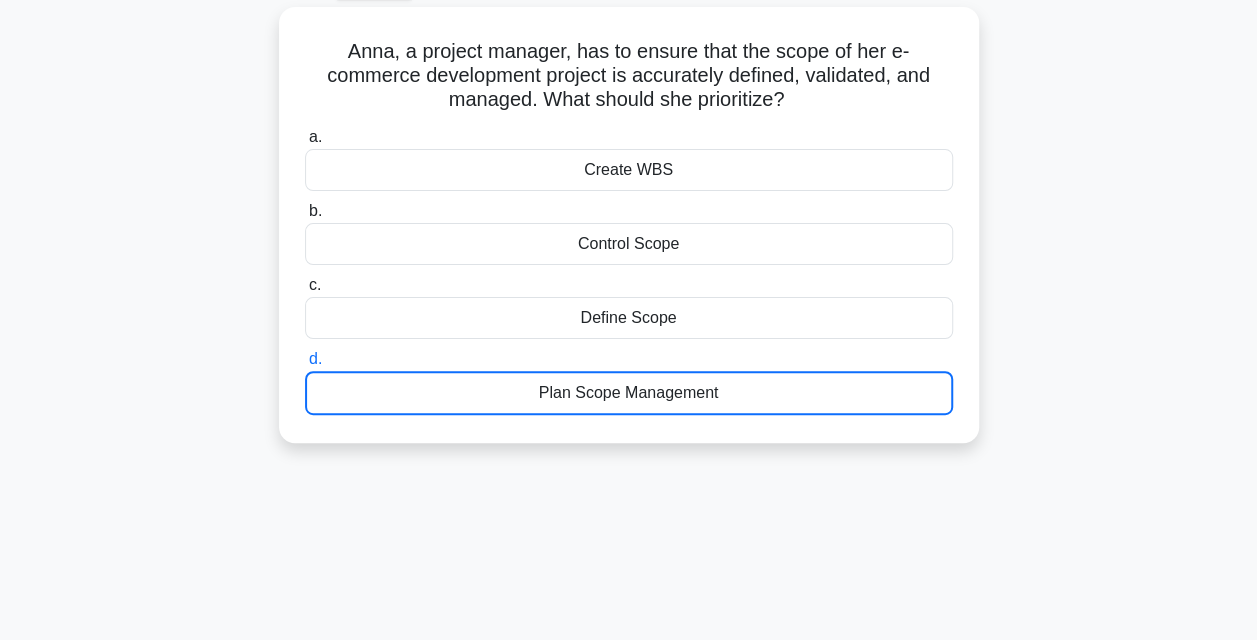 scroll, scrollTop: 0, scrollLeft: 0, axis: both 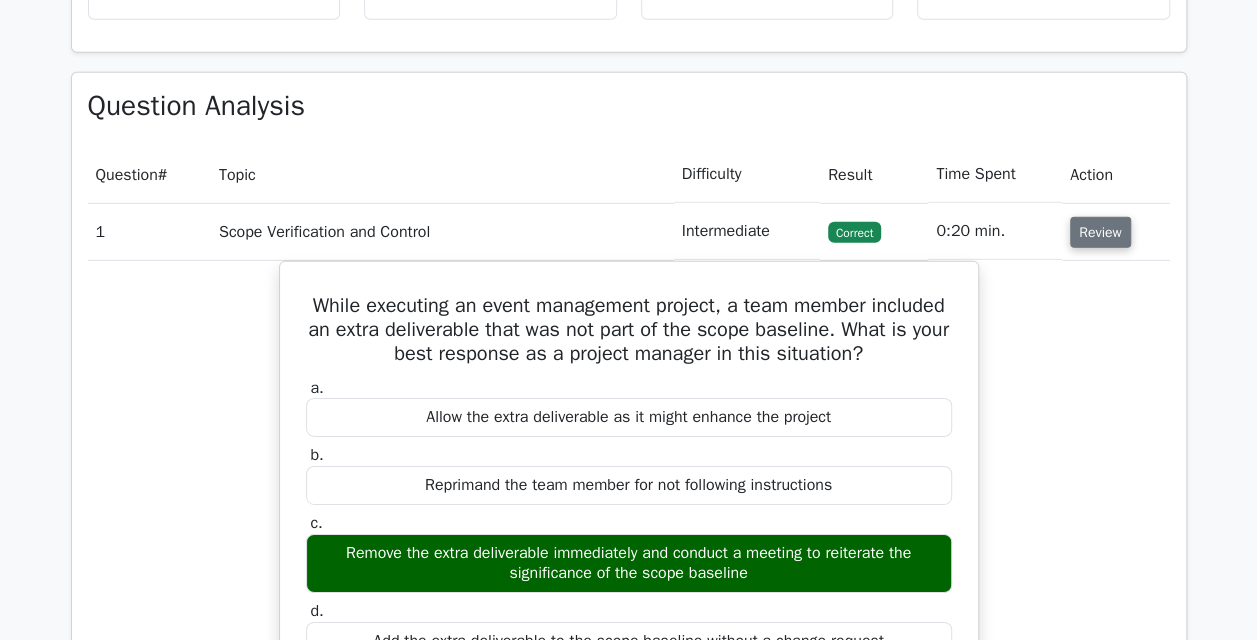 click on "Review" at bounding box center (1100, 232) 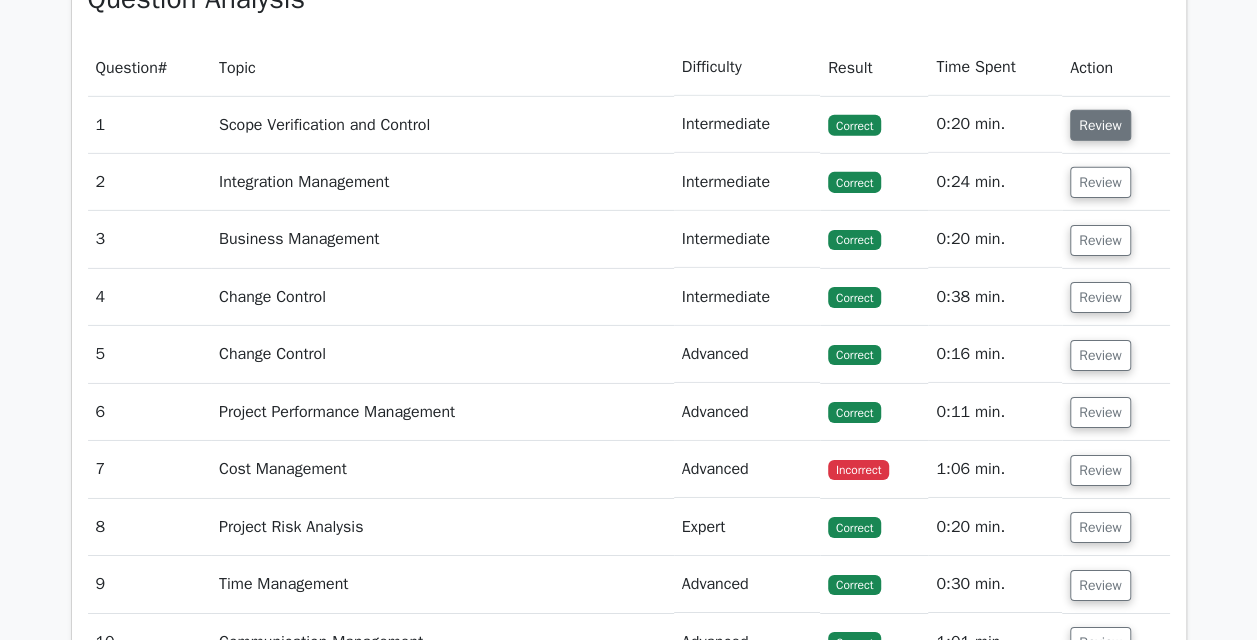 scroll, scrollTop: 3141, scrollLeft: 0, axis: vertical 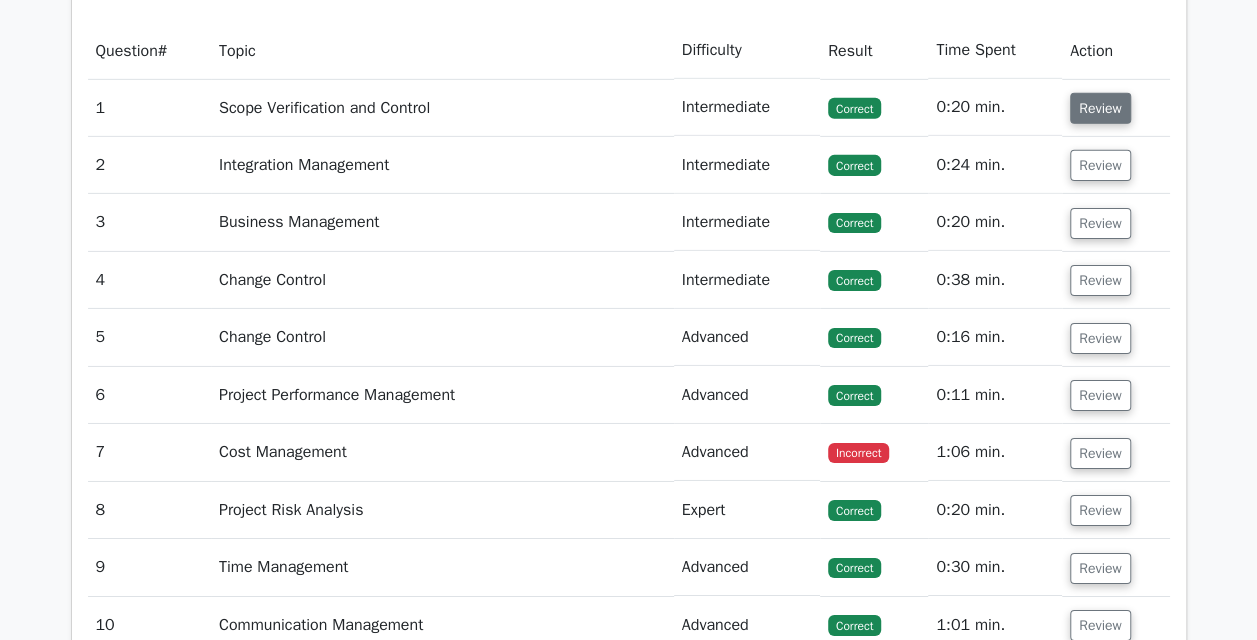 click on "Review" at bounding box center (1100, 108) 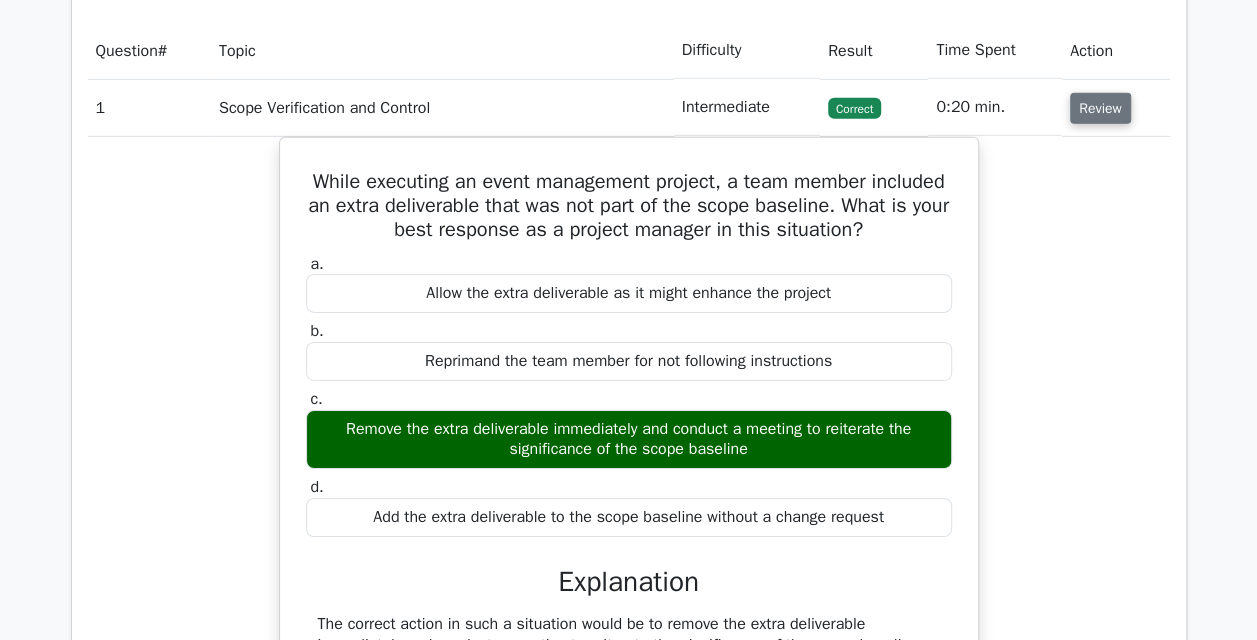 click on "Review" at bounding box center (1100, 108) 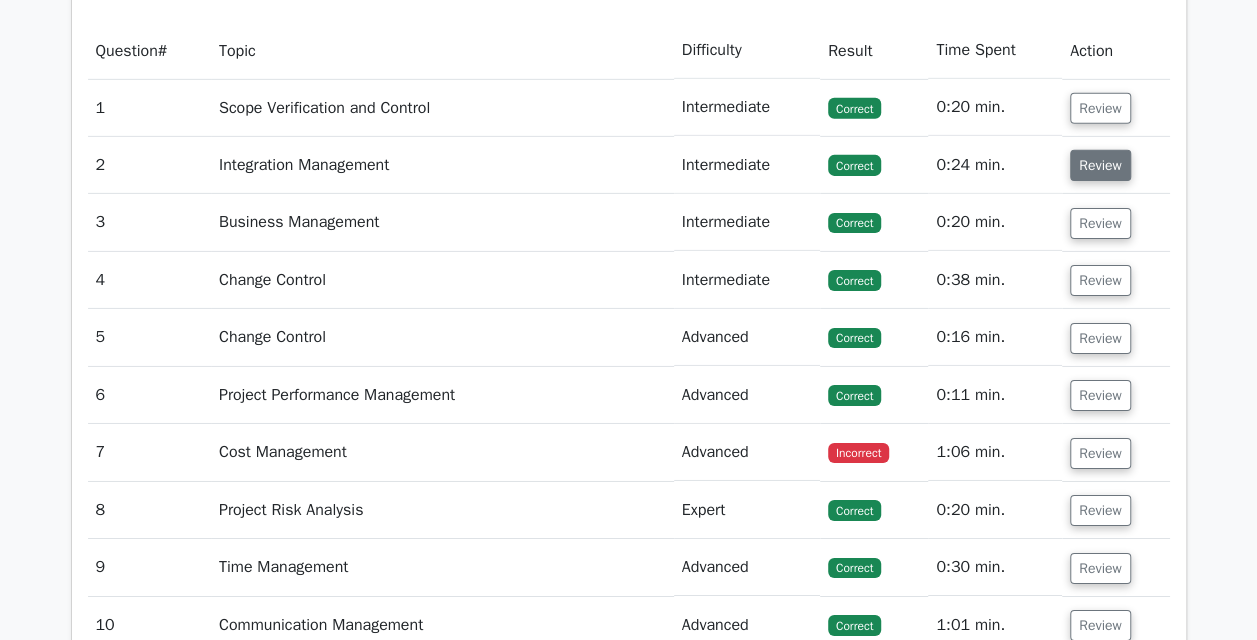click on "Review" at bounding box center (1100, 165) 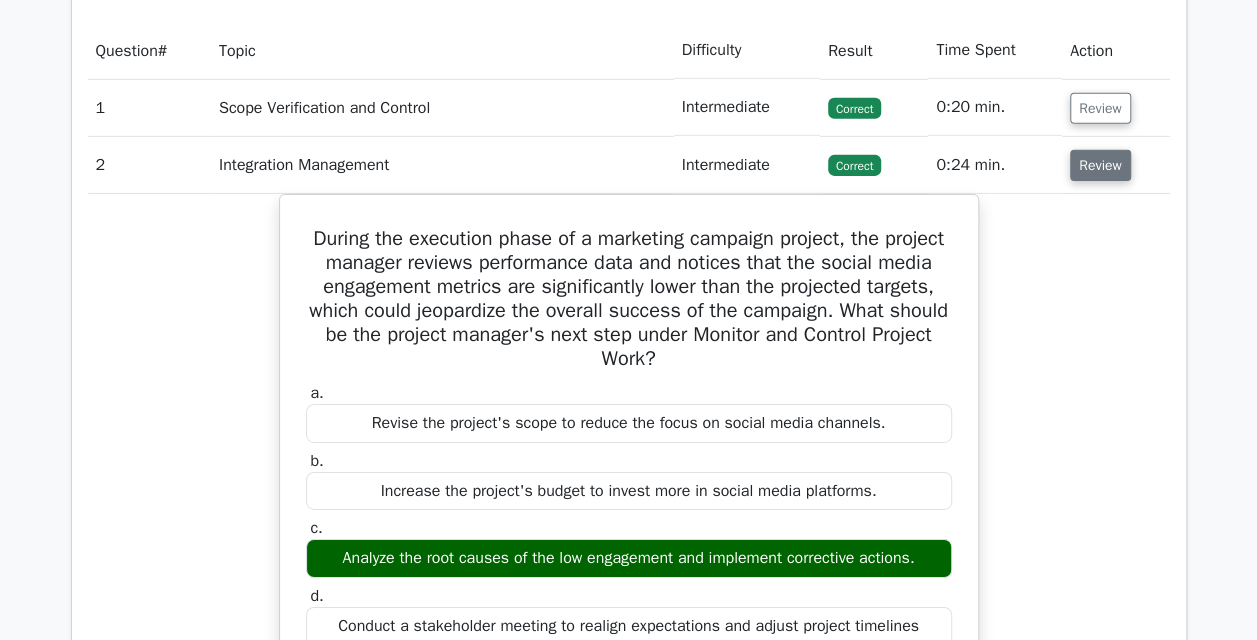 click on "Review" at bounding box center (1100, 165) 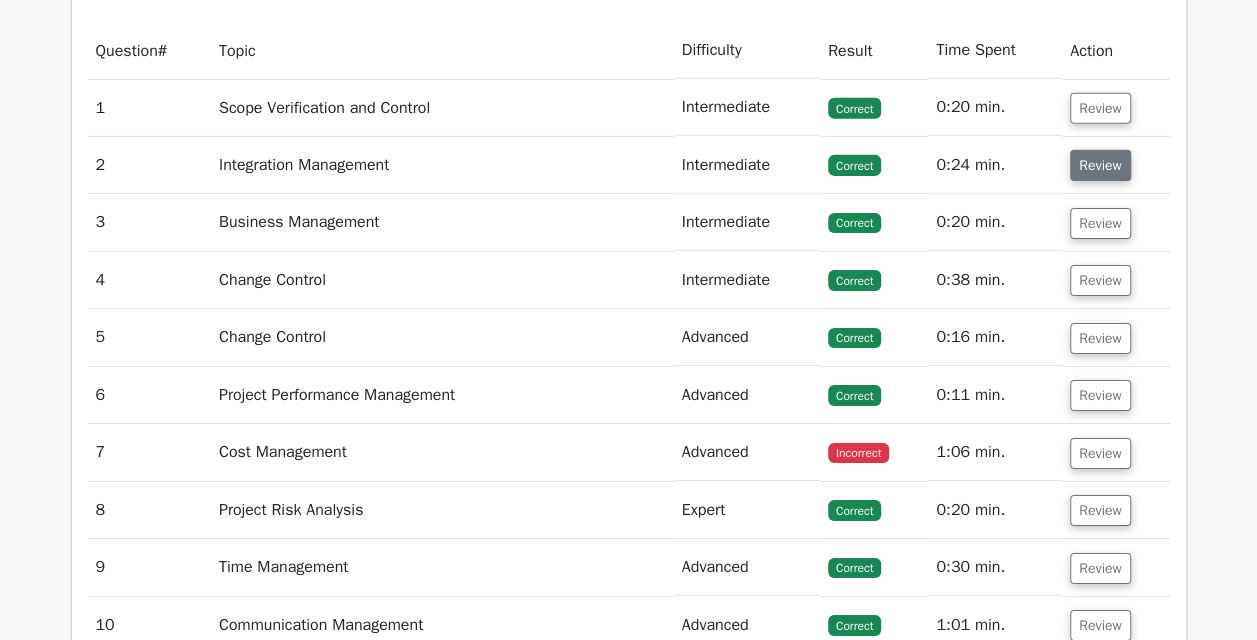 click on "Review" at bounding box center (1100, 165) 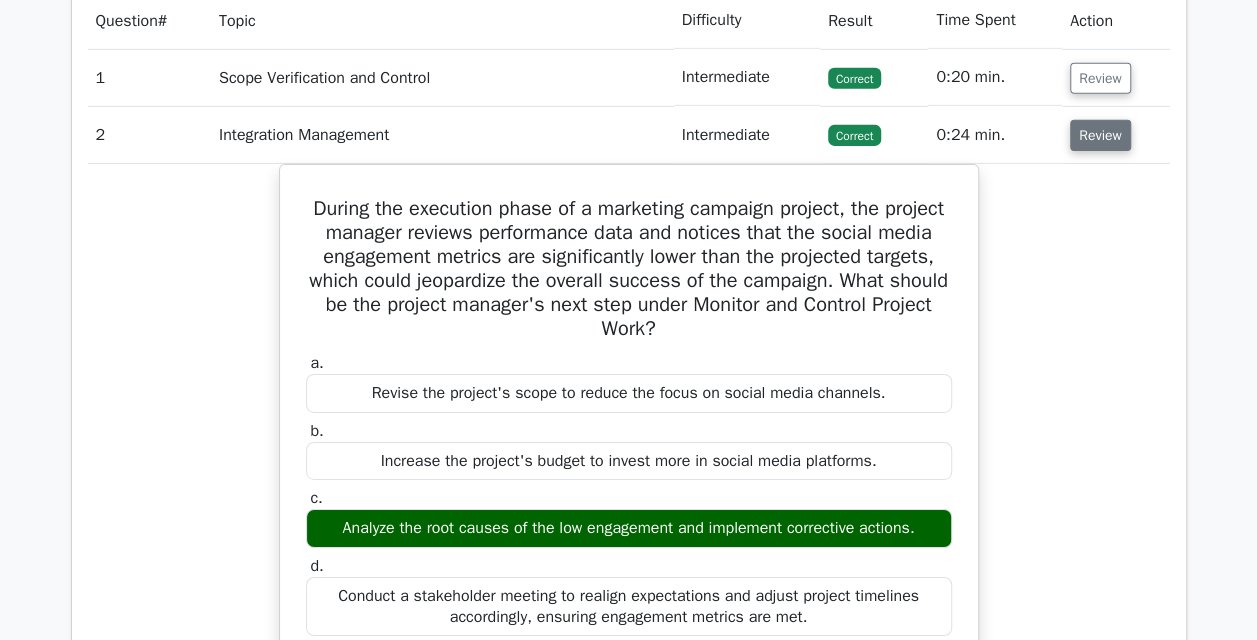 scroll, scrollTop: 3174, scrollLeft: 0, axis: vertical 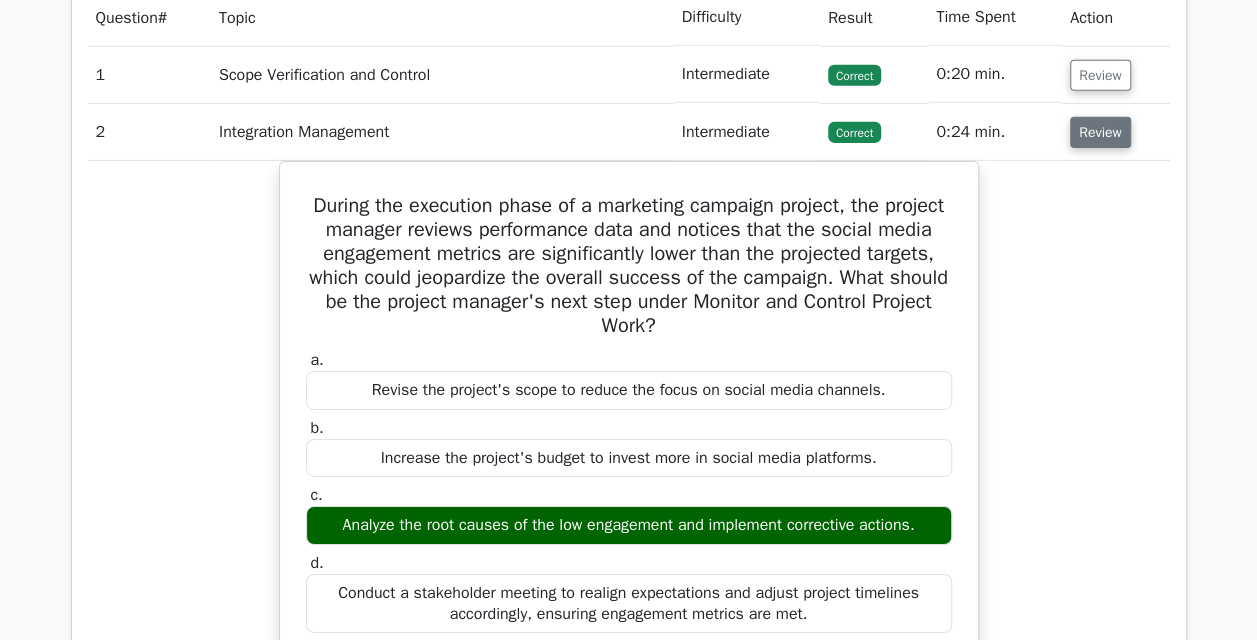 click on "Review" at bounding box center (1100, 132) 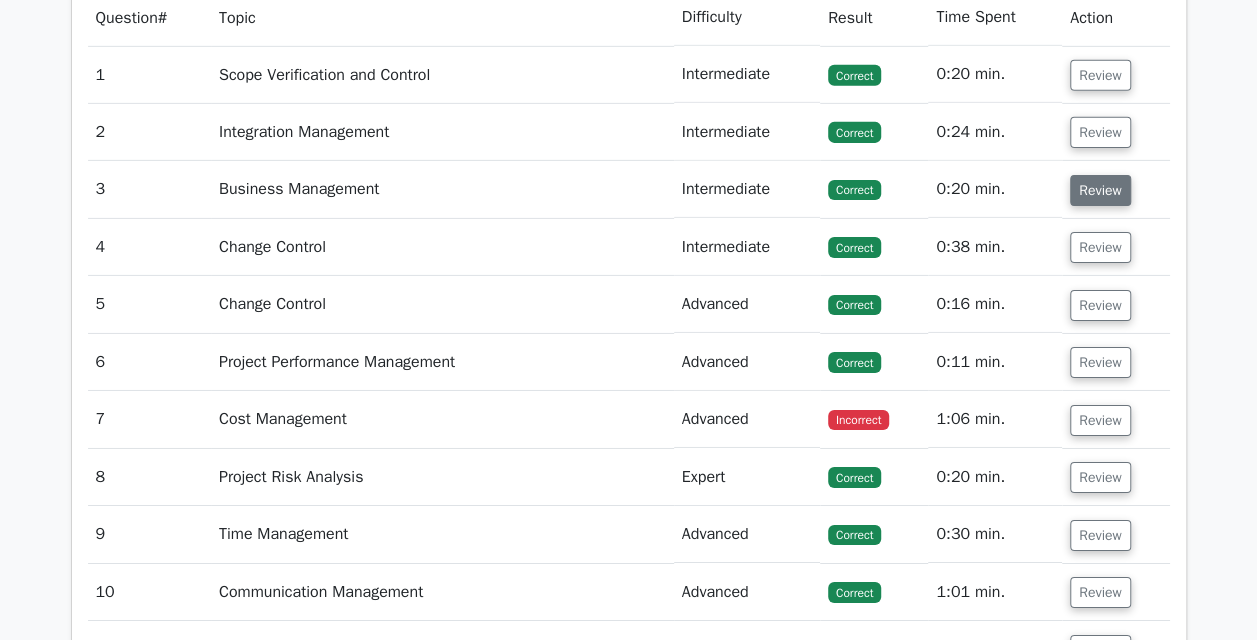 click on "Review" at bounding box center [1100, 190] 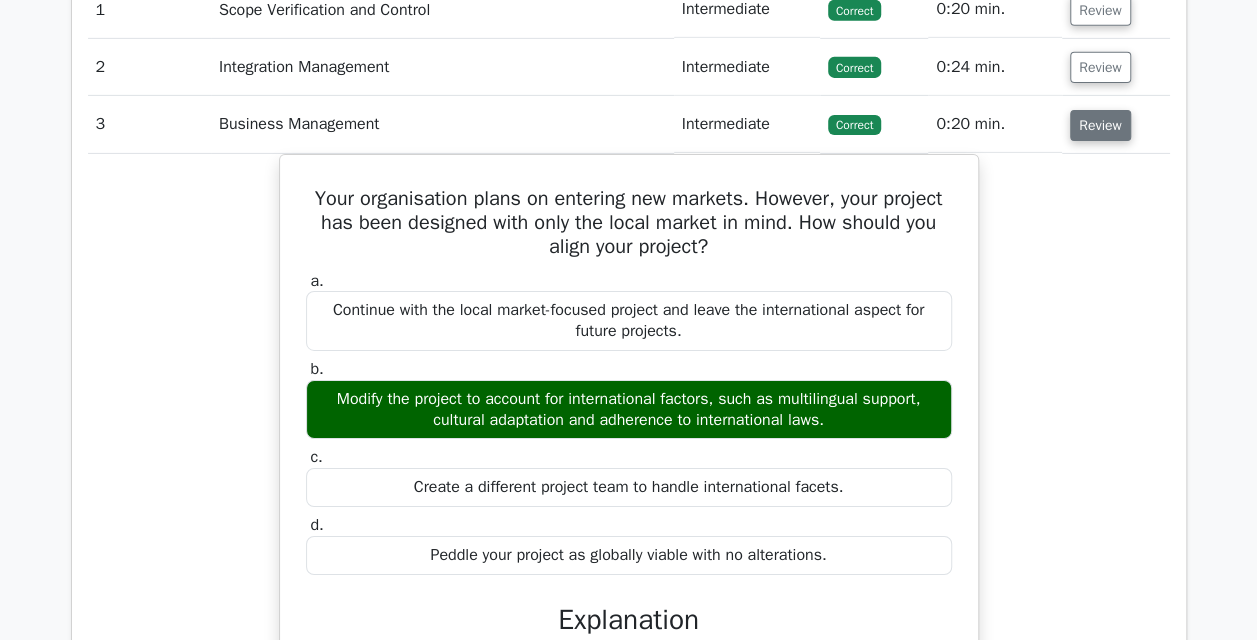 scroll, scrollTop: 3248, scrollLeft: 0, axis: vertical 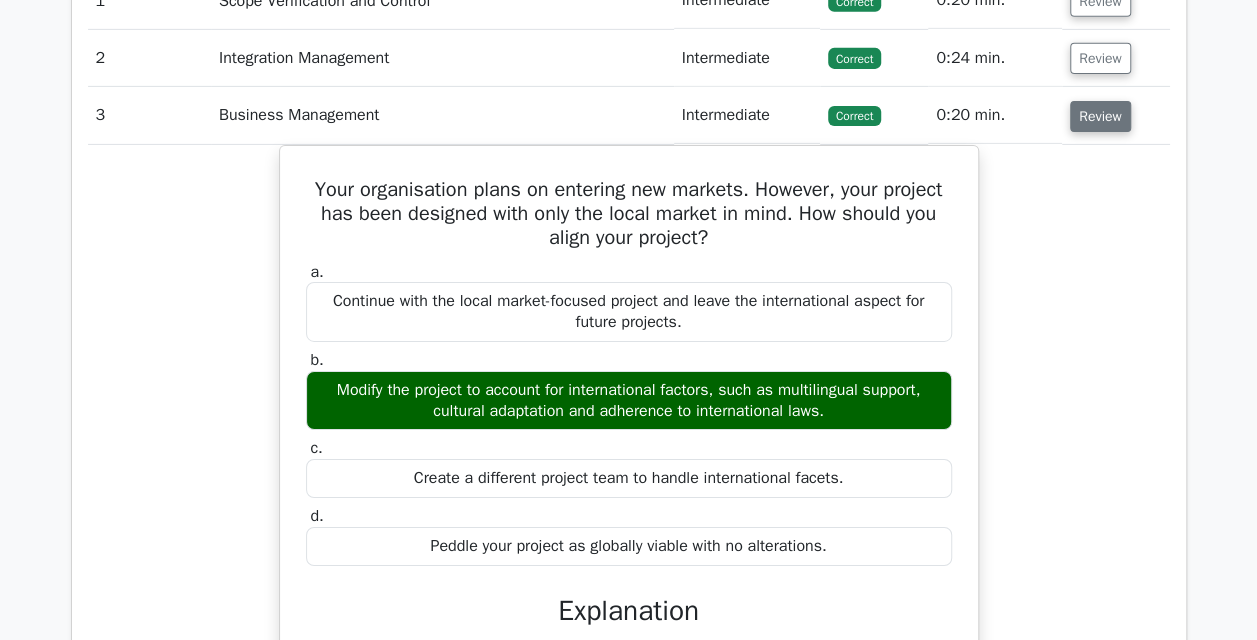 click on "Review" at bounding box center [1100, 116] 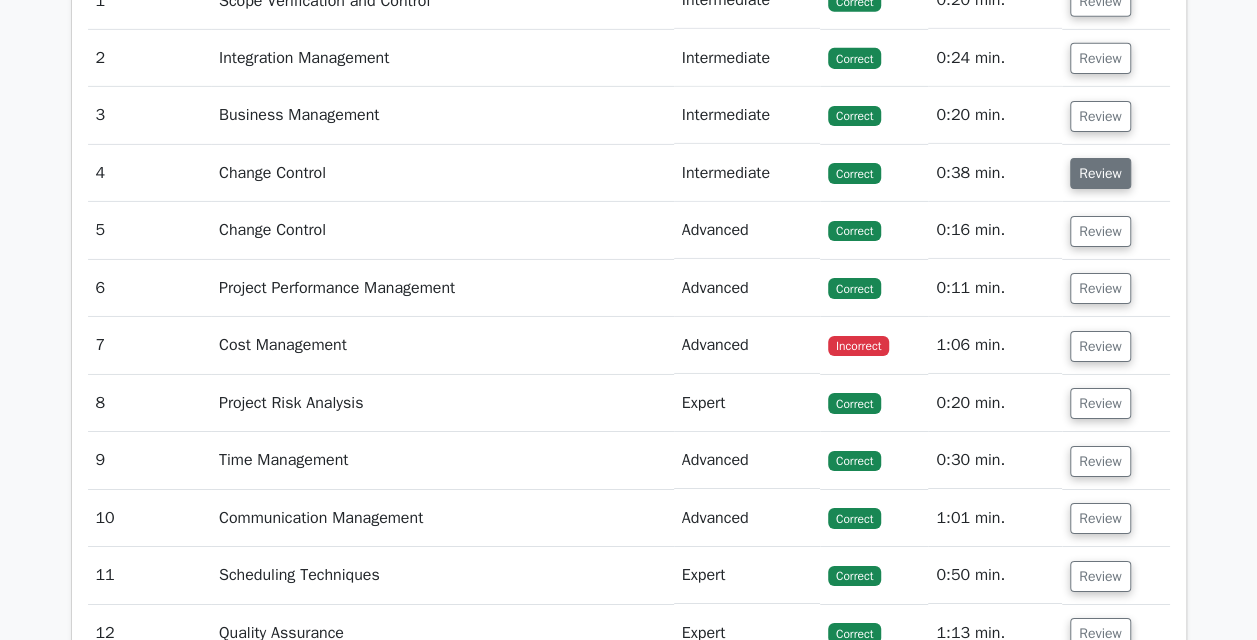 click on "Review" at bounding box center (1100, 173) 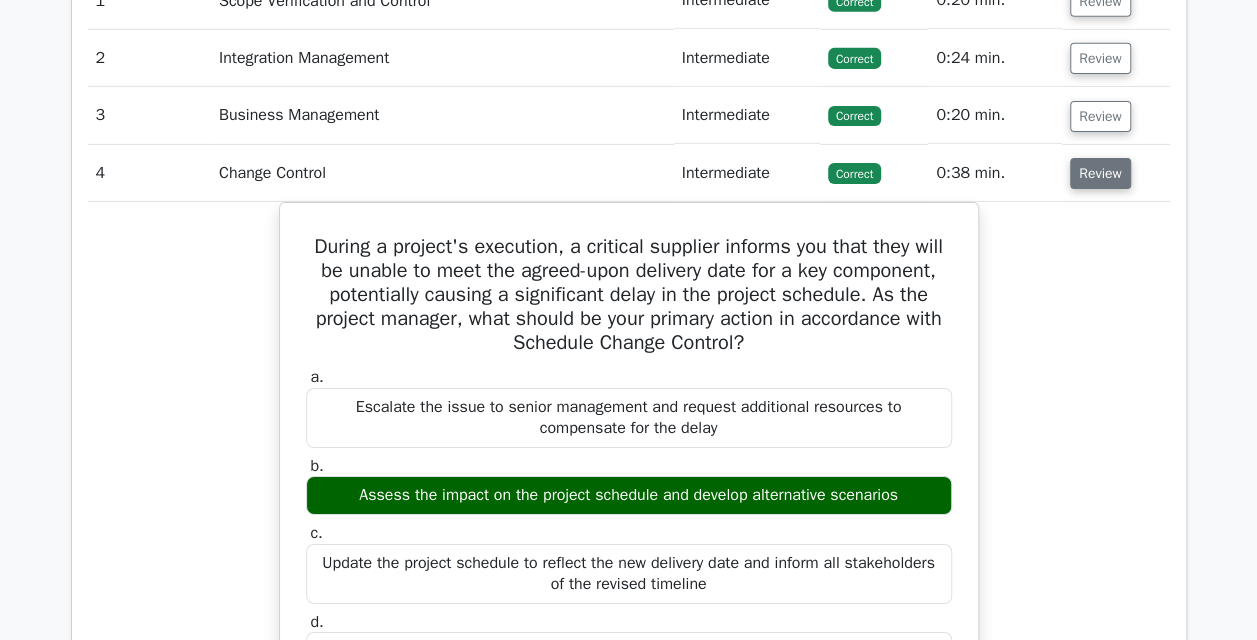 click on "Review" at bounding box center [1100, 173] 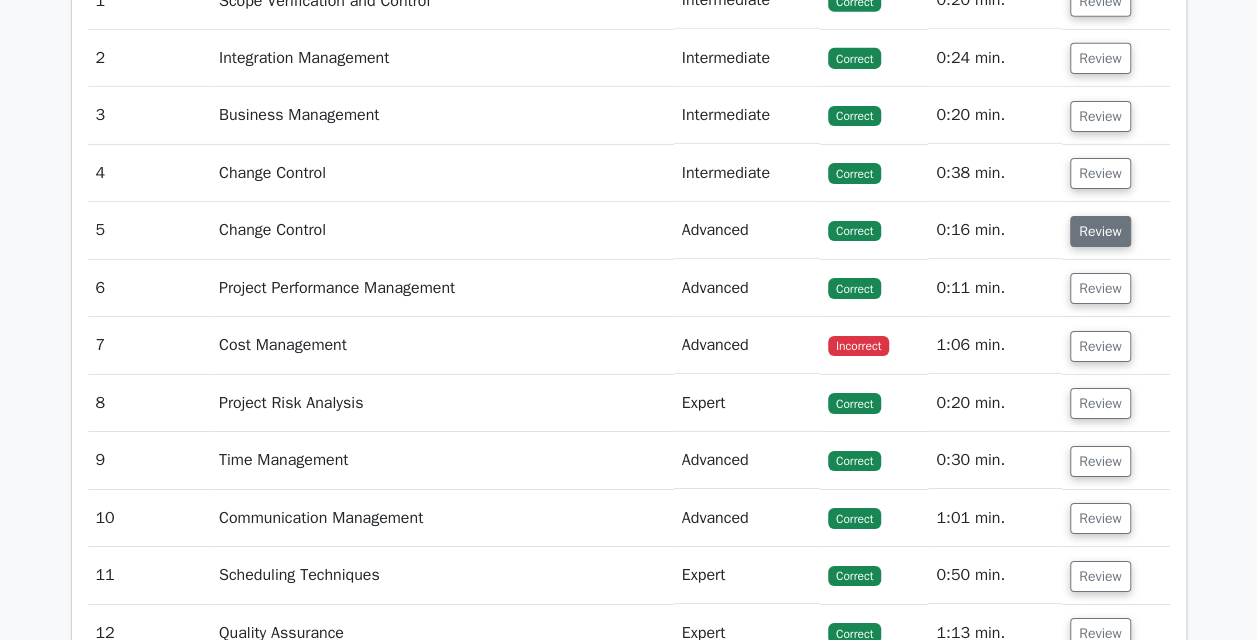 click on "Review" at bounding box center [1100, 231] 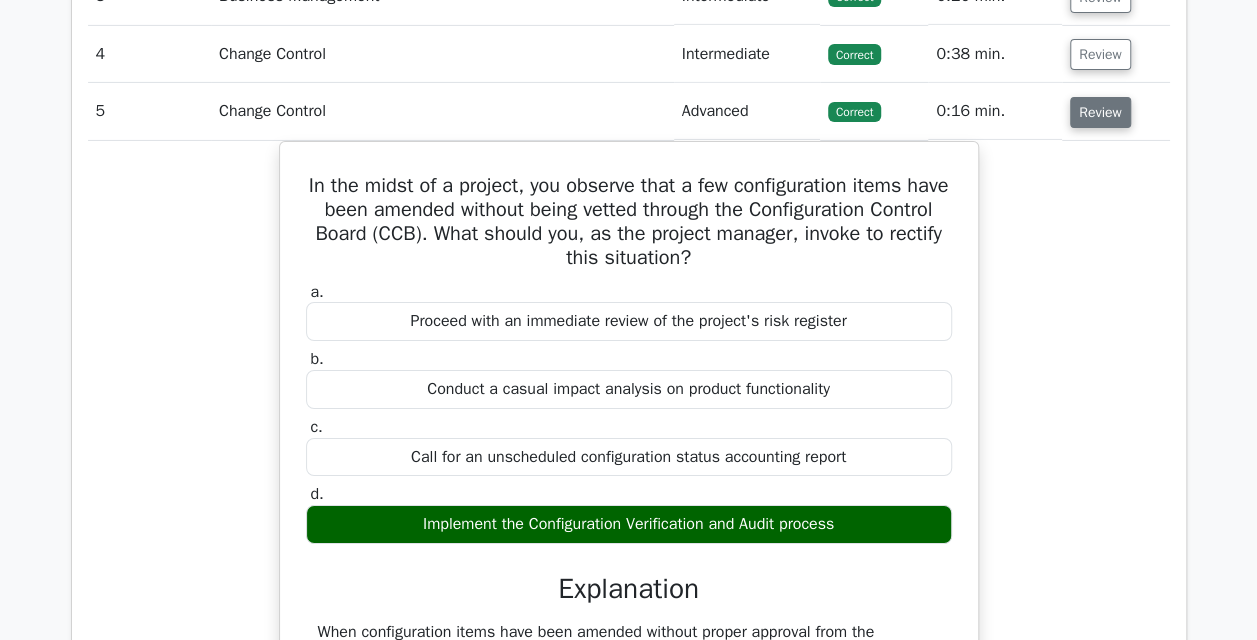 scroll, scrollTop: 3374, scrollLeft: 0, axis: vertical 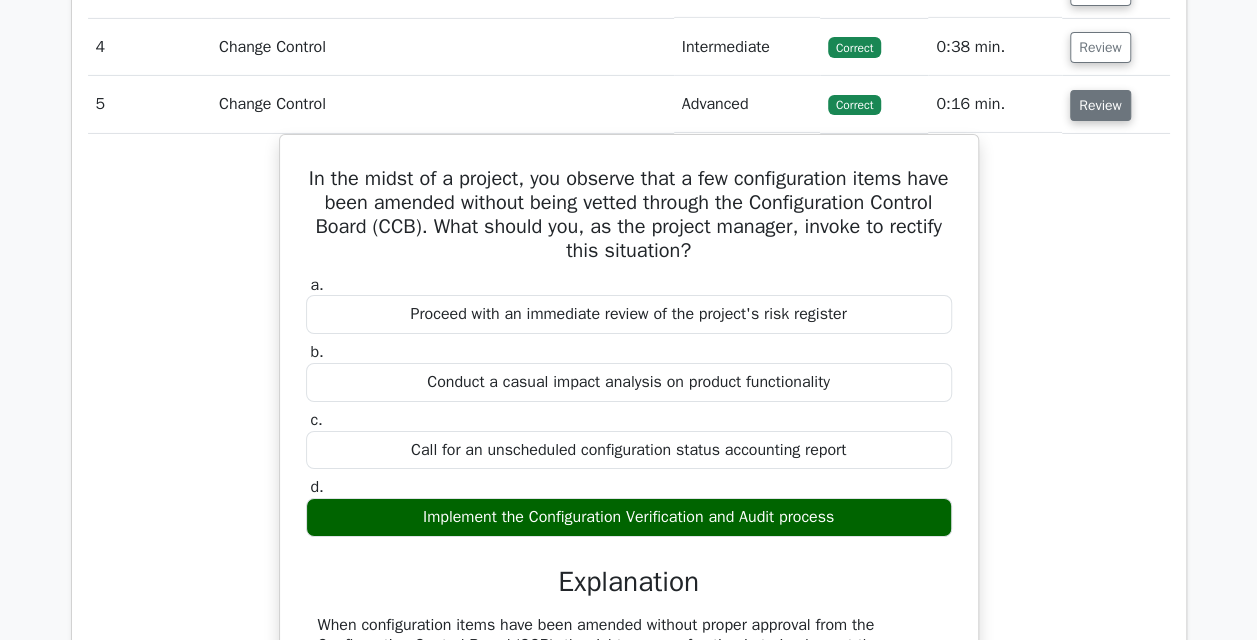 click on "Review" at bounding box center [1100, 105] 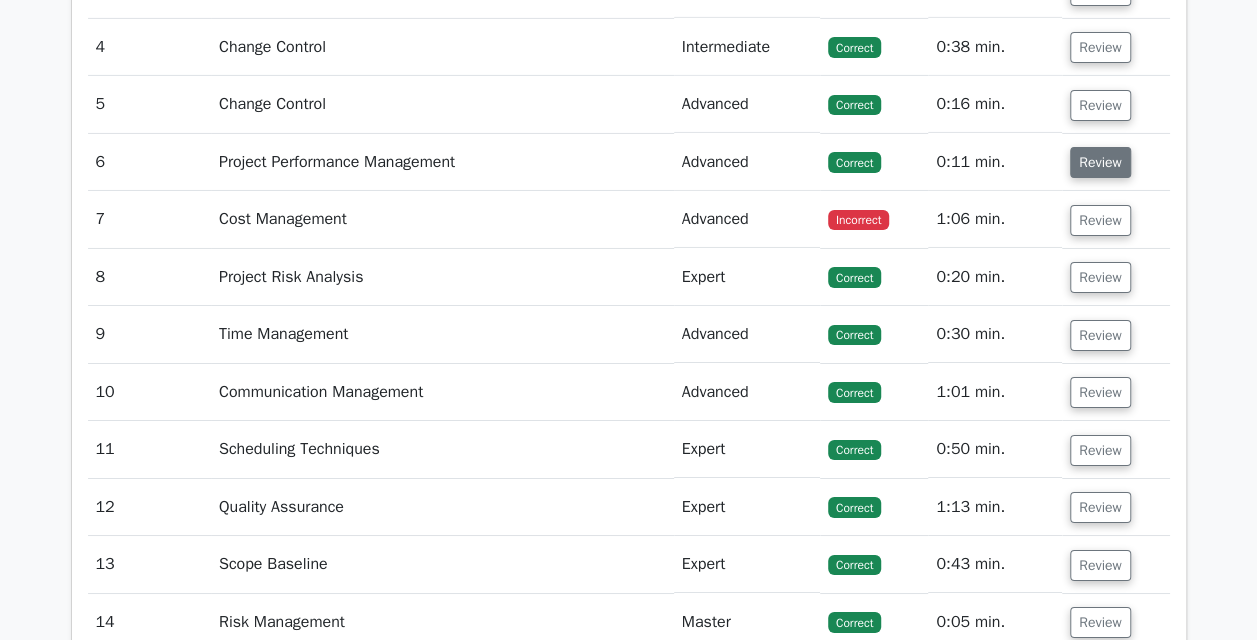 click on "Review" at bounding box center (1100, 162) 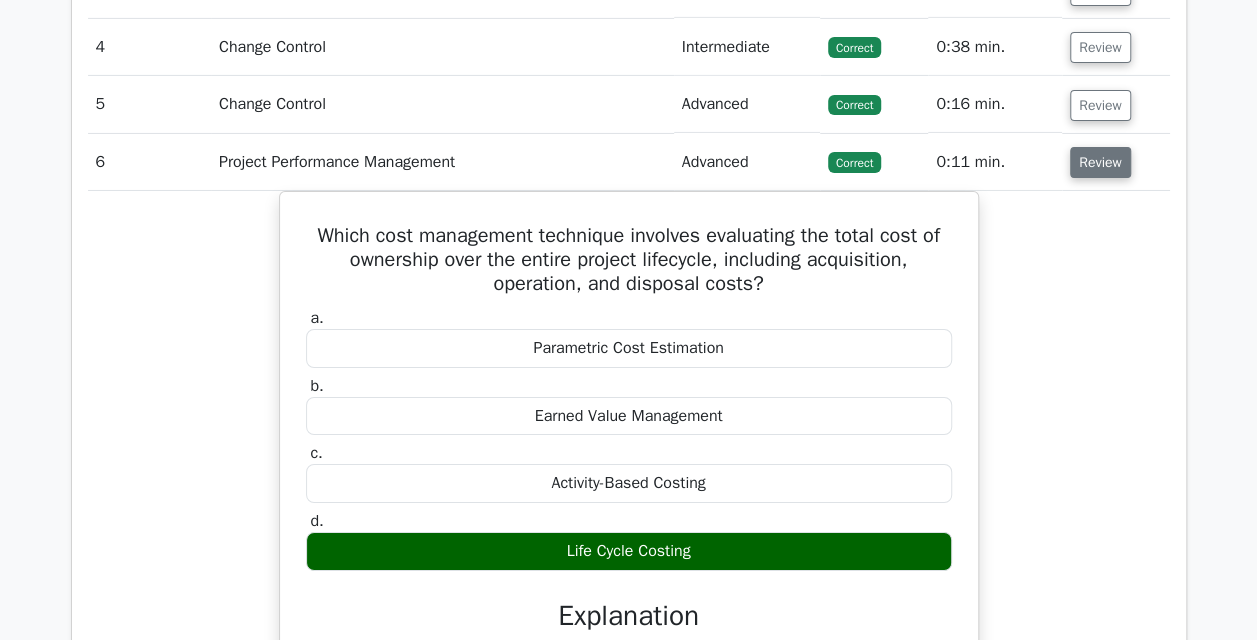 click on "Review" at bounding box center (1100, 162) 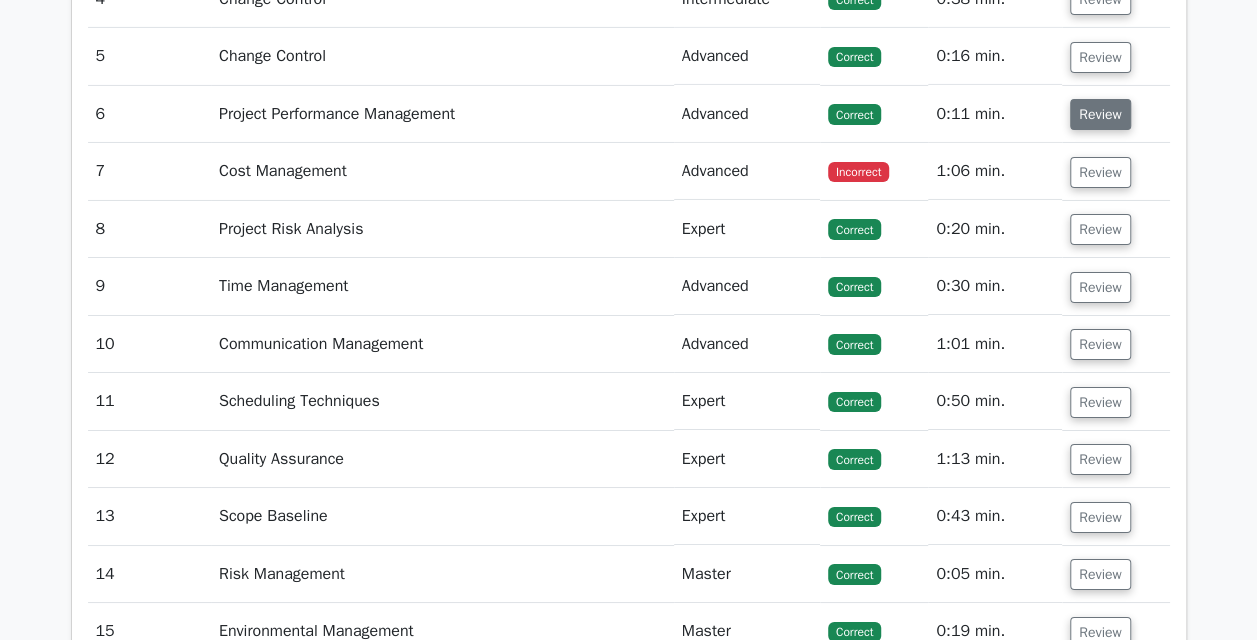 scroll, scrollTop: 3439, scrollLeft: 0, axis: vertical 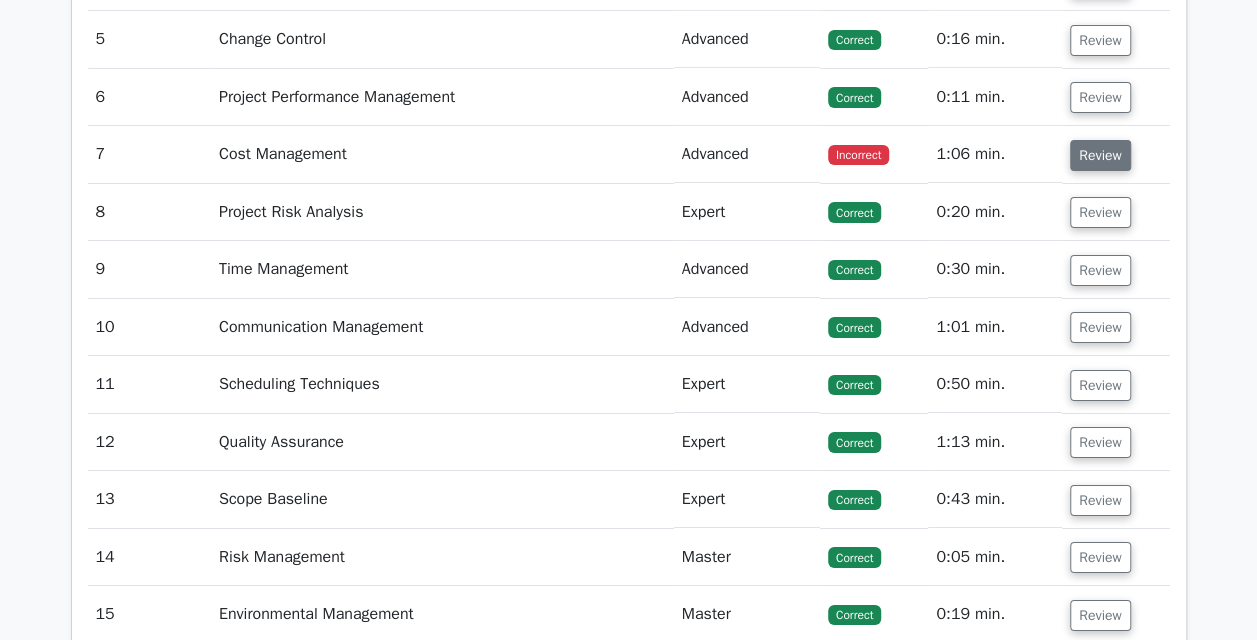 click on "Review" at bounding box center (1100, 155) 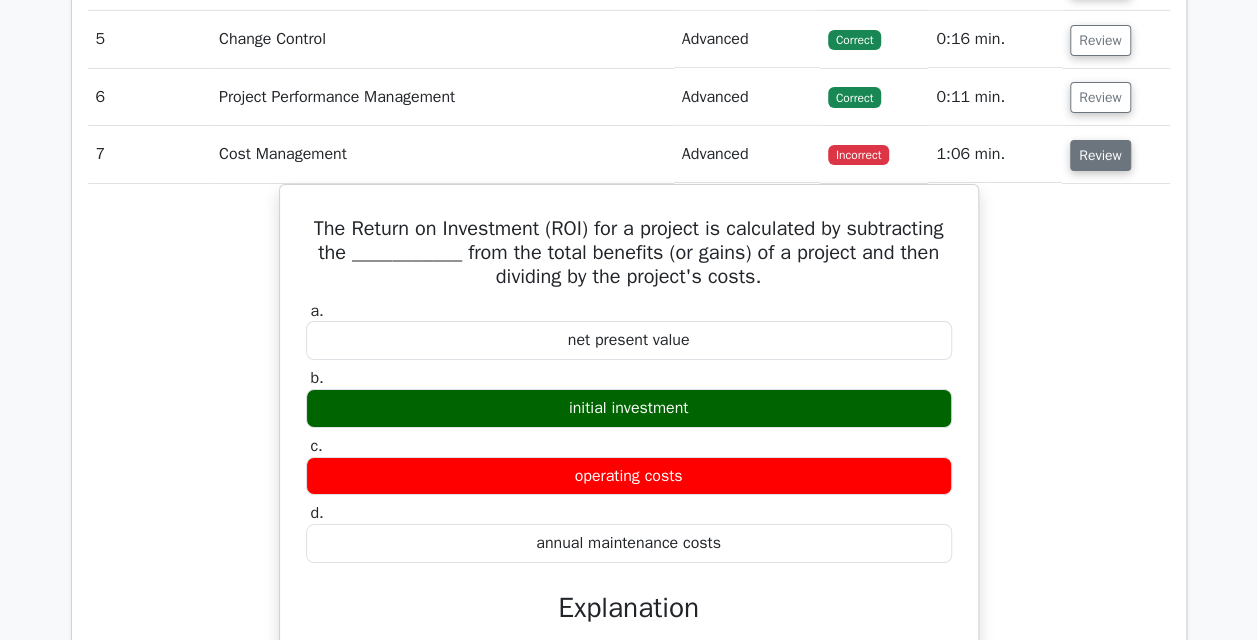 click on "Review" at bounding box center (1100, 155) 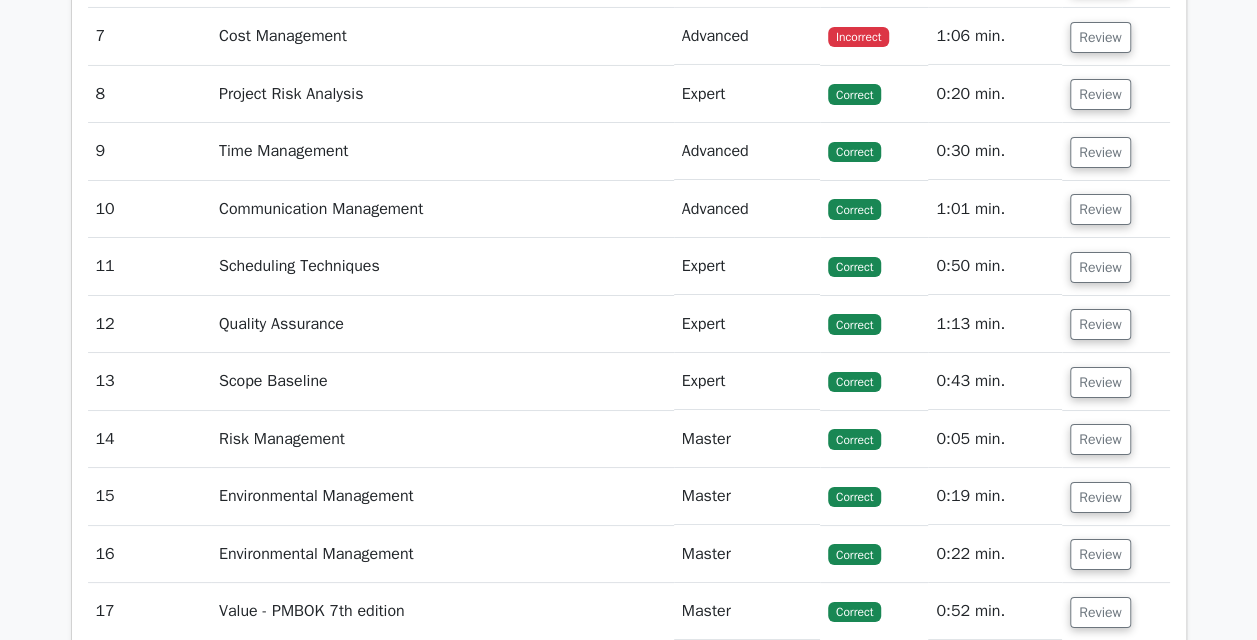 scroll, scrollTop: 3565, scrollLeft: 0, axis: vertical 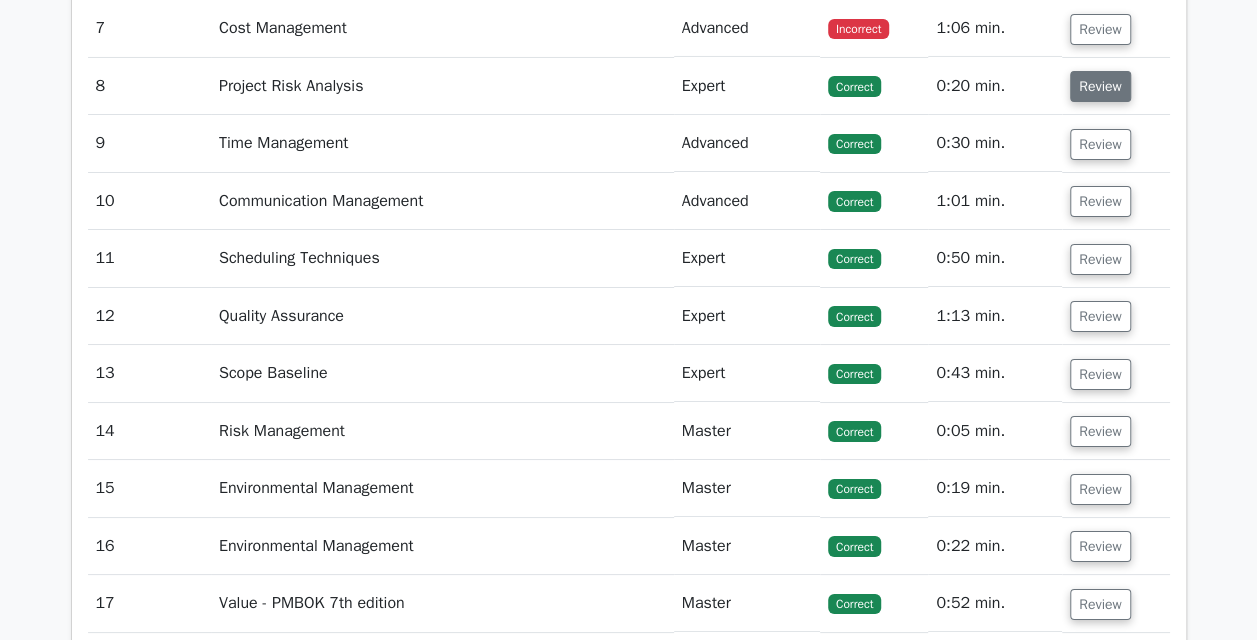 click on "Review" at bounding box center [1100, 86] 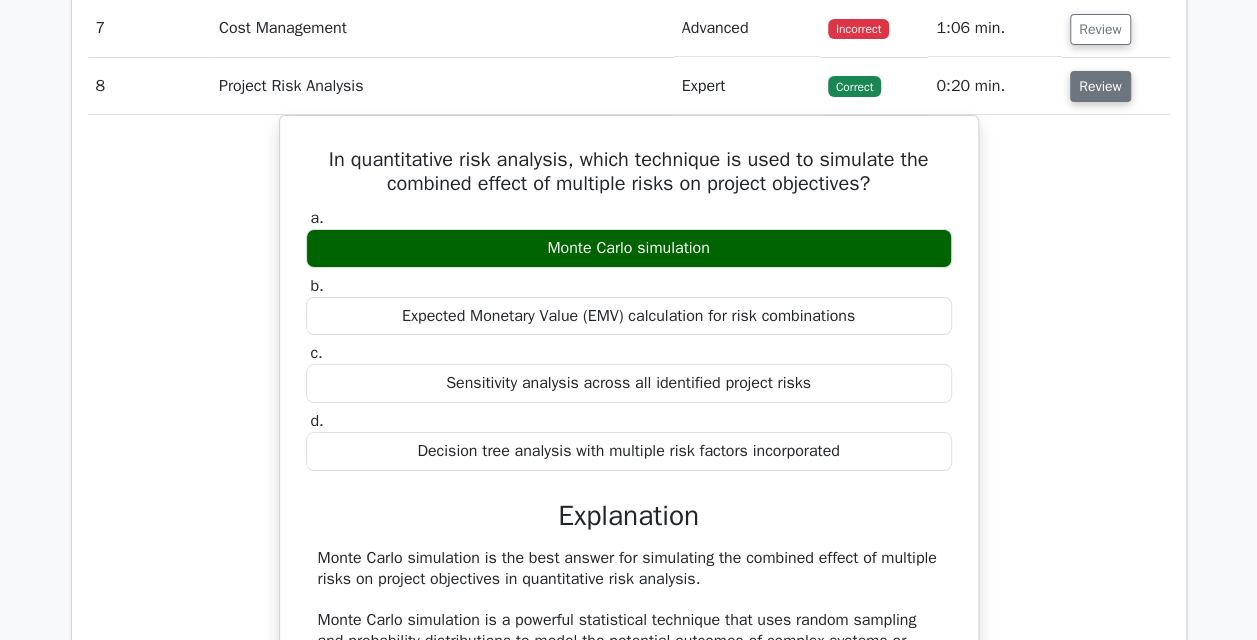 click on "Review" at bounding box center [1100, 86] 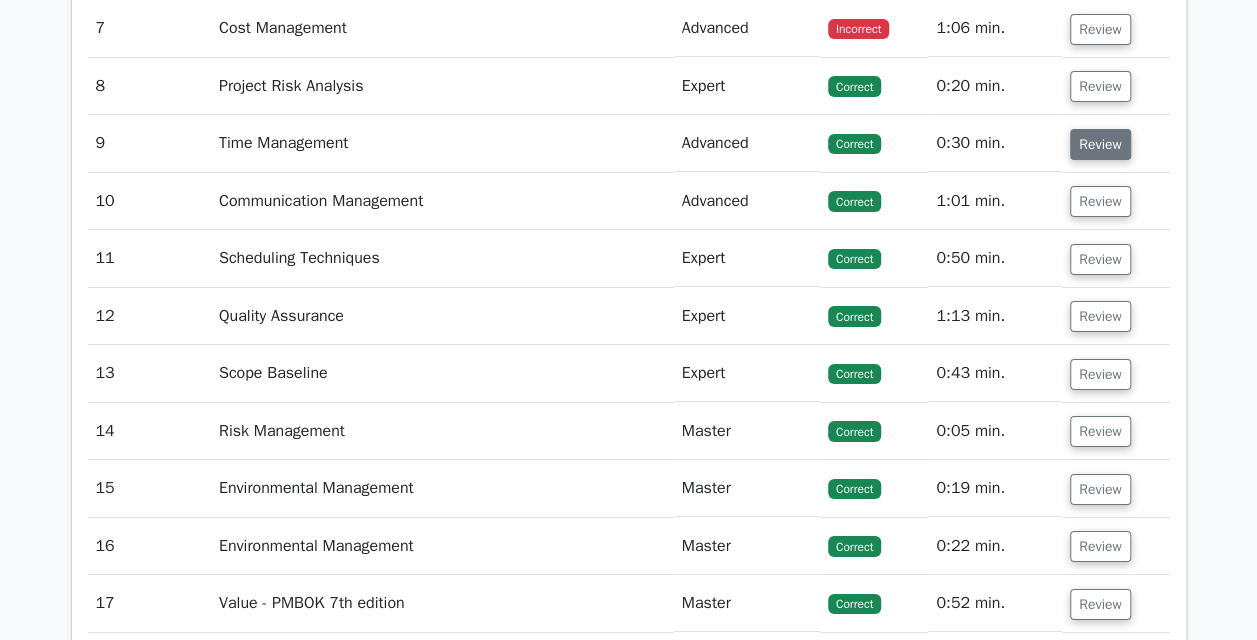 click on "Review" at bounding box center [1100, 144] 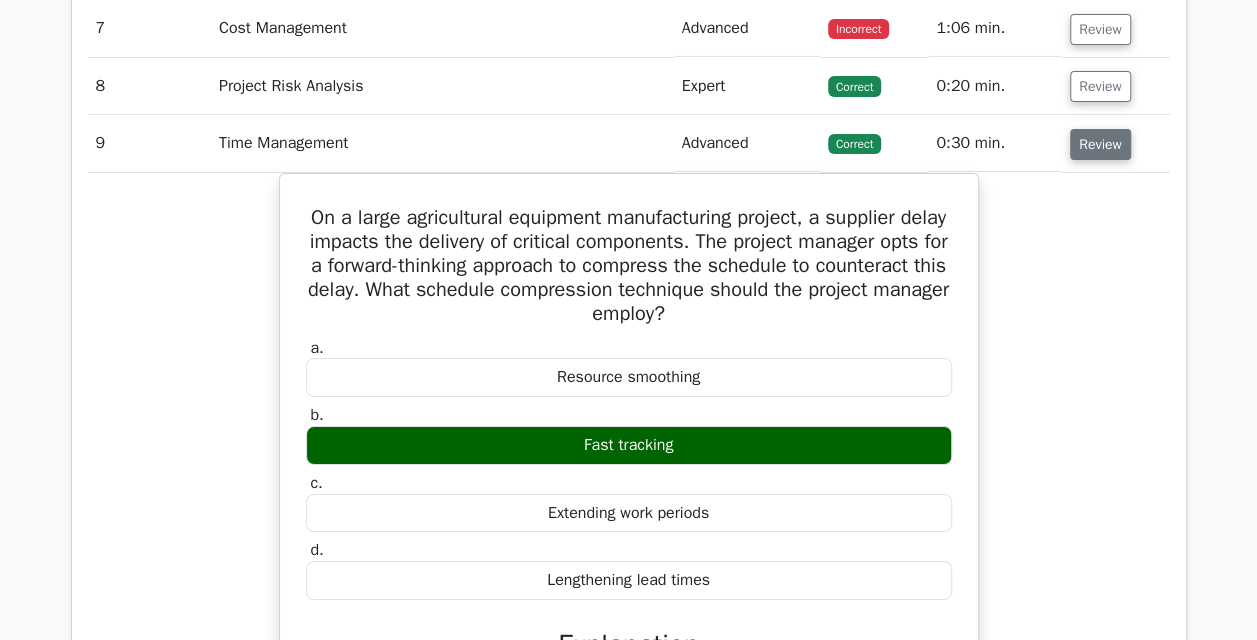 click on "Review" at bounding box center [1100, 144] 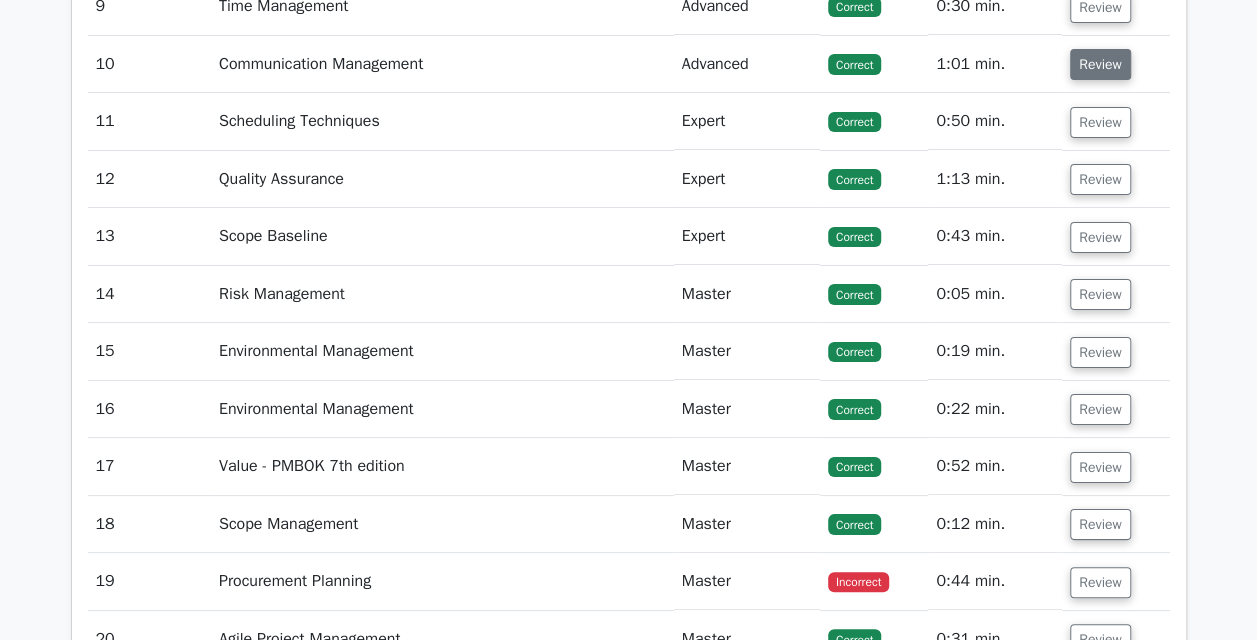 scroll, scrollTop: 3703, scrollLeft: 0, axis: vertical 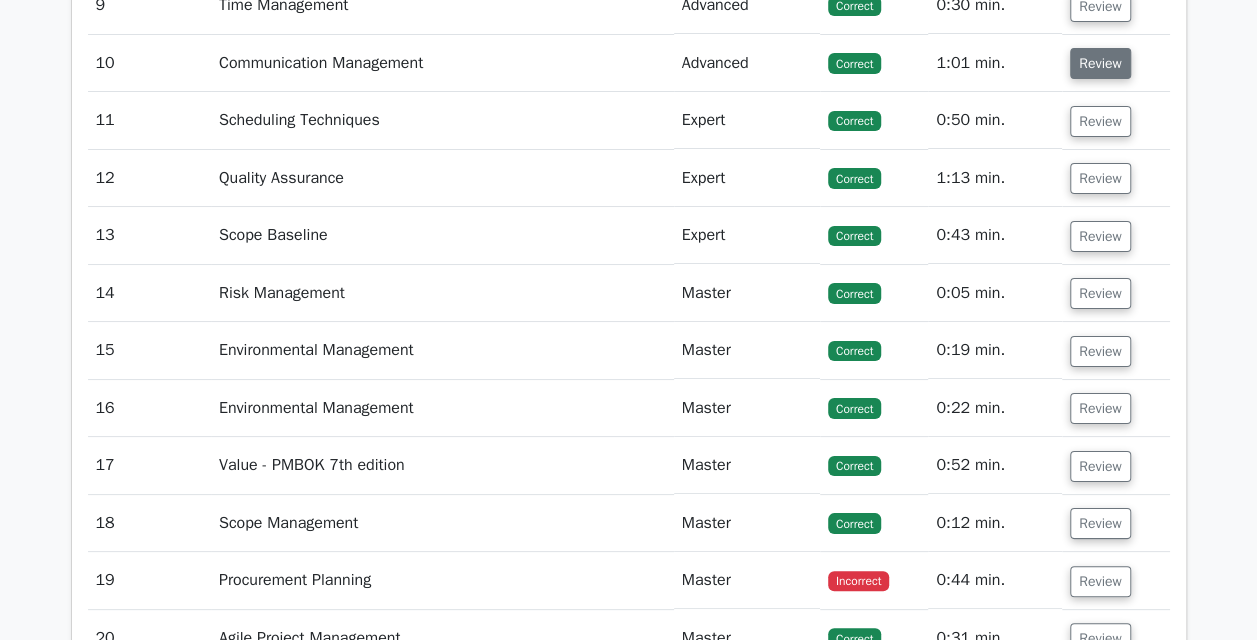 click on "Review" at bounding box center (1100, 63) 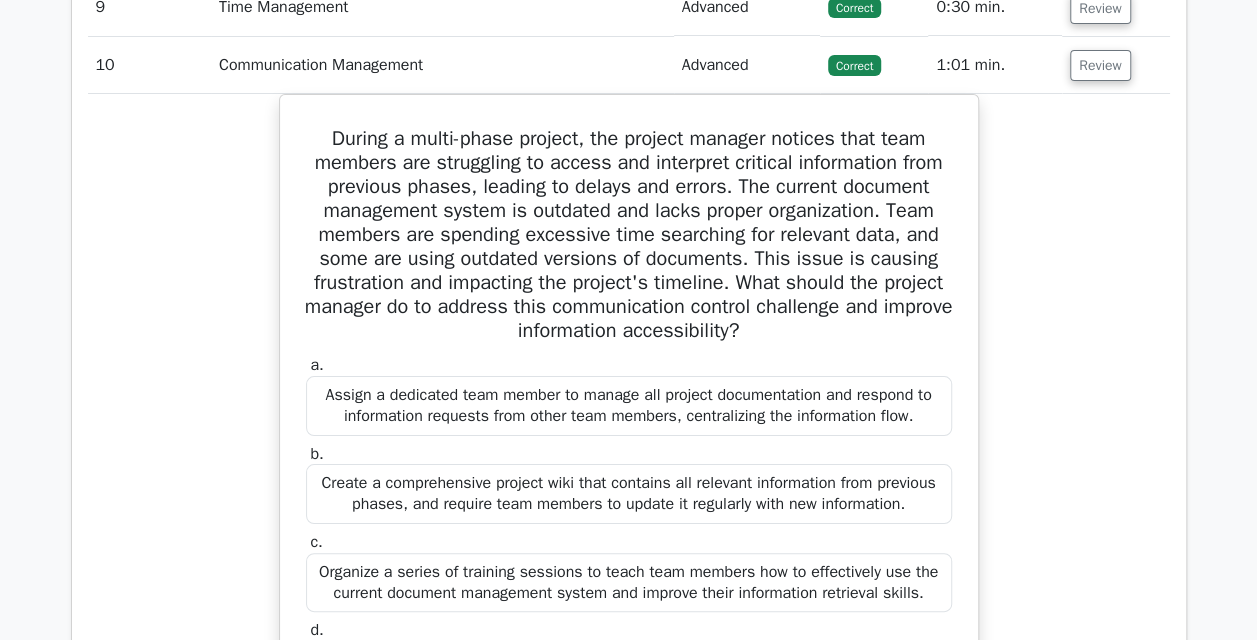 scroll, scrollTop: 3691, scrollLeft: 0, axis: vertical 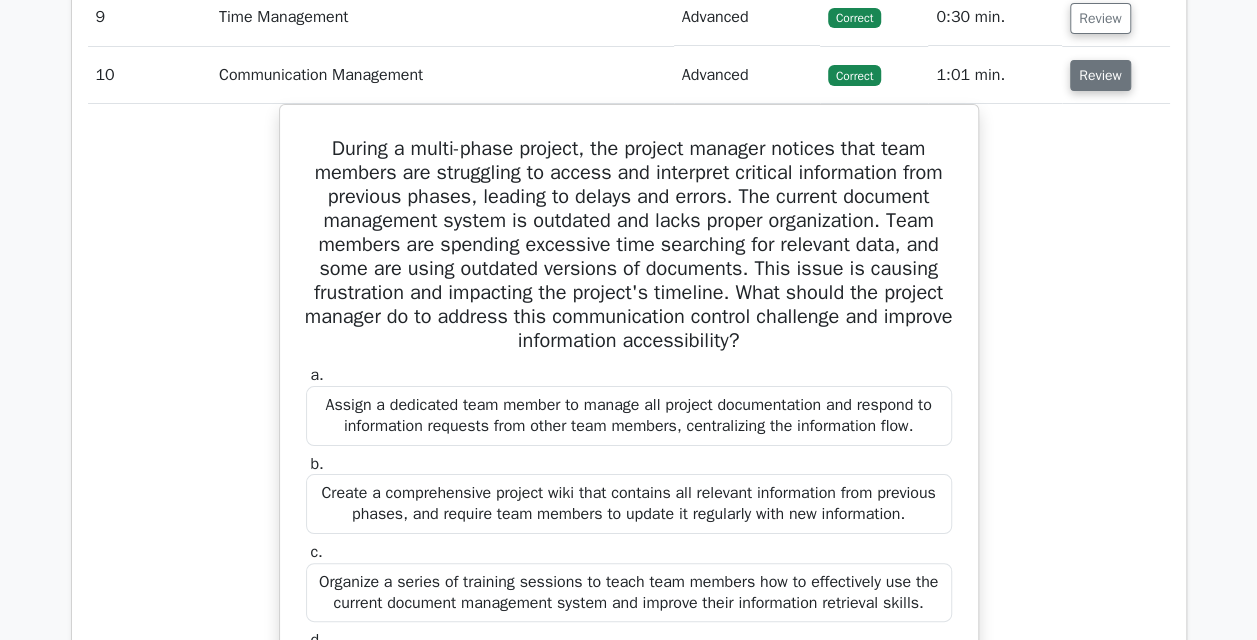 click on "Review" at bounding box center (1100, 75) 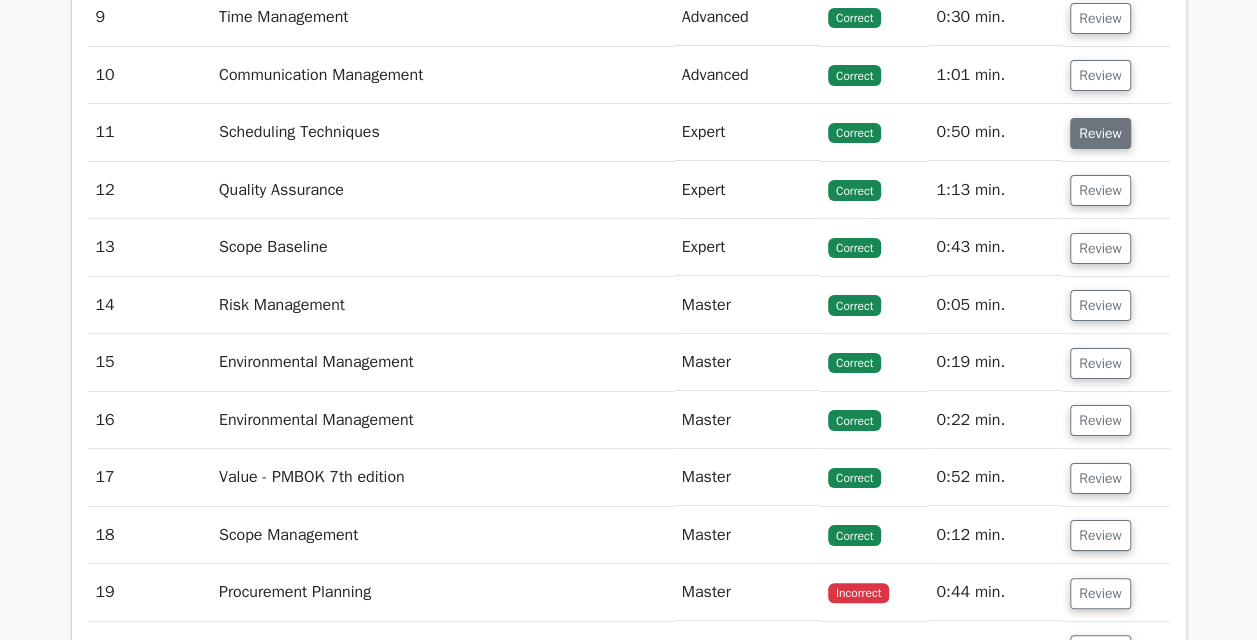 click on "Review" at bounding box center (1100, 133) 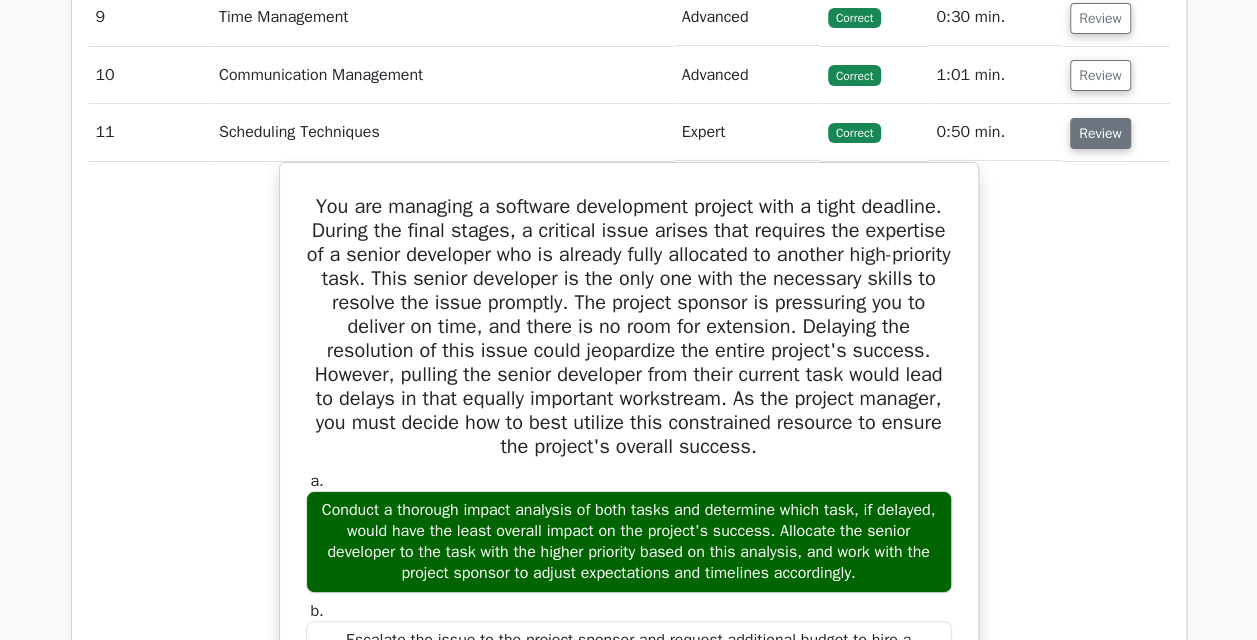 click on "Review" at bounding box center [1100, 133] 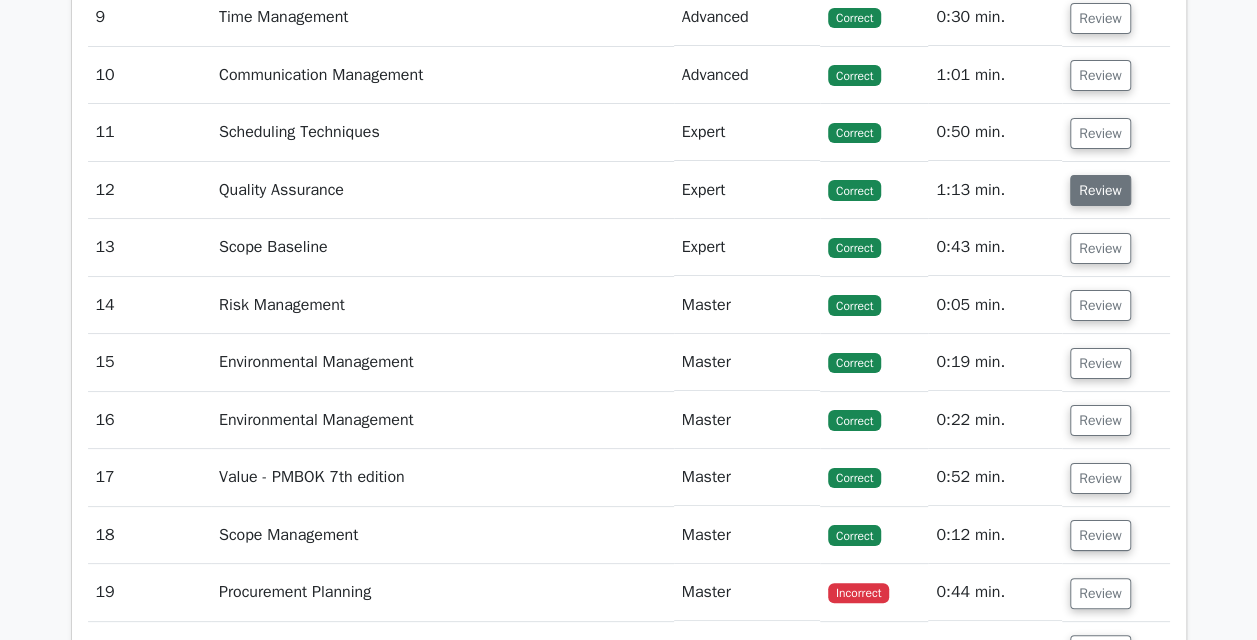click on "Review" at bounding box center [1100, 190] 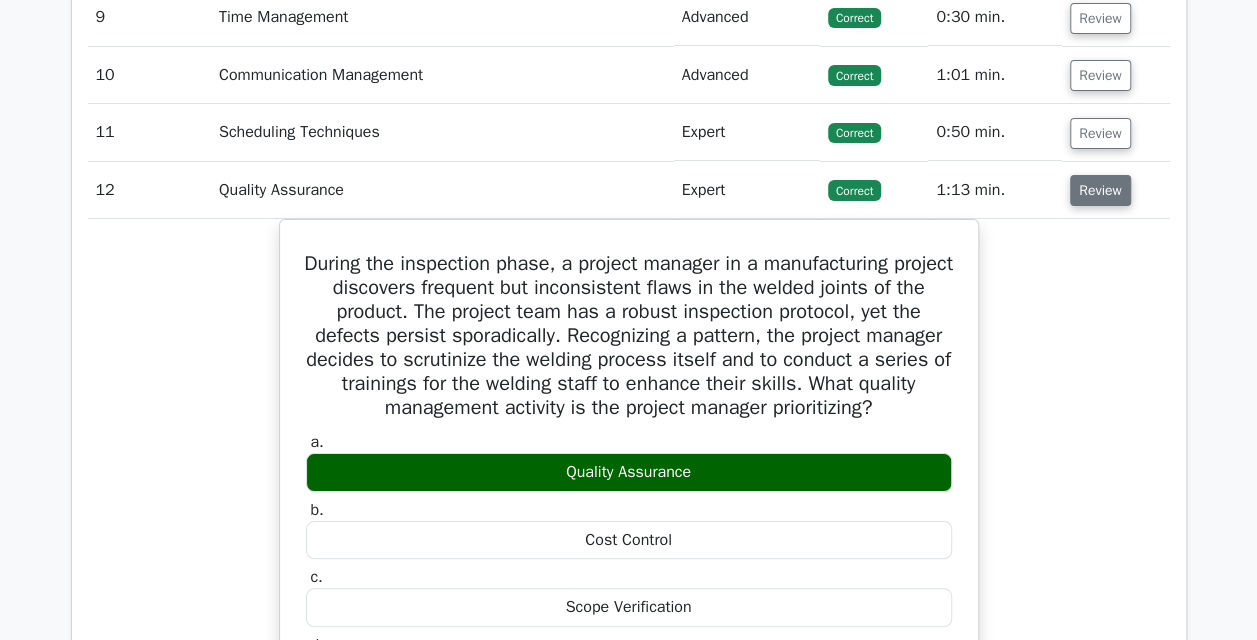 click on "Review" at bounding box center (1100, 190) 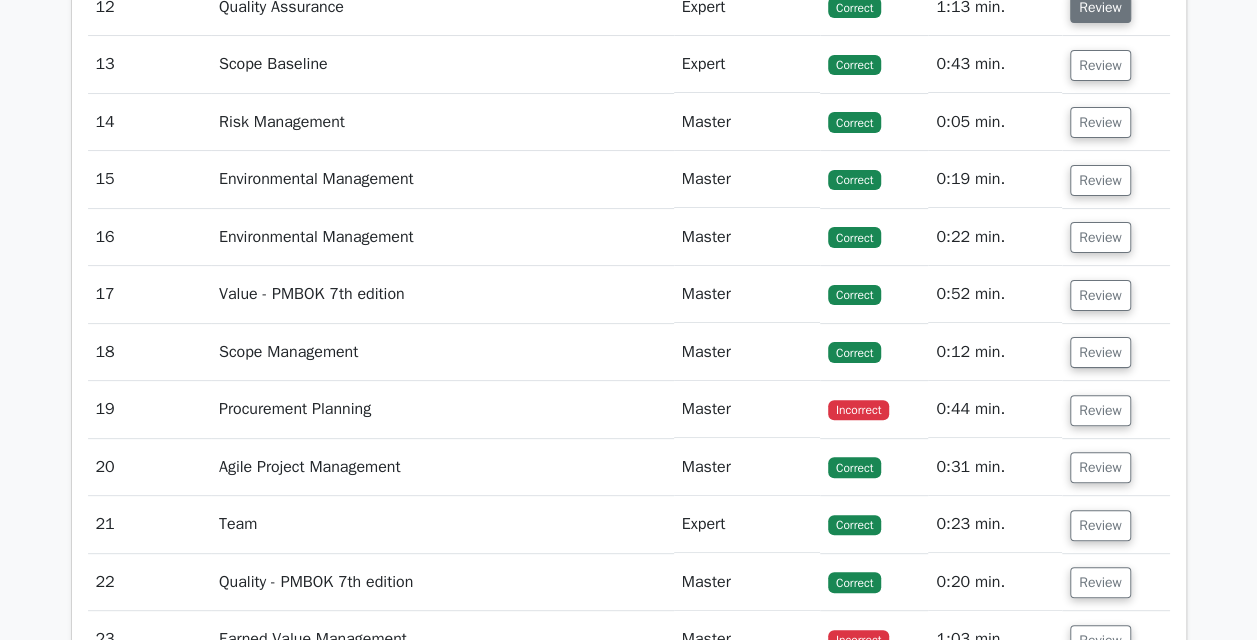 scroll, scrollTop: 3875, scrollLeft: 0, axis: vertical 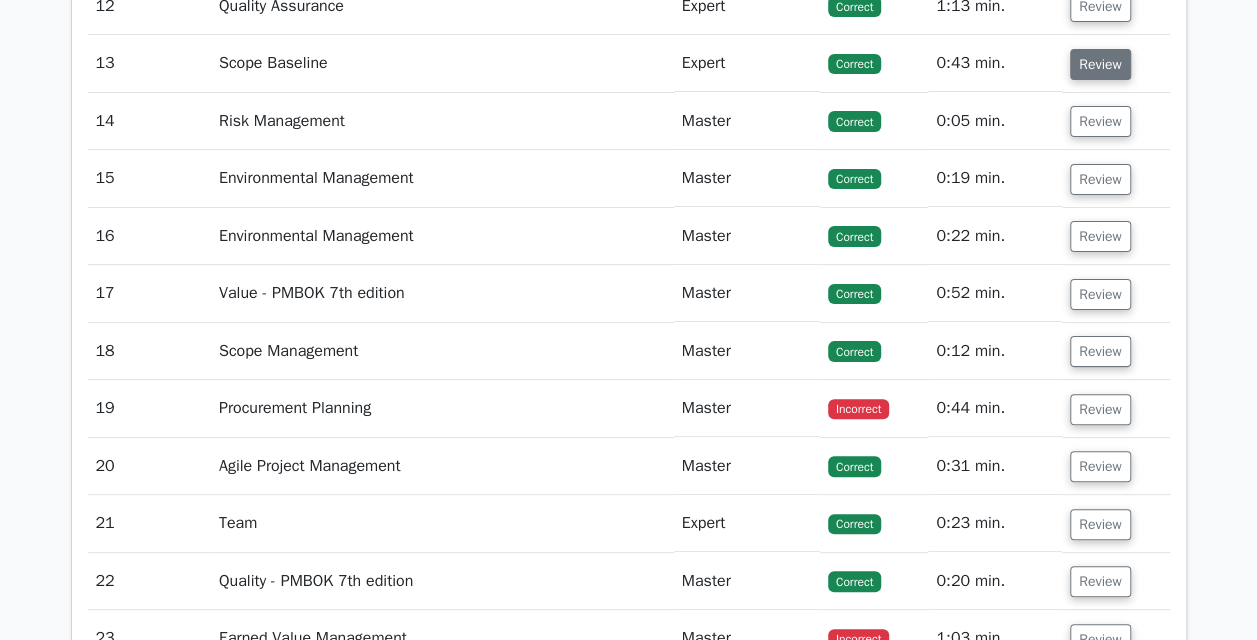 click on "Review" at bounding box center (1100, 64) 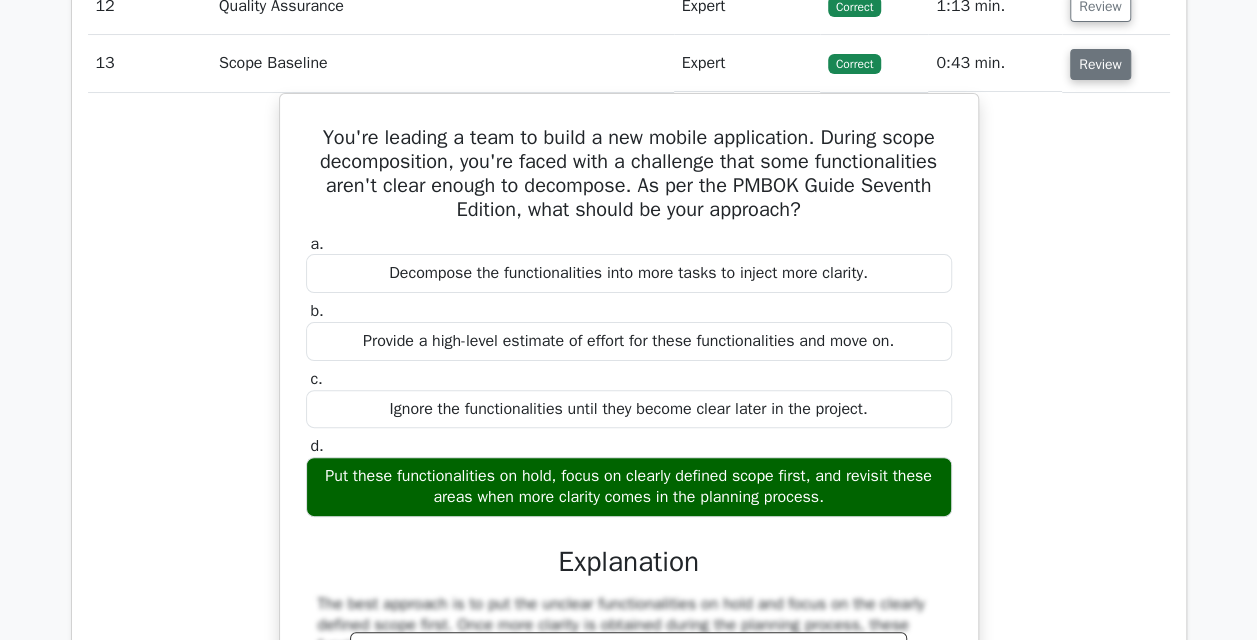 click on "Review" at bounding box center [1100, 64] 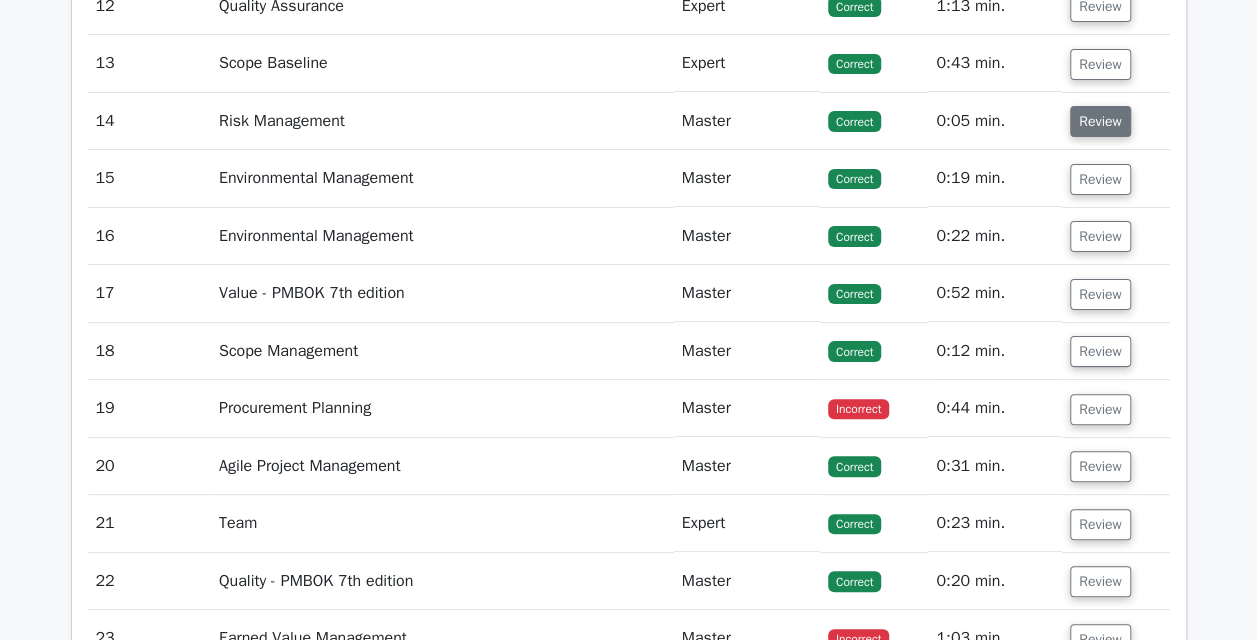 click on "Review" at bounding box center [1100, 121] 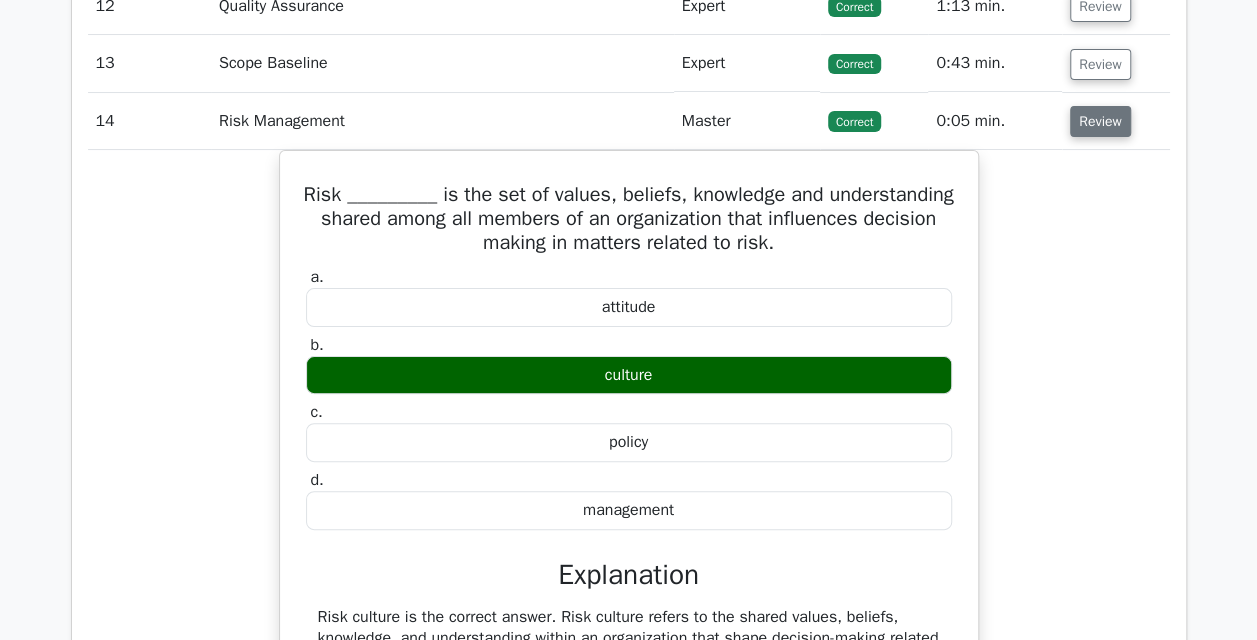 click on "Review" at bounding box center [1100, 121] 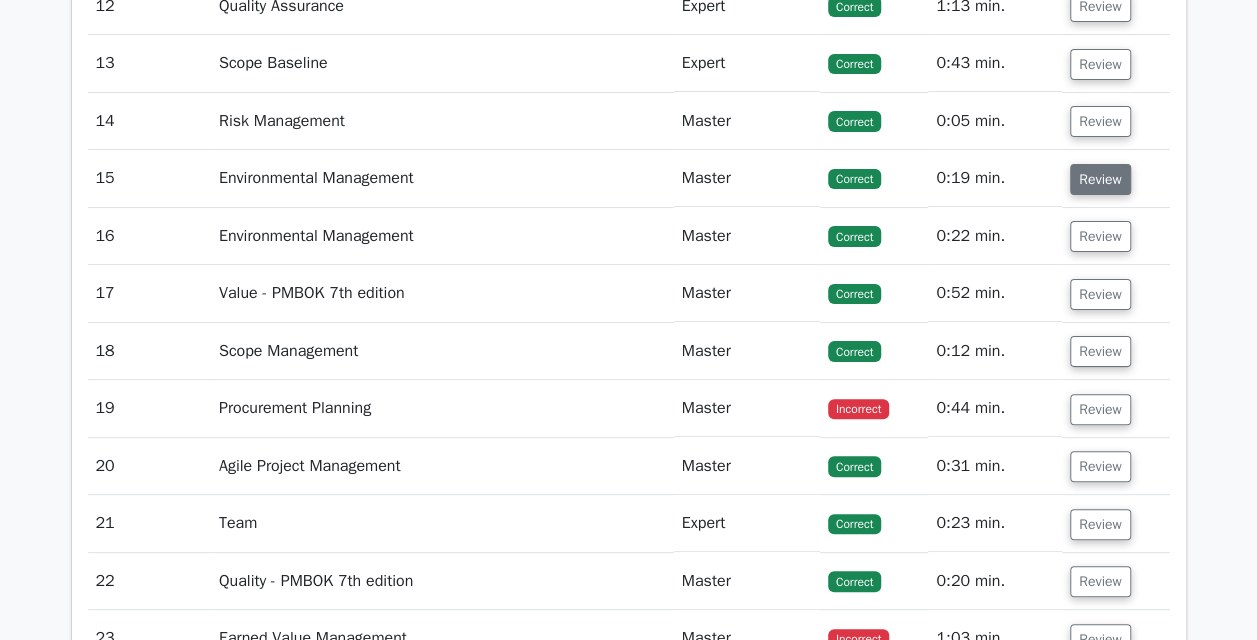 click on "Review" at bounding box center (1100, 179) 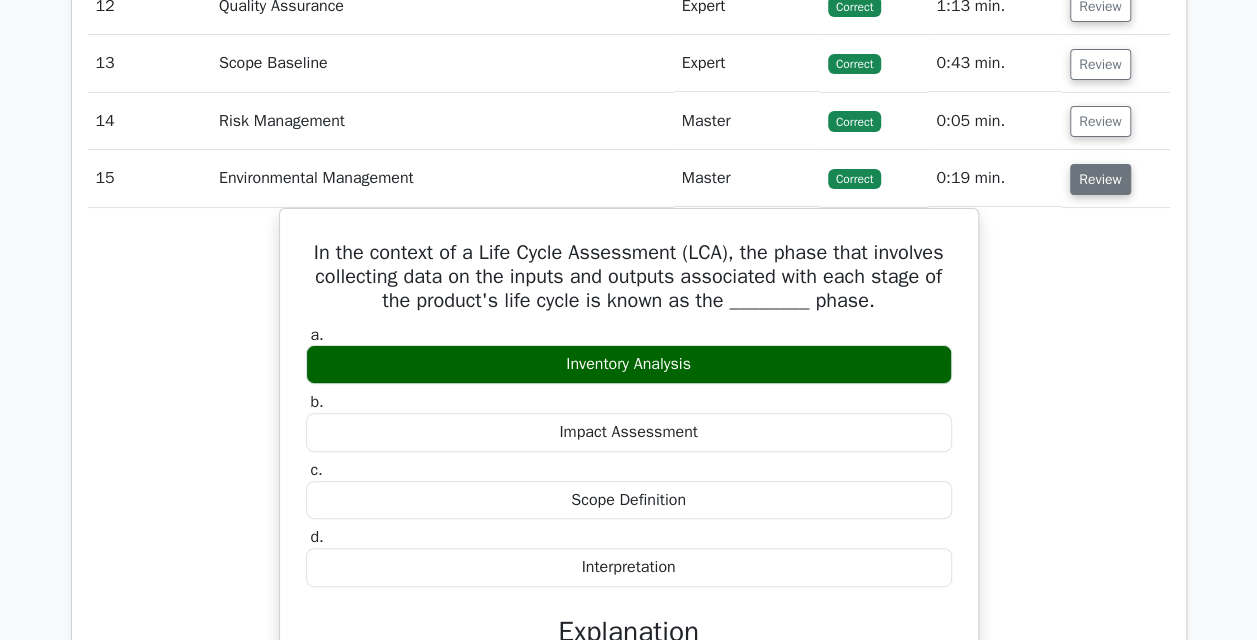 click on "Review" at bounding box center [1100, 179] 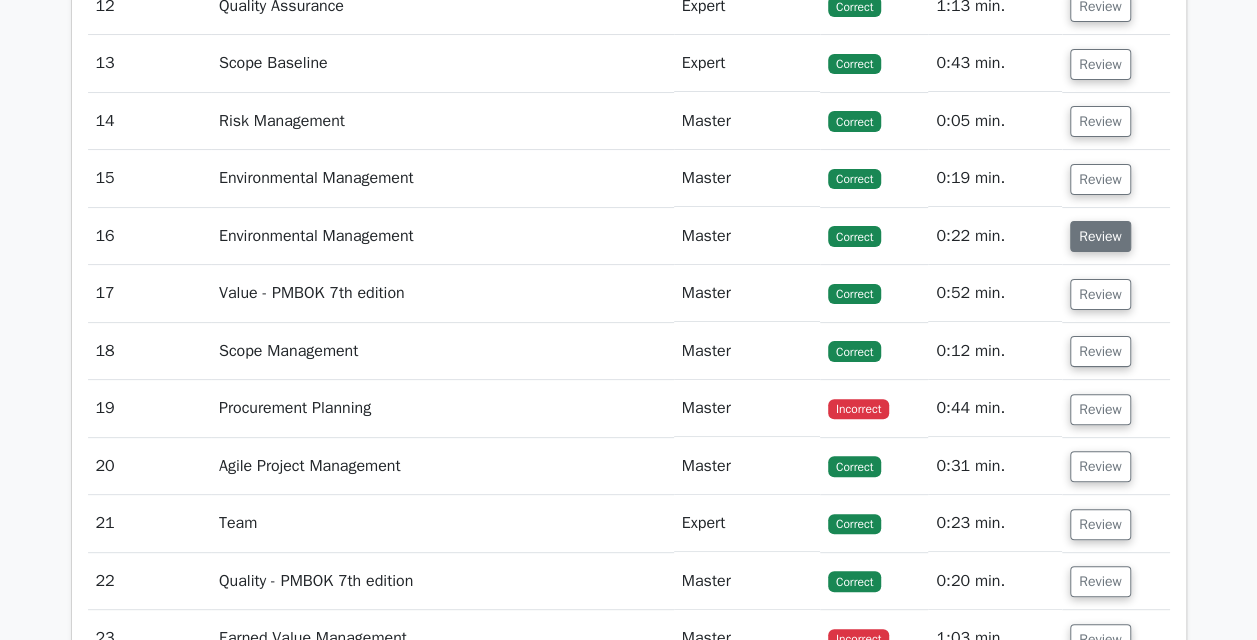 click on "Review" at bounding box center (1100, 236) 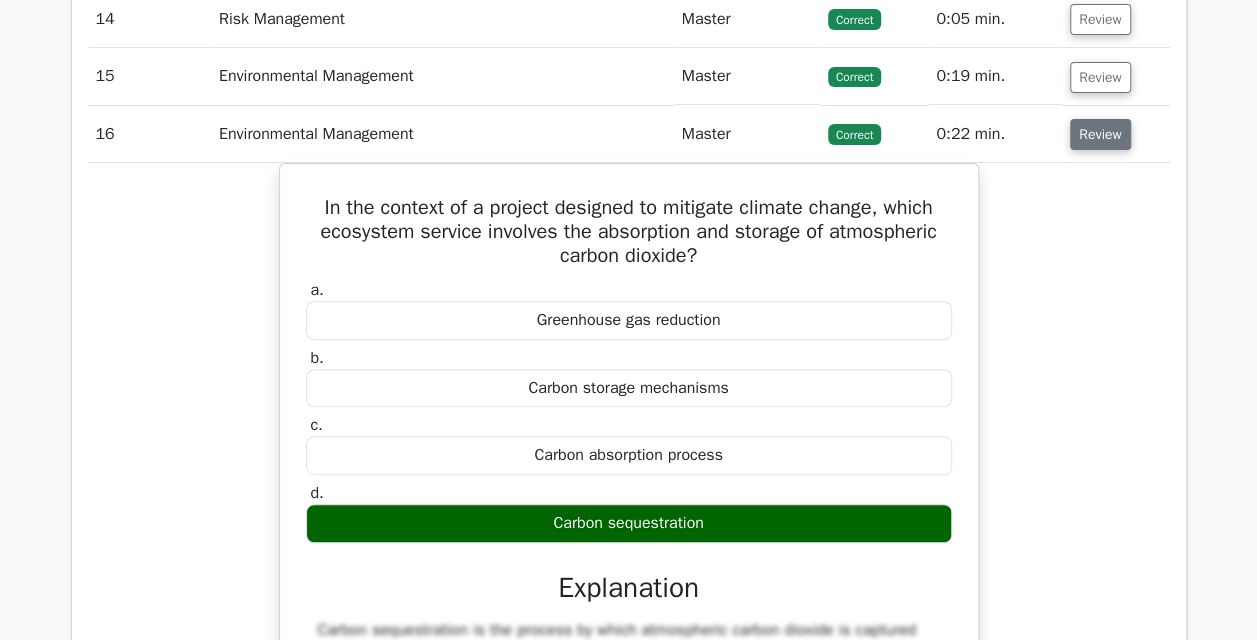 scroll, scrollTop: 3991, scrollLeft: 0, axis: vertical 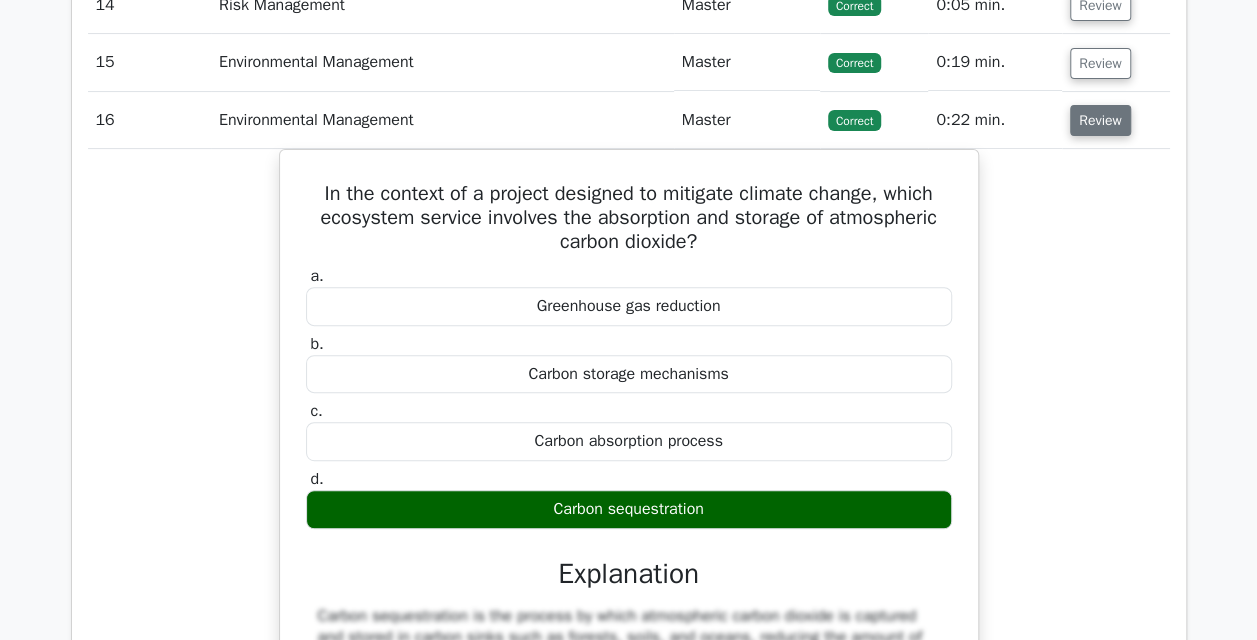 click on "Review" at bounding box center [1100, 120] 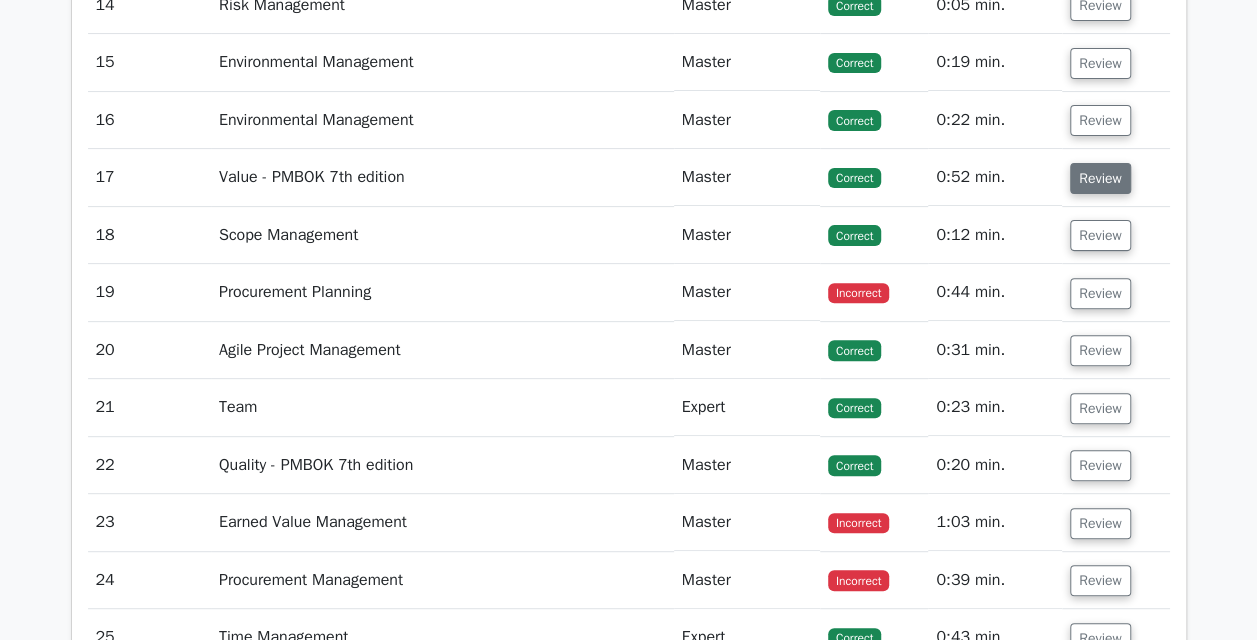 click on "Review" at bounding box center [1100, 178] 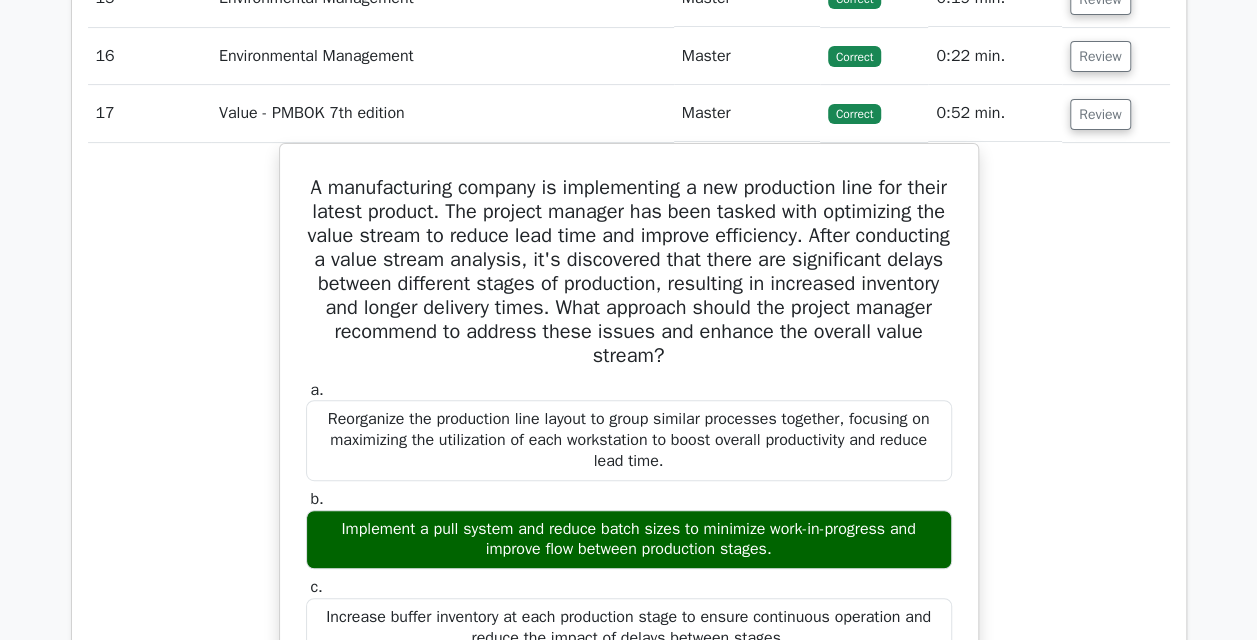 scroll, scrollTop: 4052, scrollLeft: 0, axis: vertical 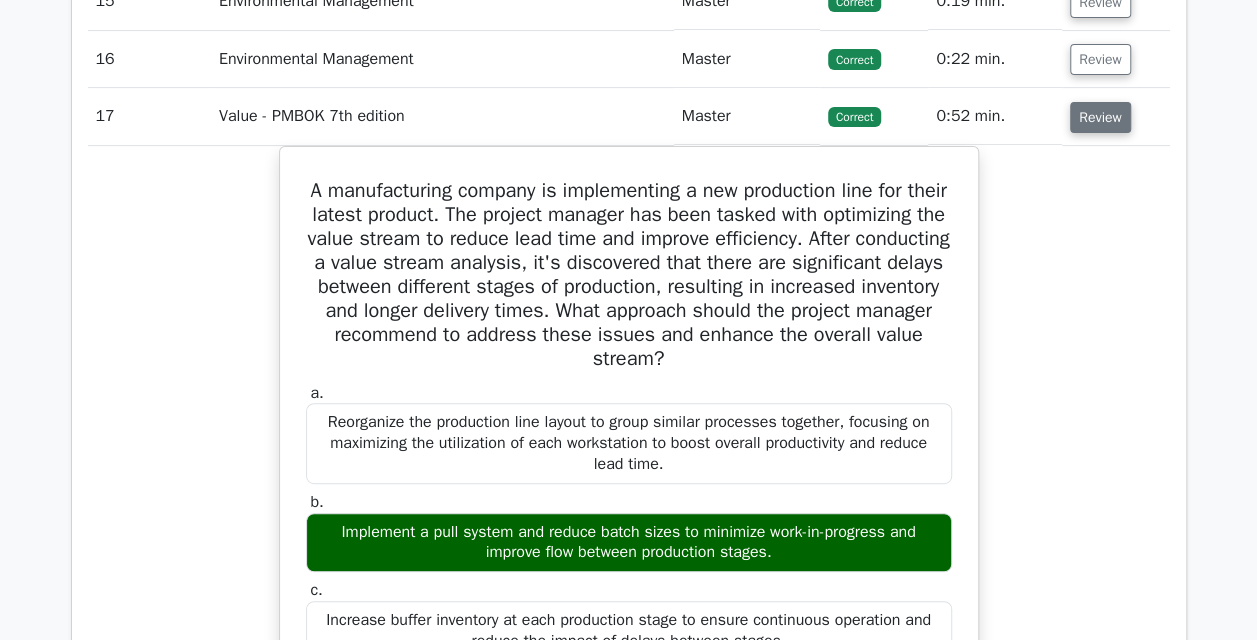 click on "Review" at bounding box center [1100, 117] 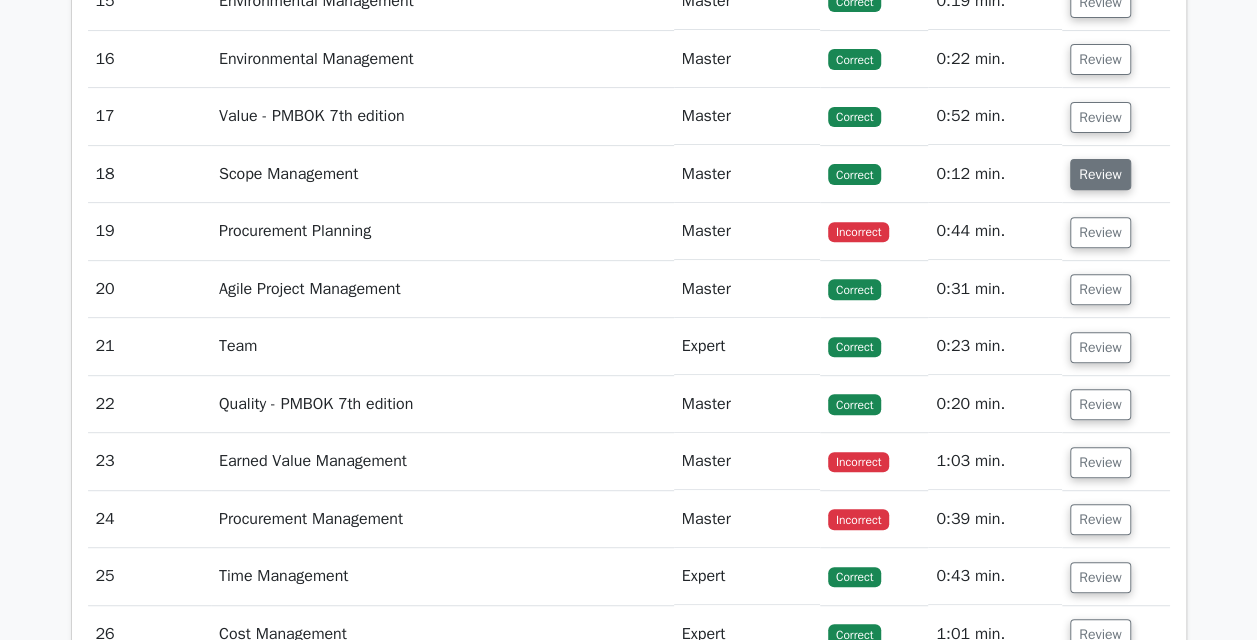 click on "Review" at bounding box center (1100, 174) 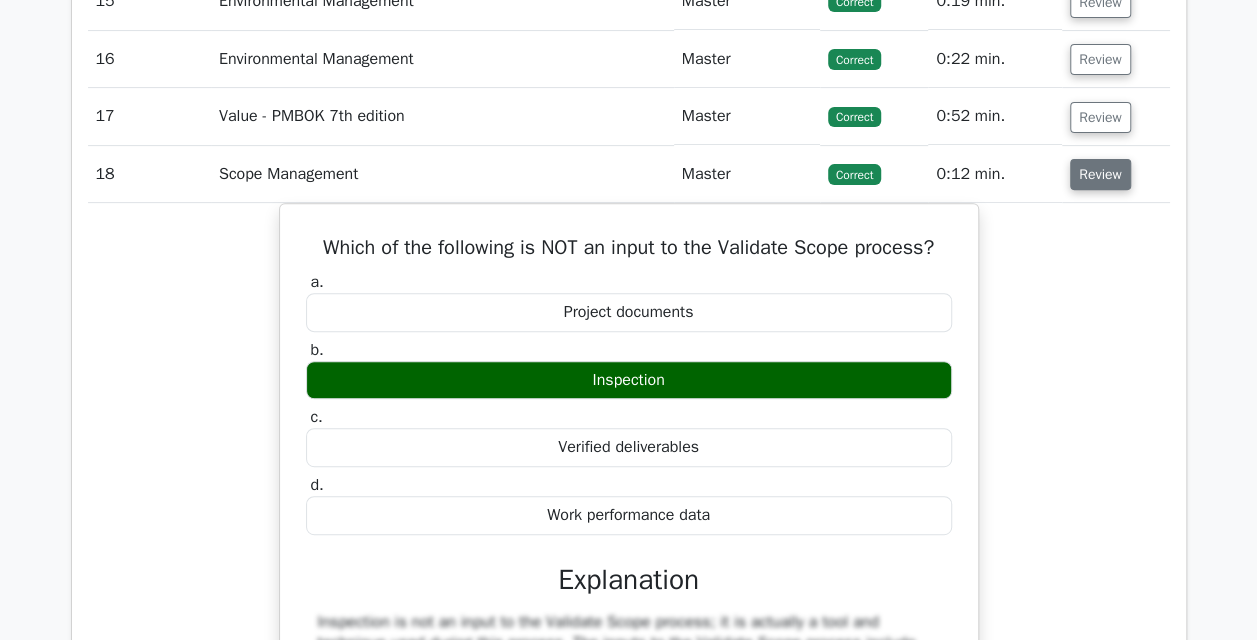 click on "Review" at bounding box center [1100, 174] 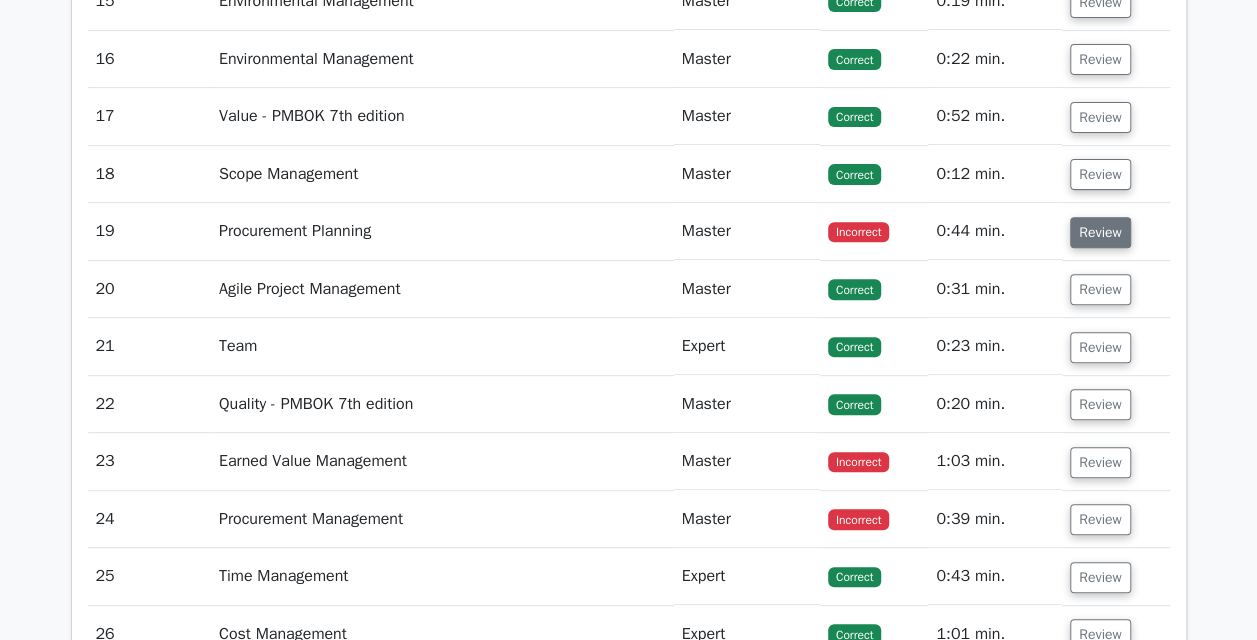 click on "Review" at bounding box center (1100, 232) 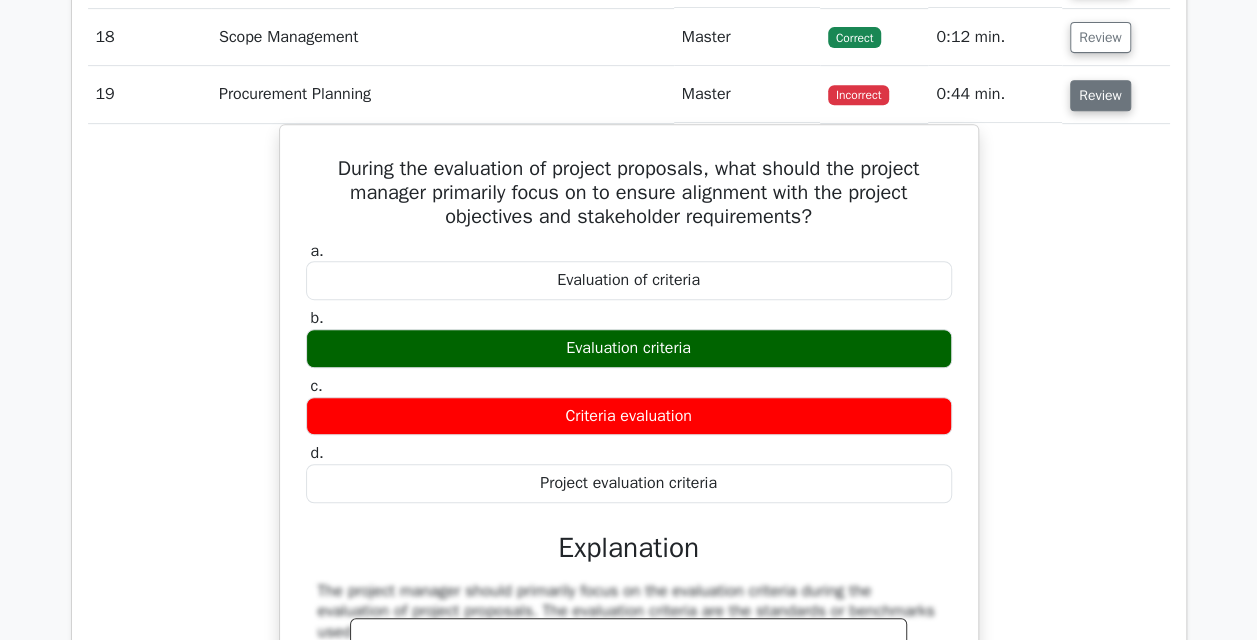 scroll, scrollTop: 4190, scrollLeft: 0, axis: vertical 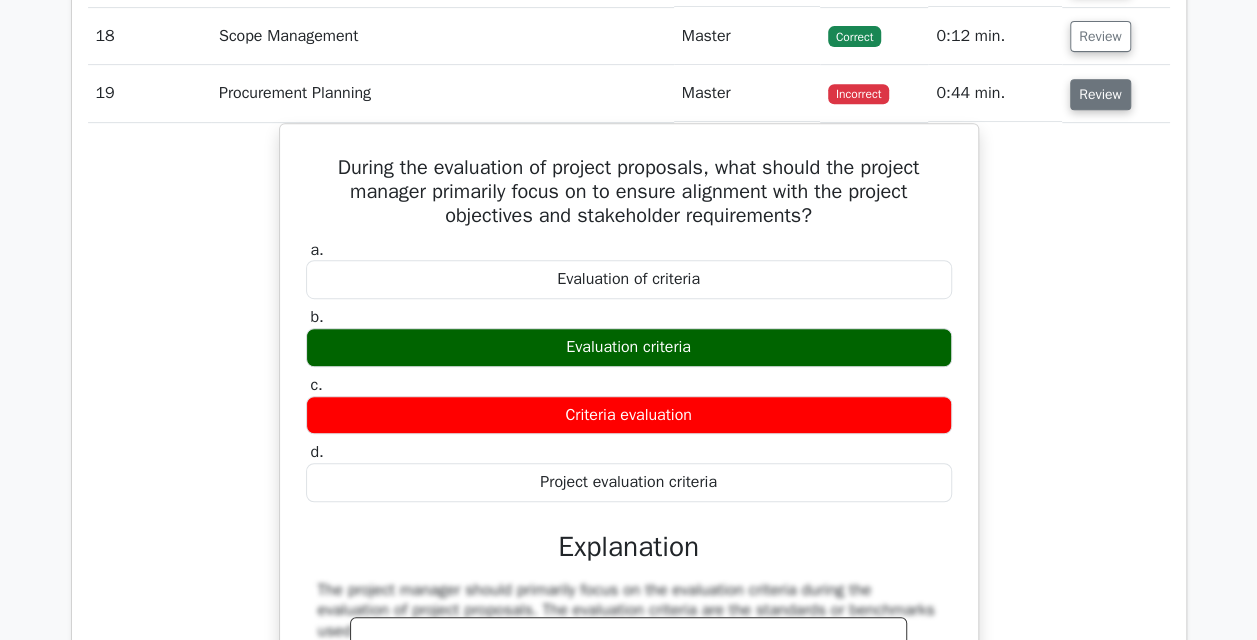 click on "Review" at bounding box center [1100, 94] 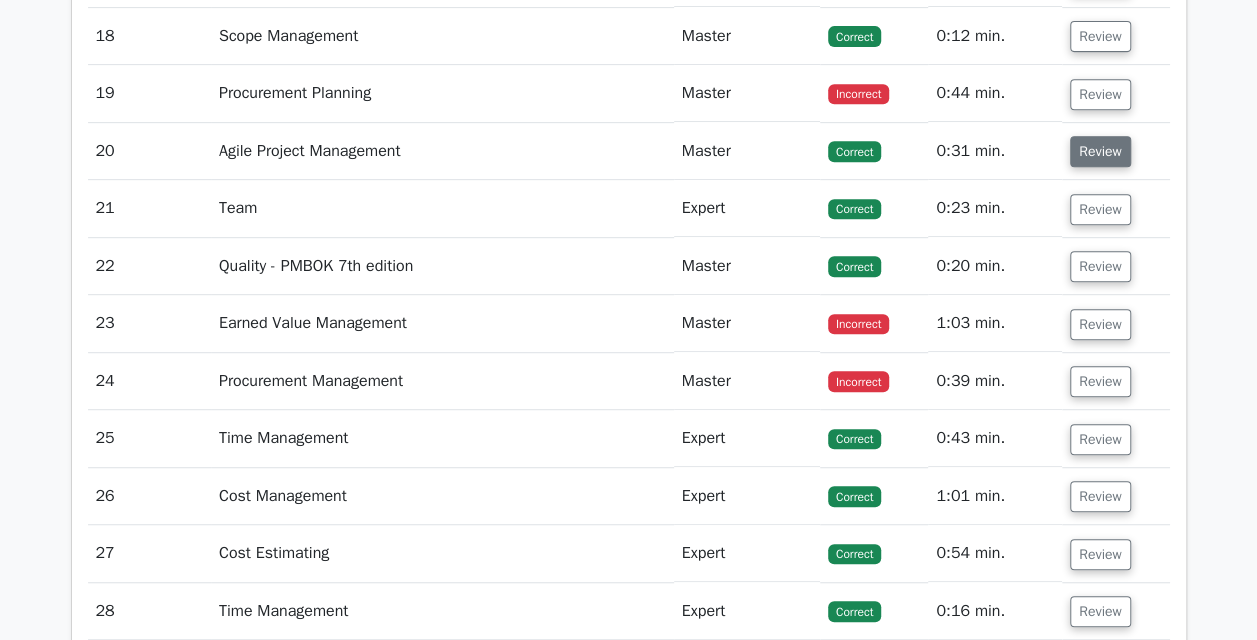 click on "Review" at bounding box center [1100, 151] 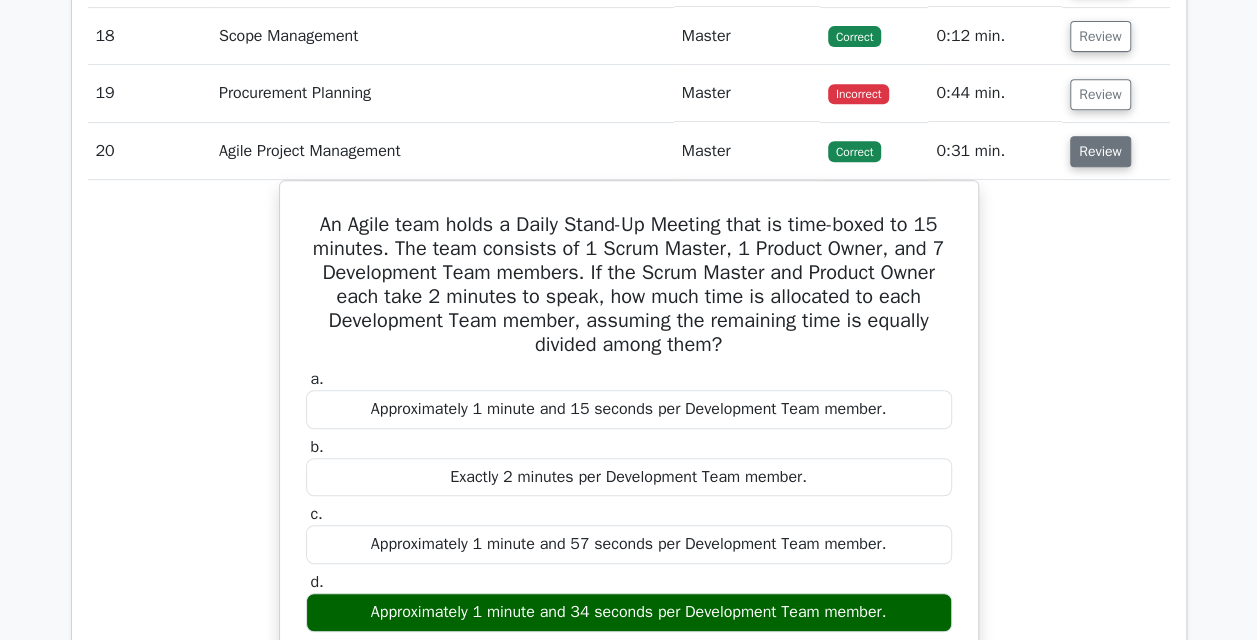 click on "Review" at bounding box center (1100, 151) 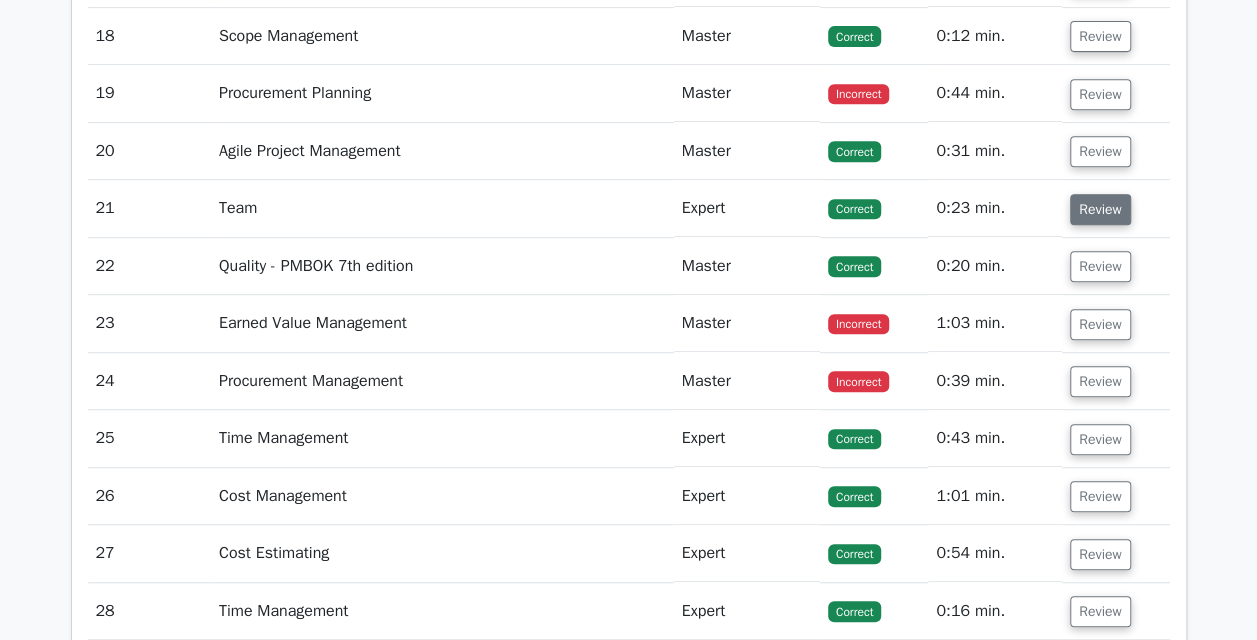 click on "Review" at bounding box center [1100, 209] 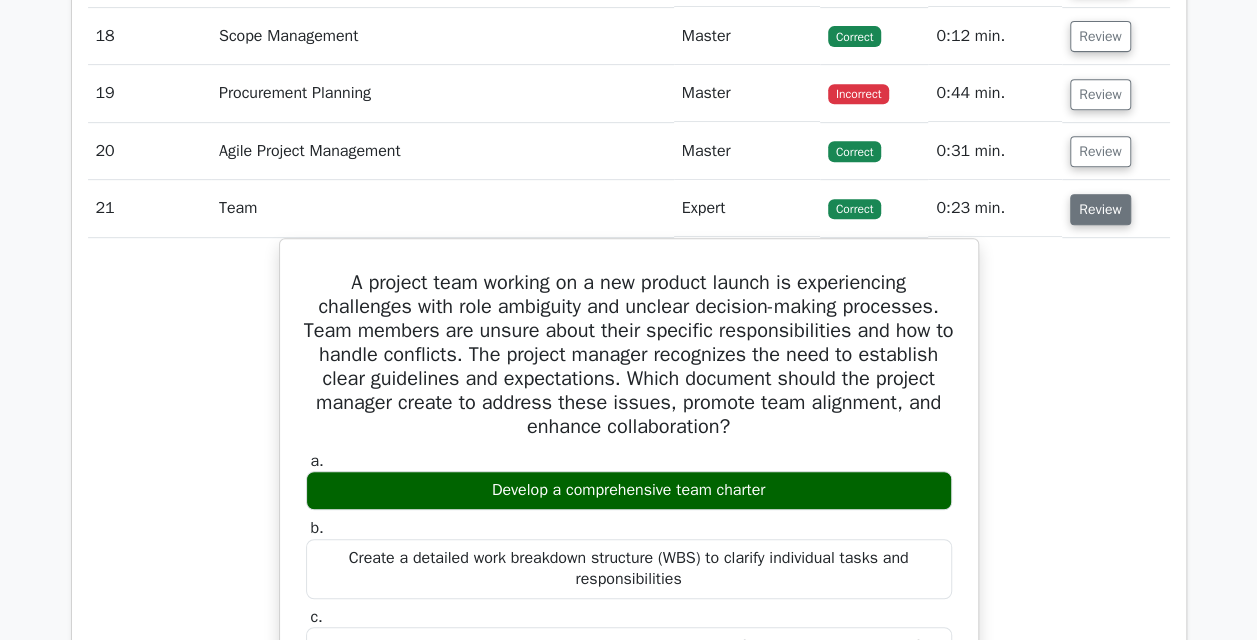 click on "Review" at bounding box center [1100, 209] 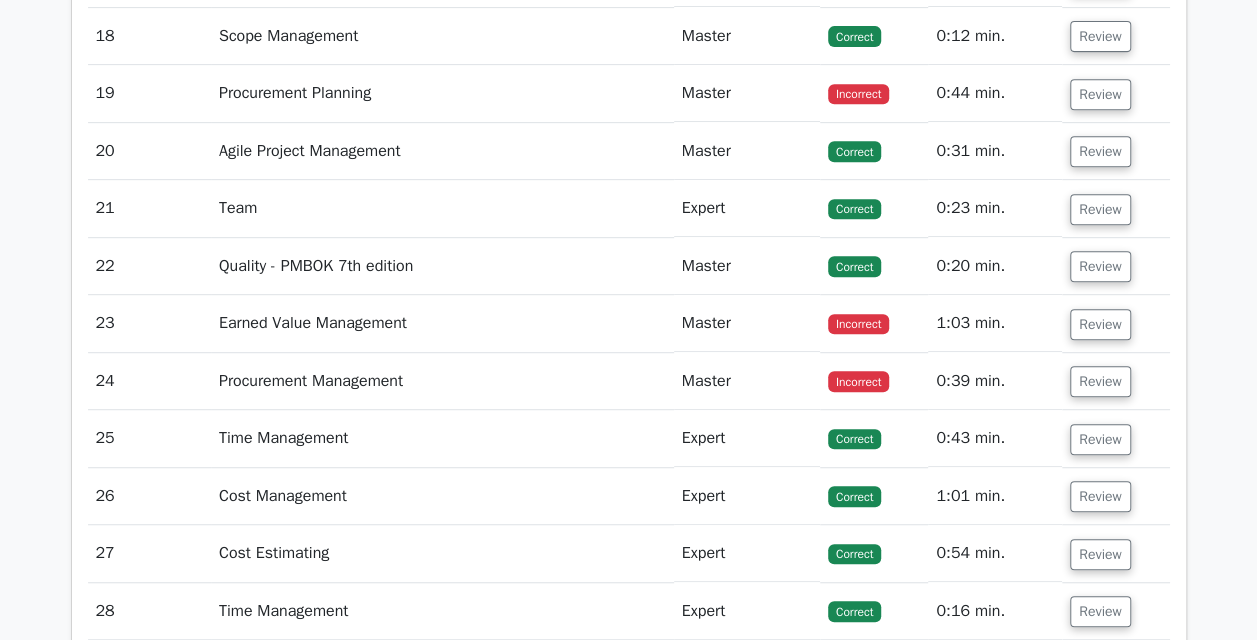 click on "Review" at bounding box center (1115, 266) 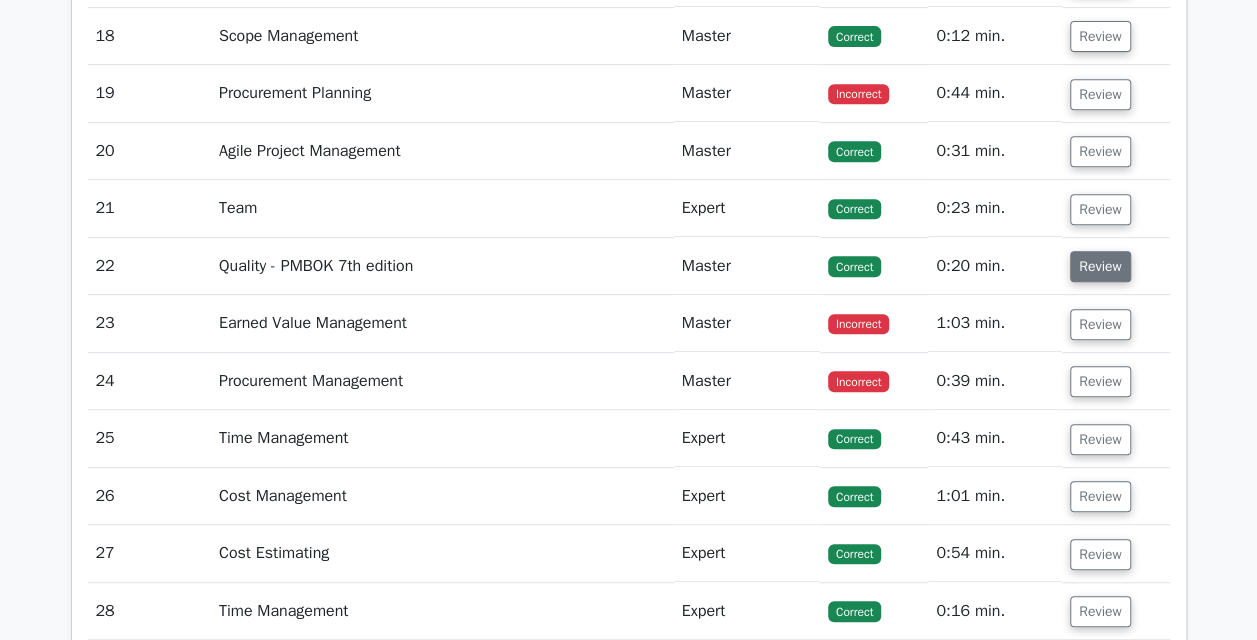click on "Review" at bounding box center (1100, 266) 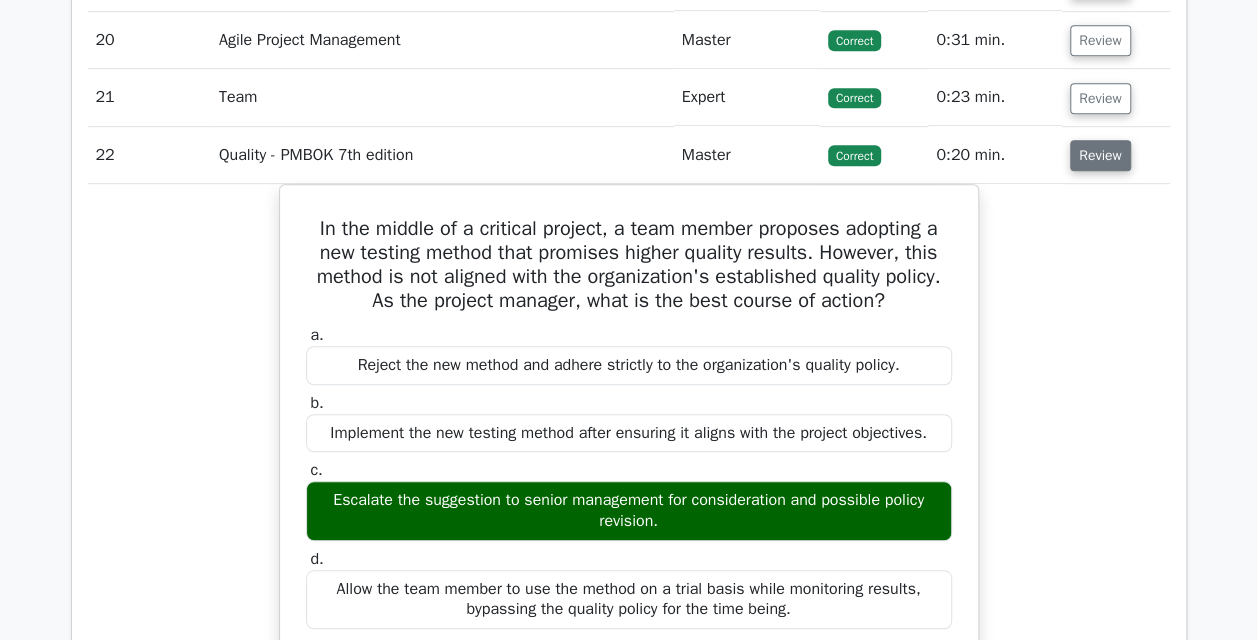 scroll, scrollTop: 4304, scrollLeft: 0, axis: vertical 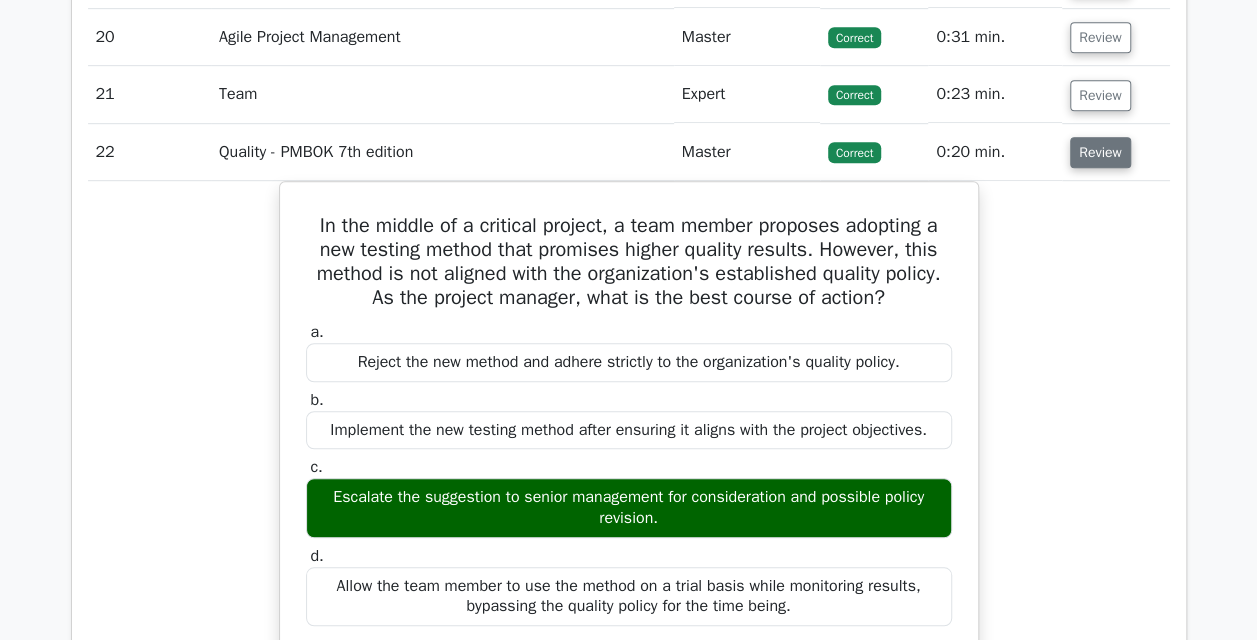 click on "Review" at bounding box center [1100, 152] 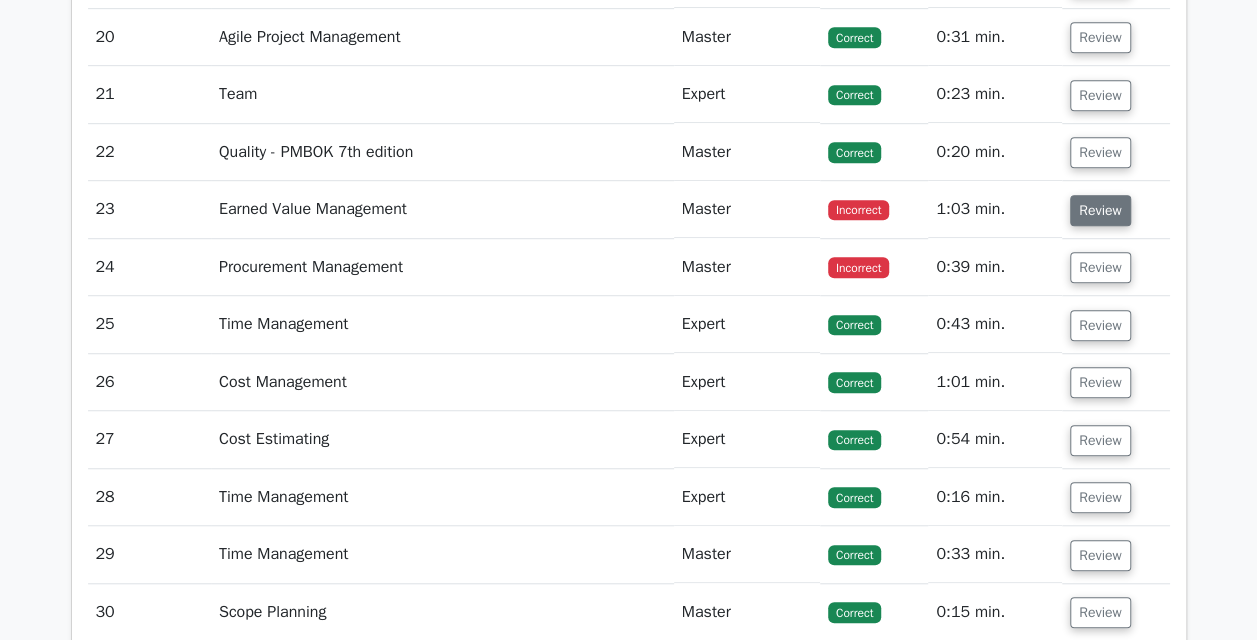 click on "Review" at bounding box center (1100, 210) 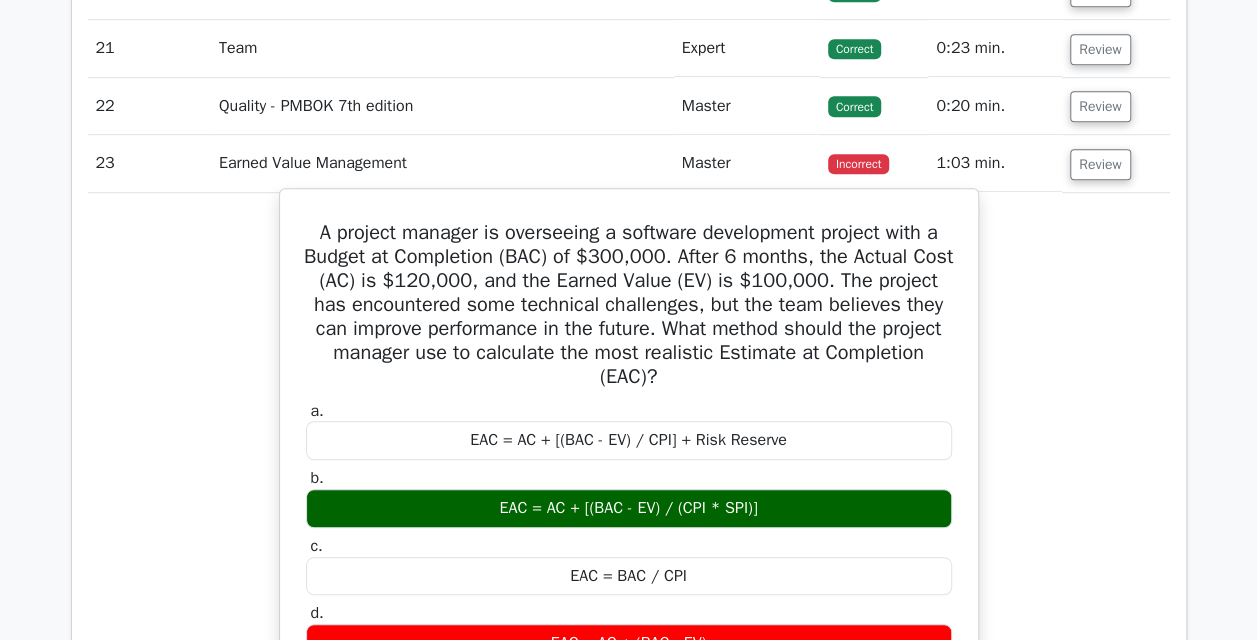 scroll, scrollTop: 4349, scrollLeft: 0, axis: vertical 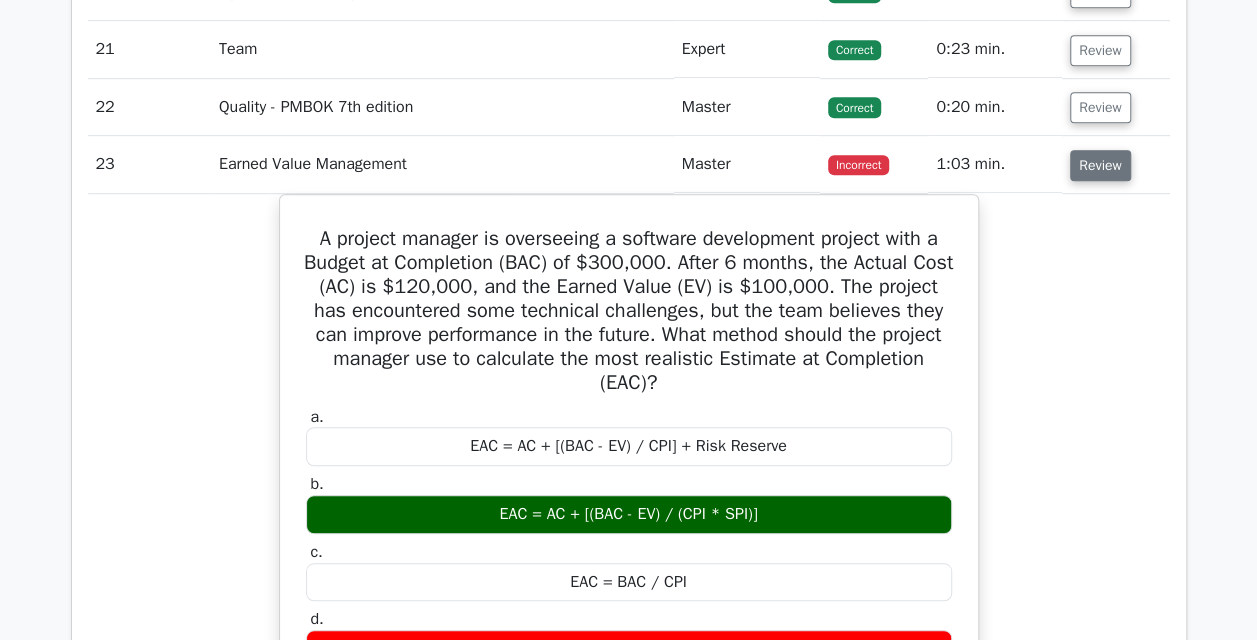click on "Review" at bounding box center [1100, 165] 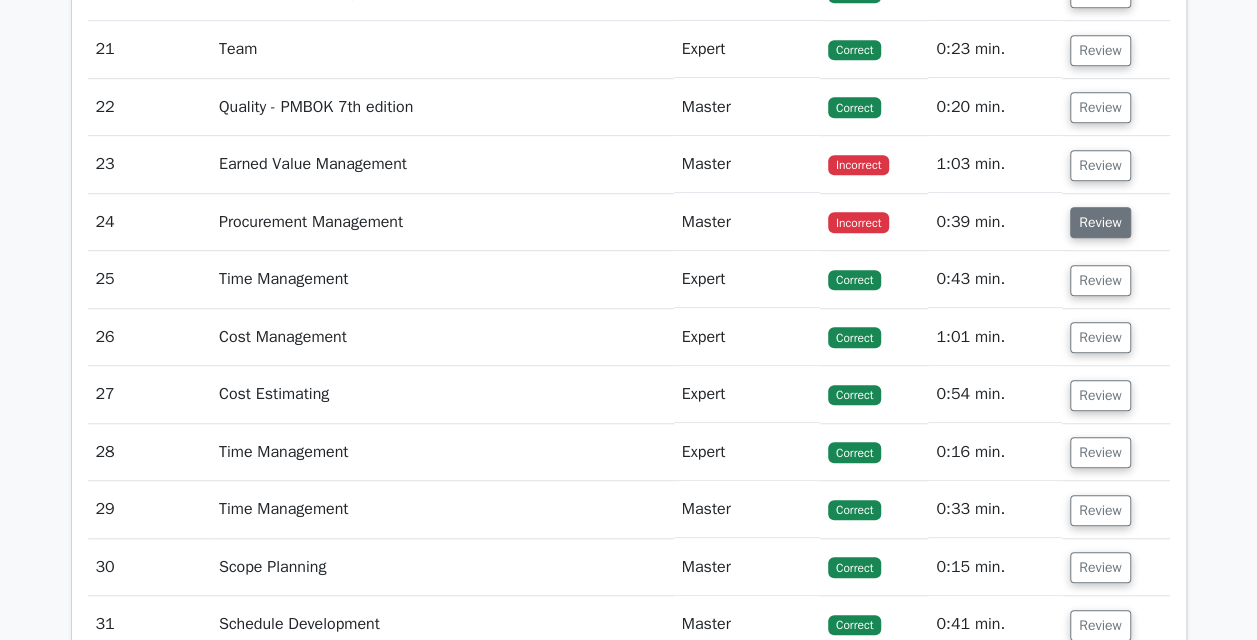 click on "Review" at bounding box center (1100, 222) 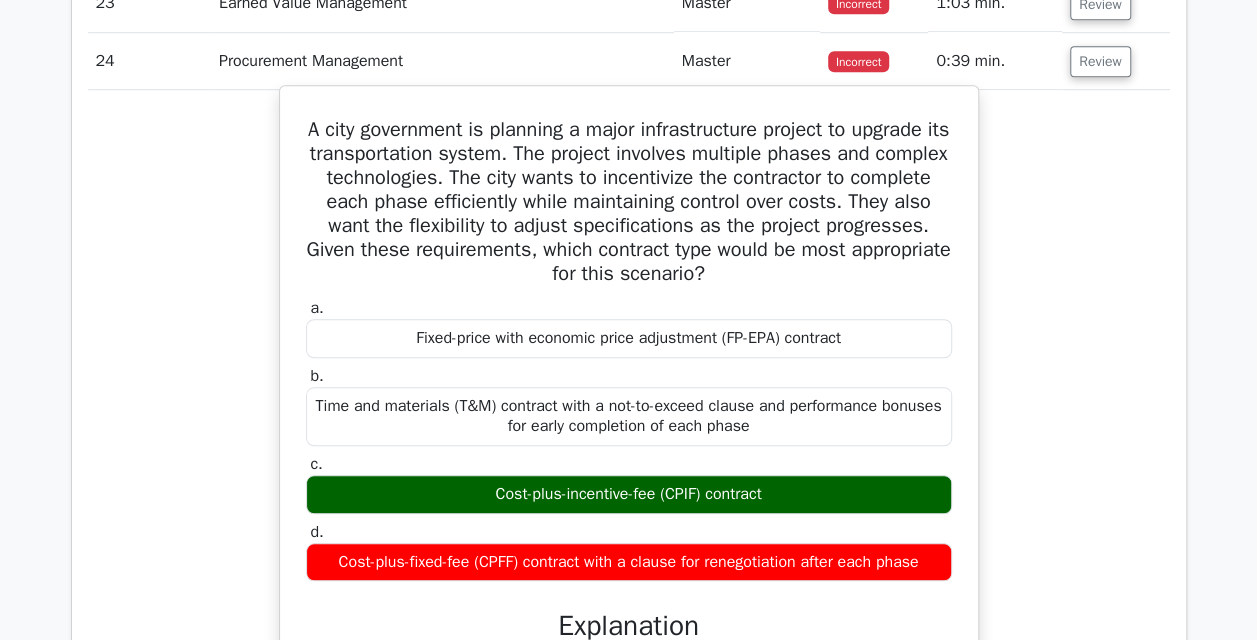 scroll, scrollTop: 4513, scrollLeft: 0, axis: vertical 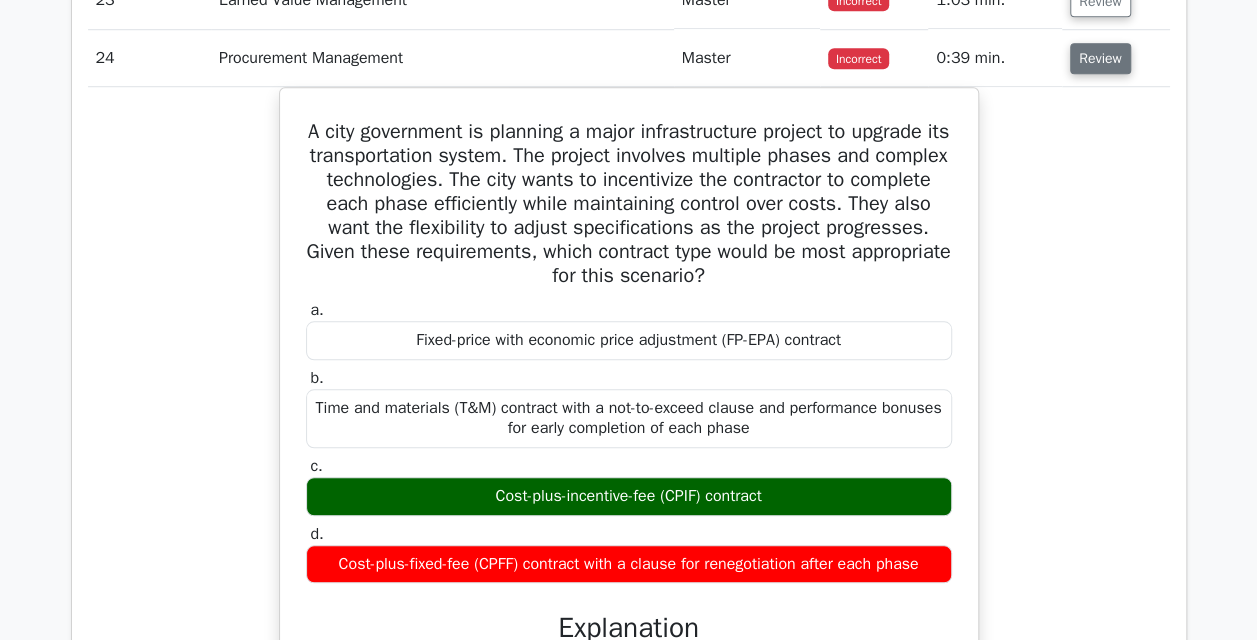 click on "Review" at bounding box center (1100, 58) 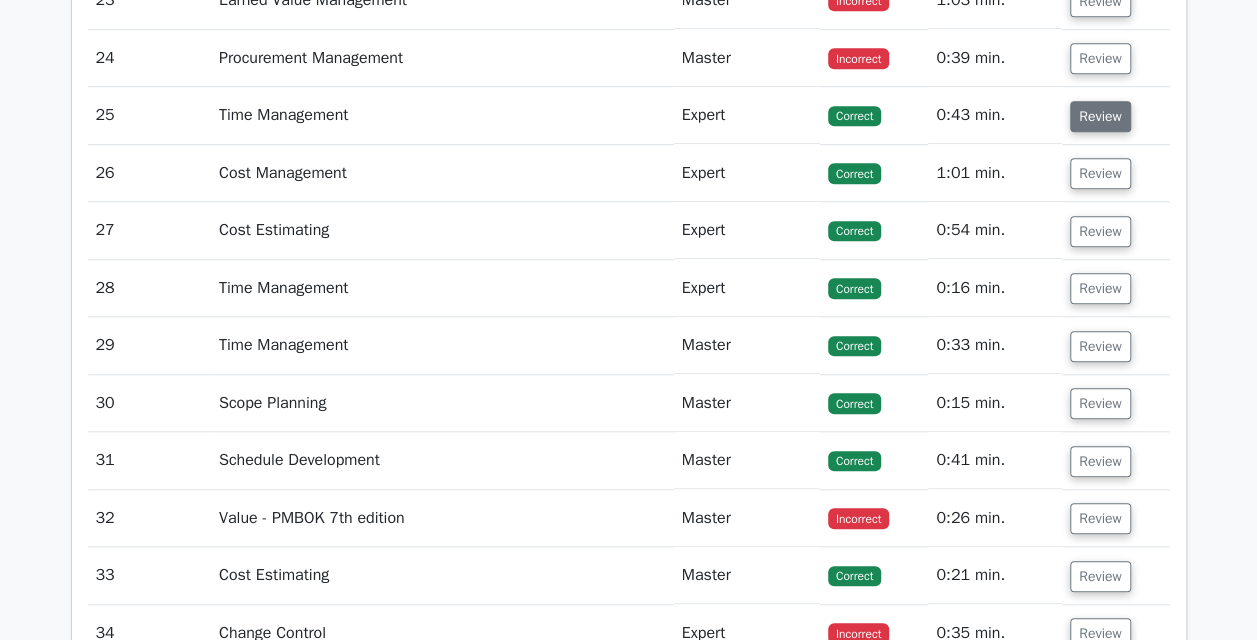 click on "Review" at bounding box center [1100, 116] 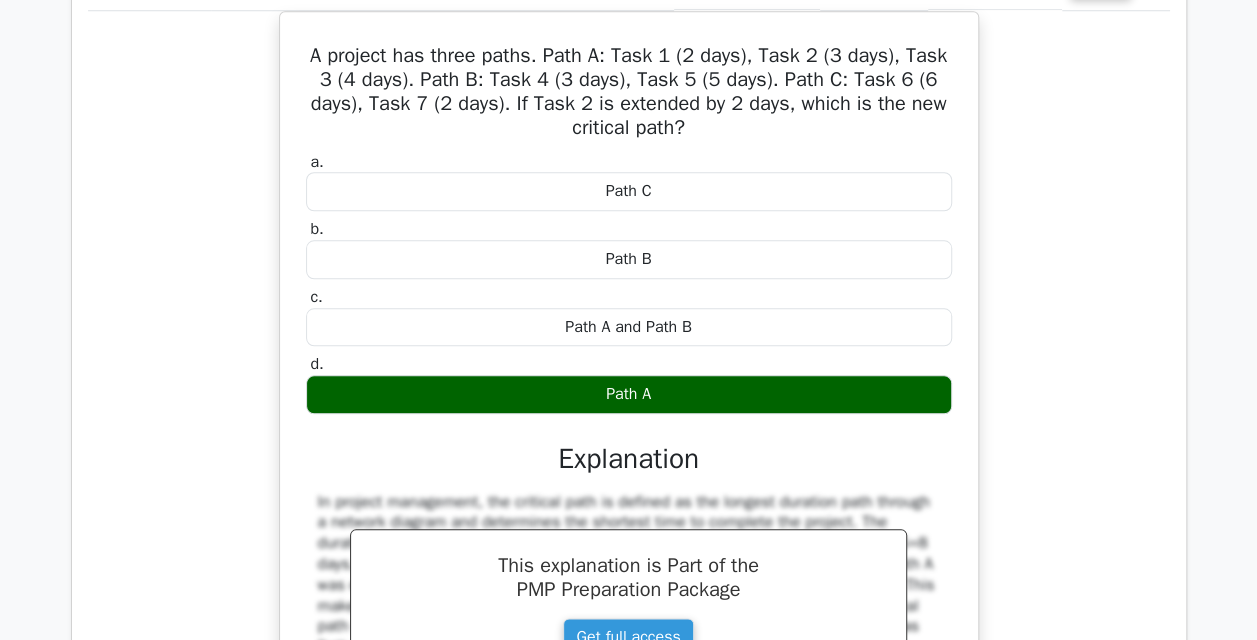 scroll, scrollTop: 4563, scrollLeft: 0, axis: vertical 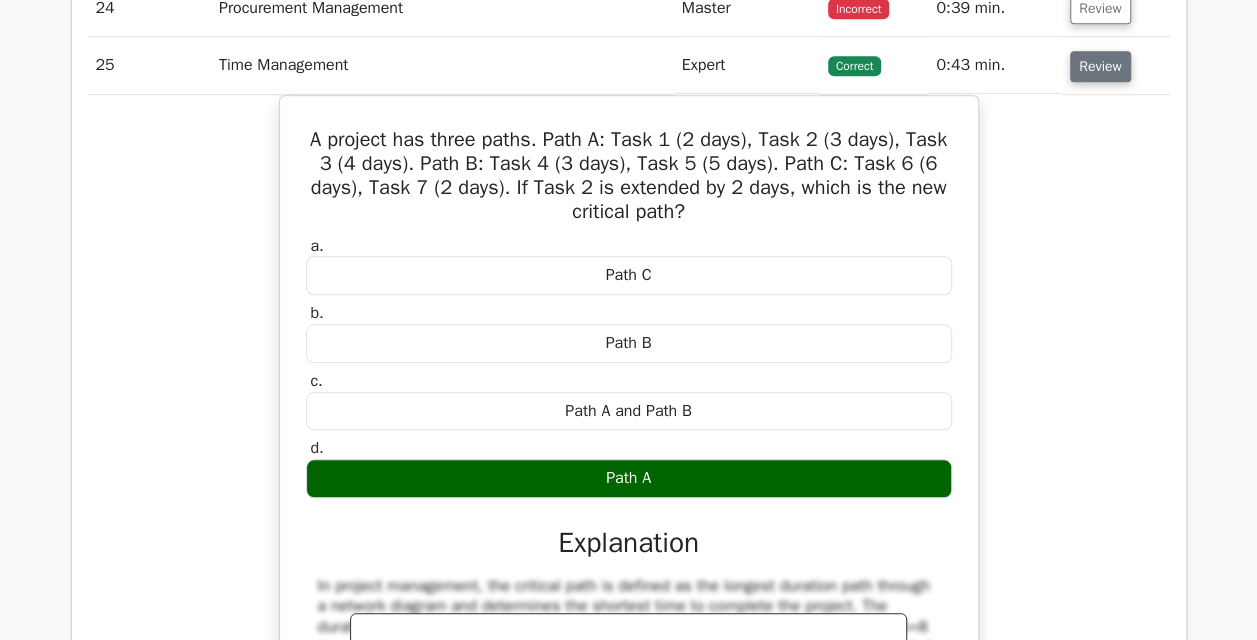 click on "Review" at bounding box center [1100, 66] 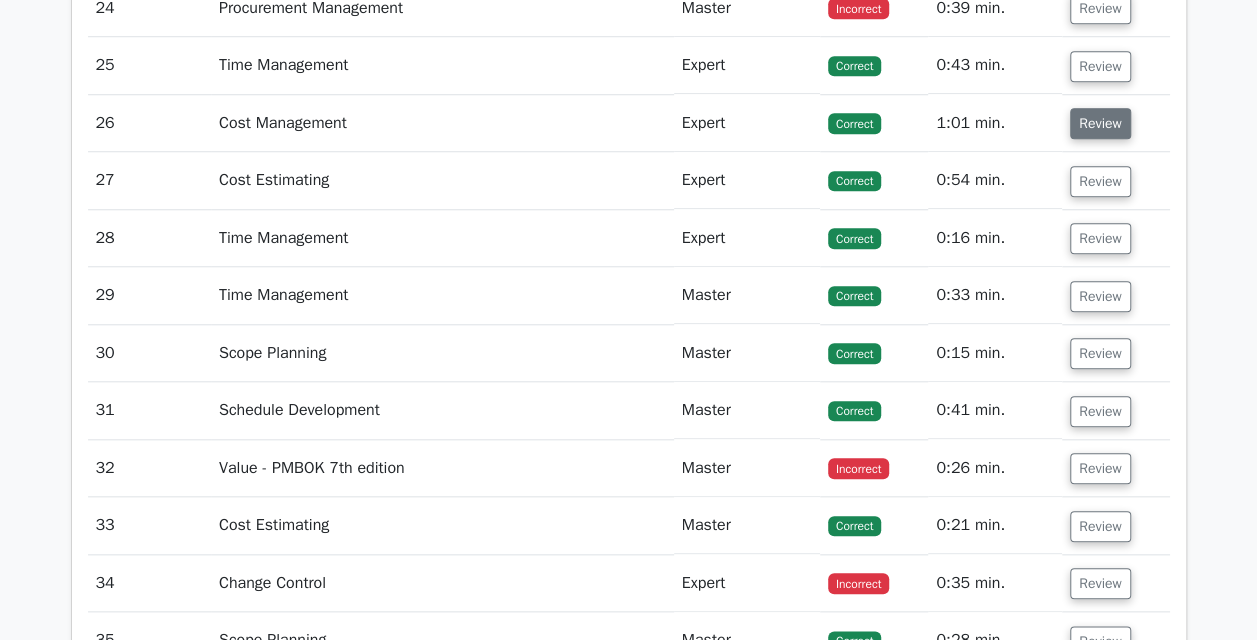 click on "Review" at bounding box center [1100, 123] 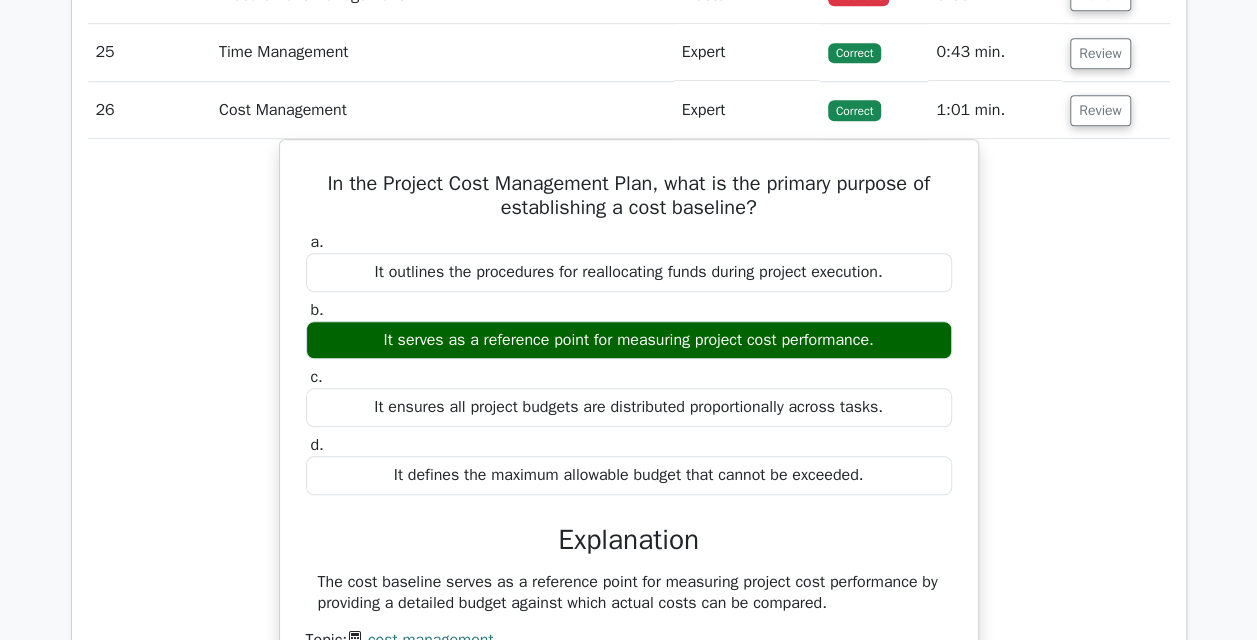 scroll, scrollTop: 4575, scrollLeft: 0, axis: vertical 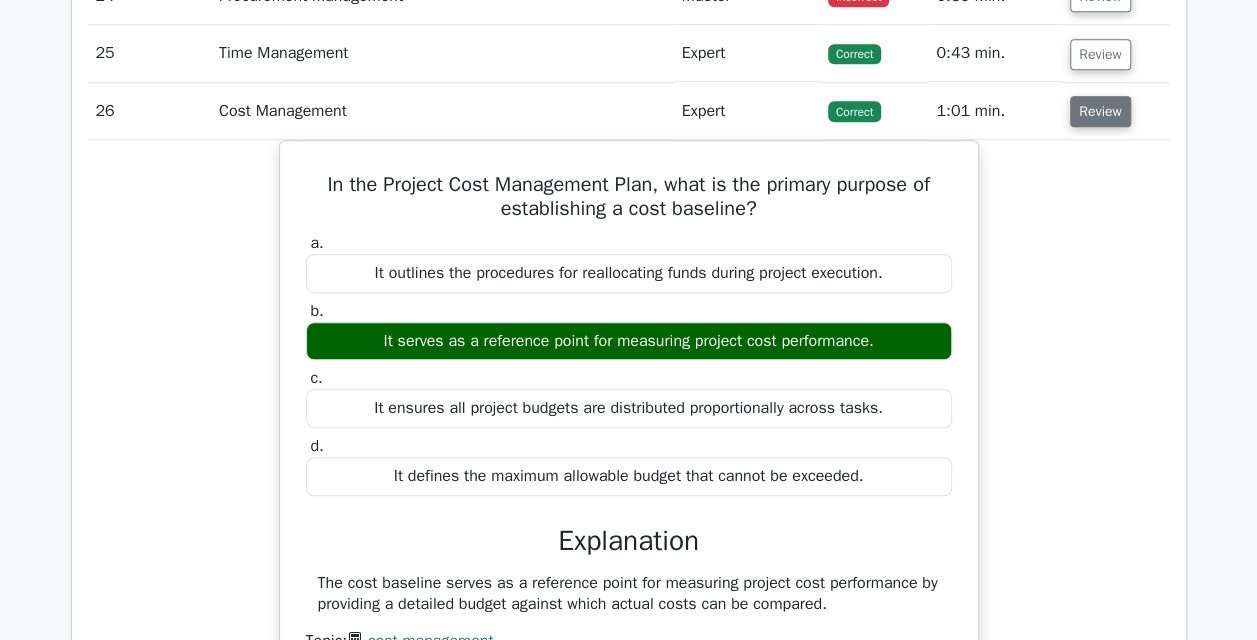 click on "Review" at bounding box center [1100, 111] 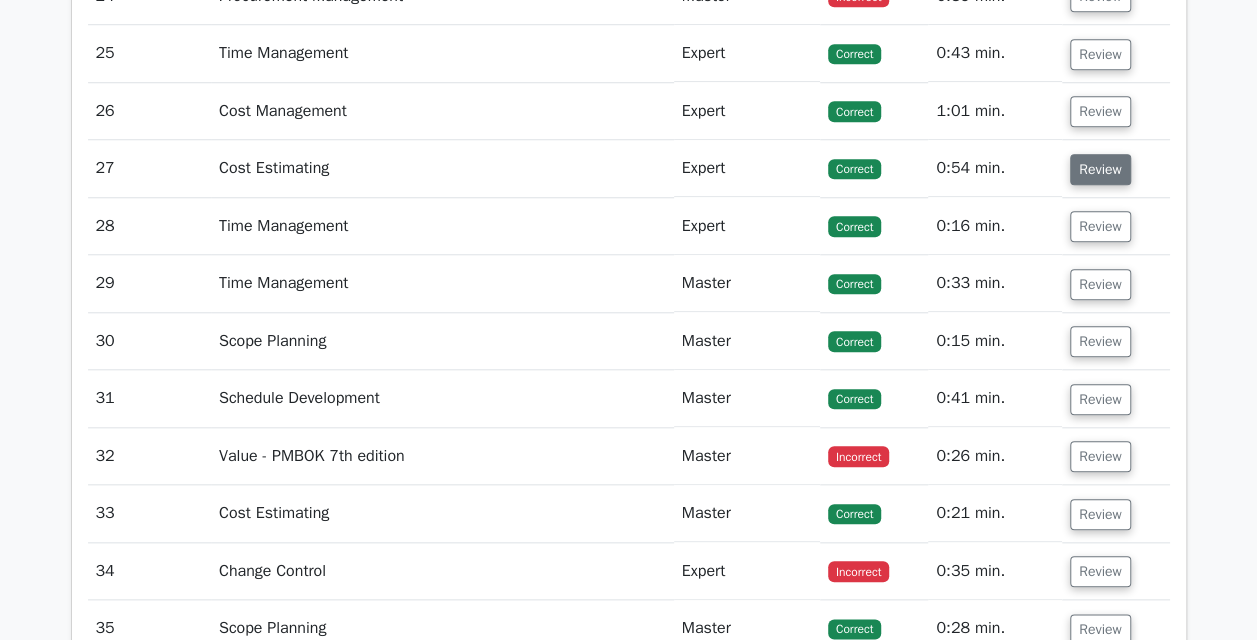 click on "Review" at bounding box center (1100, 169) 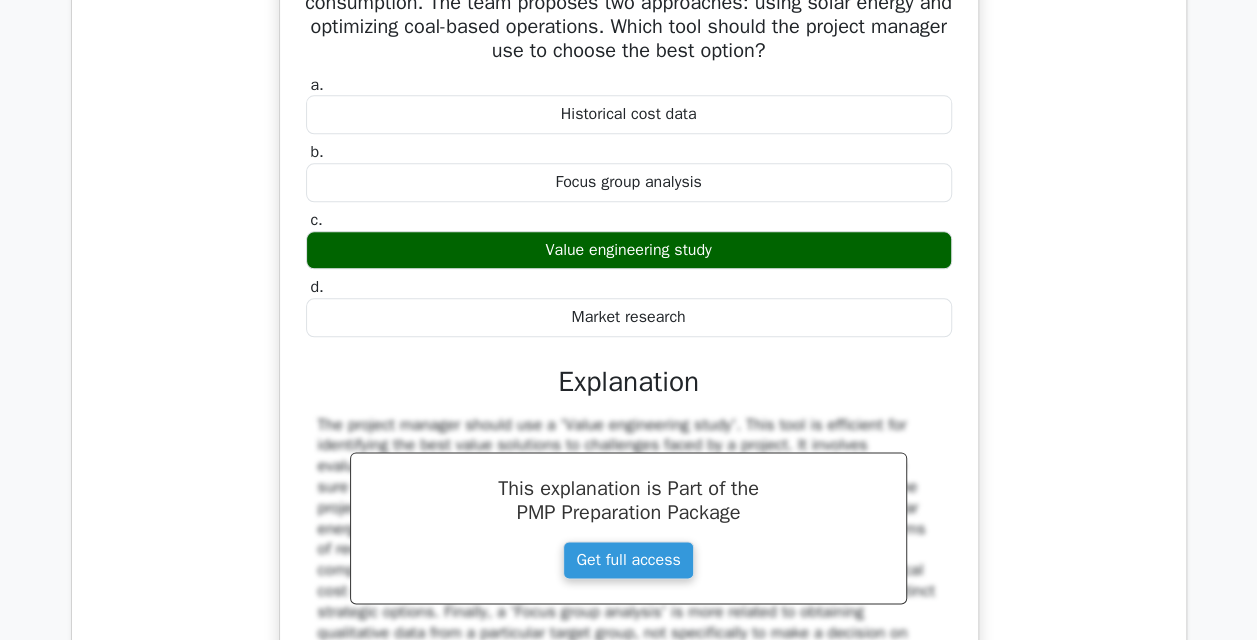scroll, scrollTop: 4578, scrollLeft: 0, axis: vertical 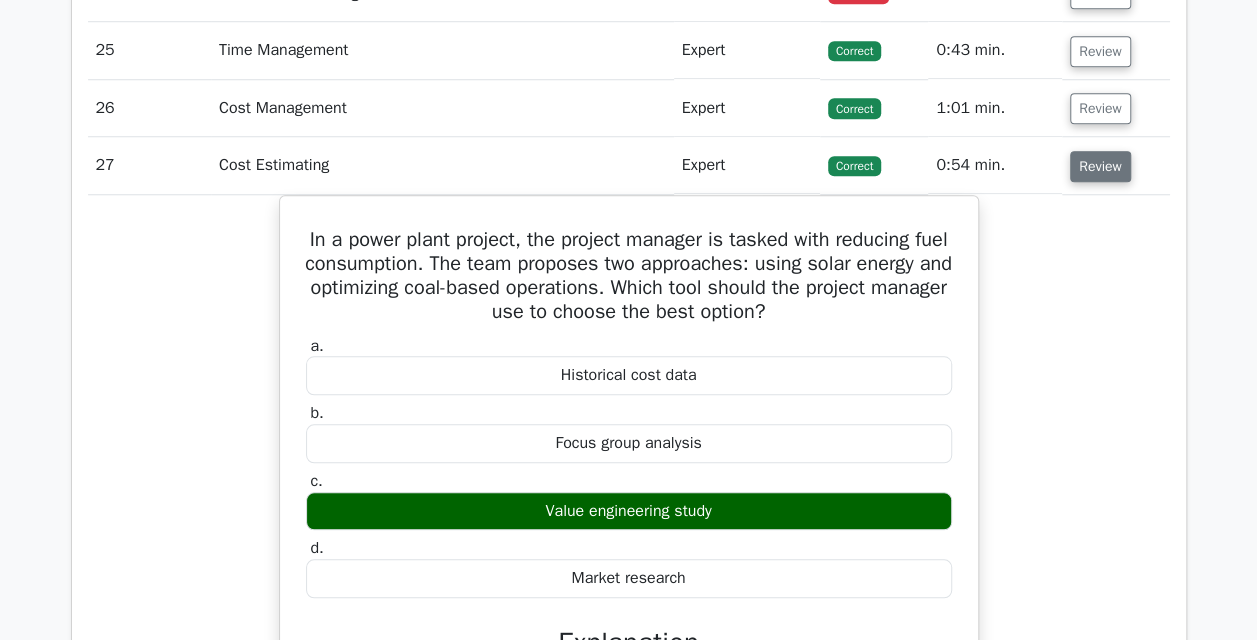 click on "Review" at bounding box center [1100, 166] 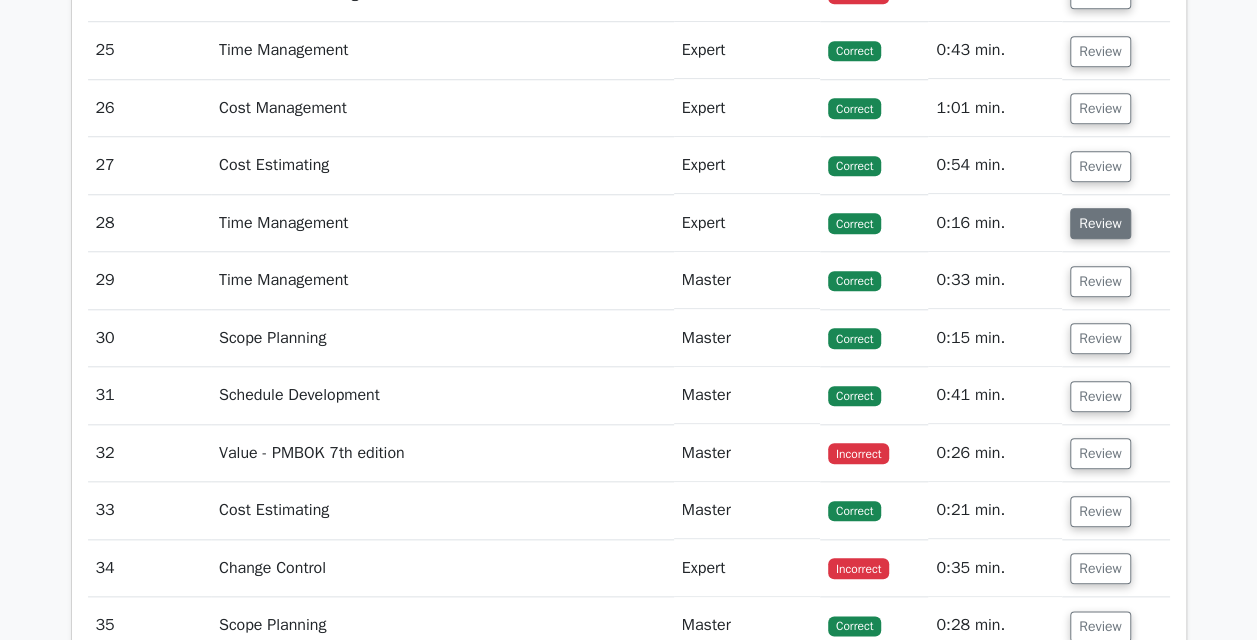 click on "Review" at bounding box center [1100, 223] 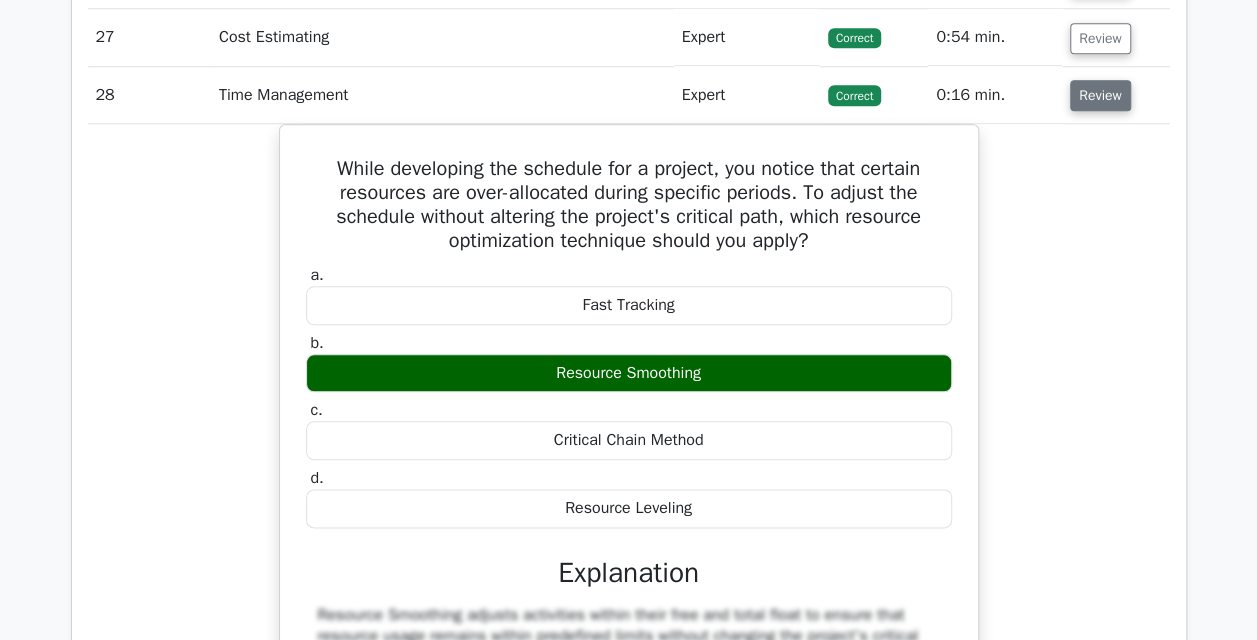 scroll, scrollTop: 4642, scrollLeft: 0, axis: vertical 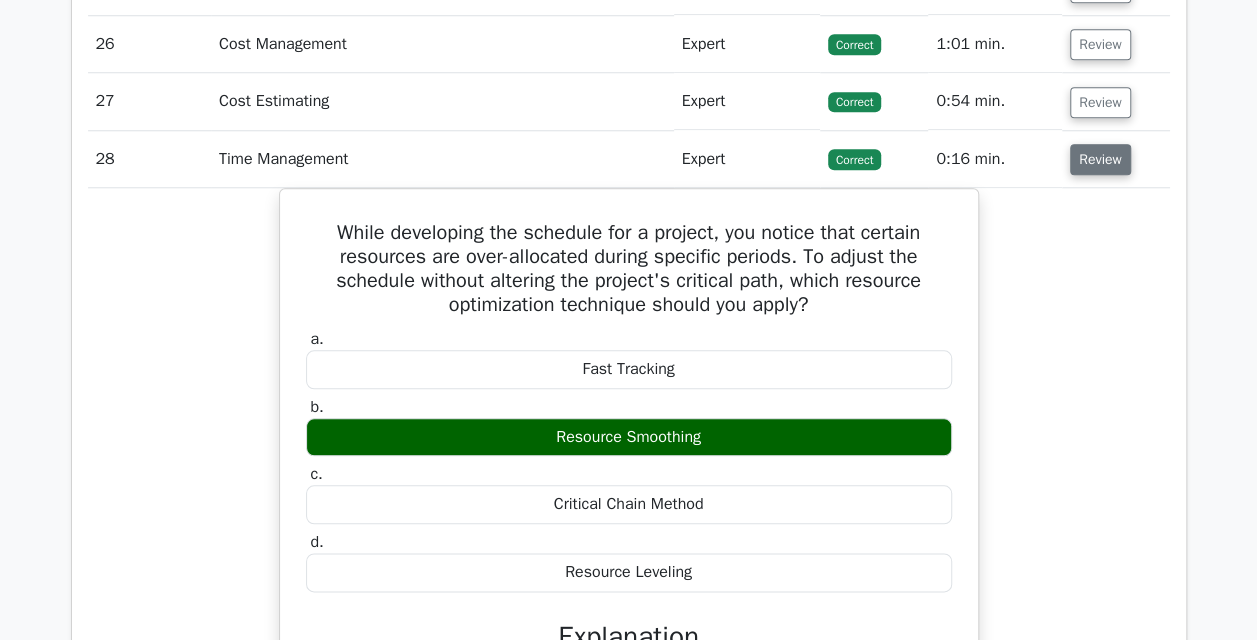 click on "Review" at bounding box center [1100, 159] 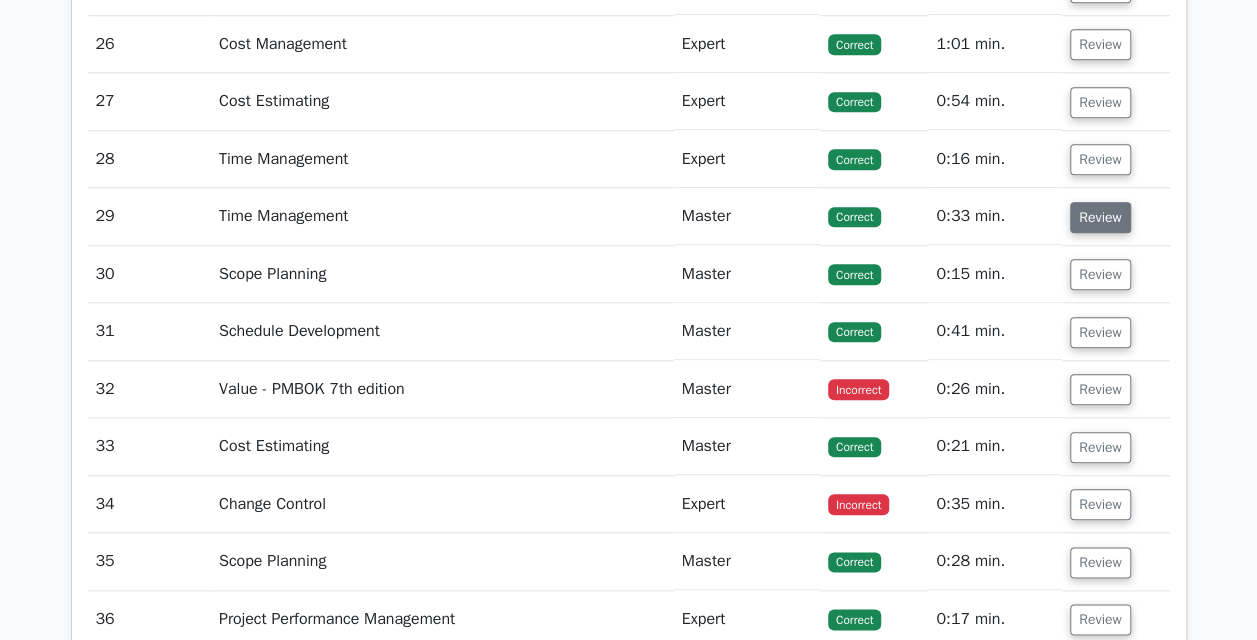 click on "Review" at bounding box center [1100, 217] 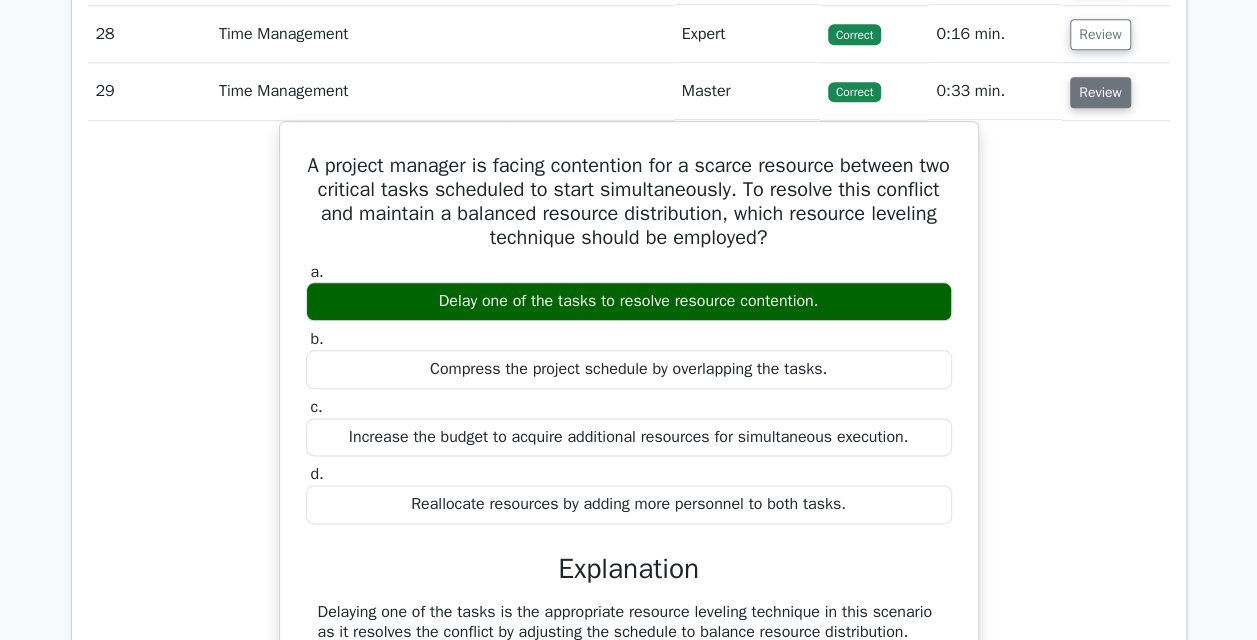 scroll, scrollTop: 4770, scrollLeft: 0, axis: vertical 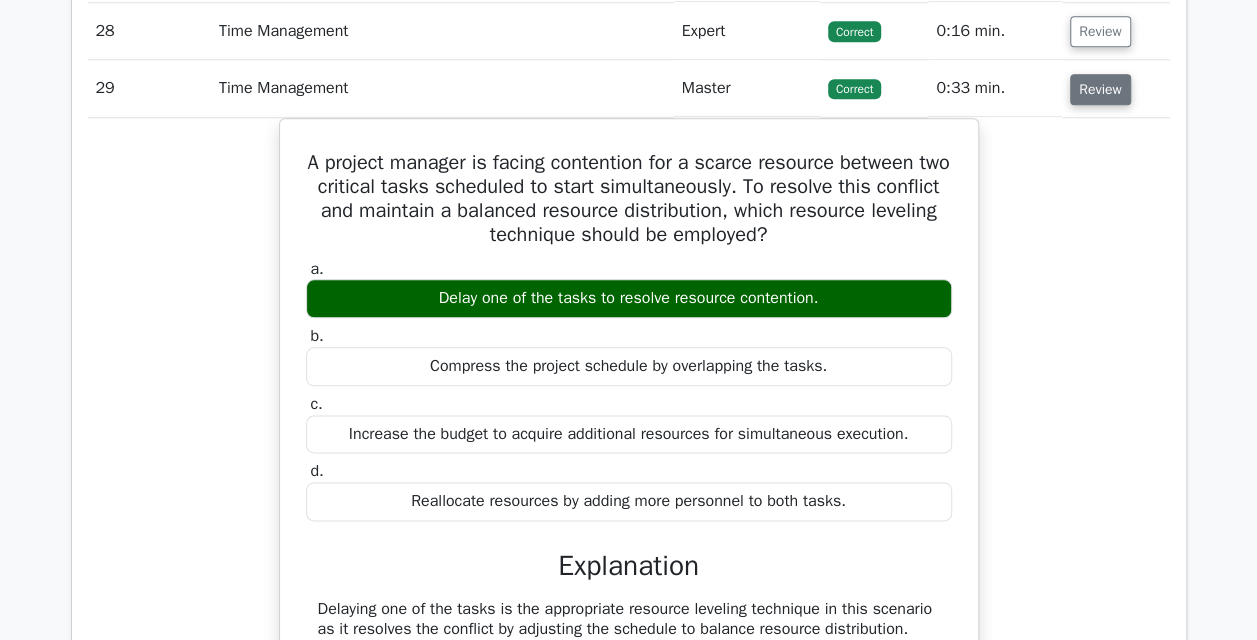 click on "Review" at bounding box center (1100, 89) 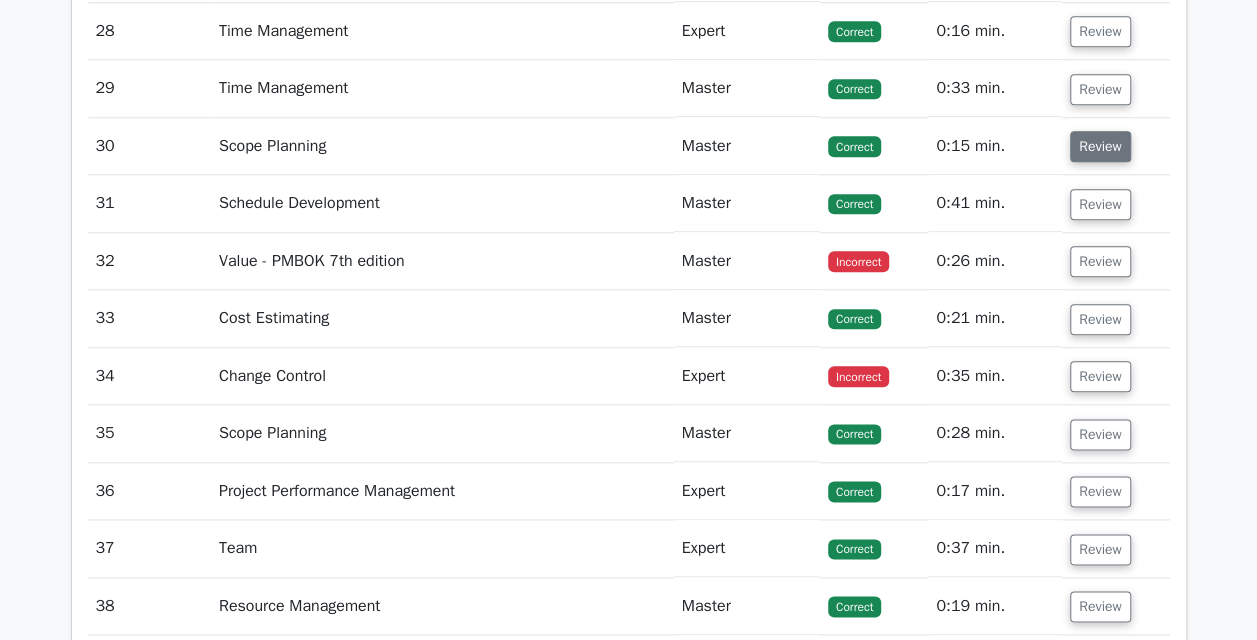 click on "Review" at bounding box center (1100, 146) 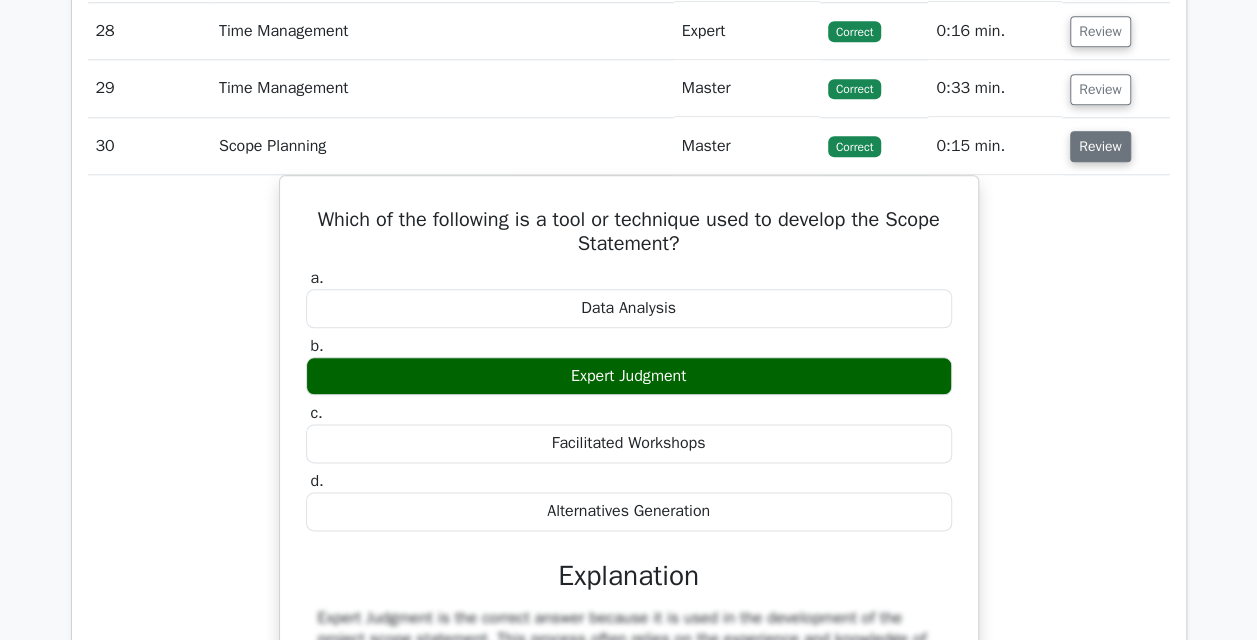 click on "Review" at bounding box center [1100, 146] 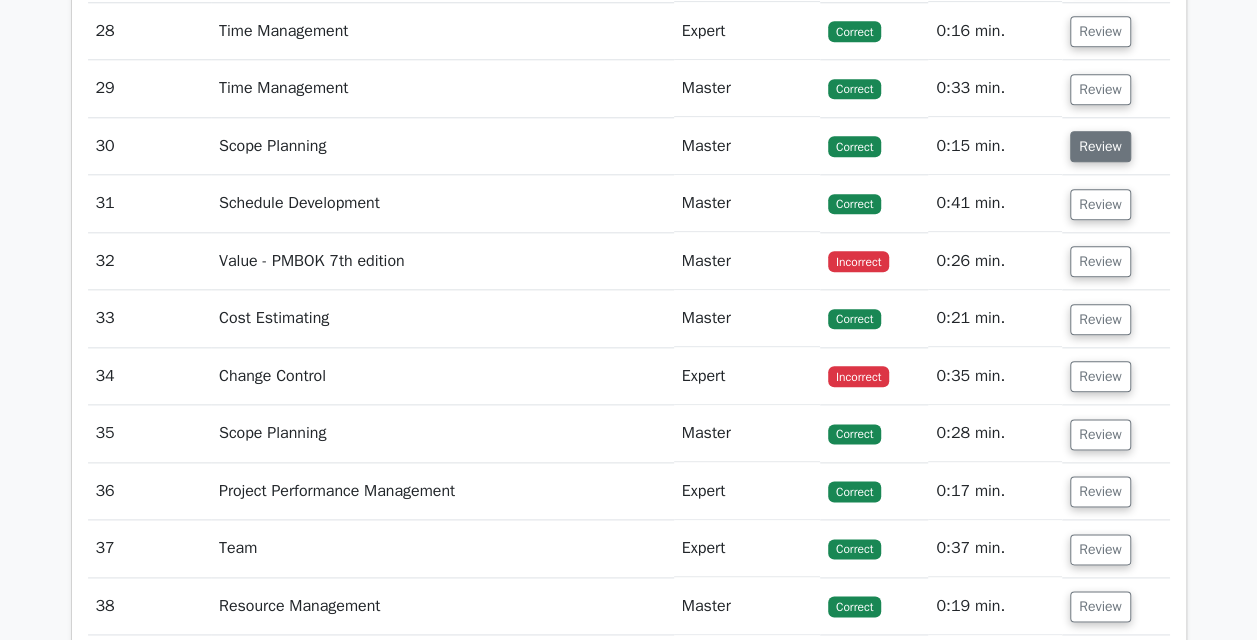 click on "Review" at bounding box center [1100, 146] 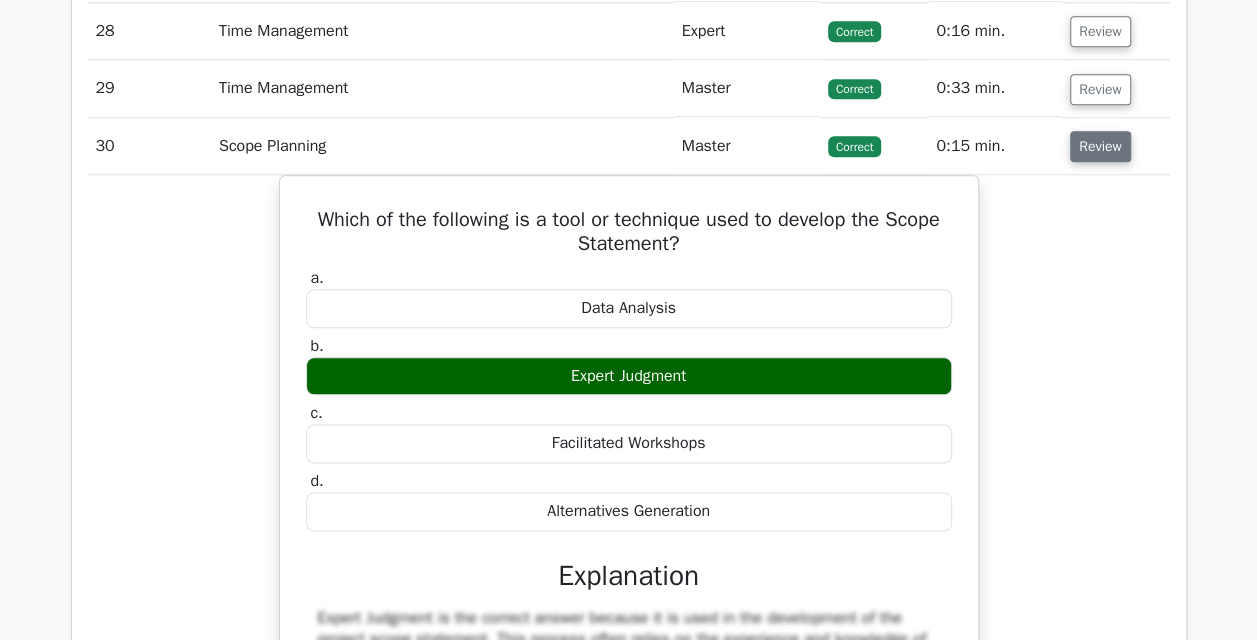 click on "Review" at bounding box center [1100, 146] 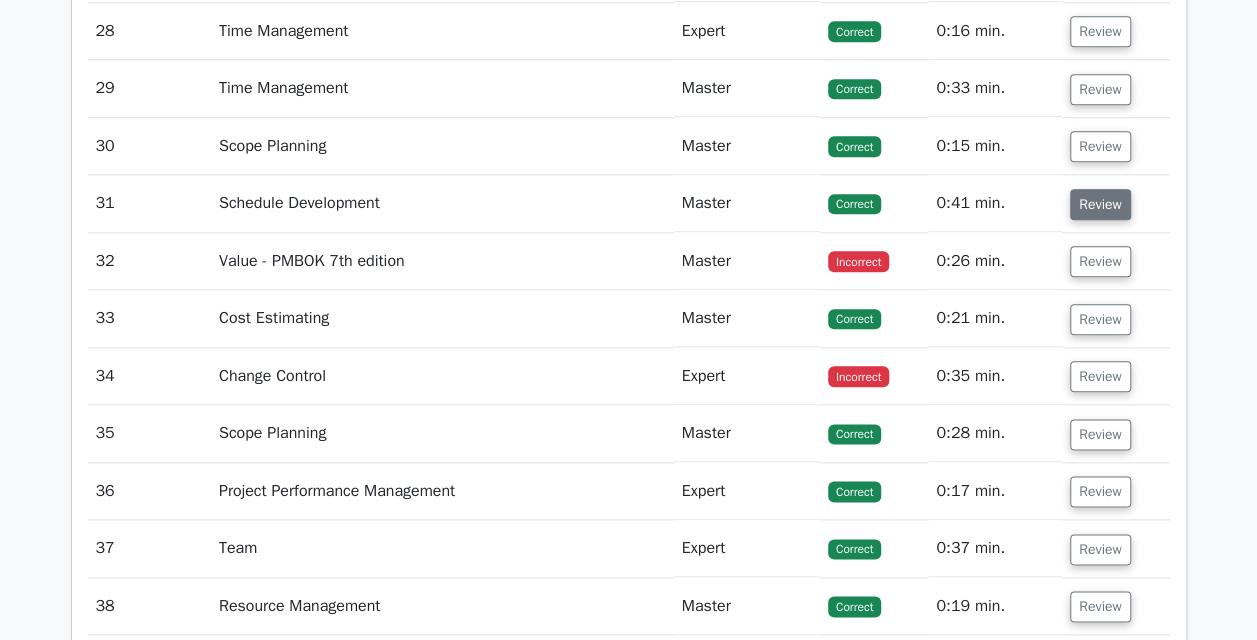 click on "Review" at bounding box center [1100, 204] 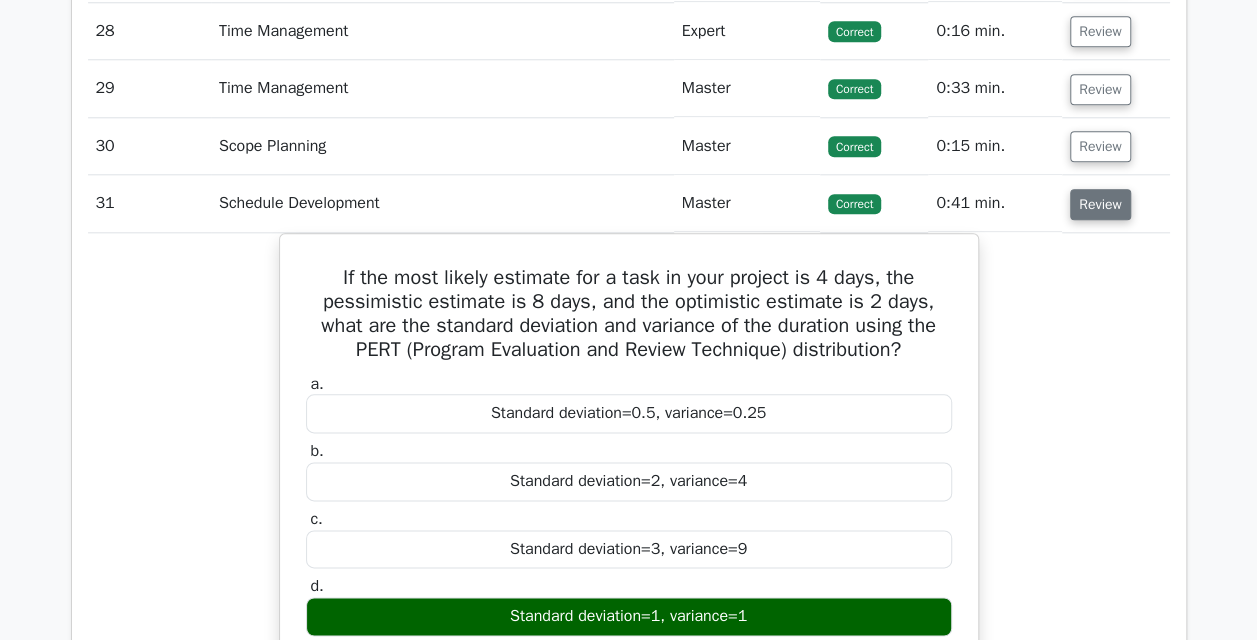 click on "Review" at bounding box center [1100, 204] 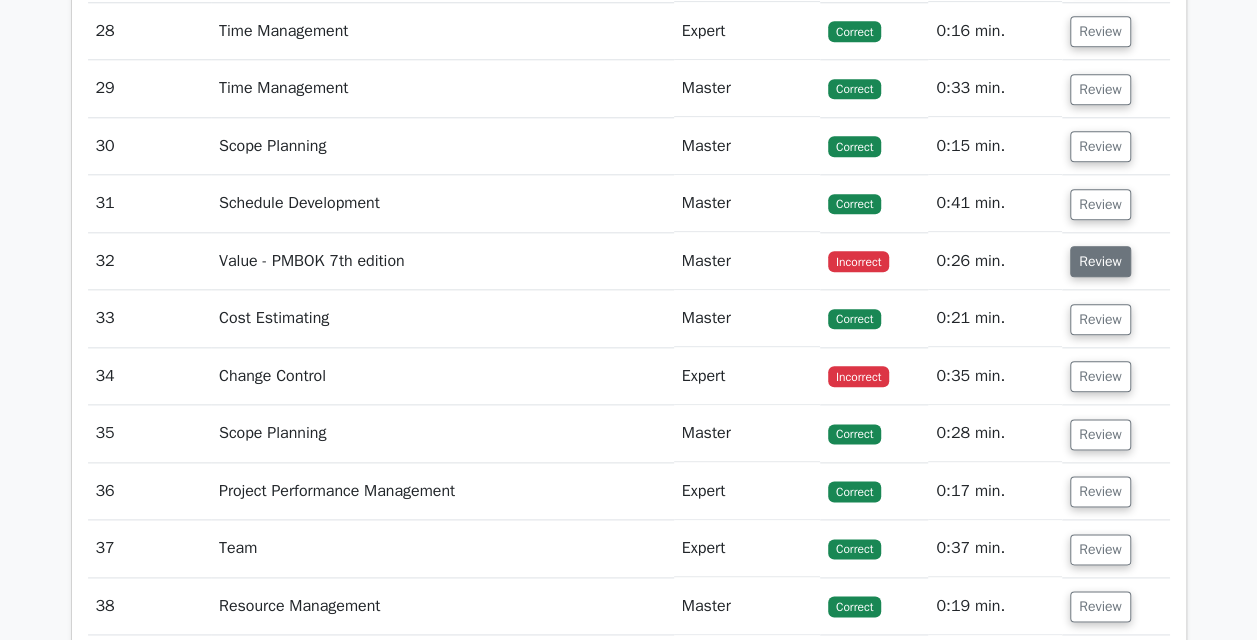 click on "Review" at bounding box center [1100, 261] 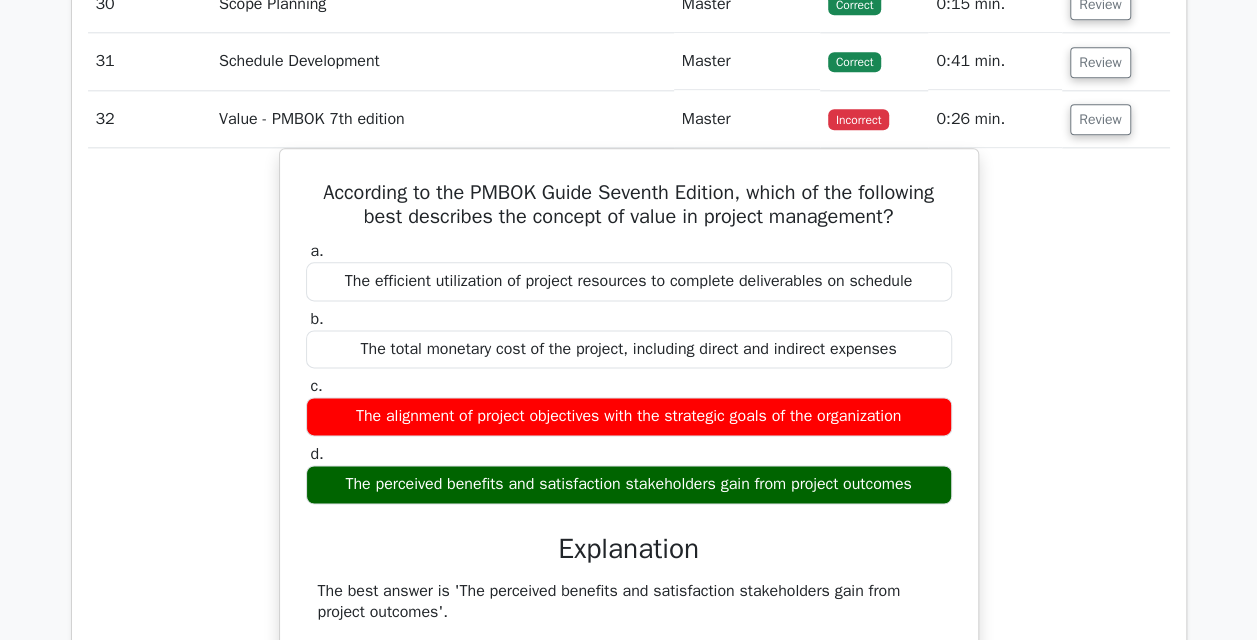 scroll, scrollTop: 4896, scrollLeft: 0, axis: vertical 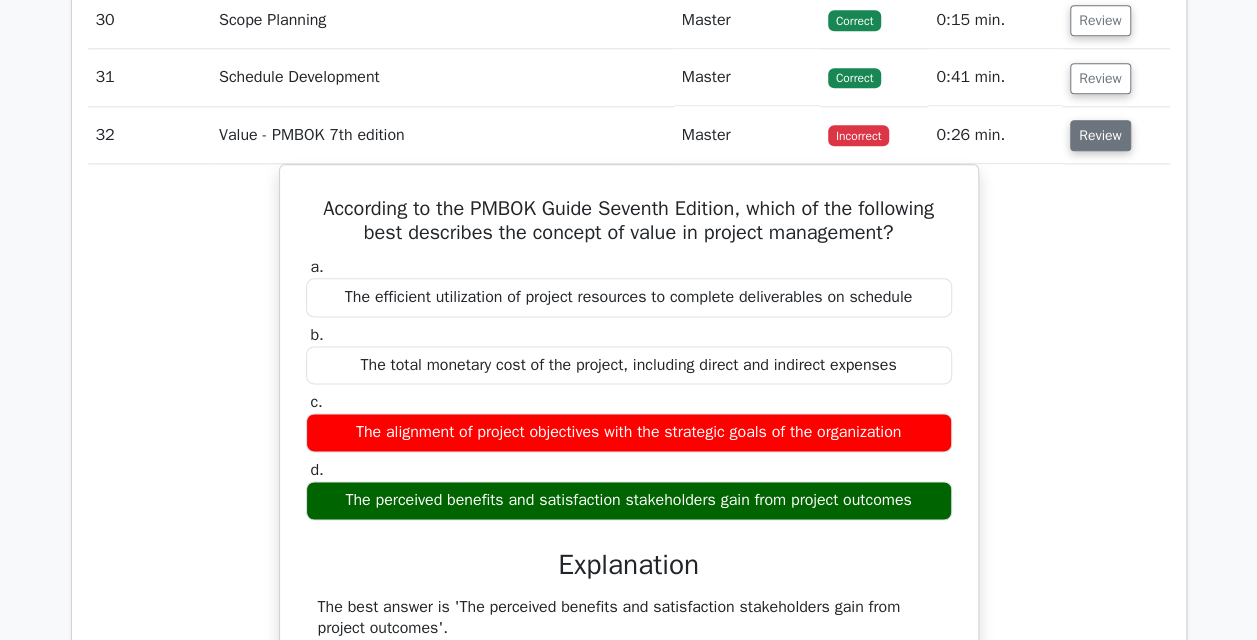 click on "Review" at bounding box center (1100, 135) 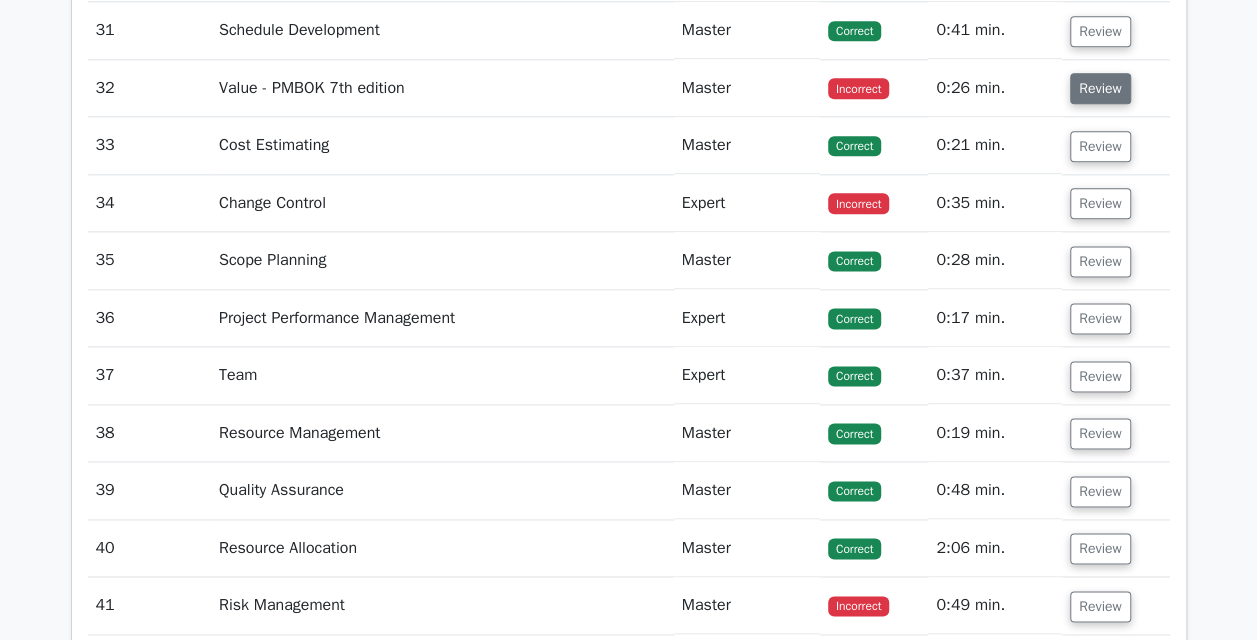 scroll, scrollTop: 4946, scrollLeft: 0, axis: vertical 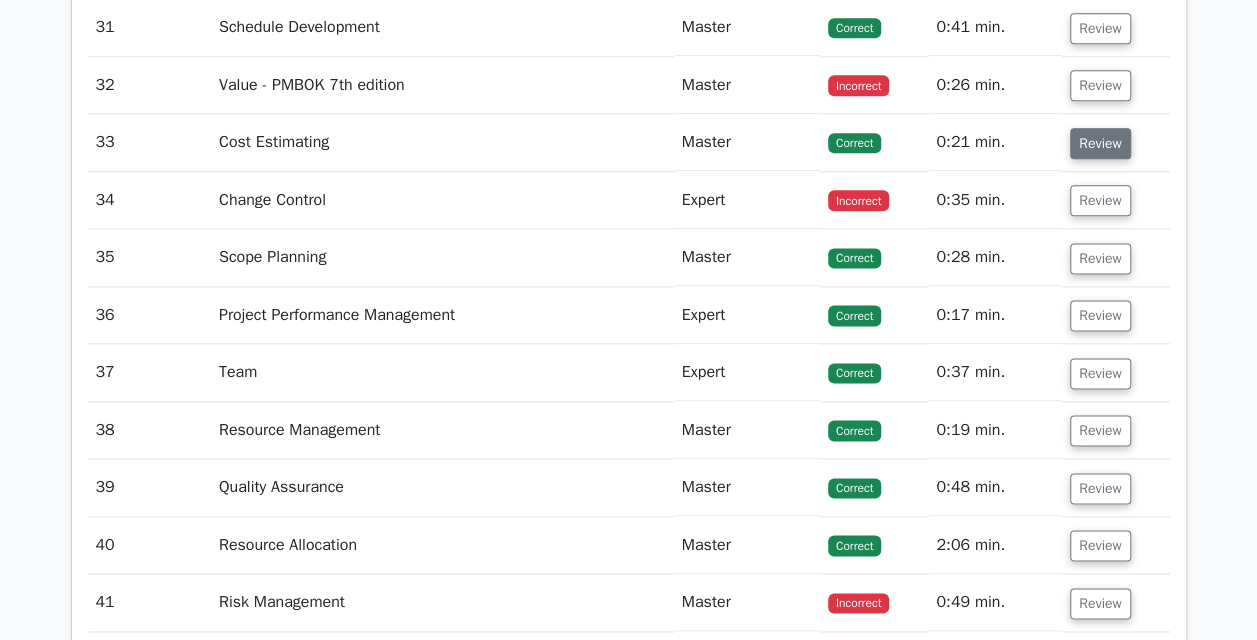 click on "Review" at bounding box center [1100, 143] 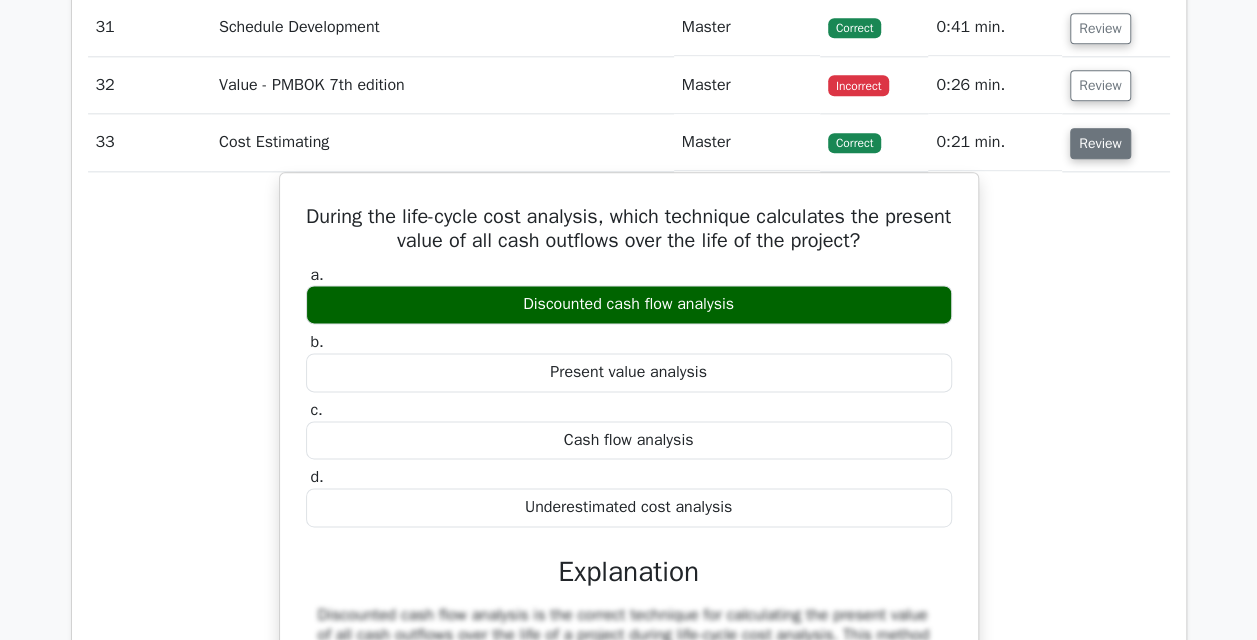 click on "Review" at bounding box center [1100, 143] 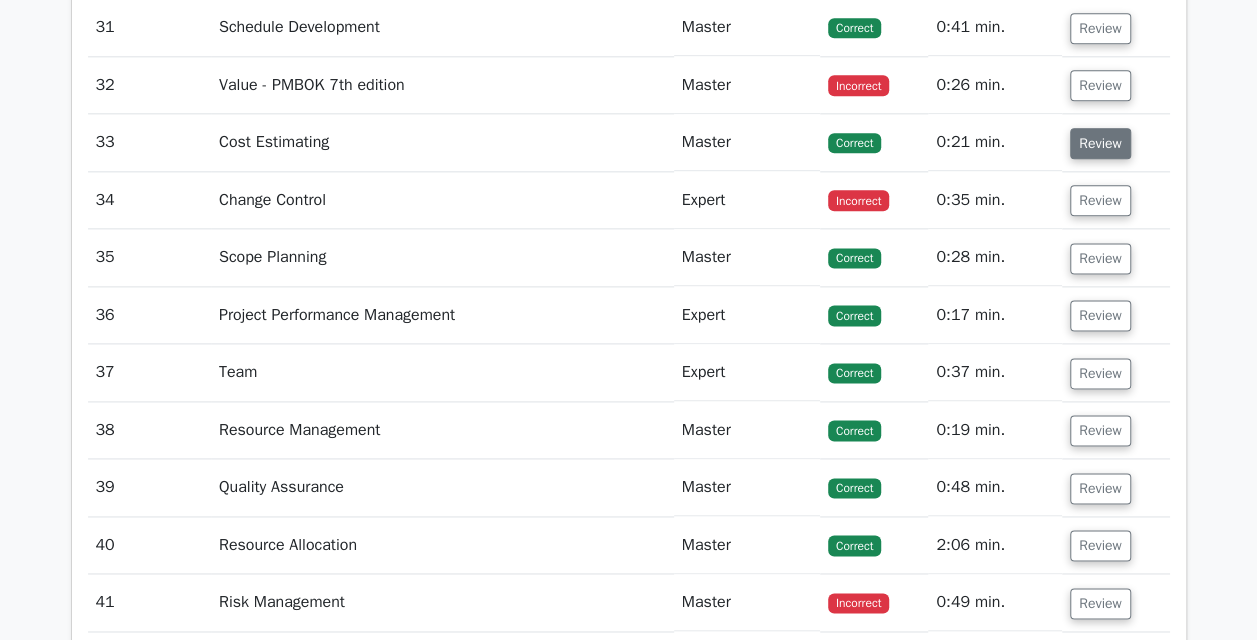 click on "Review" at bounding box center (1100, 143) 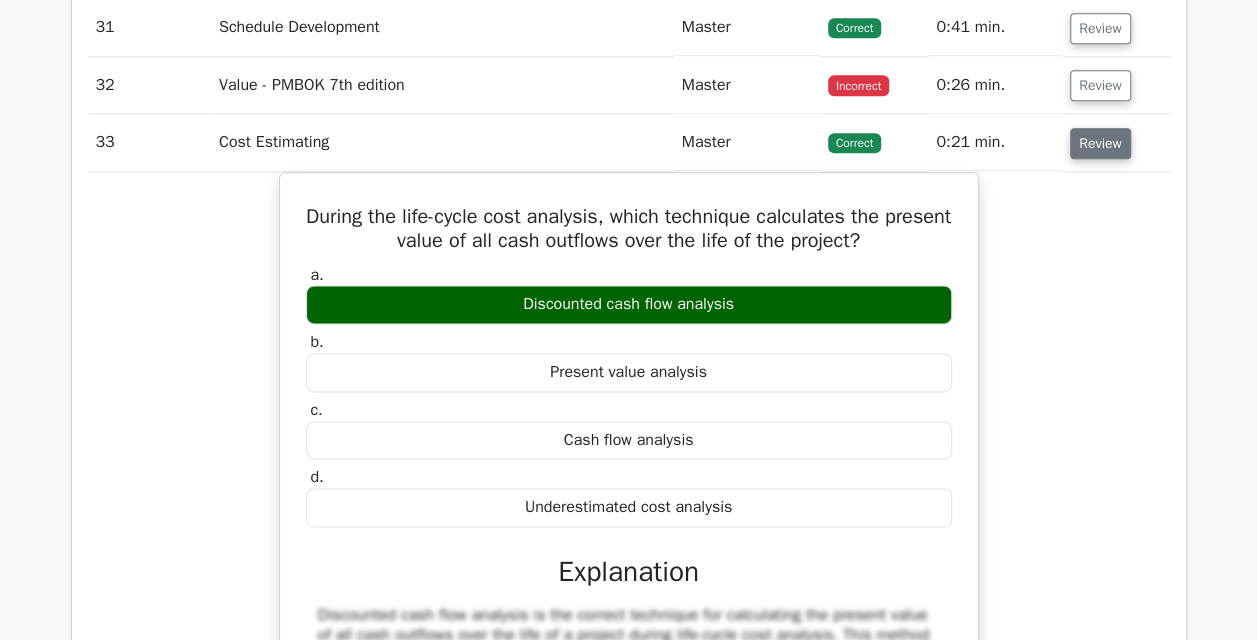 click on "Review" at bounding box center (1100, 143) 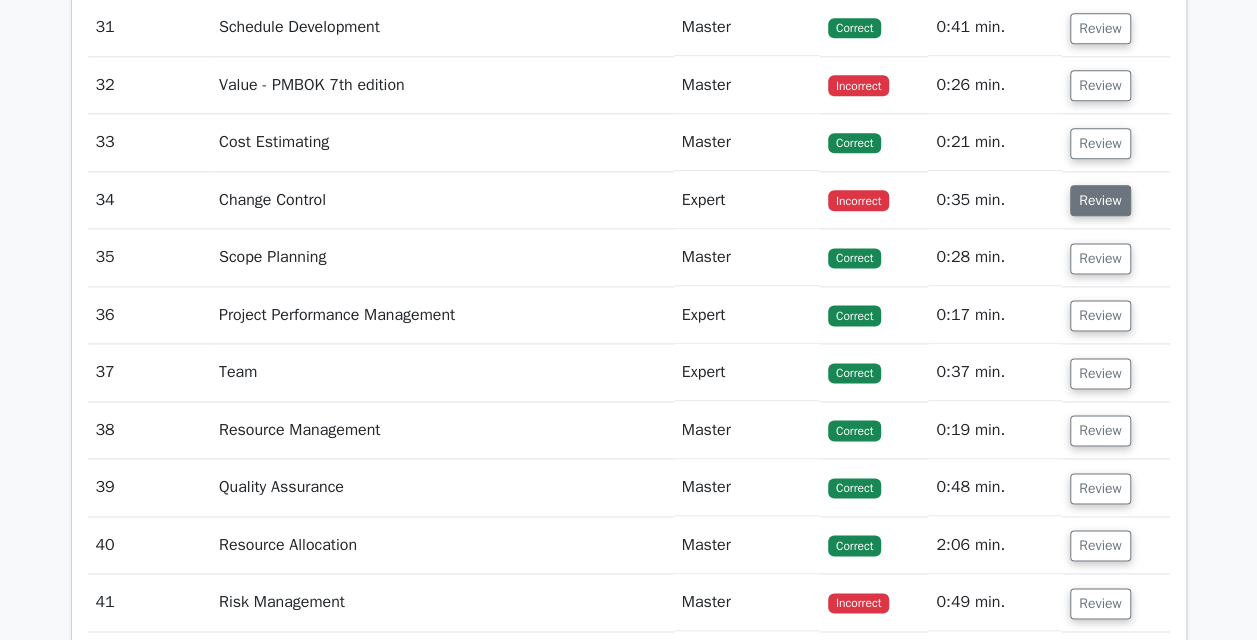 click on "Review" at bounding box center (1100, 200) 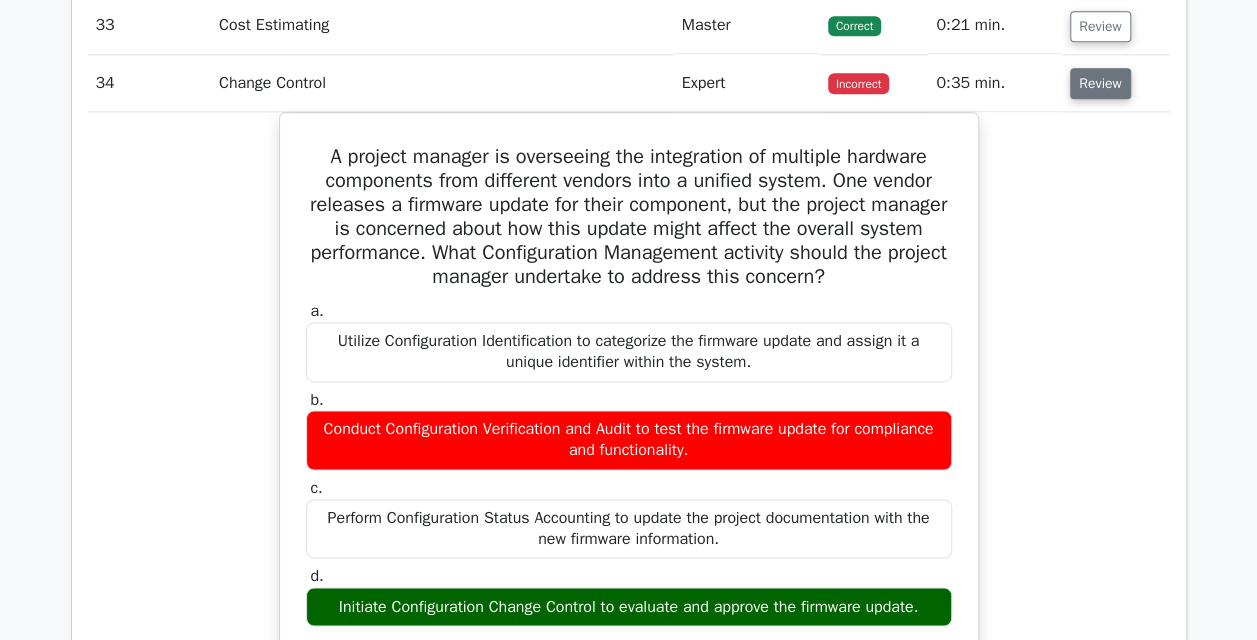 scroll, scrollTop: 5064, scrollLeft: 0, axis: vertical 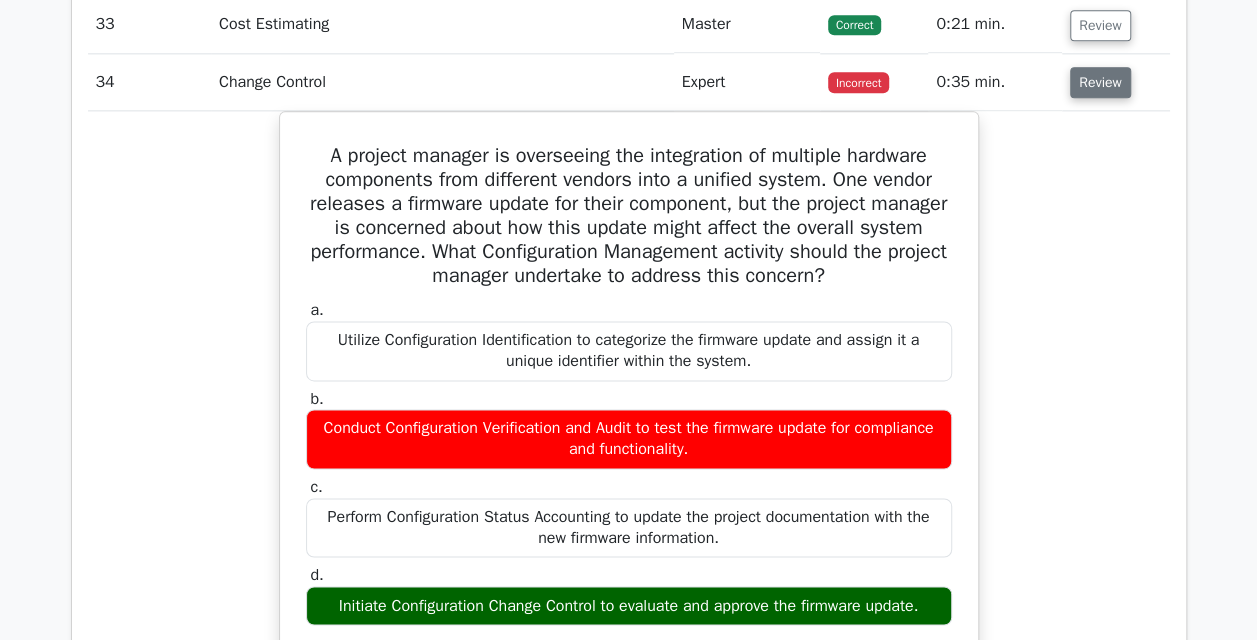 click on "Review" at bounding box center [1100, 82] 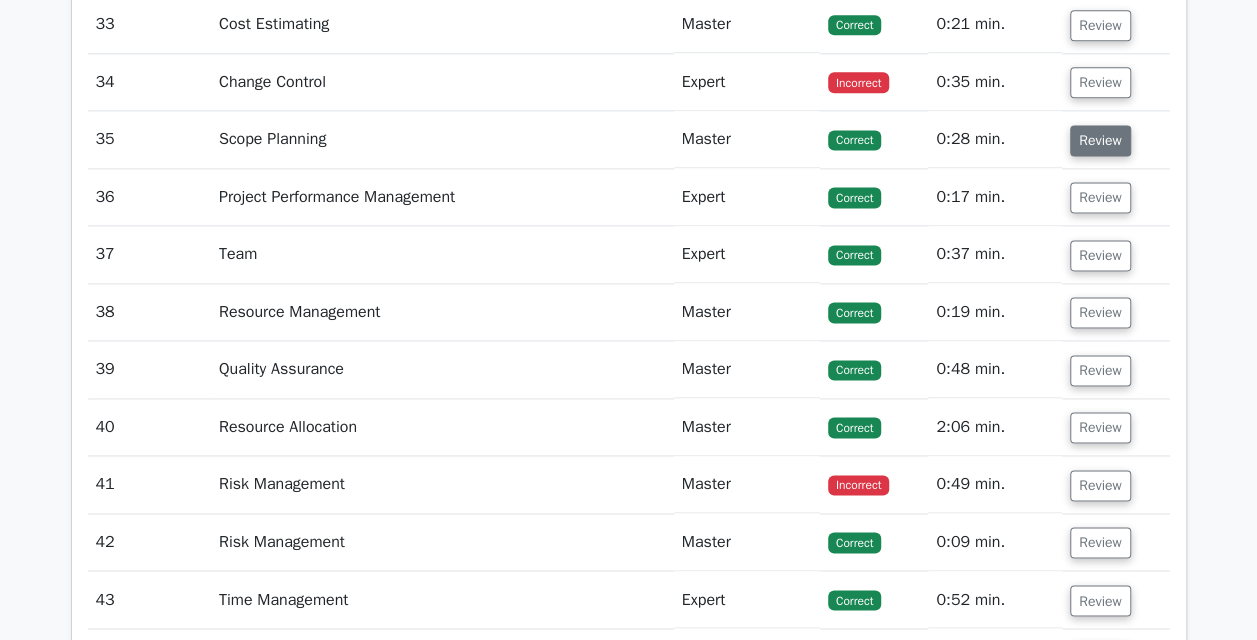 click on "Review" at bounding box center (1100, 140) 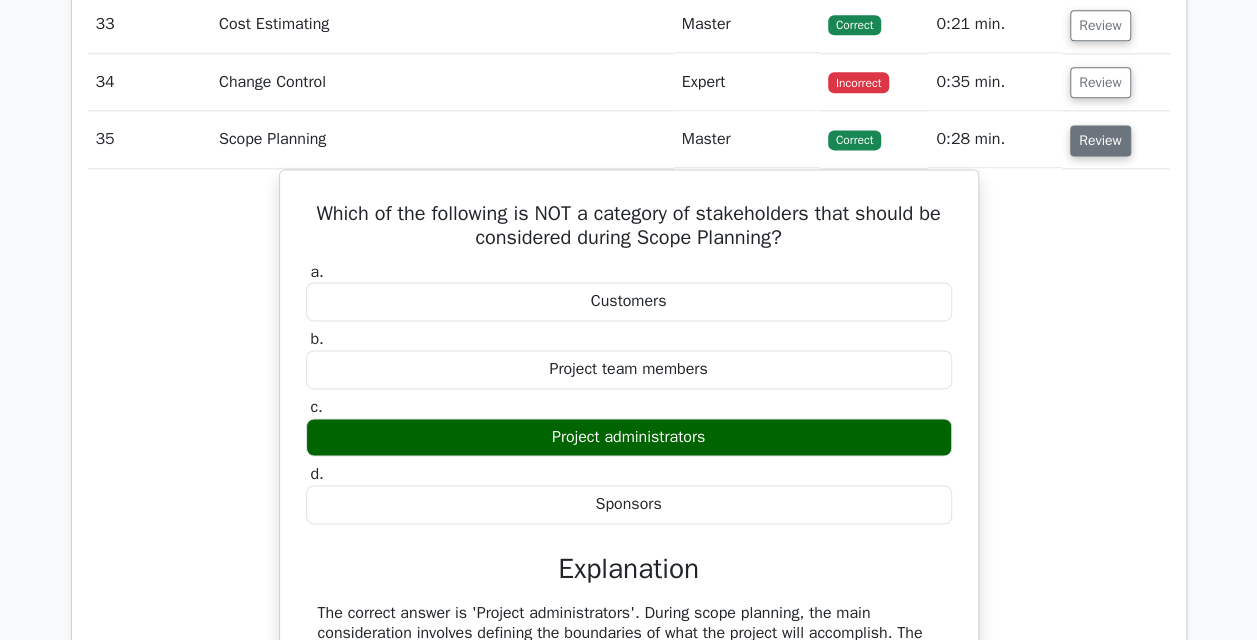 click on "Review" at bounding box center [1100, 140] 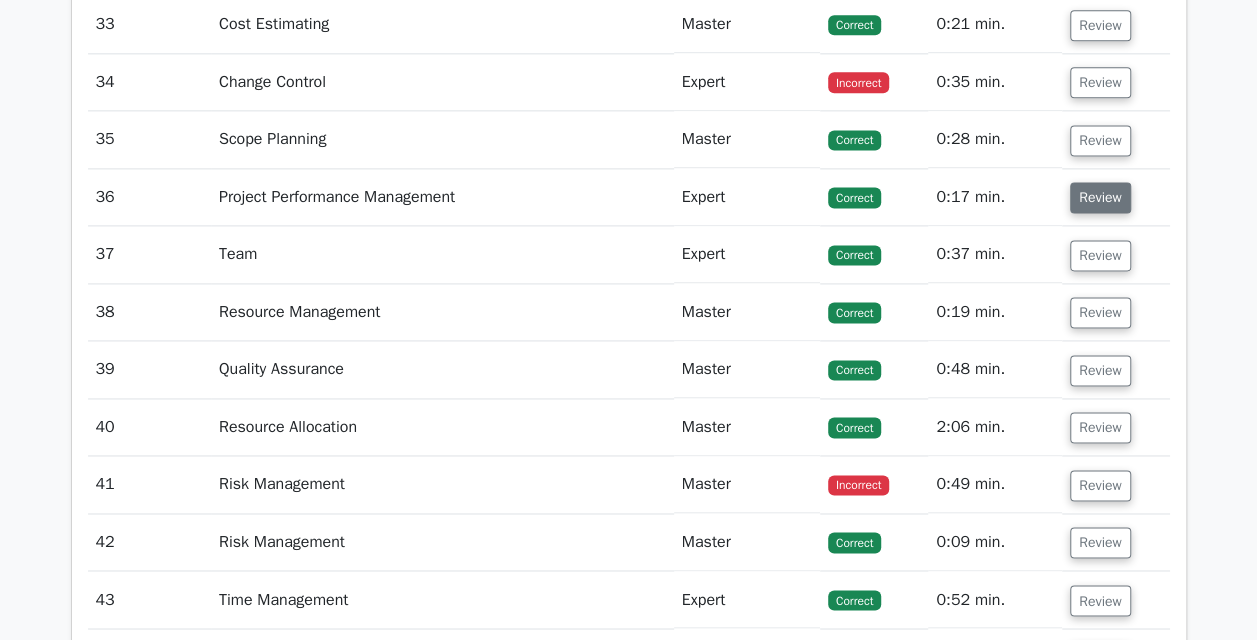 click on "Review" at bounding box center [1100, 197] 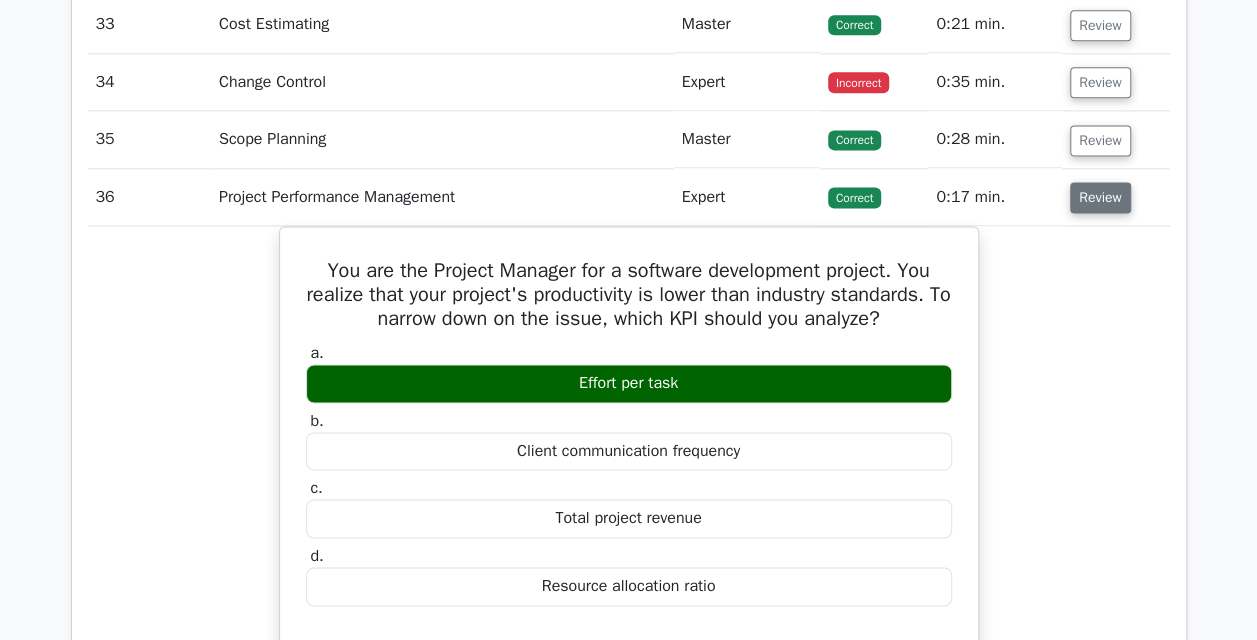click on "Review" at bounding box center (1100, 197) 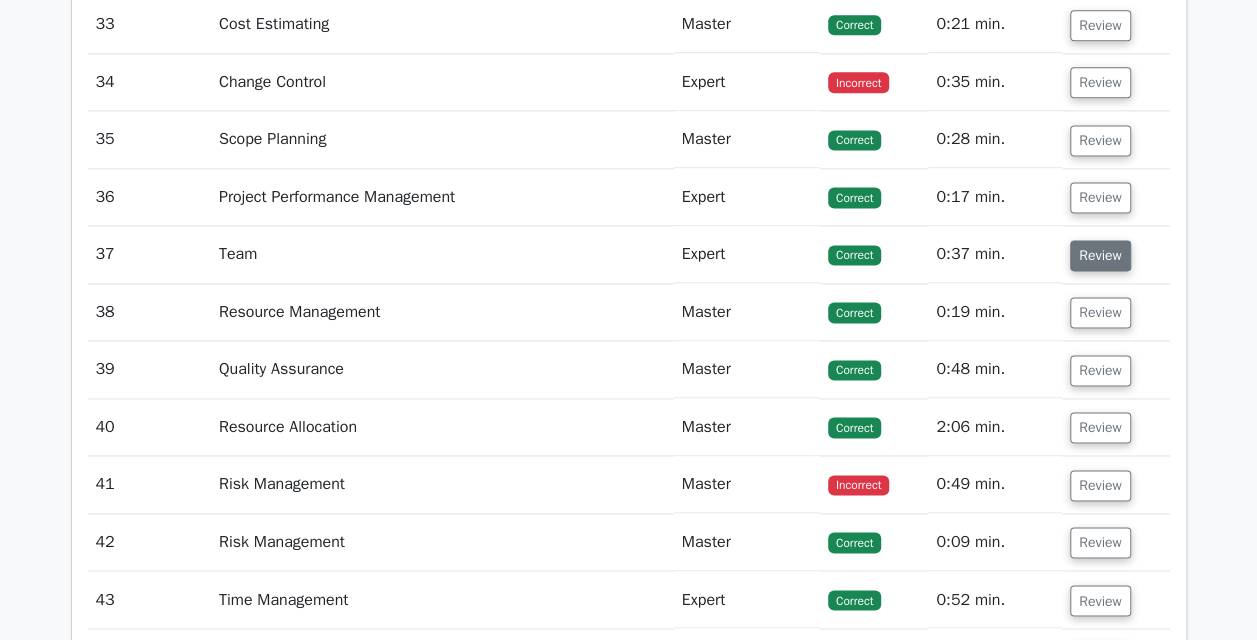 click on "Review" at bounding box center (1100, 255) 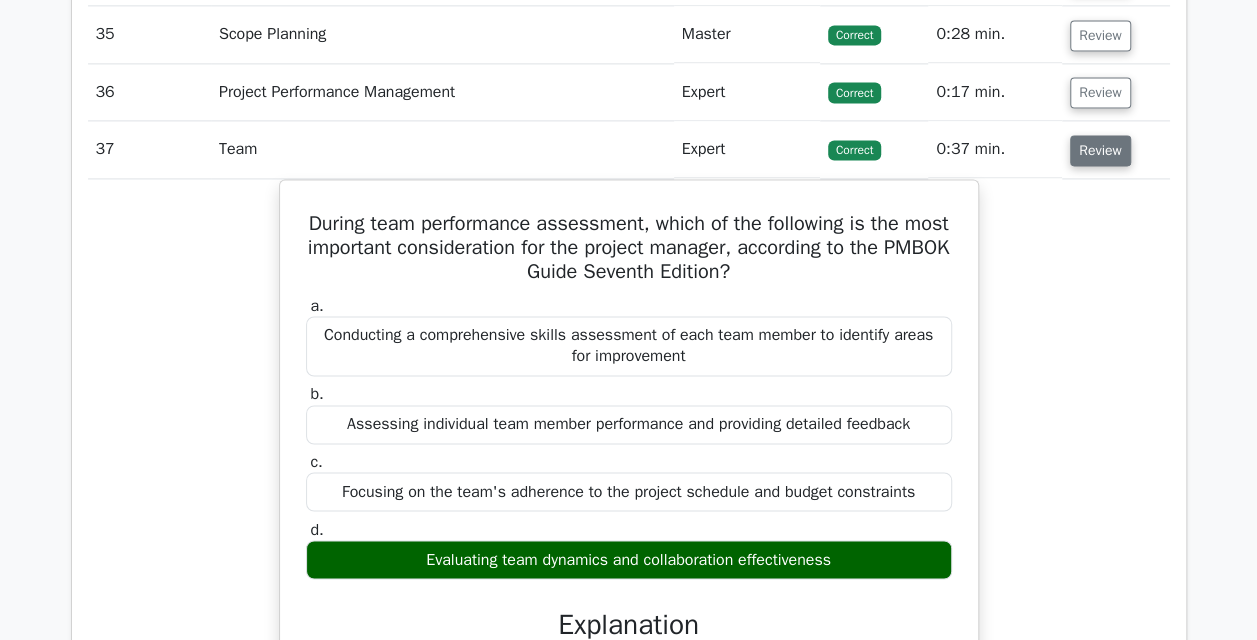 scroll, scrollTop: 5174, scrollLeft: 0, axis: vertical 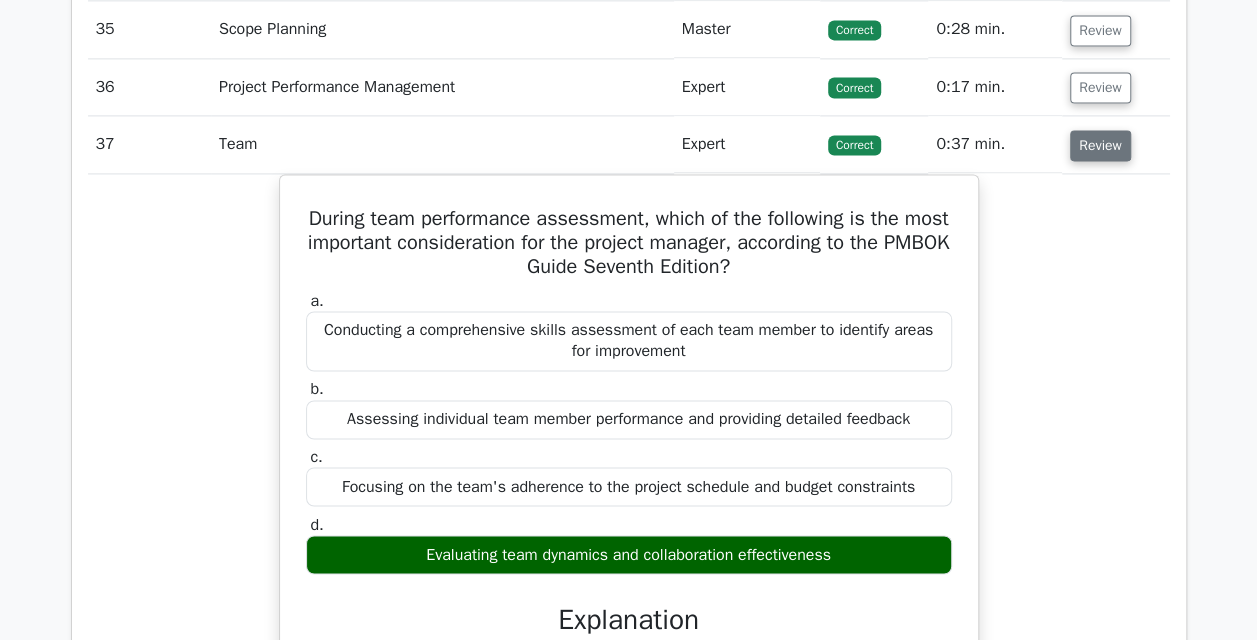click on "Review" at bounding box center (1100, 145) 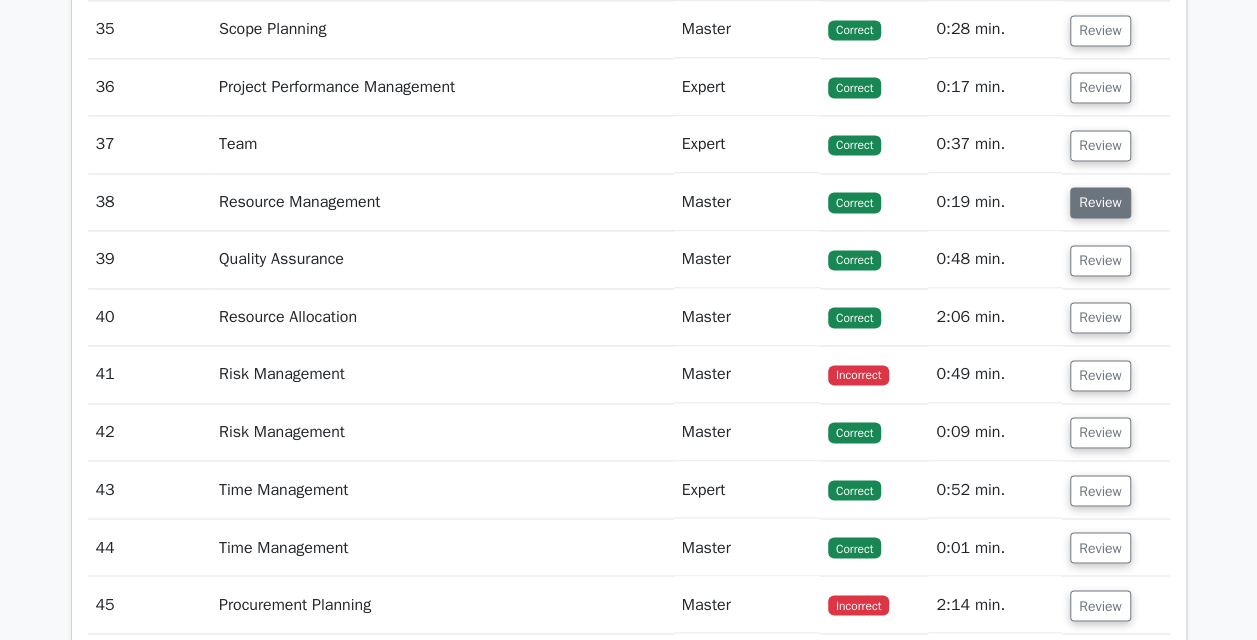 click on "Review" at bounding box center (1100, 202) 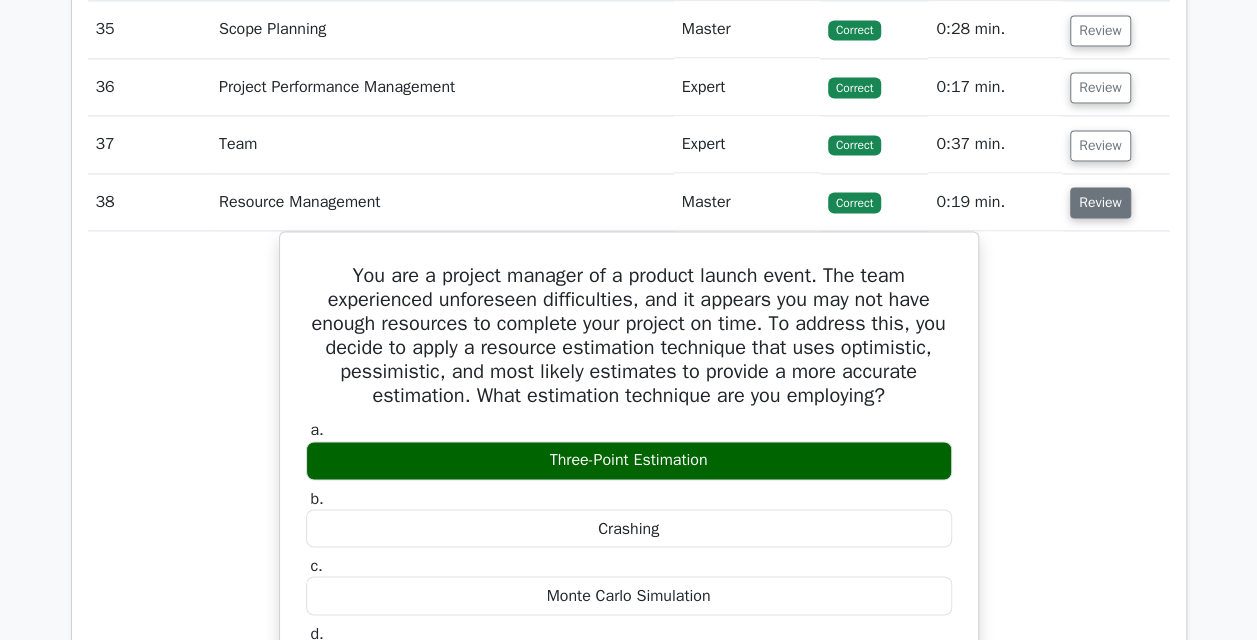 click on "Review" at bounding box center (1100, 202) 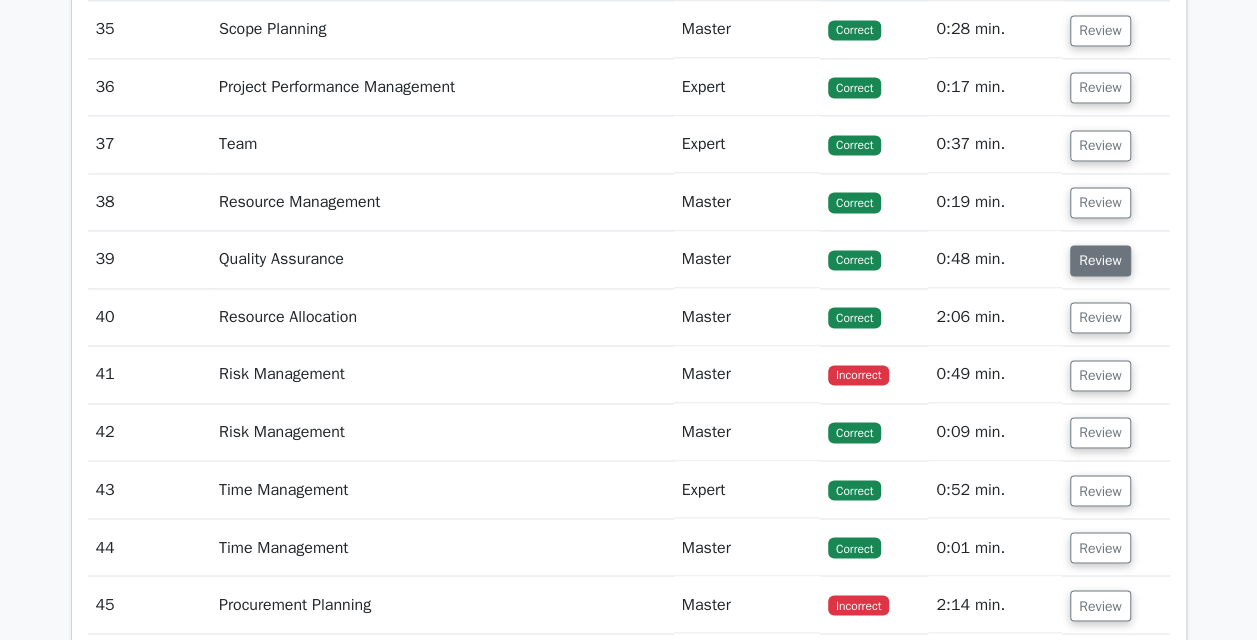 click on "Review" at bounding box center [1100, 260] 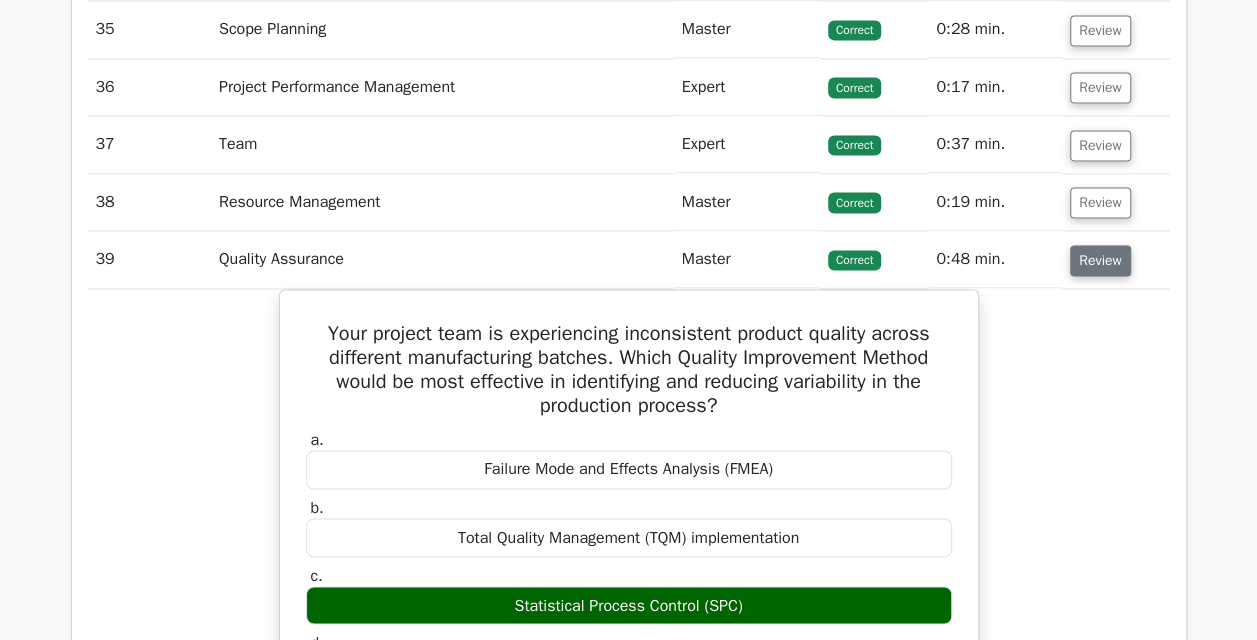 scroll, scrollTop: 5283, scrollLeft: 0, axis: vertical 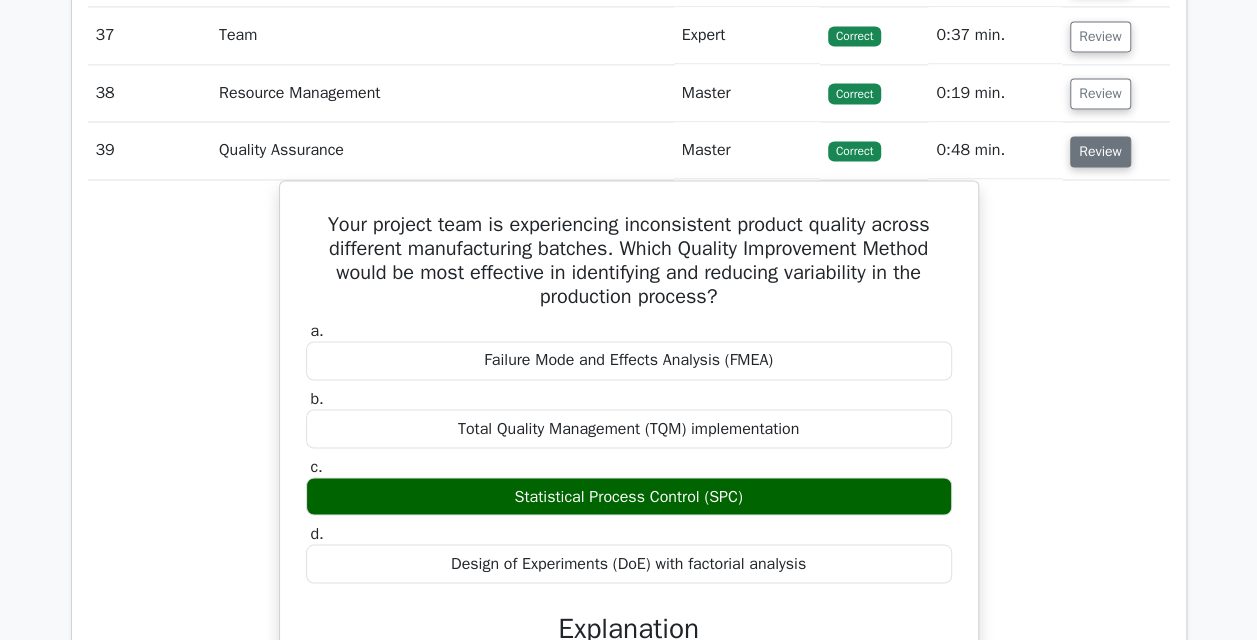click on "Review" at bounding box center (1100, 151) 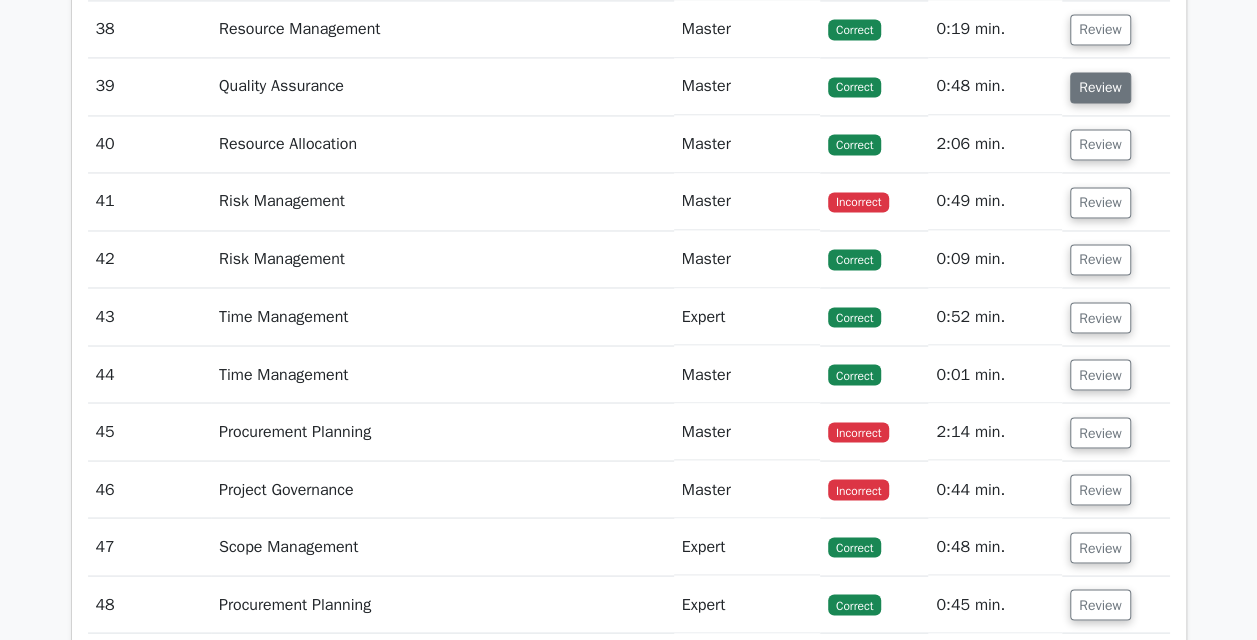 scroll, scrollTop: 5349, scrollLeft: 0, axis: vertical 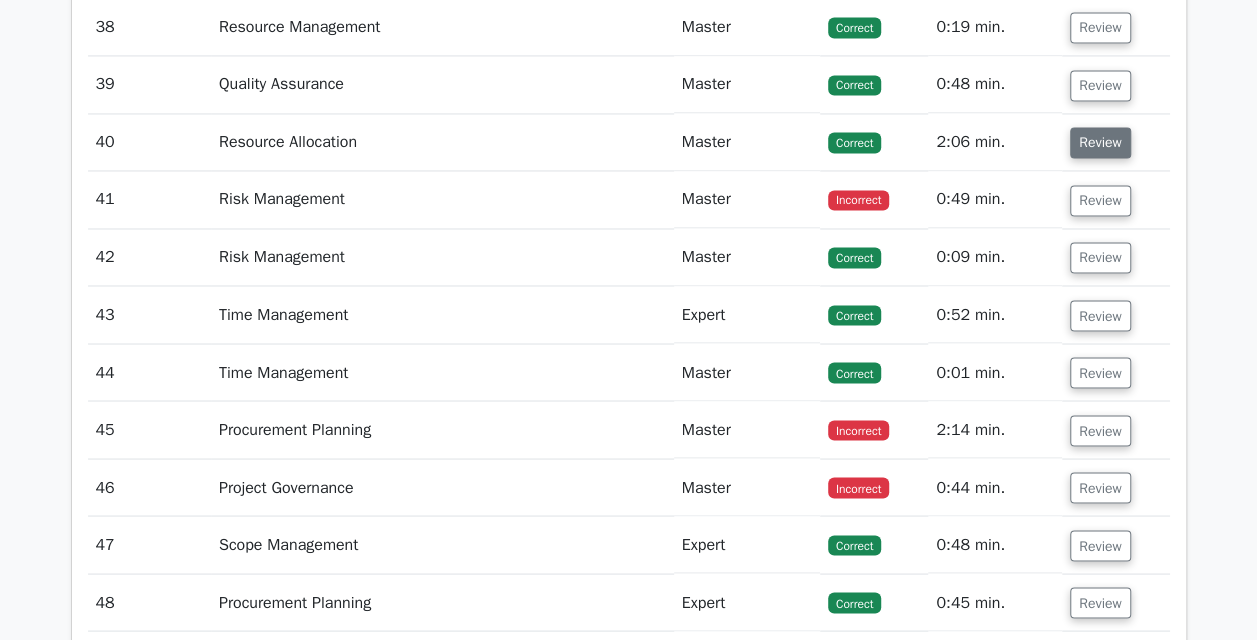 click on "Review" at bounding box center [1100, 142] 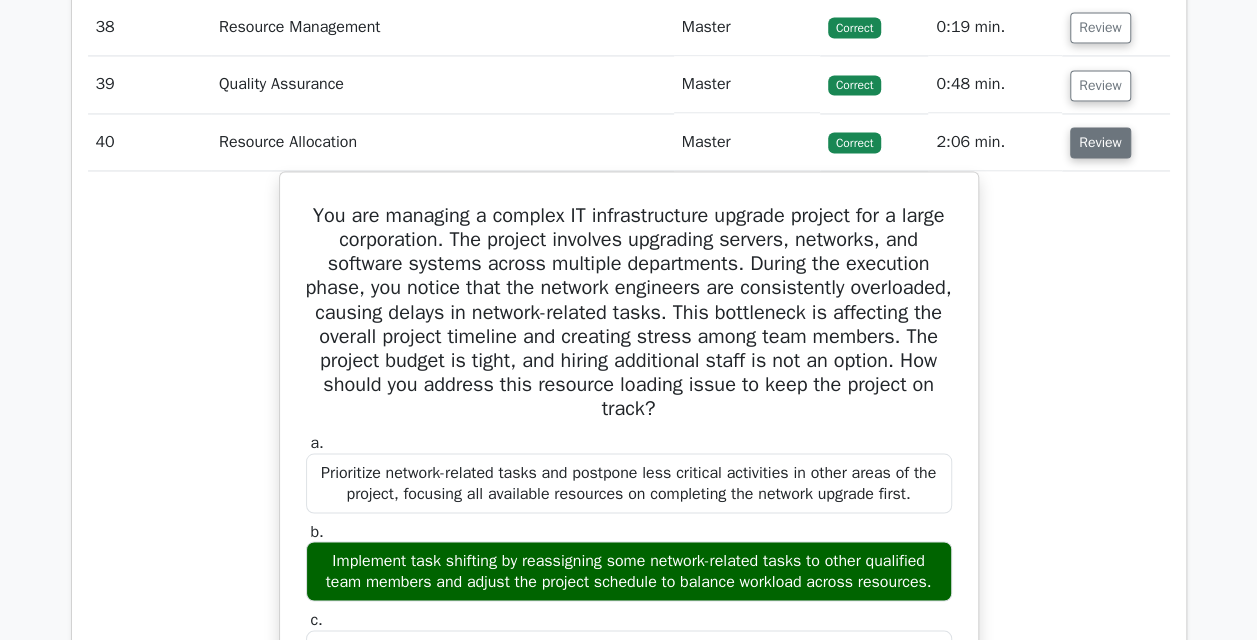 click on "Review" at bounding box center (1100, 142) 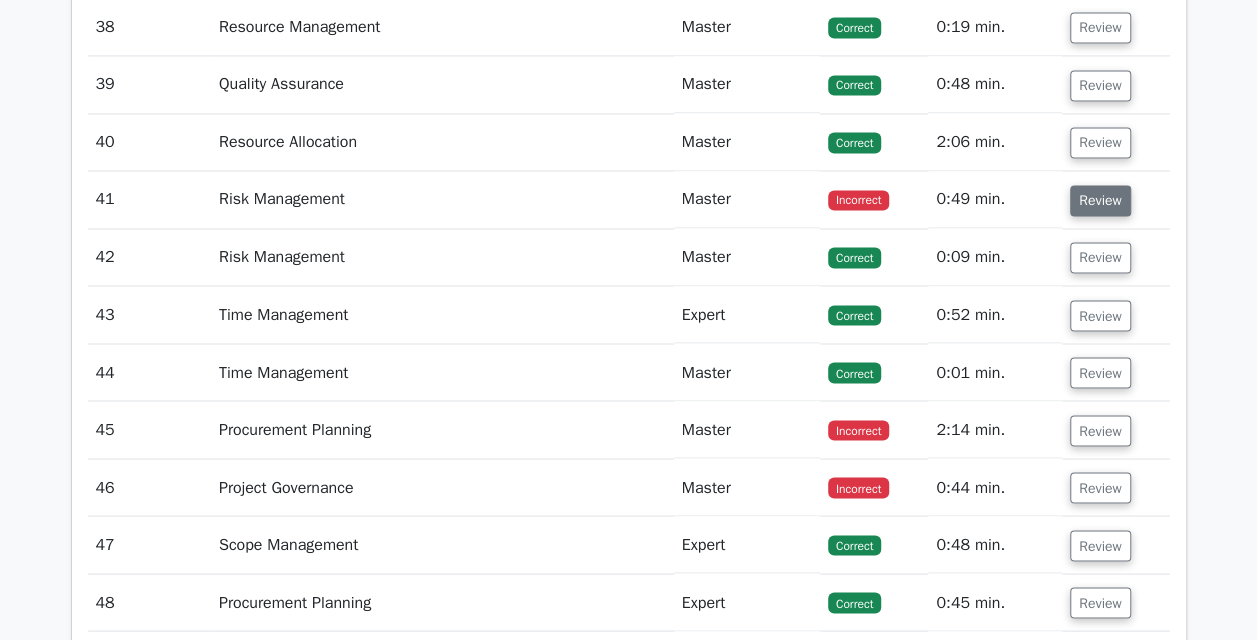 click on "Review" at bounding box center (1100, 200) 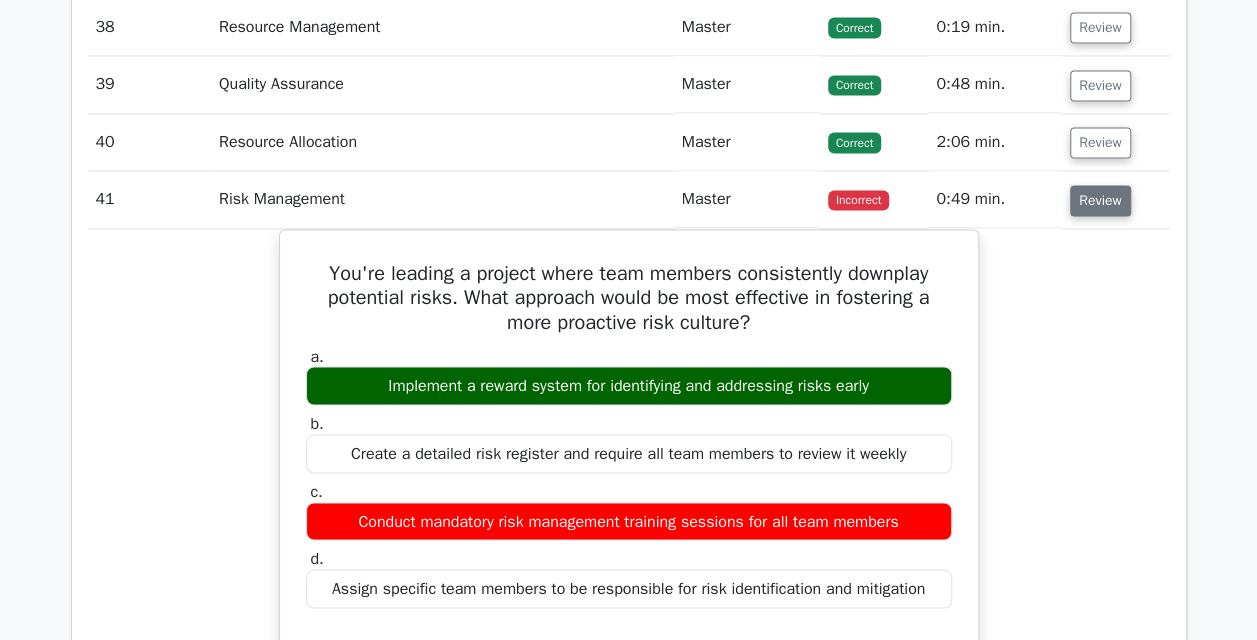 click on "Review" at bounding box center (1100, 200) 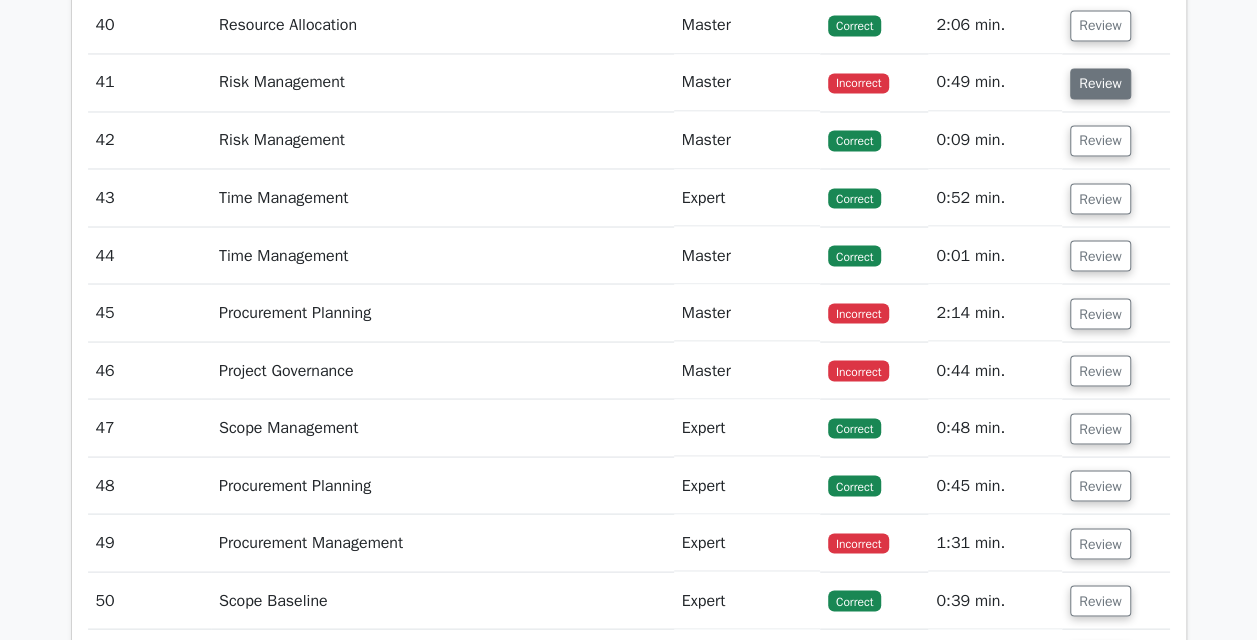 scroll, scrollTop: 5470, scrollLeft: 0, axis: vertical 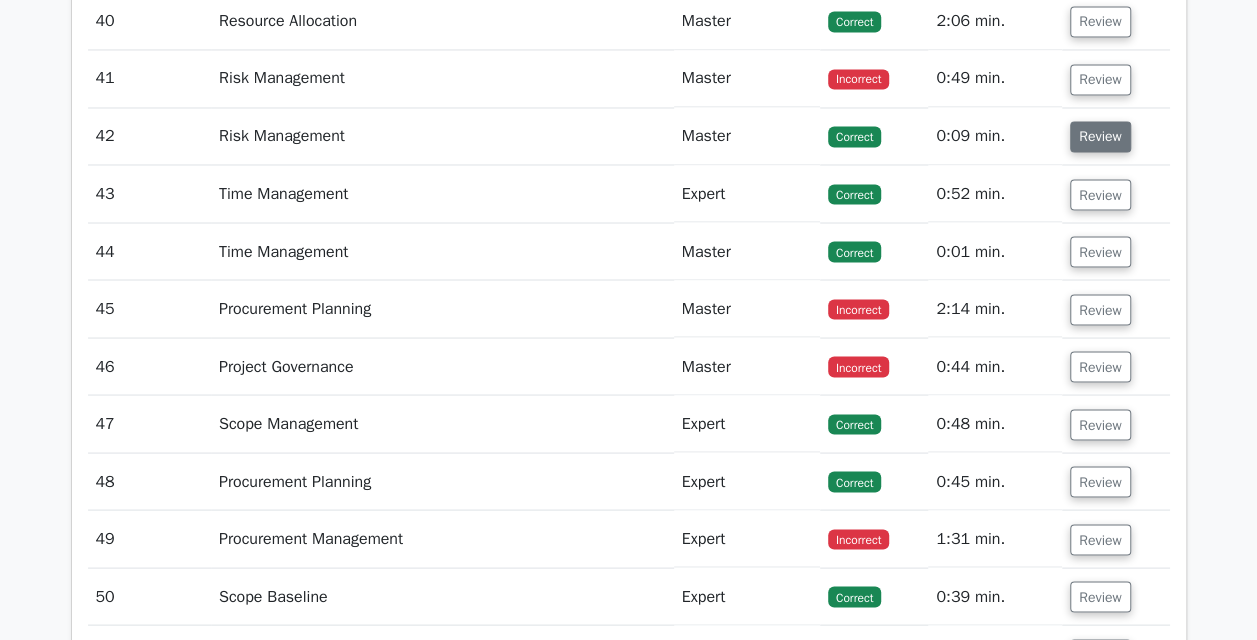 click on "Review" at bounding box center (1100, 136) 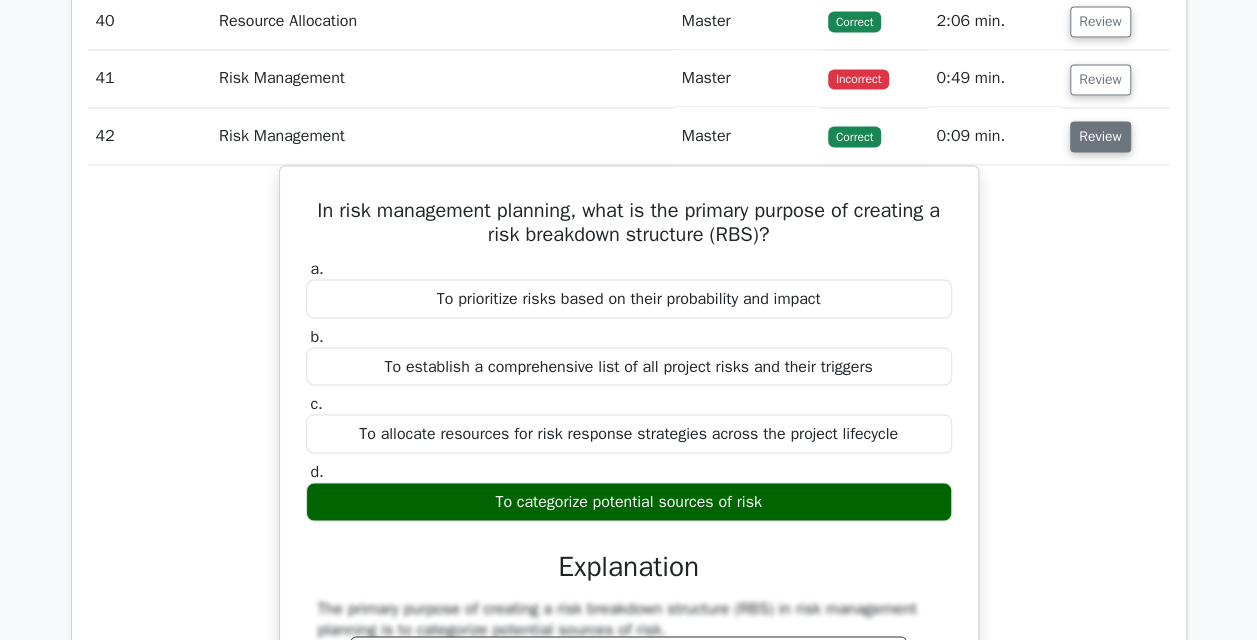 click on "Review" at bounding box center [1100, 136] 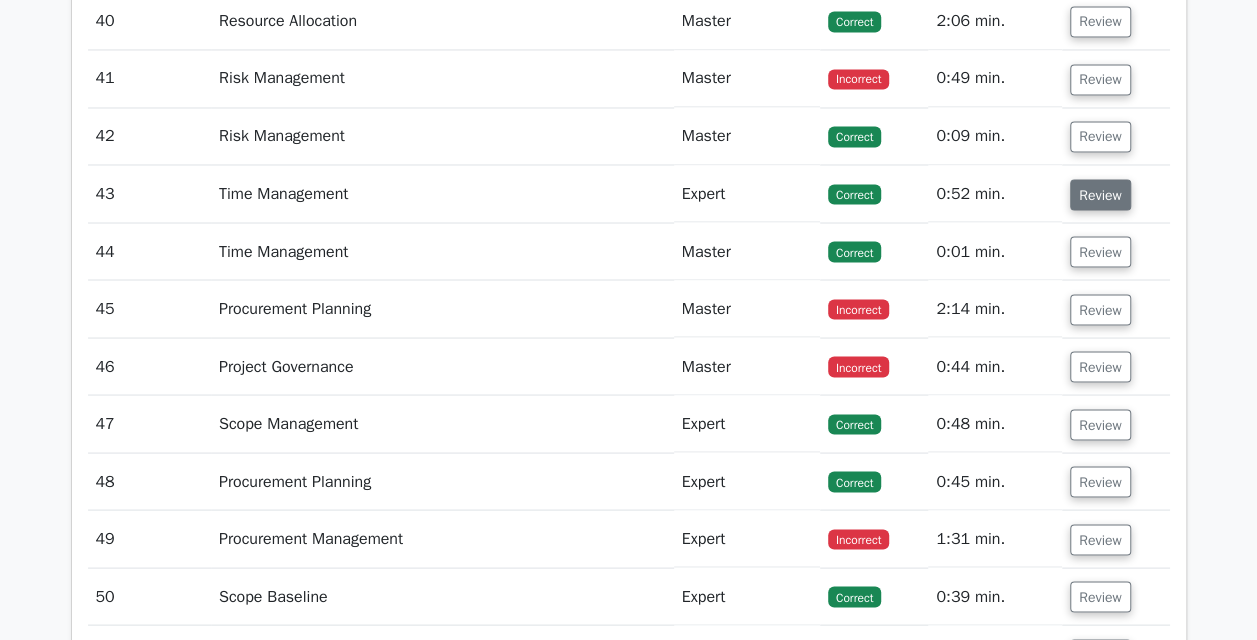 click on "Review" at bounding box center [1100, 194] 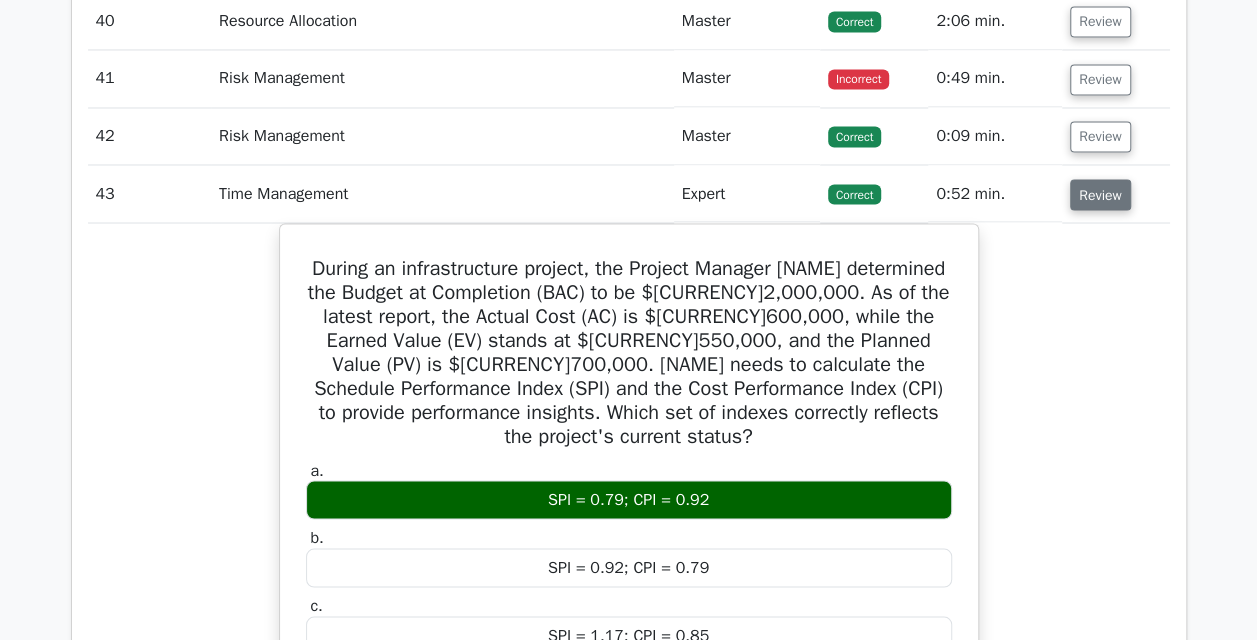 click on "Review" at bounding box center (1100, 194) 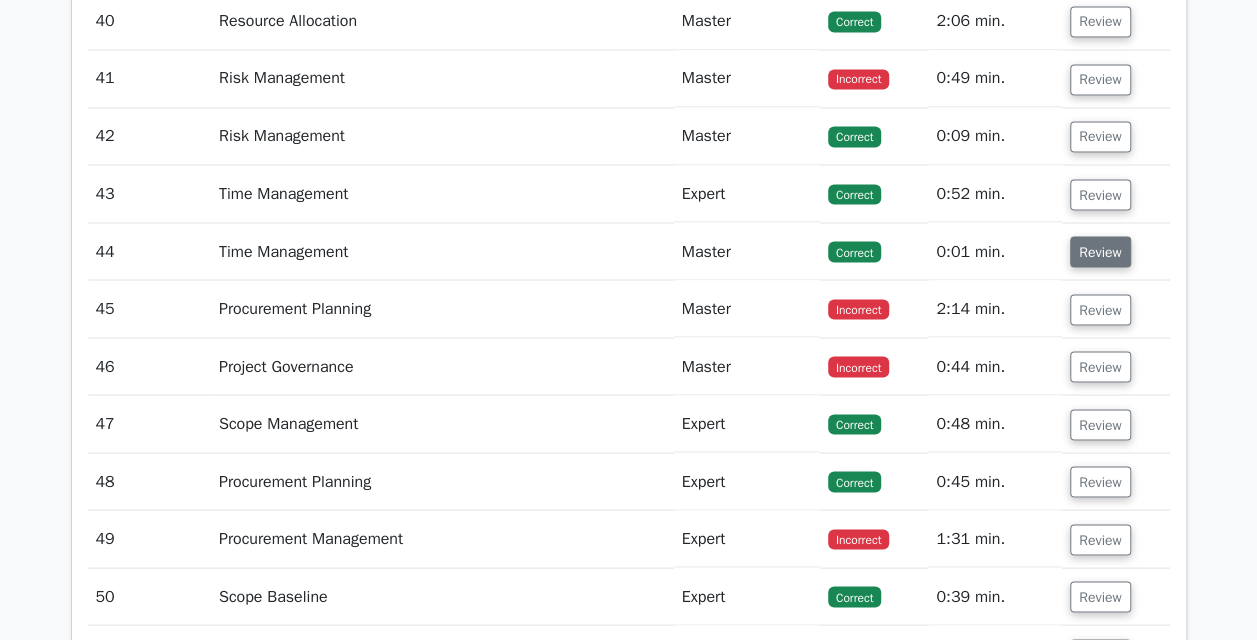 click on "Review" at bounding box center (1100, 251) 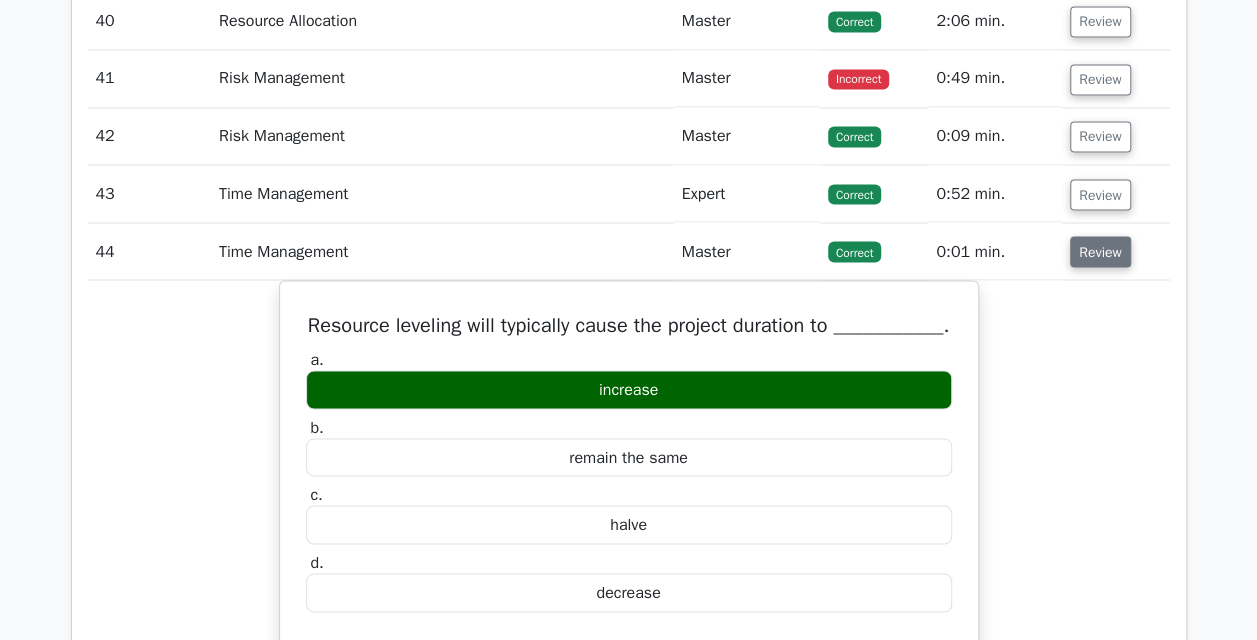 click on "Review" at bounding box center [1100, 251] 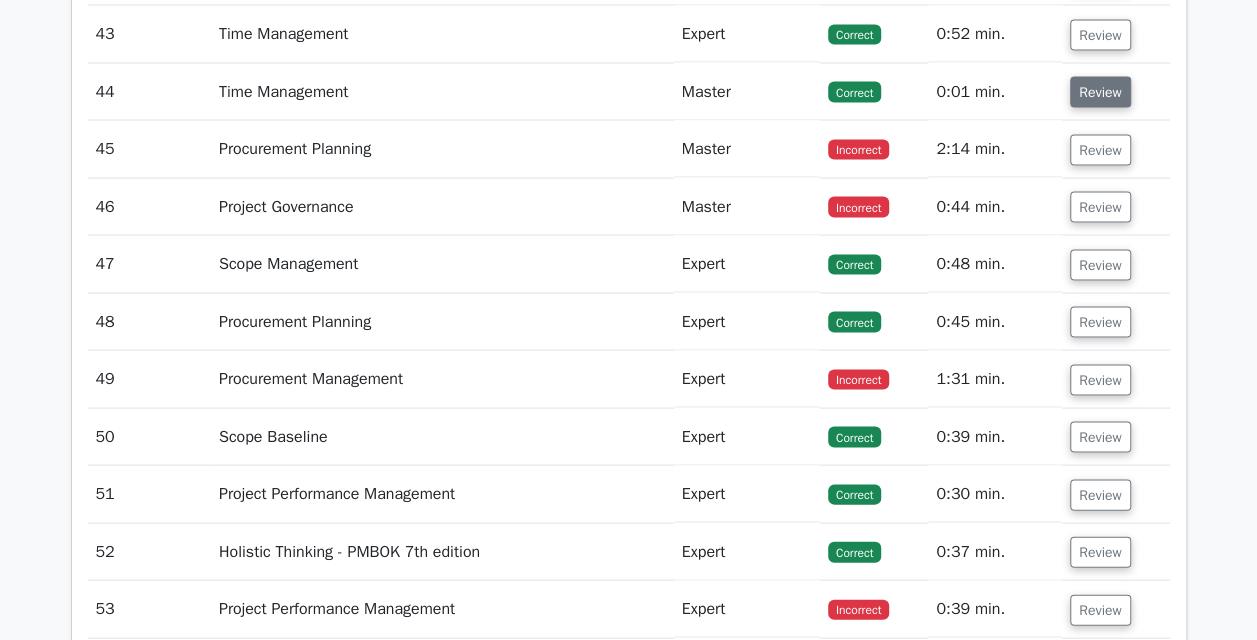 scroll, scrollTop: 5634, scrollLeft: 0, axis: vertical 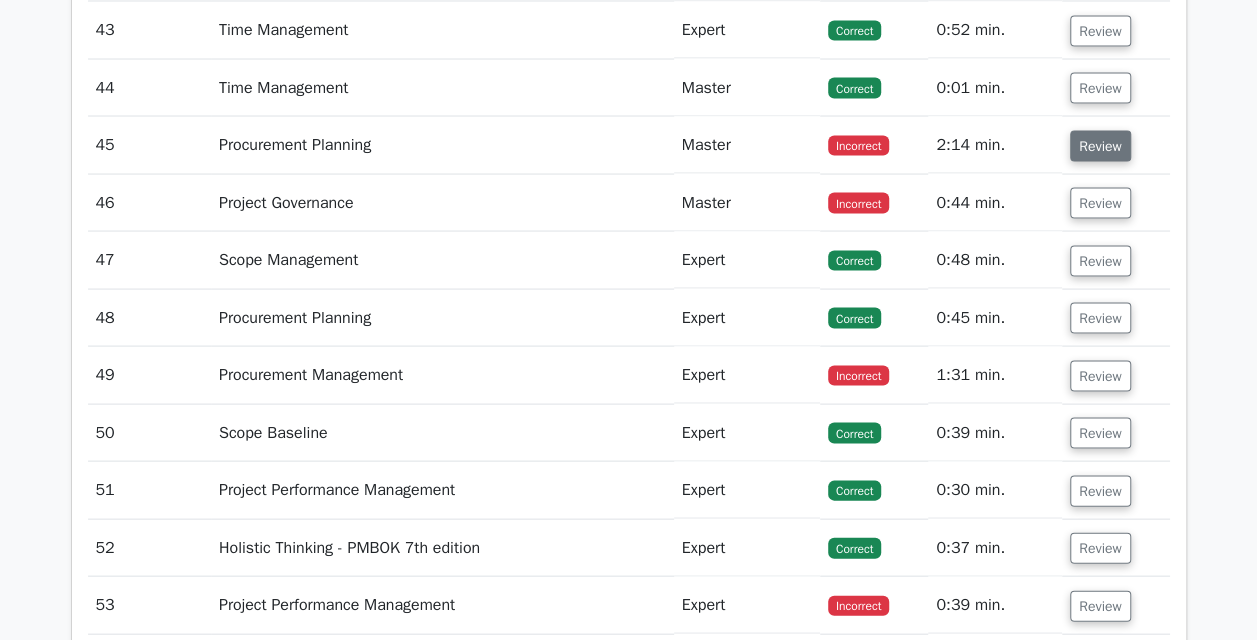 click on "Review" at bounding box center (1100, 145) 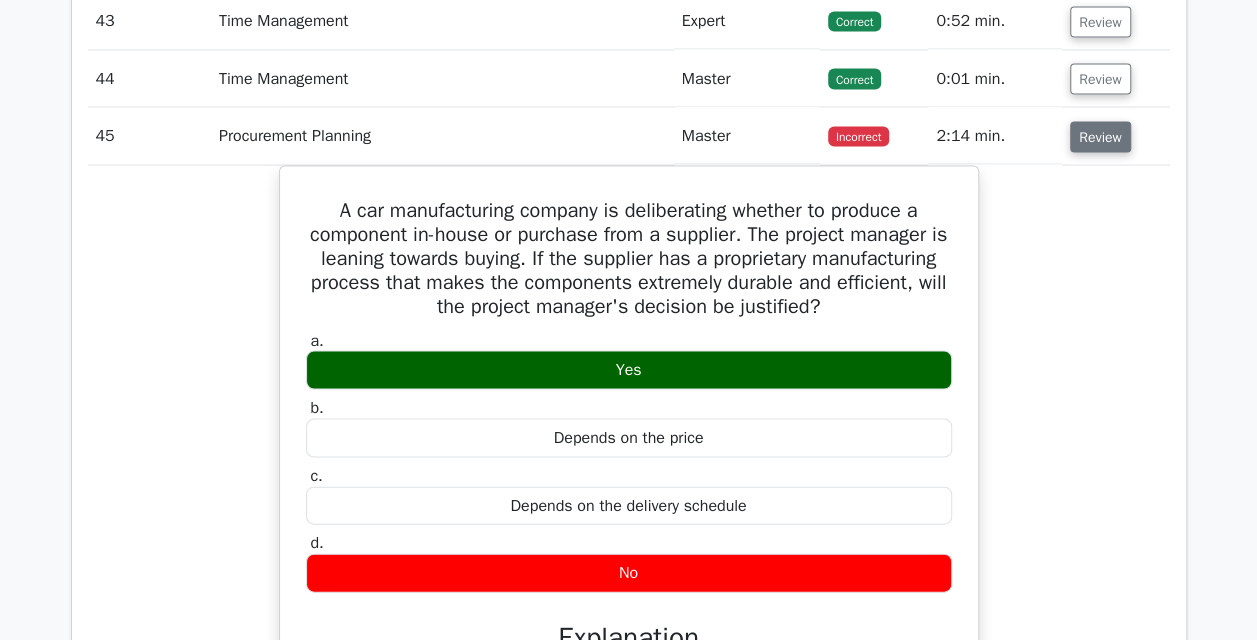 scroll, scrollTop: 5642, scrollLeft: 0, axis: vertical 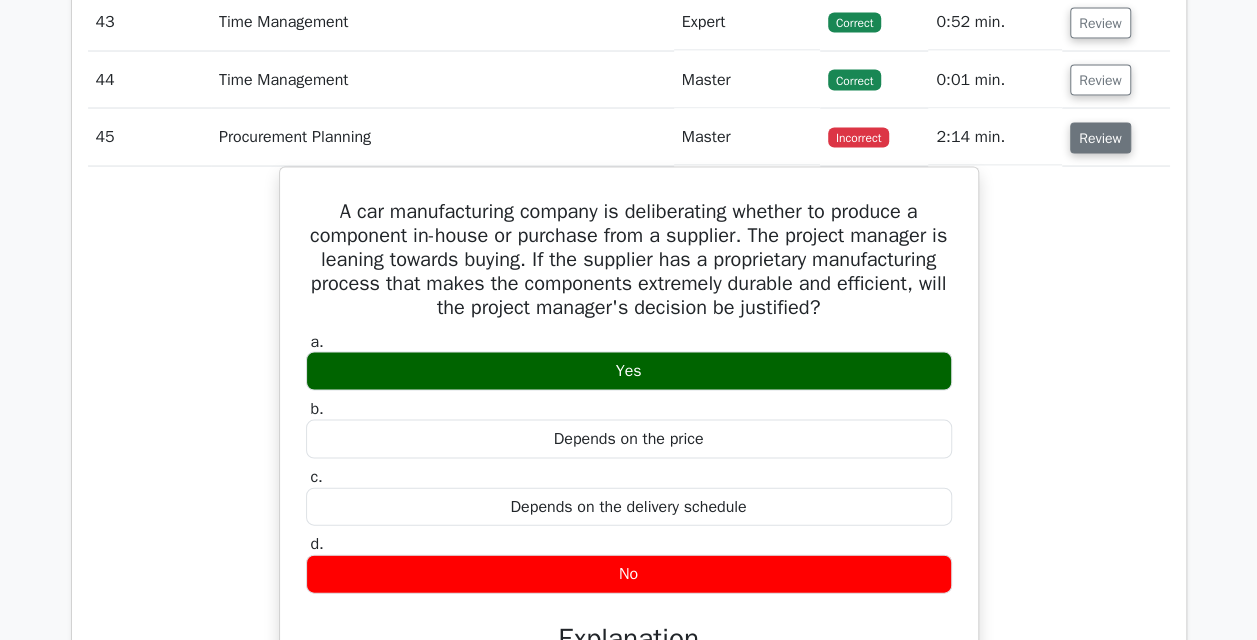 click on "Review" at bounding box center (1100, 137) 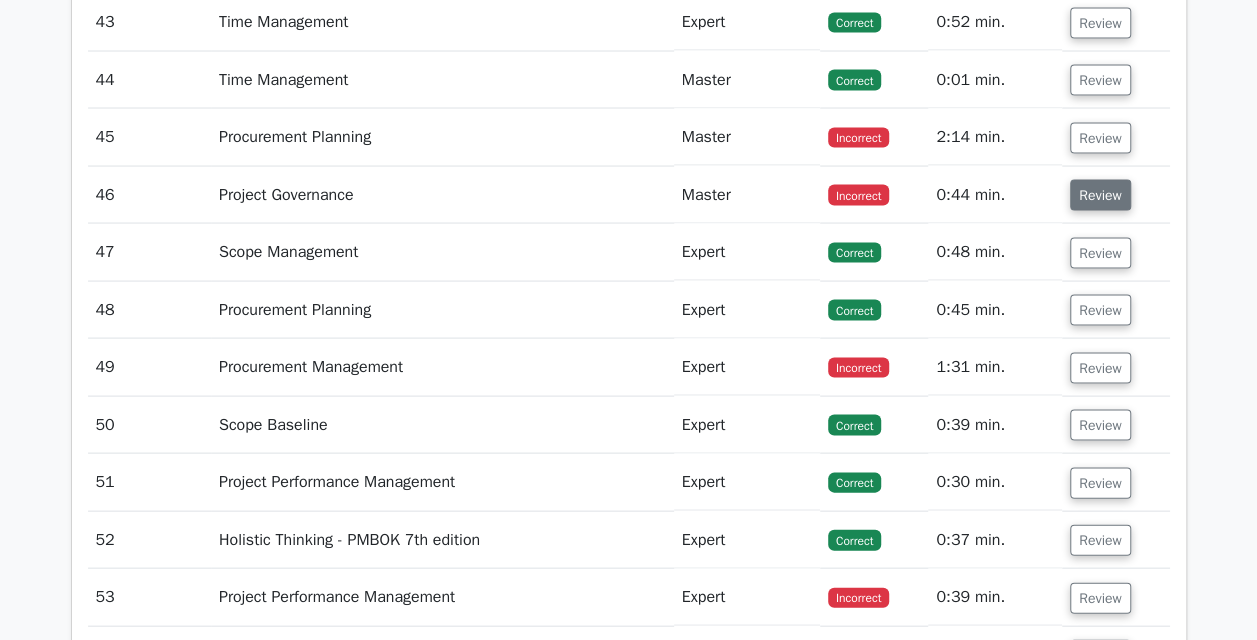 click on "Review" at bounding box center [1100, 194] 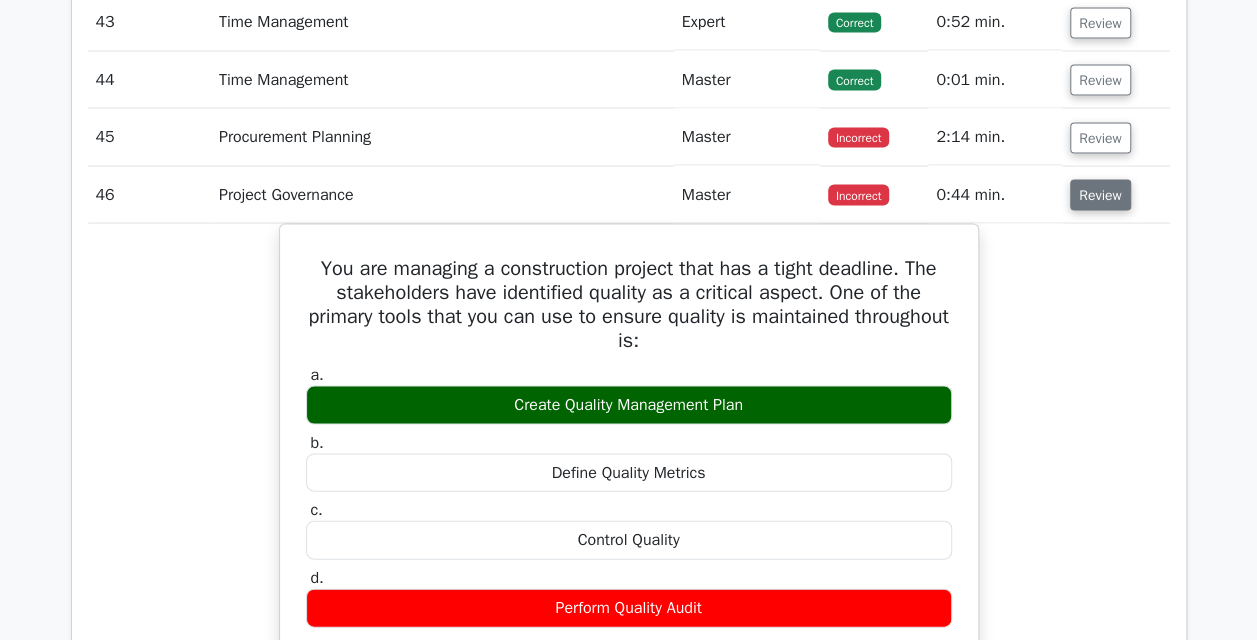 click on "Review" at bounding box center [1100, 194] 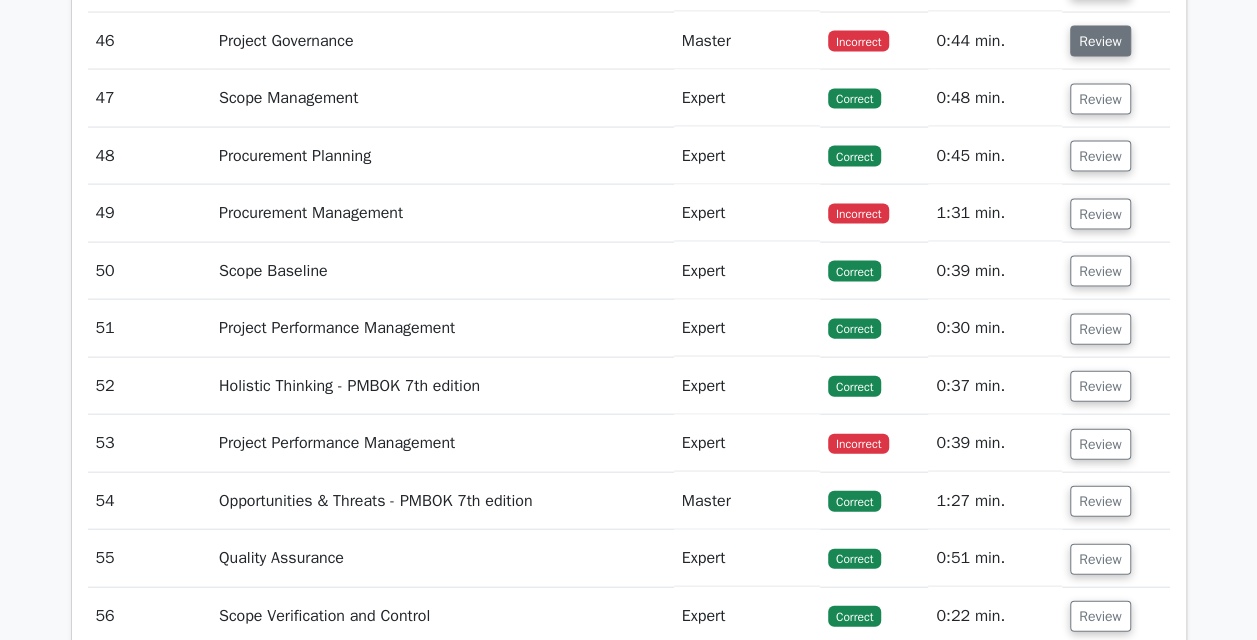 scroll, scrollTop: 5710, scrollLeft: 0, axis: vertical 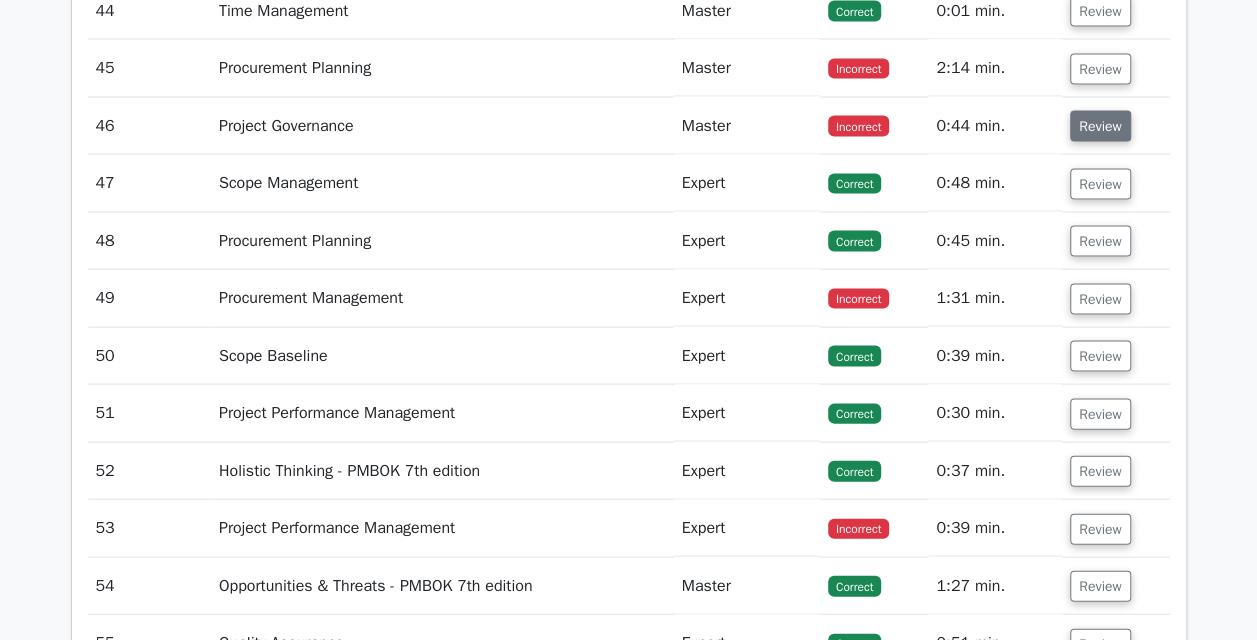 click on "Review" at bounding box center [1100, 126] 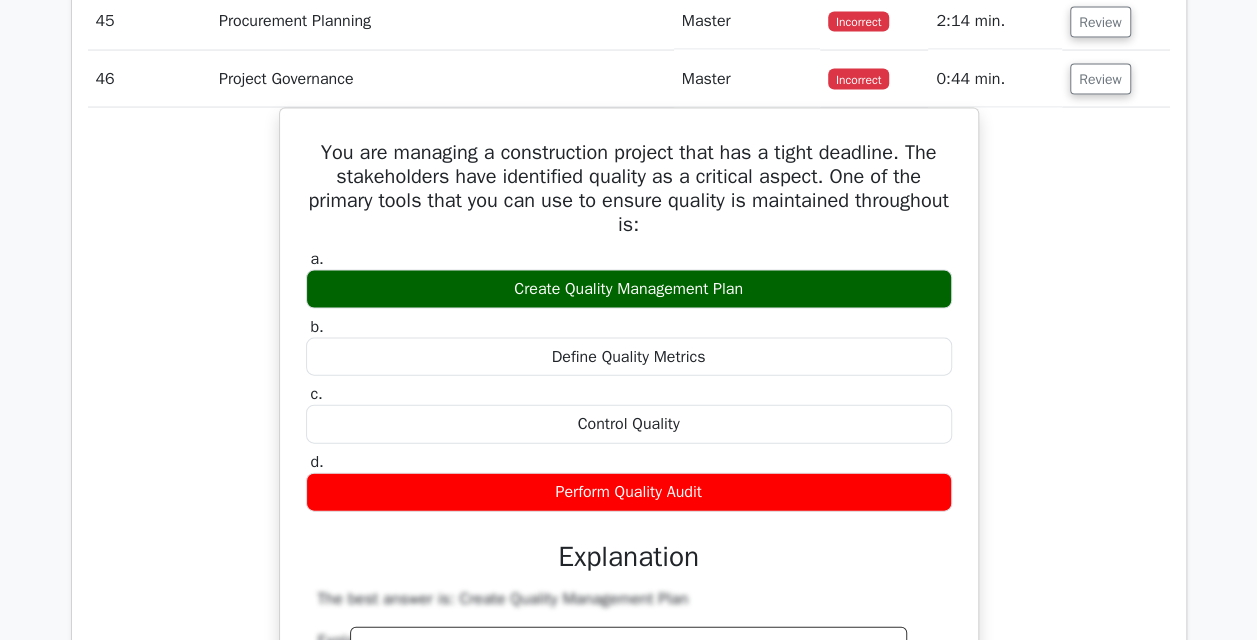 scroll, scrollTop: 5754, scrollLeft: 0, axis: vertical 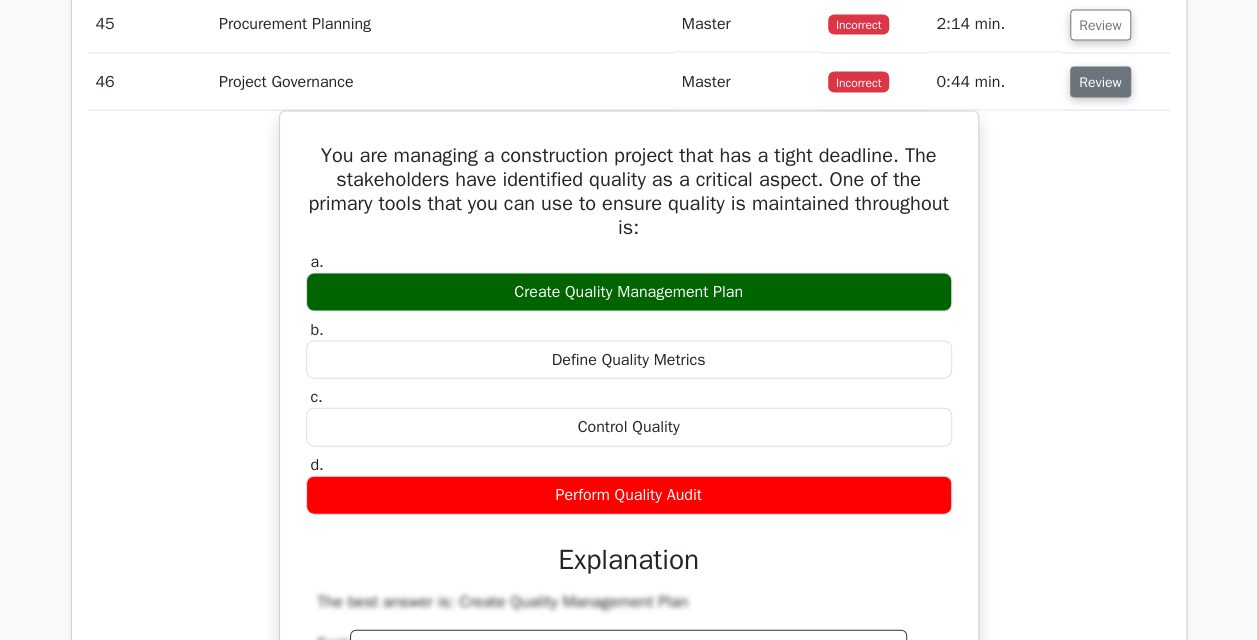 click on "Review" at bounding box center (1100, 82) 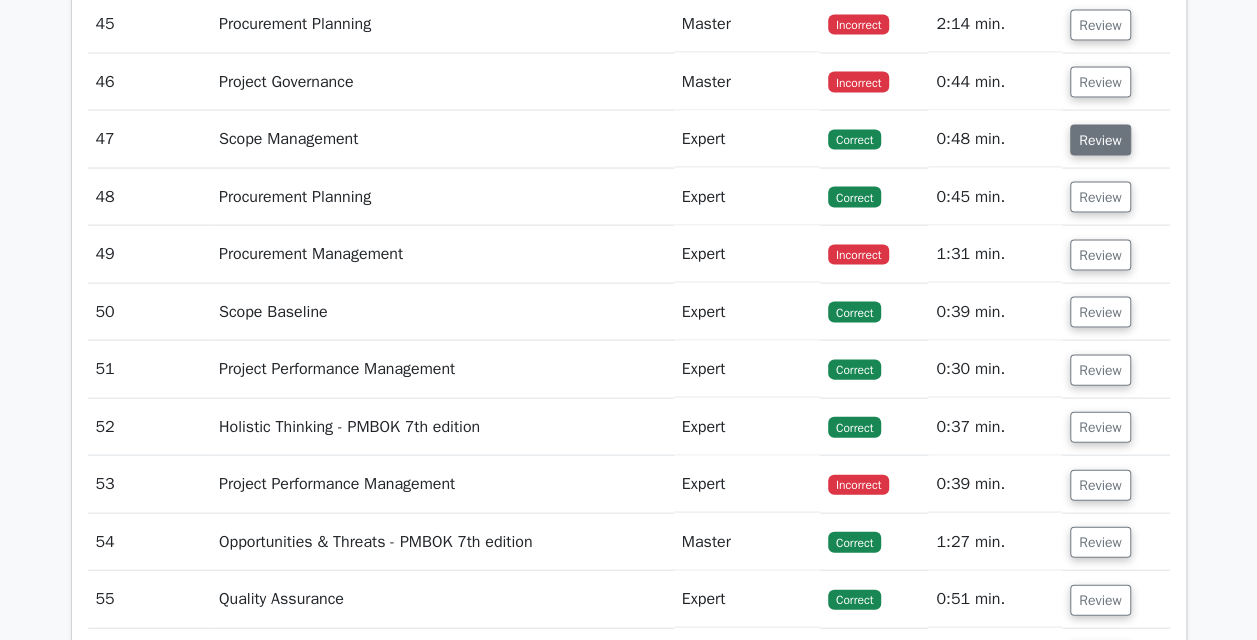 click on "Review" at bounding box center (1100, 140) 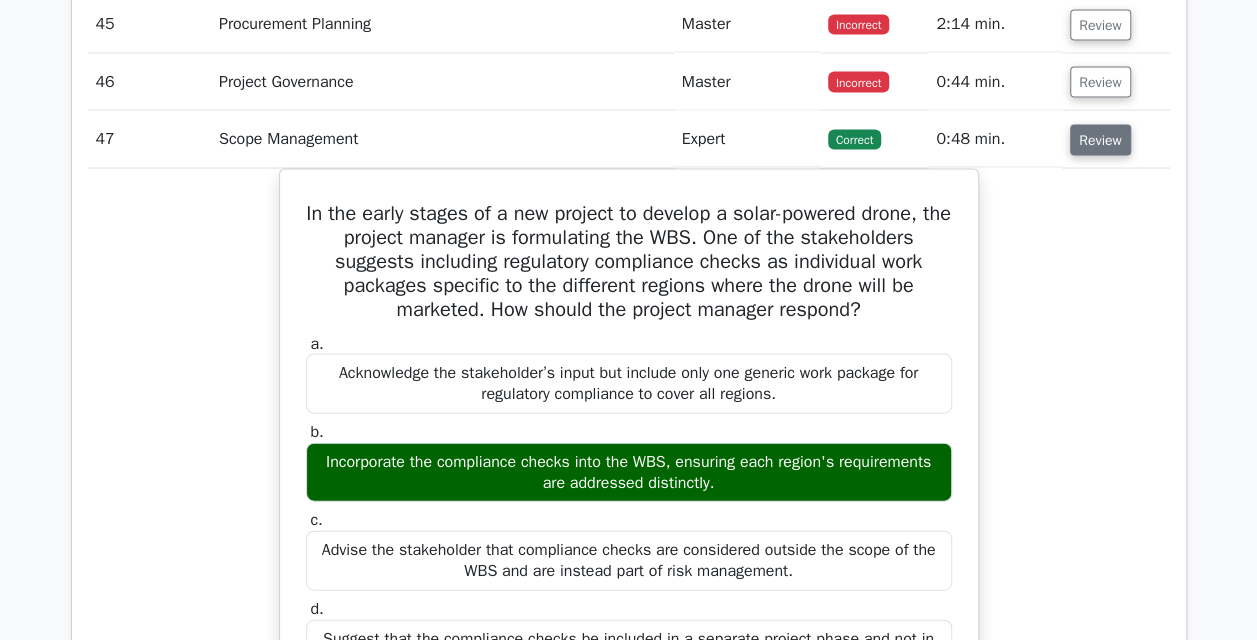 click on "Review" at bounding box center [1100, 140] 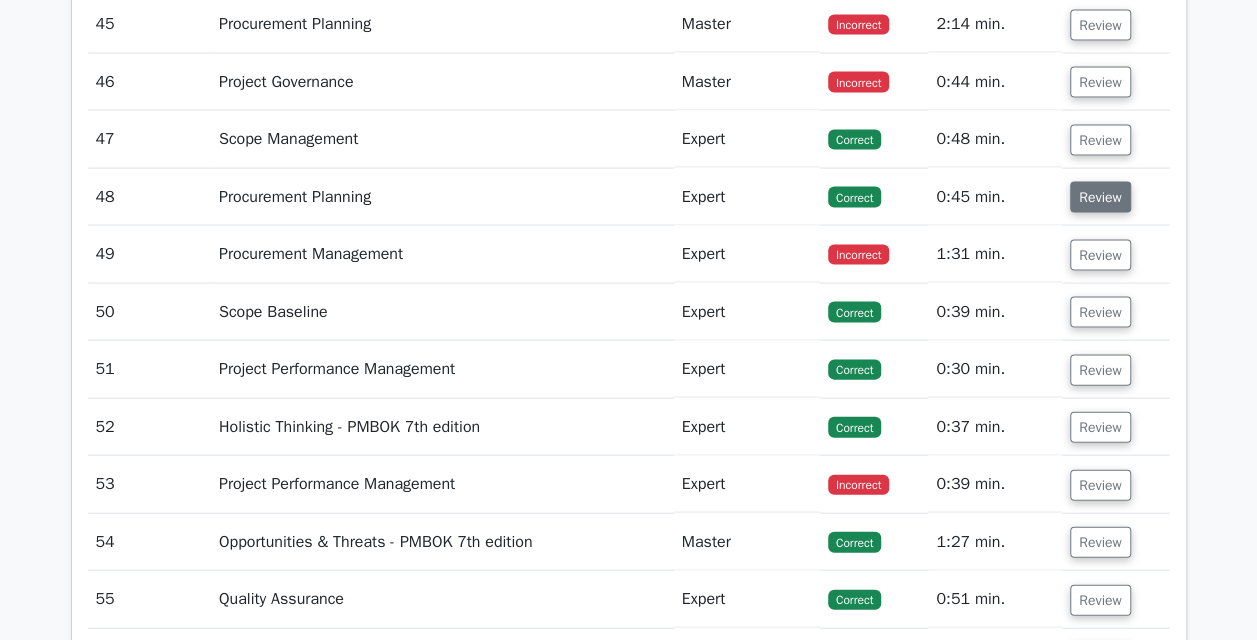 click on "Review" at bounding box center [1100, 197] 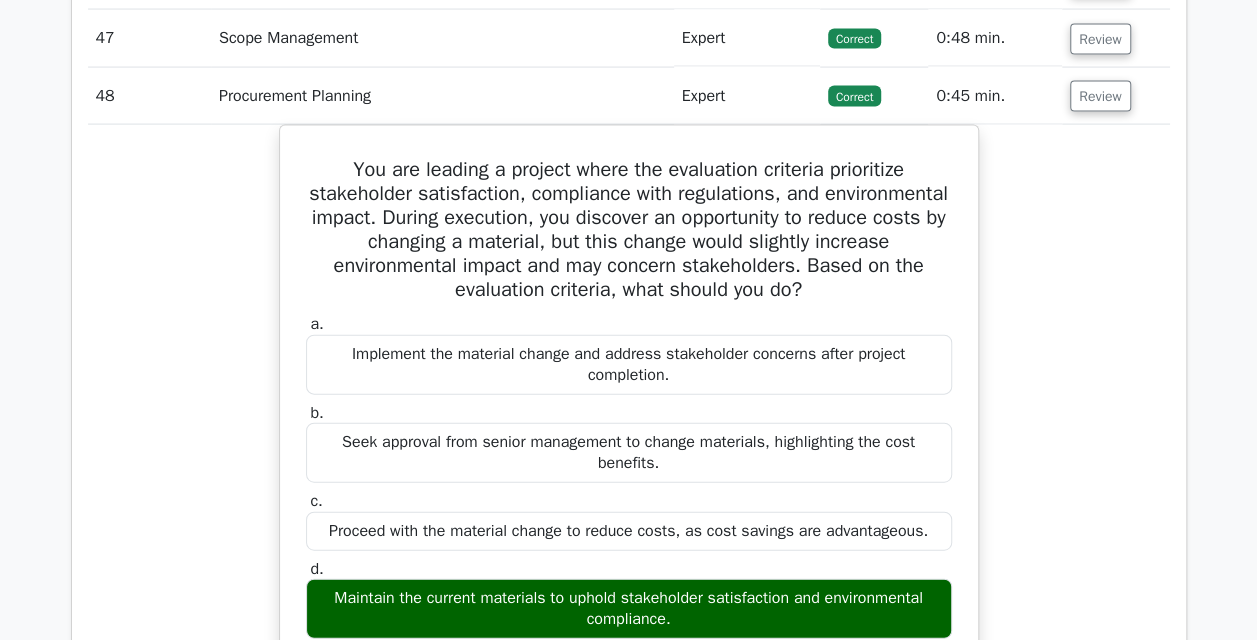 scroll, scrollTop: 5856, scrollLeft: 0, axis: vertical 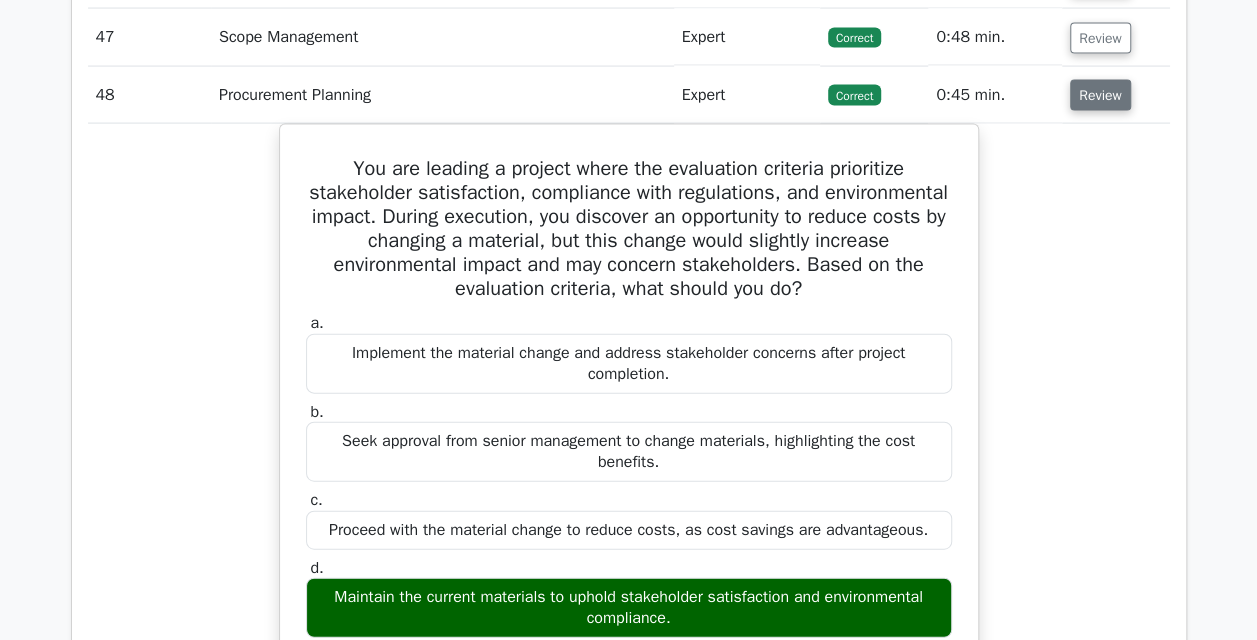 click on "Review" at bounding box center [1100, 95] 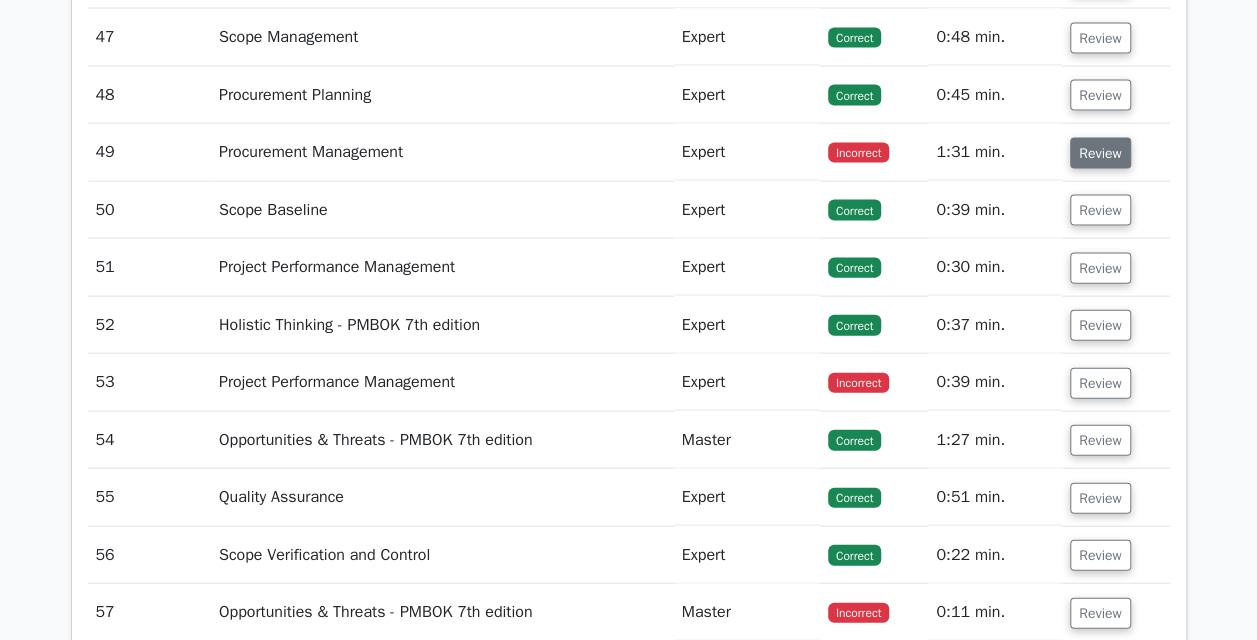 click on "Review" at bounding box center [1100, 153] 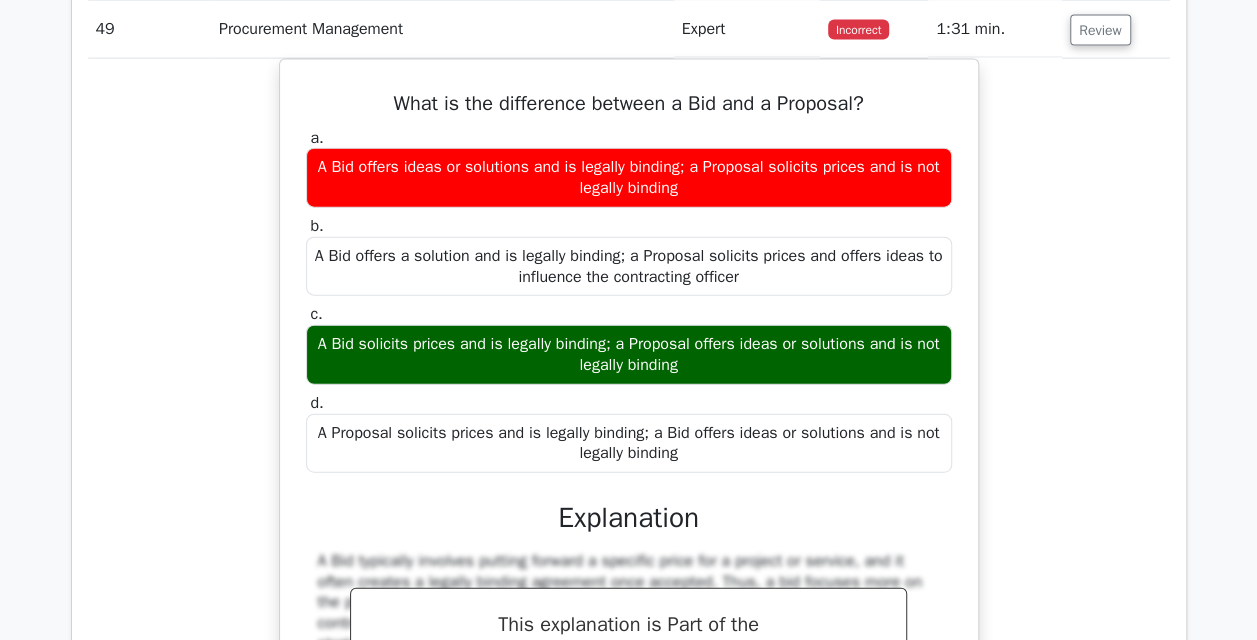 scroll, scrollTop: 5848, scrollLeft: 0, axis: vertical 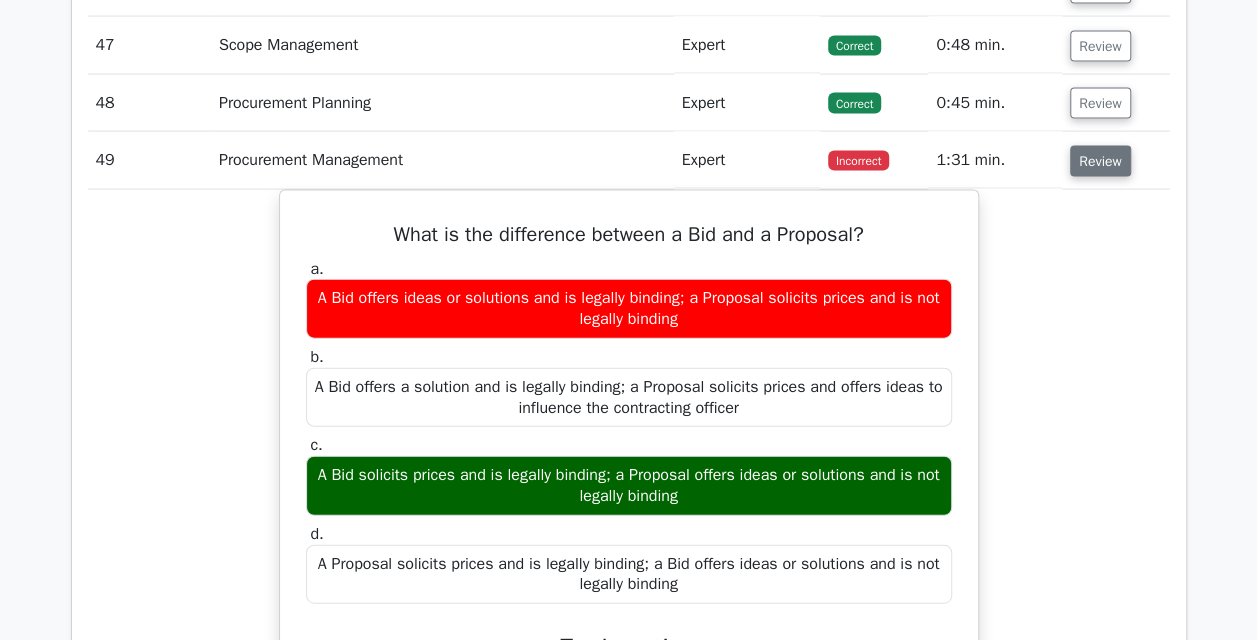 click on "Review" at bounding box center (1100, 161) 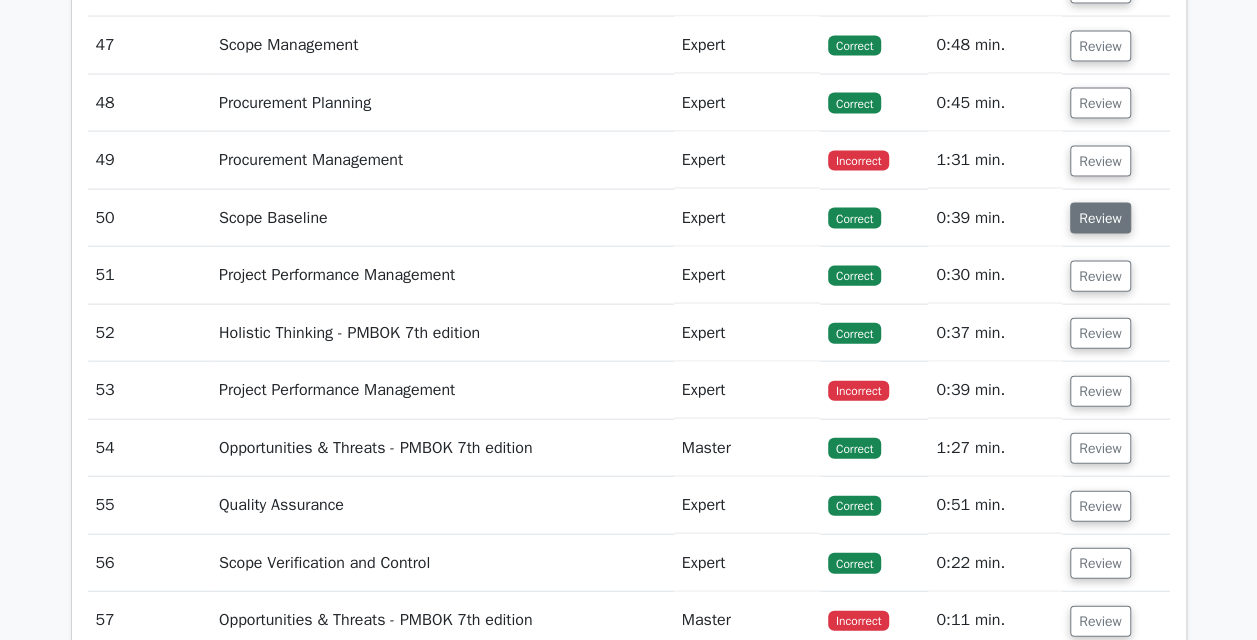 click on "Review" at bounding box center (1100, 218) 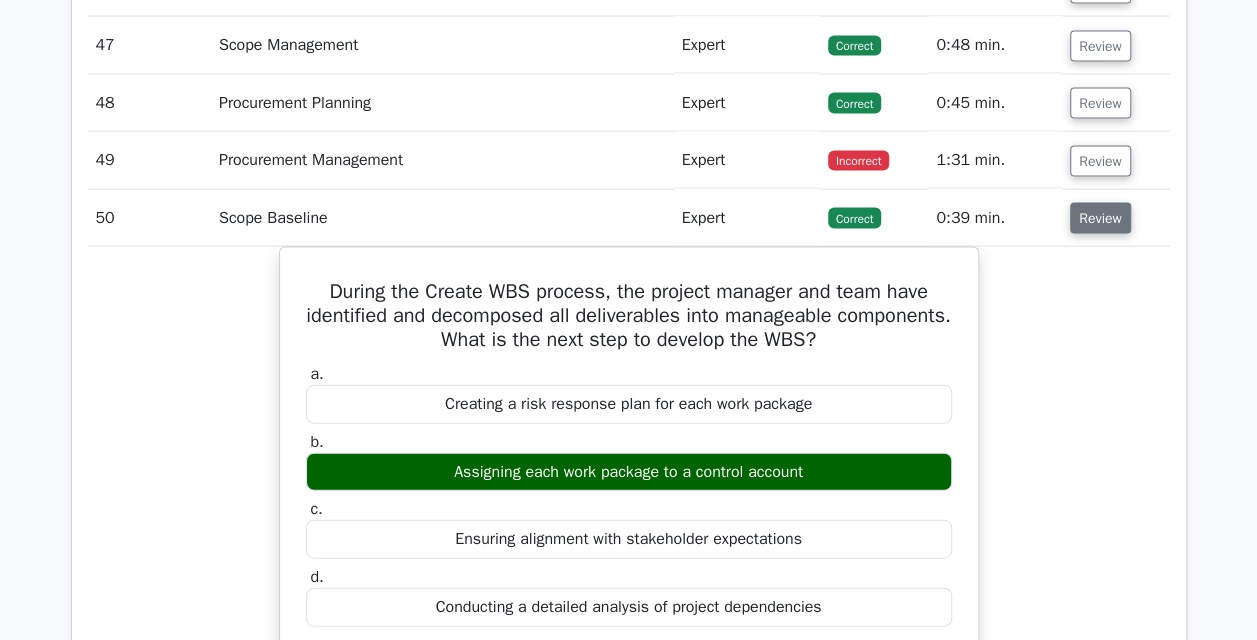click on "Review" at bounding box center [1100, 218] 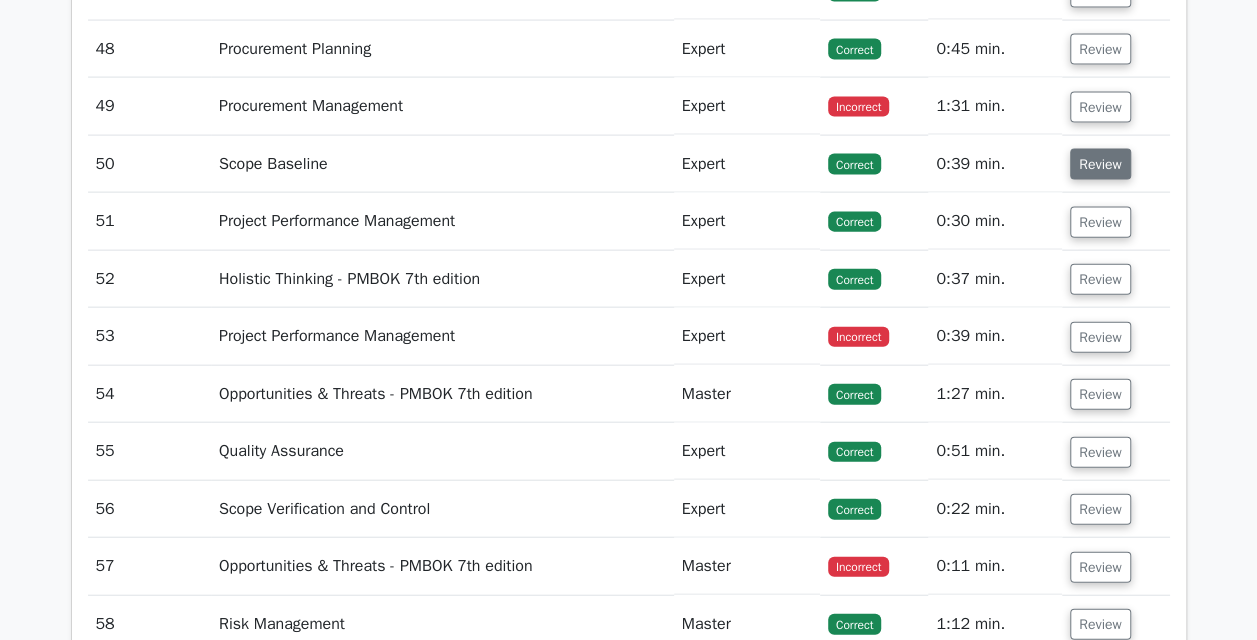 scroll, scrollTop: 5967, scrollLeft: 0, axis: vertical 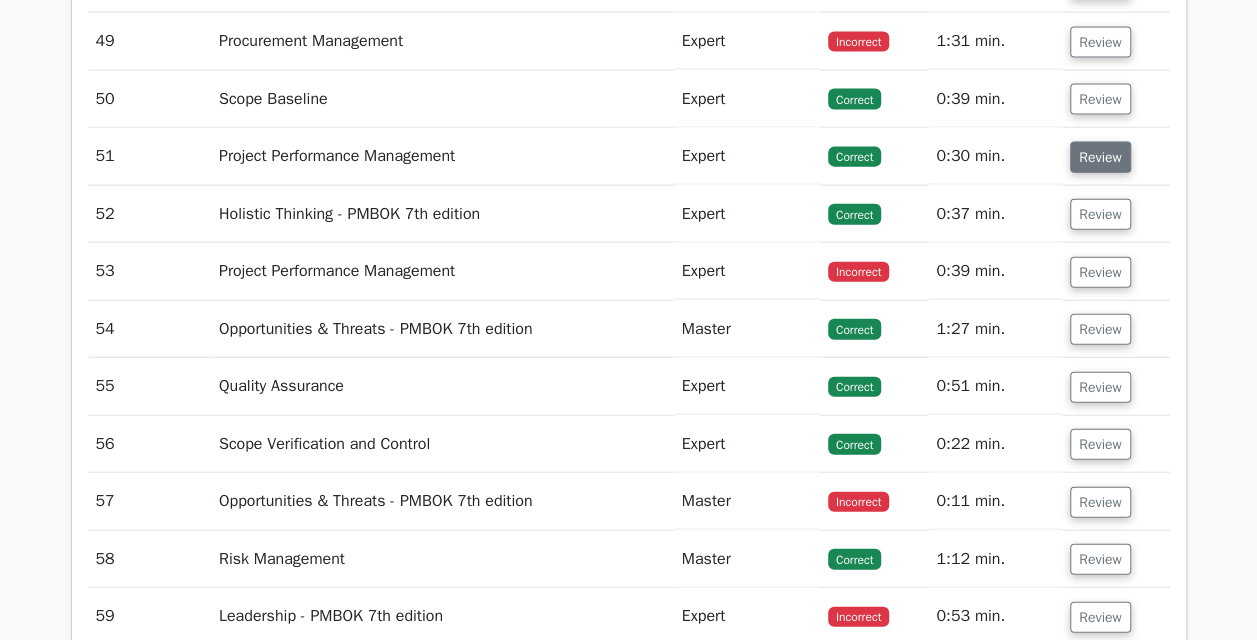 click on "Review" at bounding box center (1100, 157) 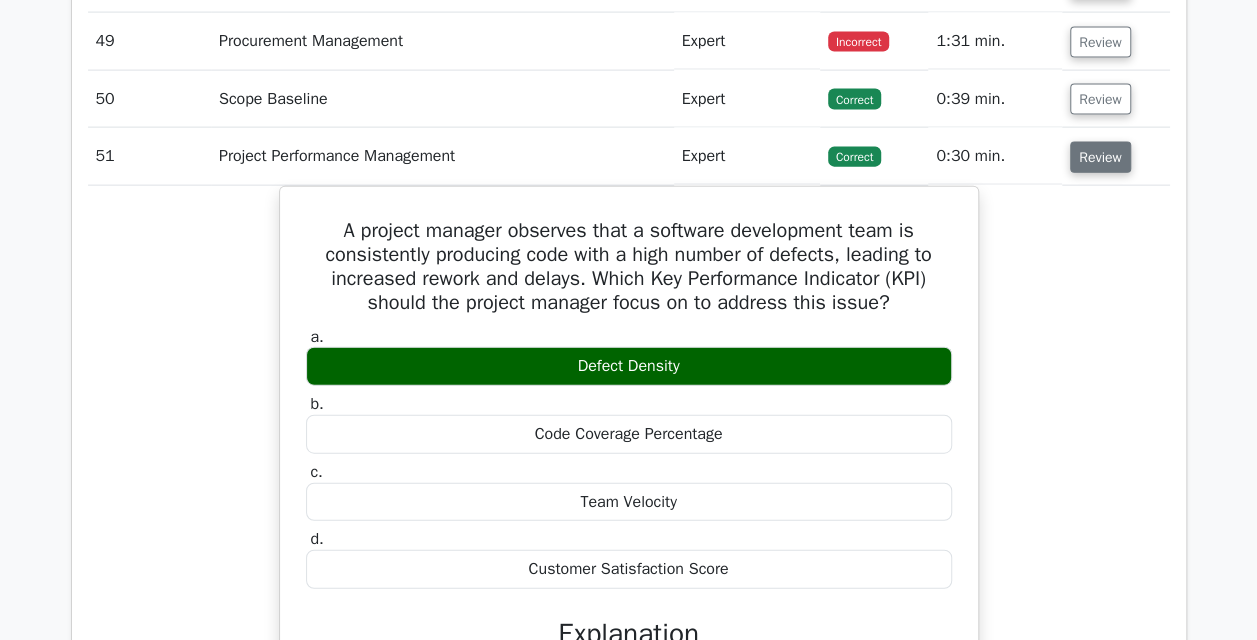 drag, startPoint x: 1086, startPoint y: 124, endPoint x: 1076, endPoint y: 114, distance: 14.142136 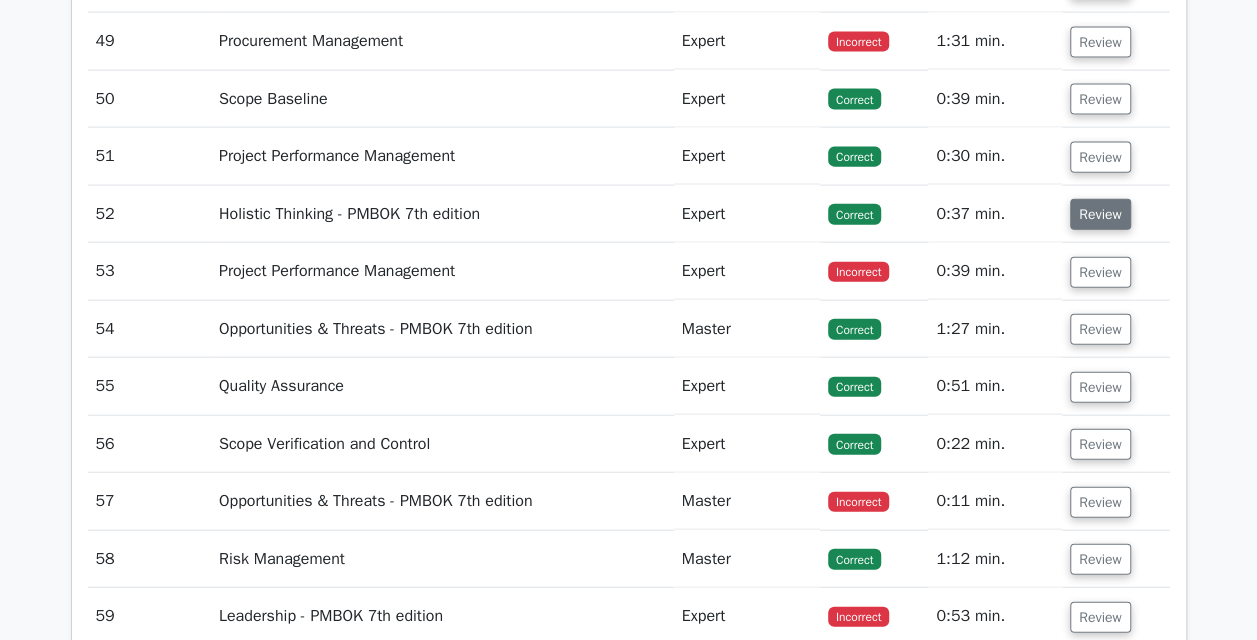 click on "Review" at bounding box center [1100, 214] 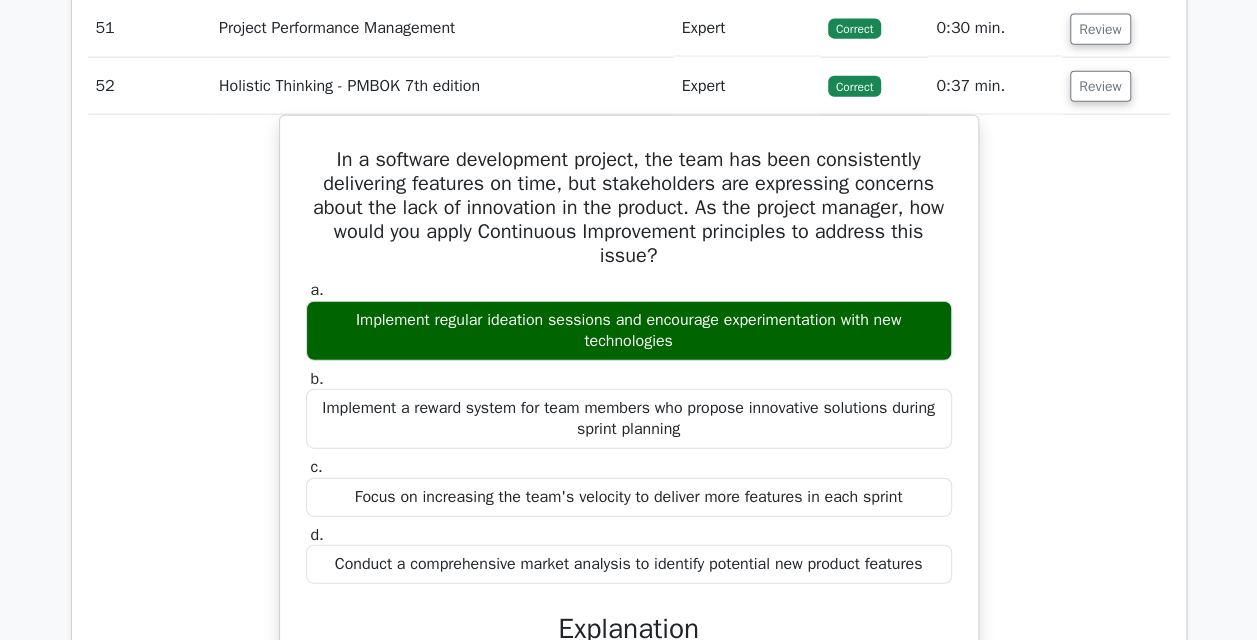 scroll, scrollTop: 6067, scrollLeft: 0, axis: vertical 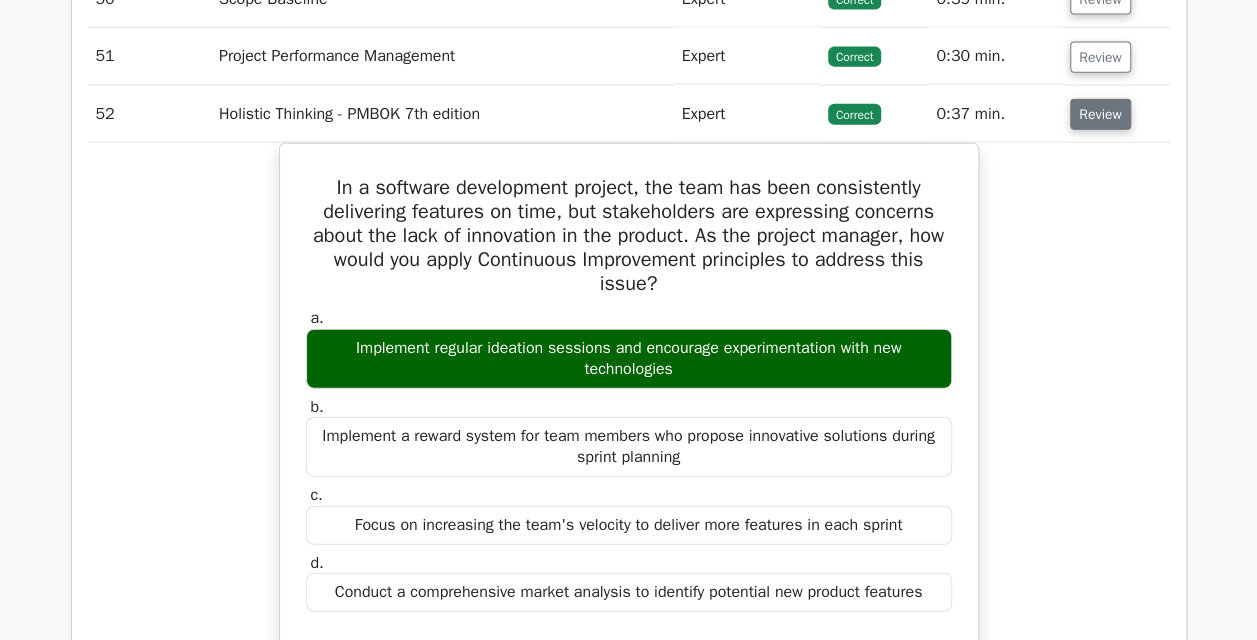 click on "Review" at bounding box center (1100, 114) 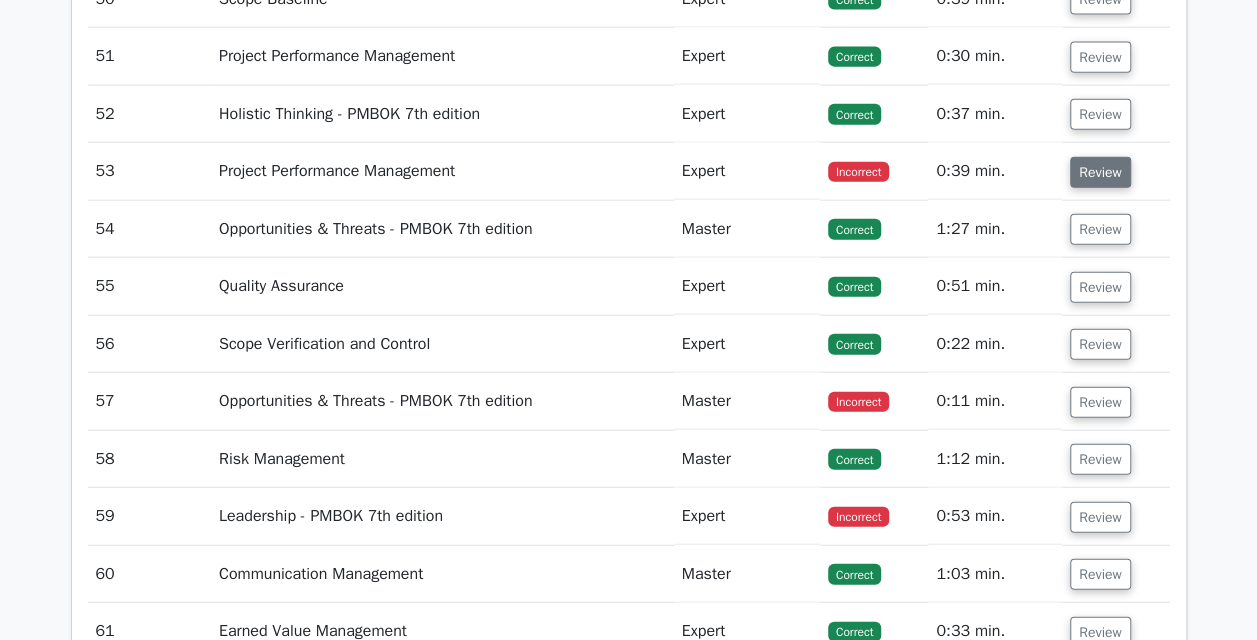 click on "Review" at bounding box center (1100, 172) 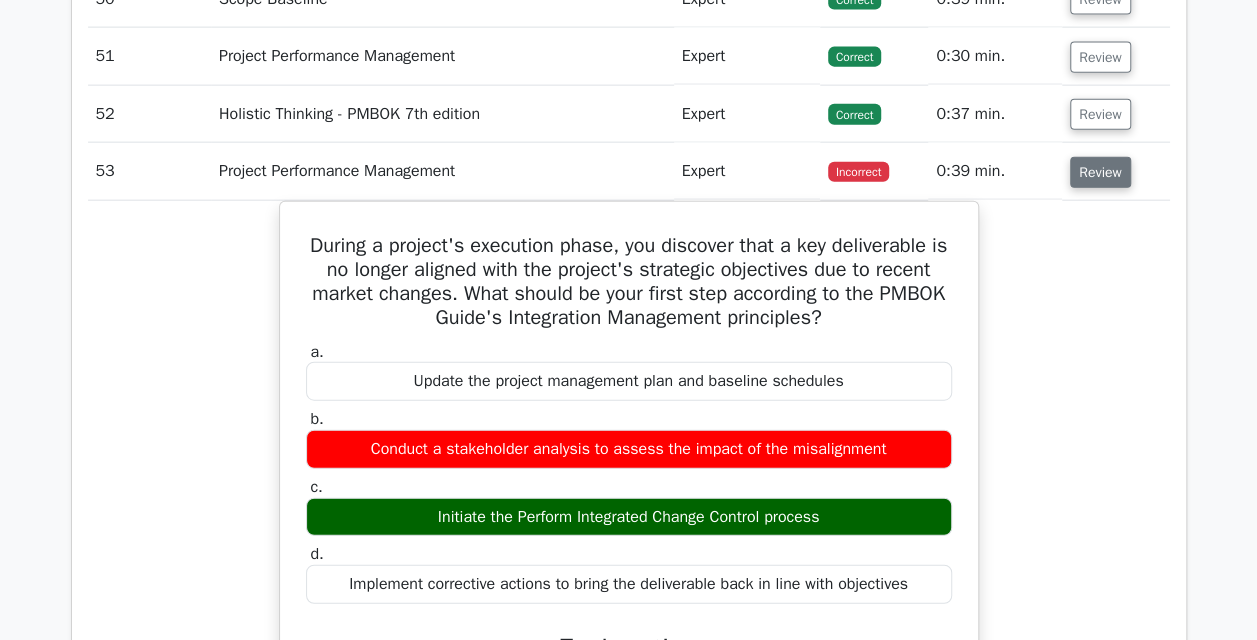 click on "Review" at bounding box center (1100, 172) 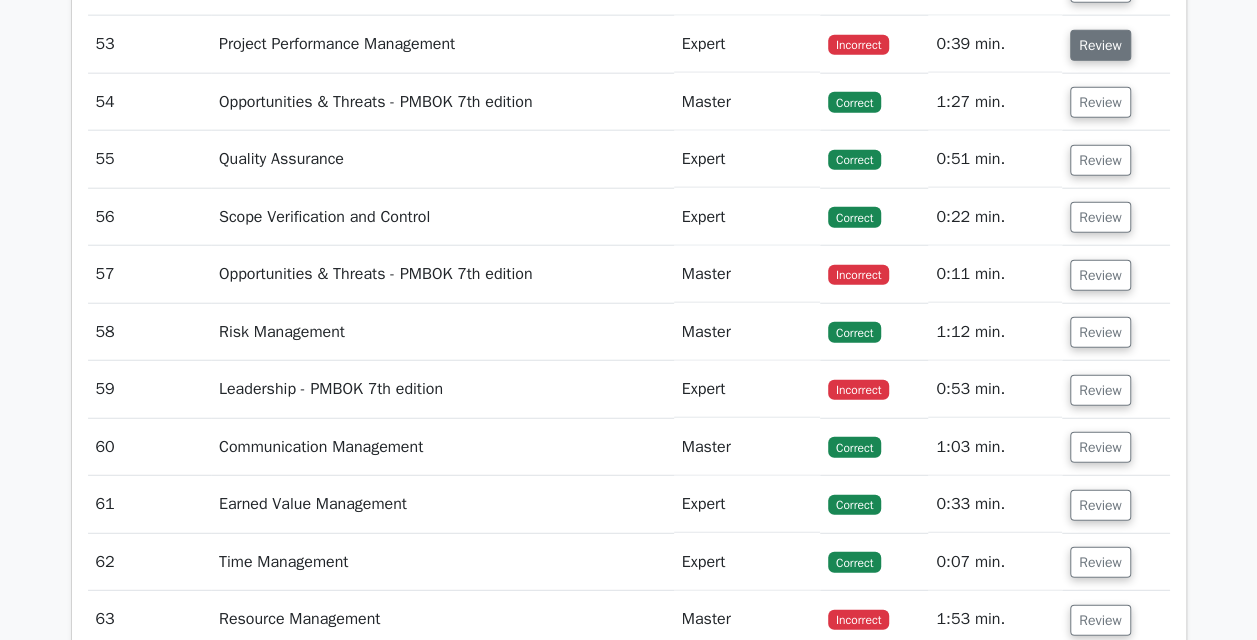 scroll, scrollTop: 6195, scrollLeft: 0, axis: vertical 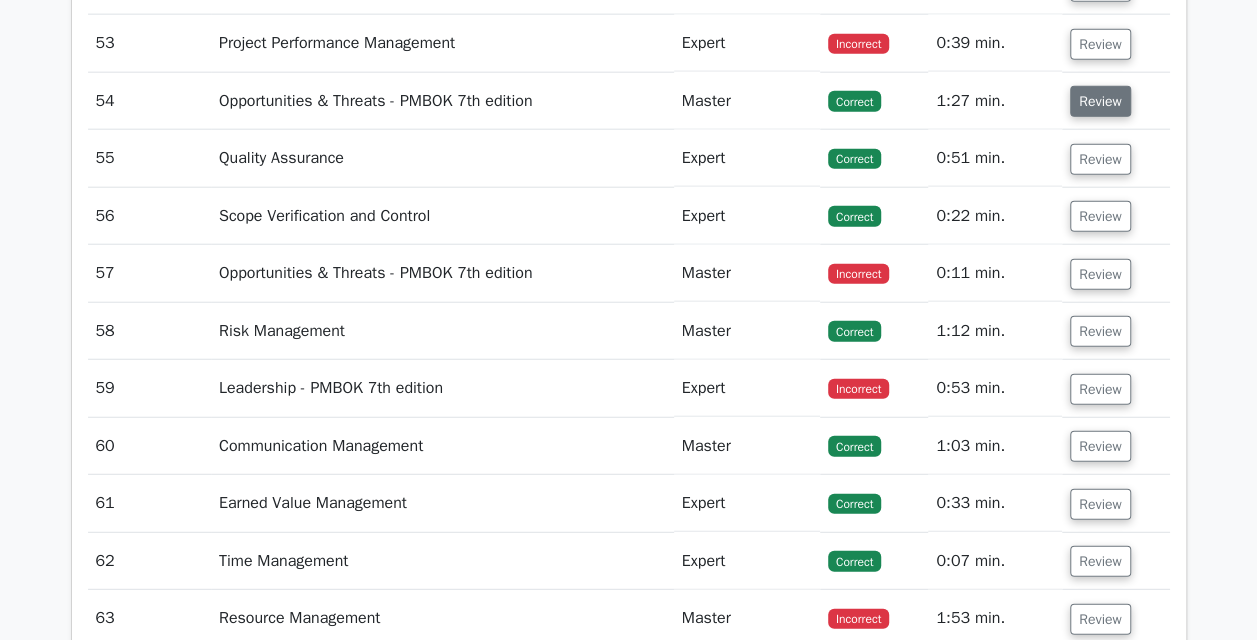 click on "Review" at bounding box center [1100, 101] 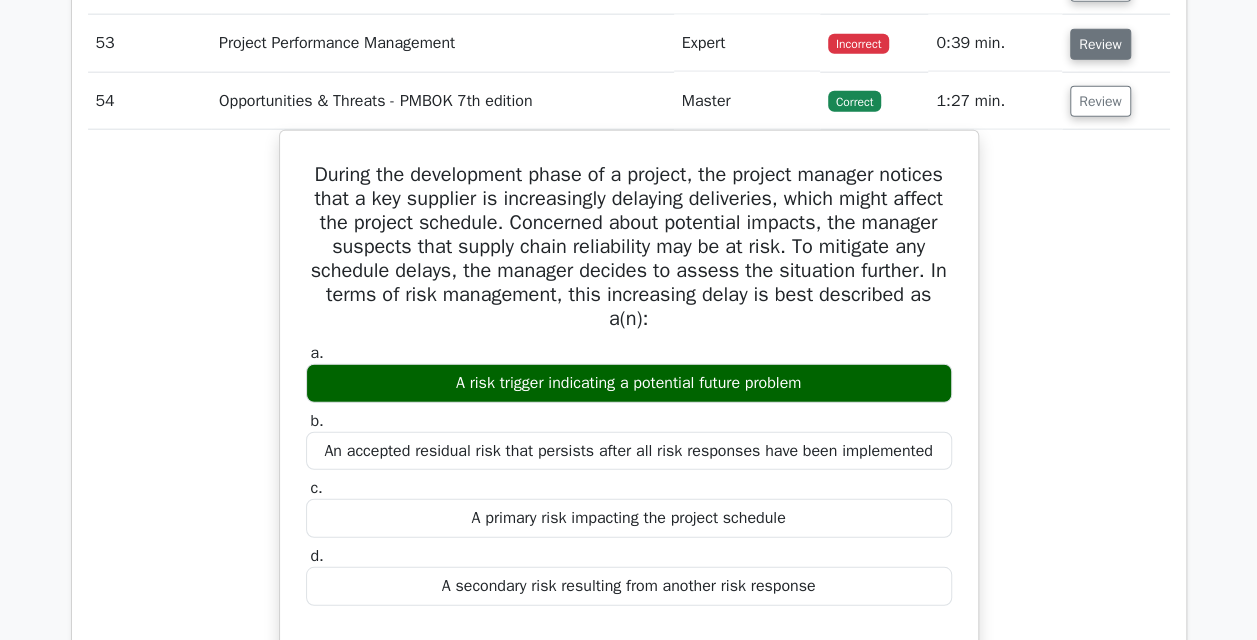 click on "Review" at bounding box center (1100, 44) 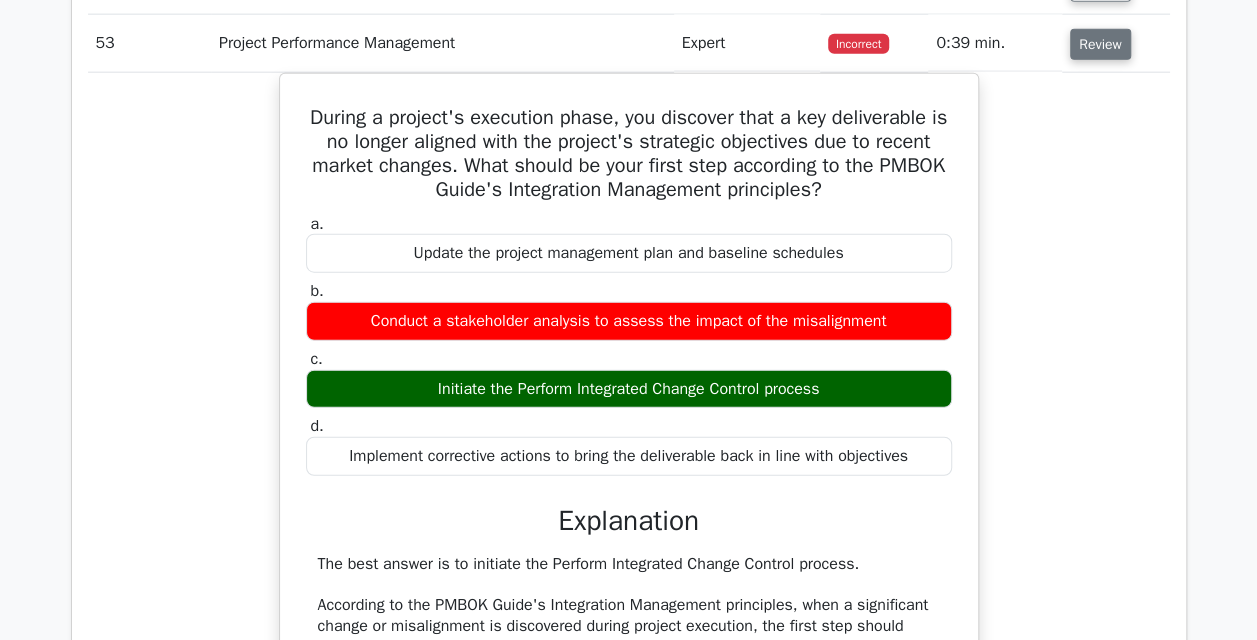 click on "Review" at bounding box center [1100, 44] 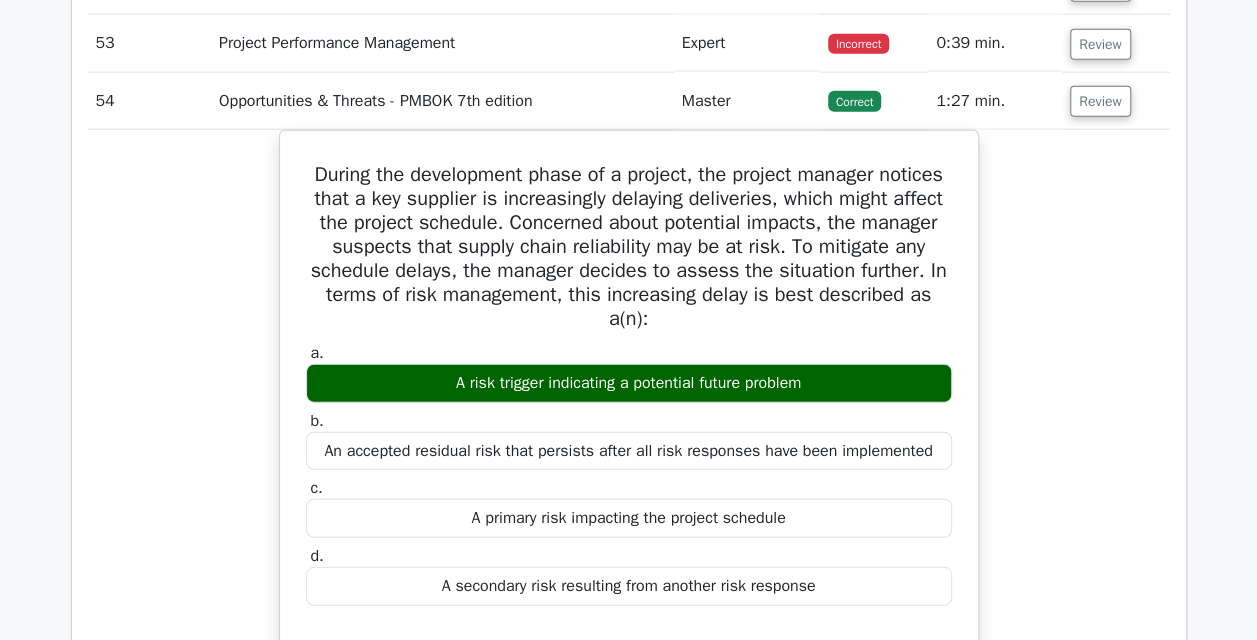 click on "Review" at bounding box center (1116, 101) 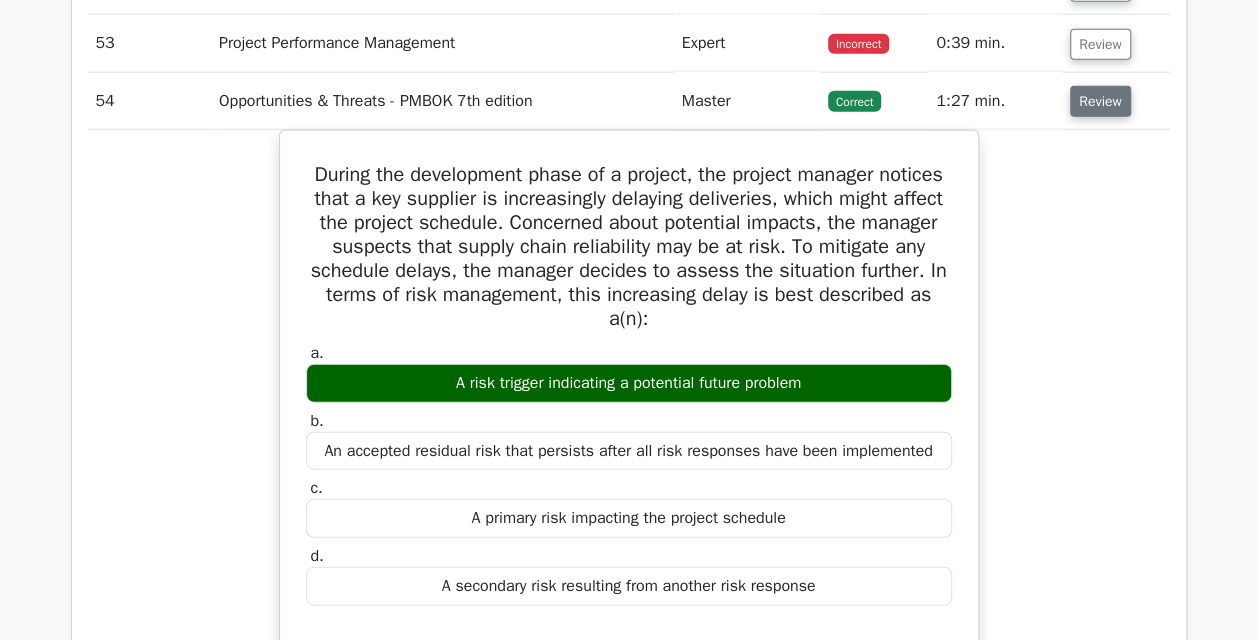click on "Review" at bounding box center [1100, 101] 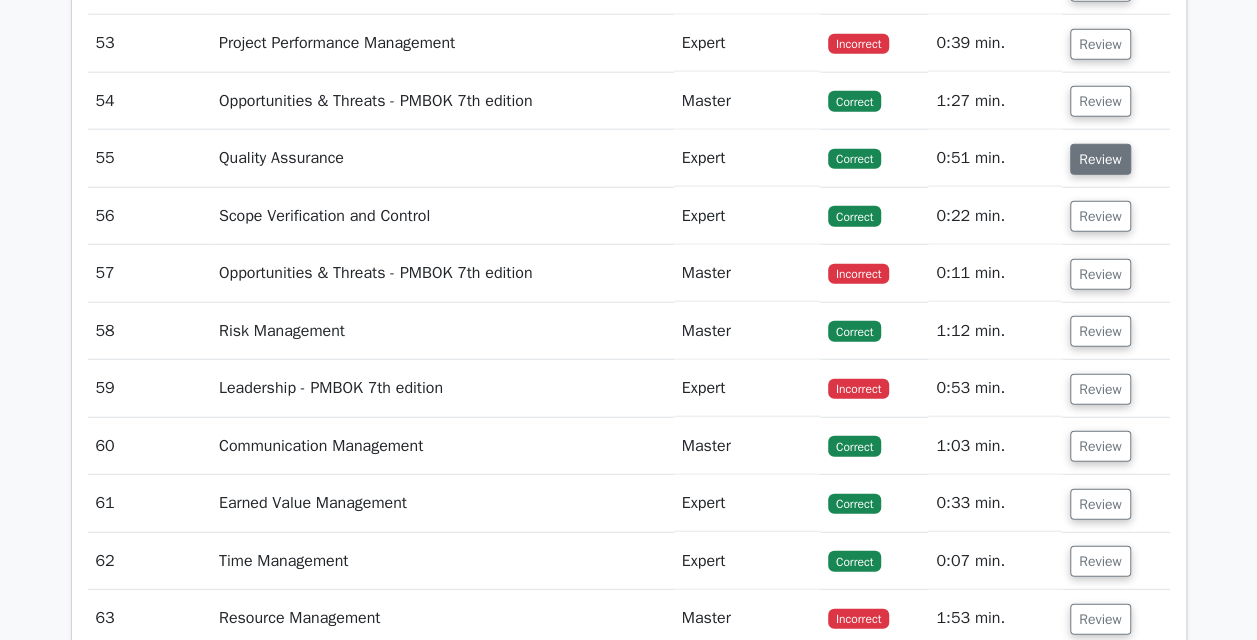 click on "Review" at bounding box center [1100, 159] 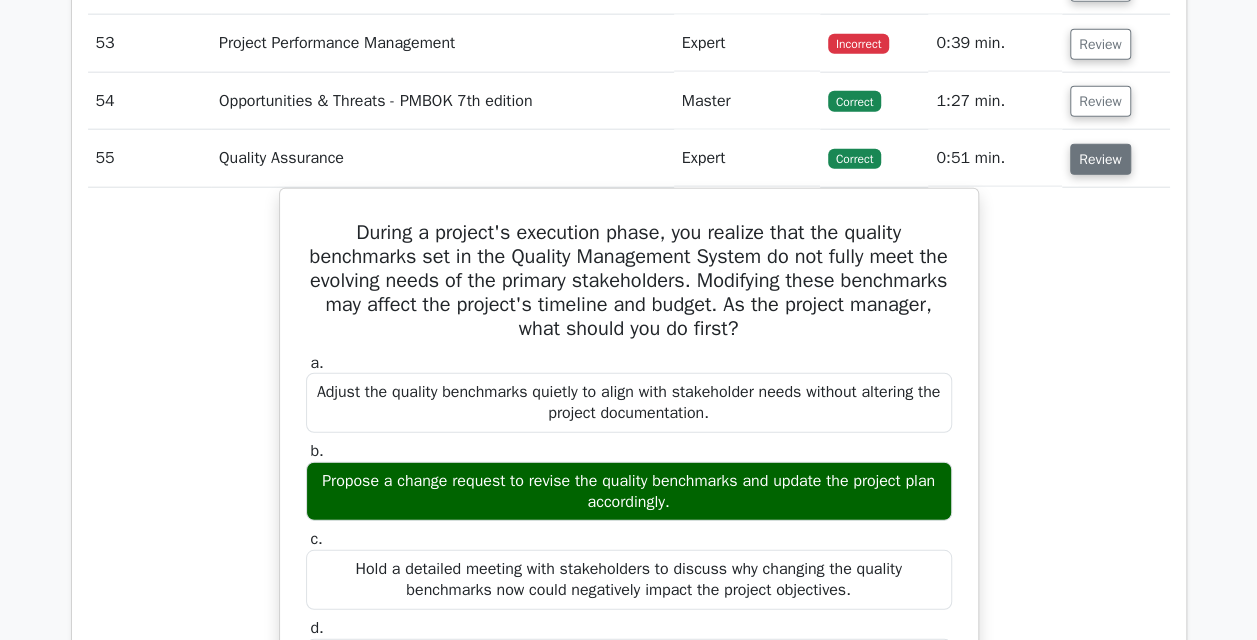 click on "Review" at bounding box center [1100, 159] 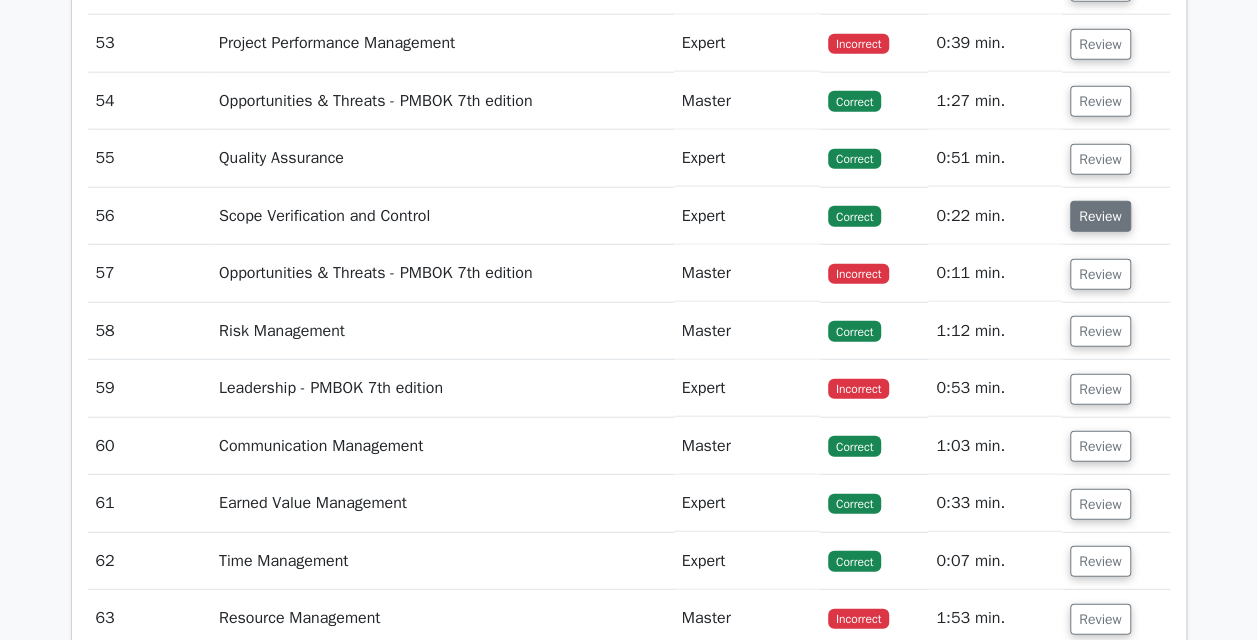 click on "Review" at bounding box center (1100, 216) 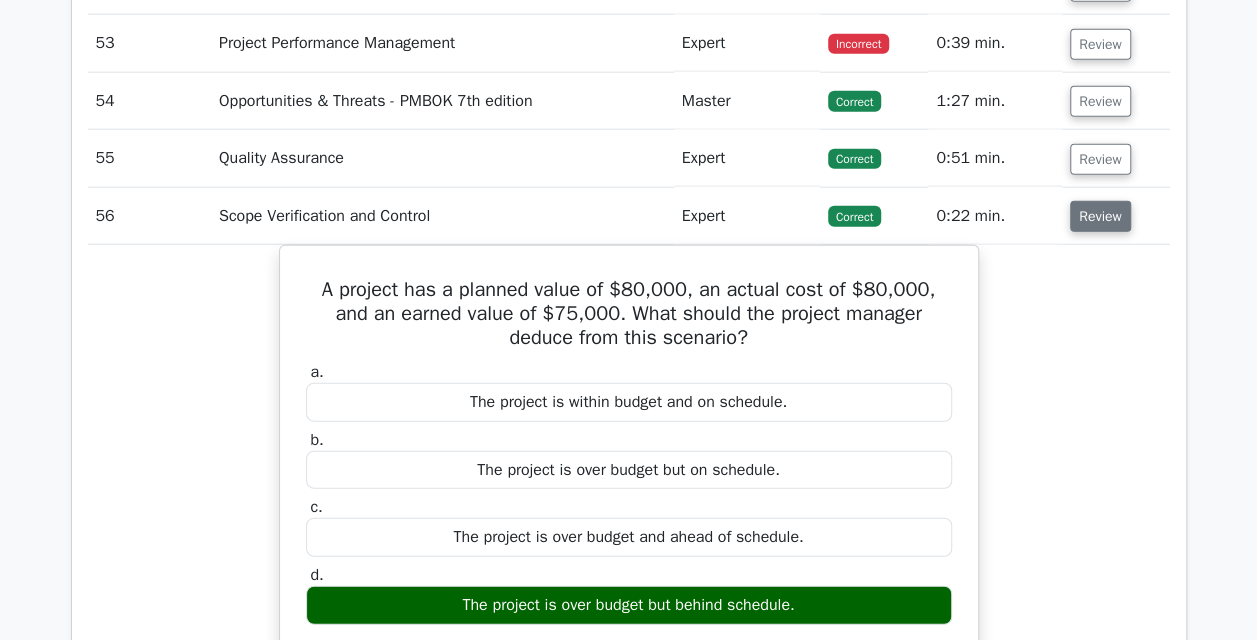 drag, startPoint x: 1097, startPoint y: 181, endPoint x: 1112, endPoint y: 184, distance: 15.297058 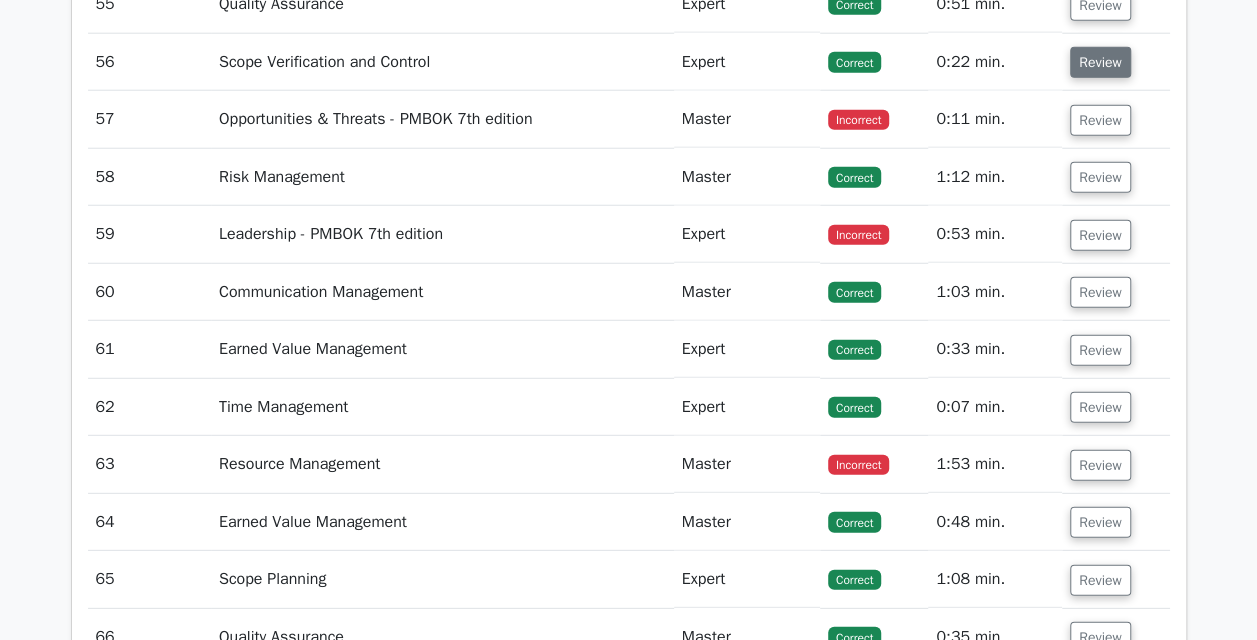 scroll, scrollTop: 6360, scrollLeft: 0, axis: vertical 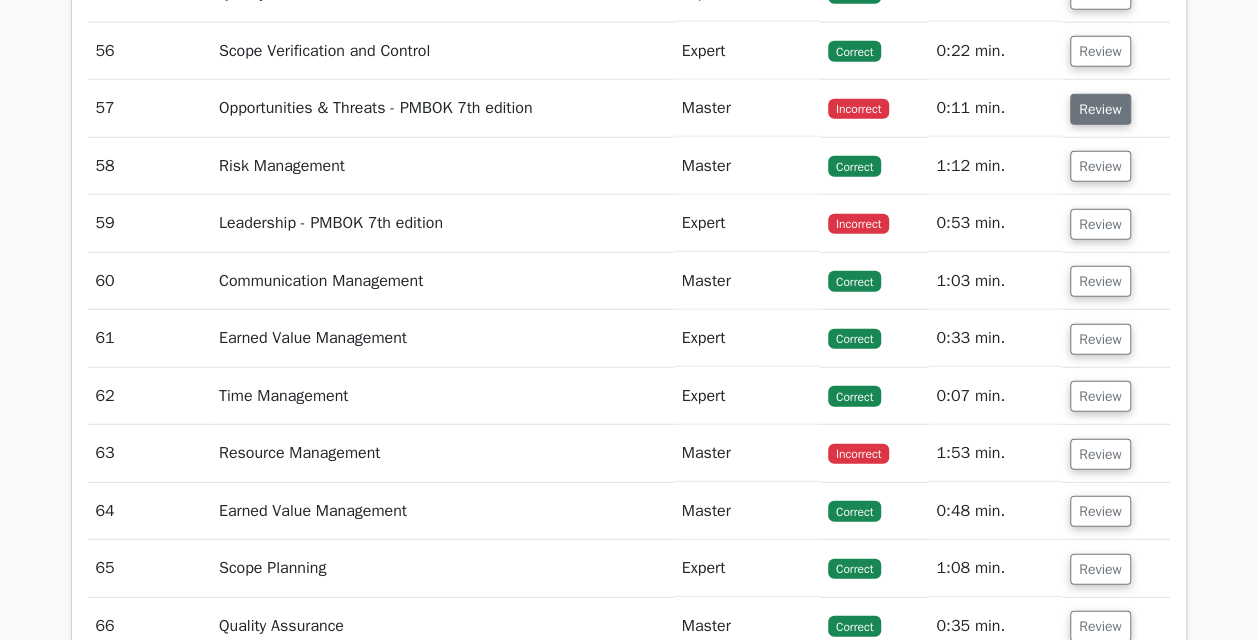 click on "Review" at bounding box center [1100, 109] 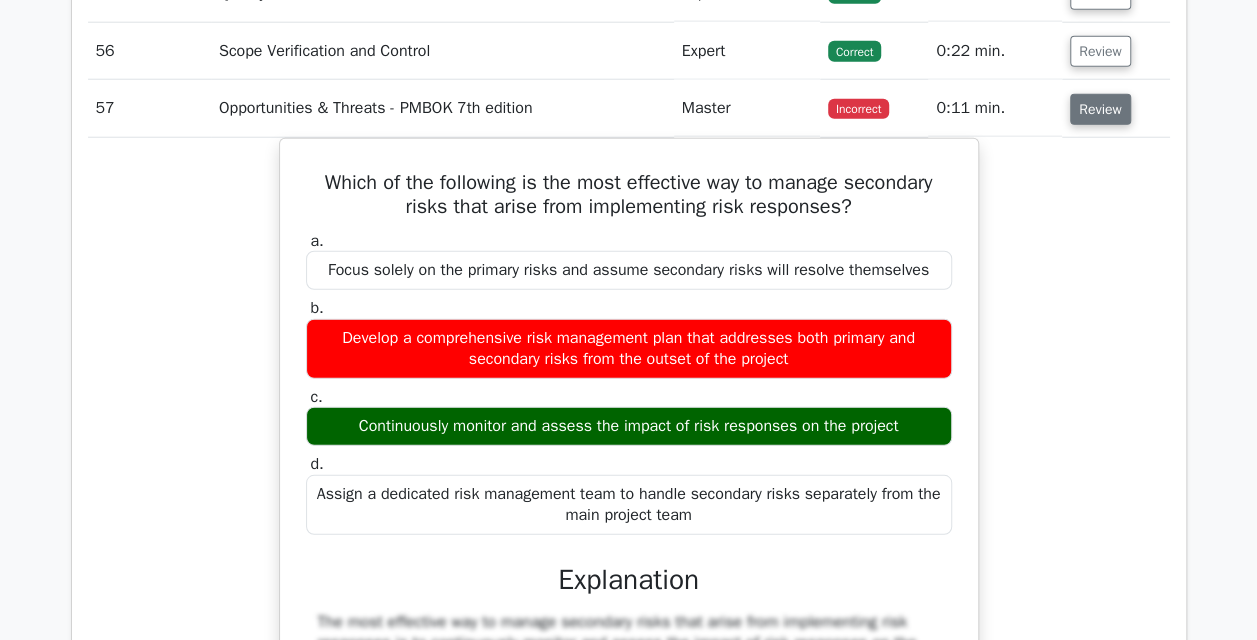 click on "Review" at bounding box center (1100, 109) 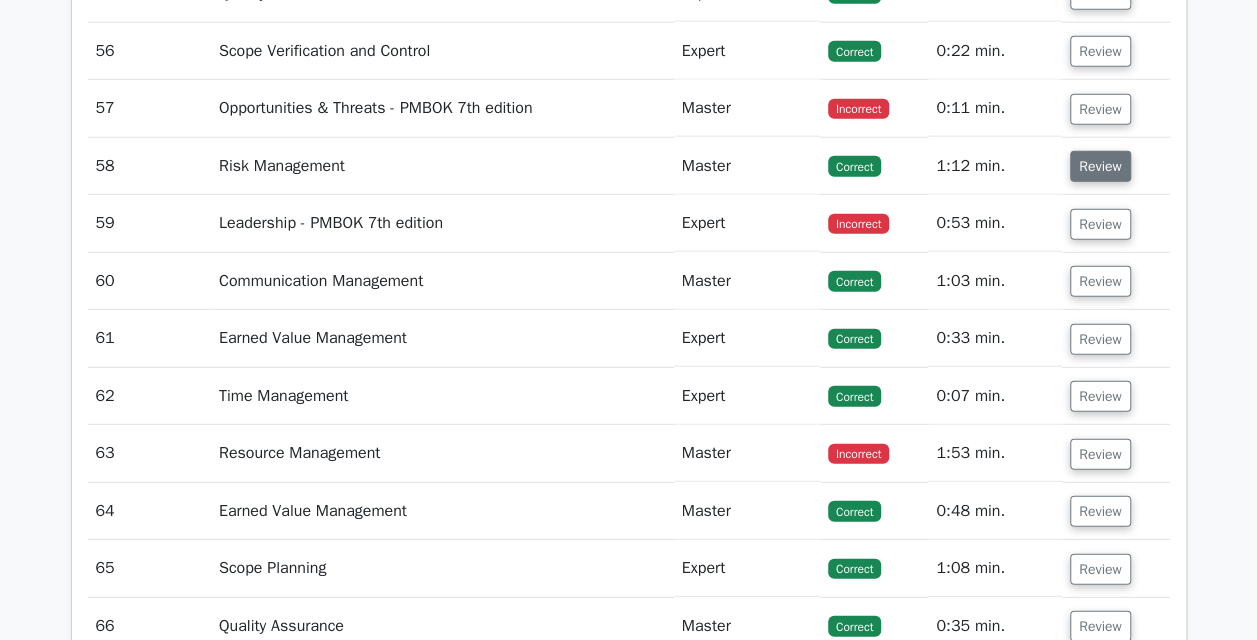 click on "Review" at bounding box center [1100, 166] 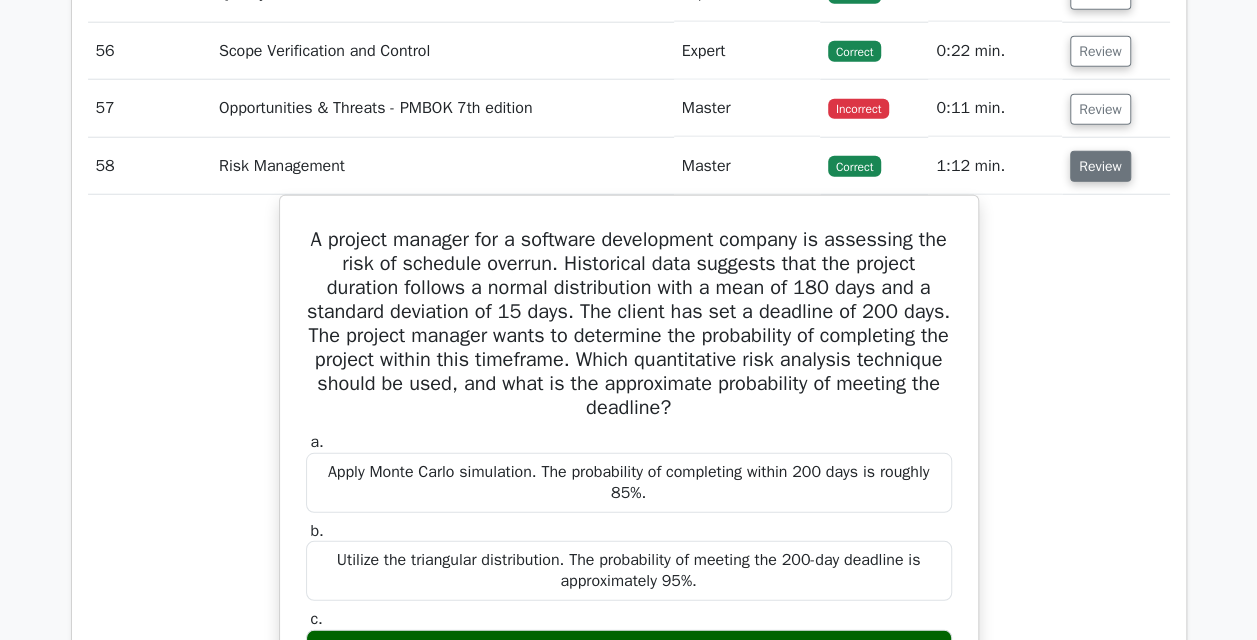 click on "Review" at bounding box center [1100, 166] 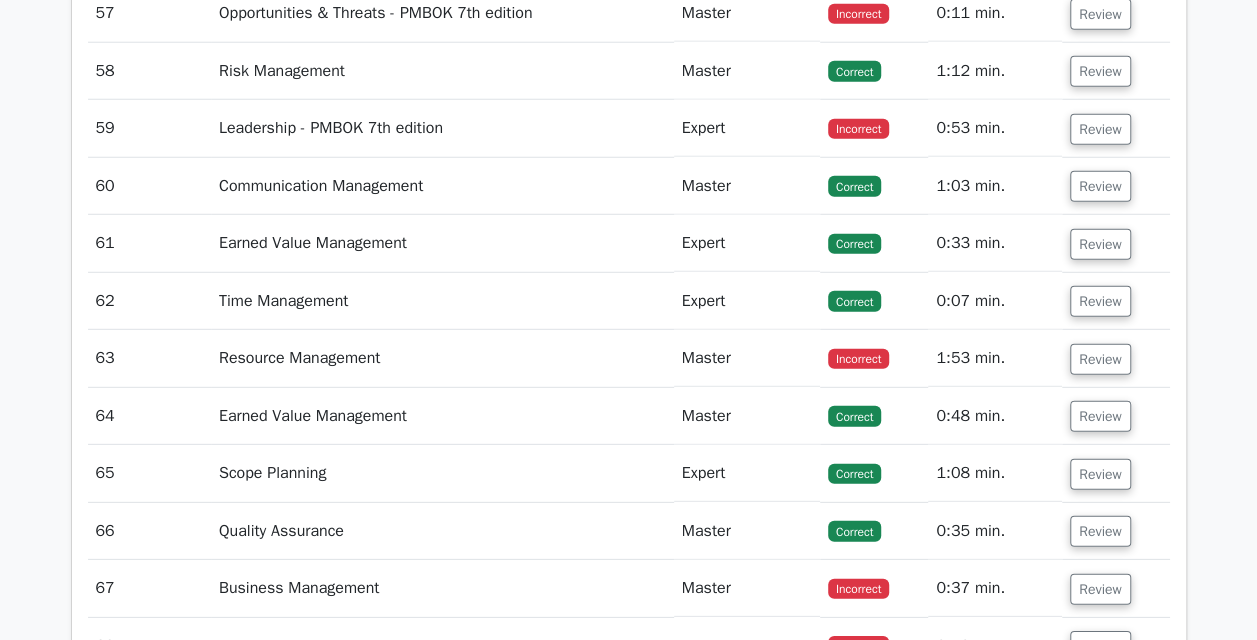 scroll, scrollTop: 6456, scrollLeft: 0, axis: vertical 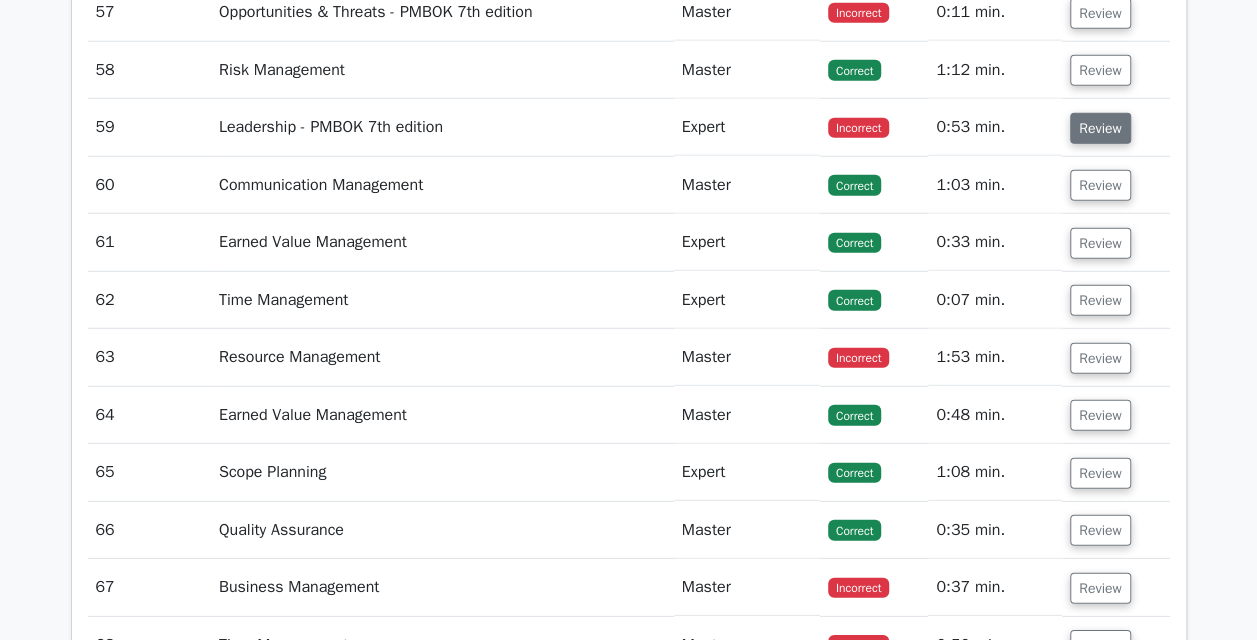 click on "Review" at bounding box center (1100, 128) 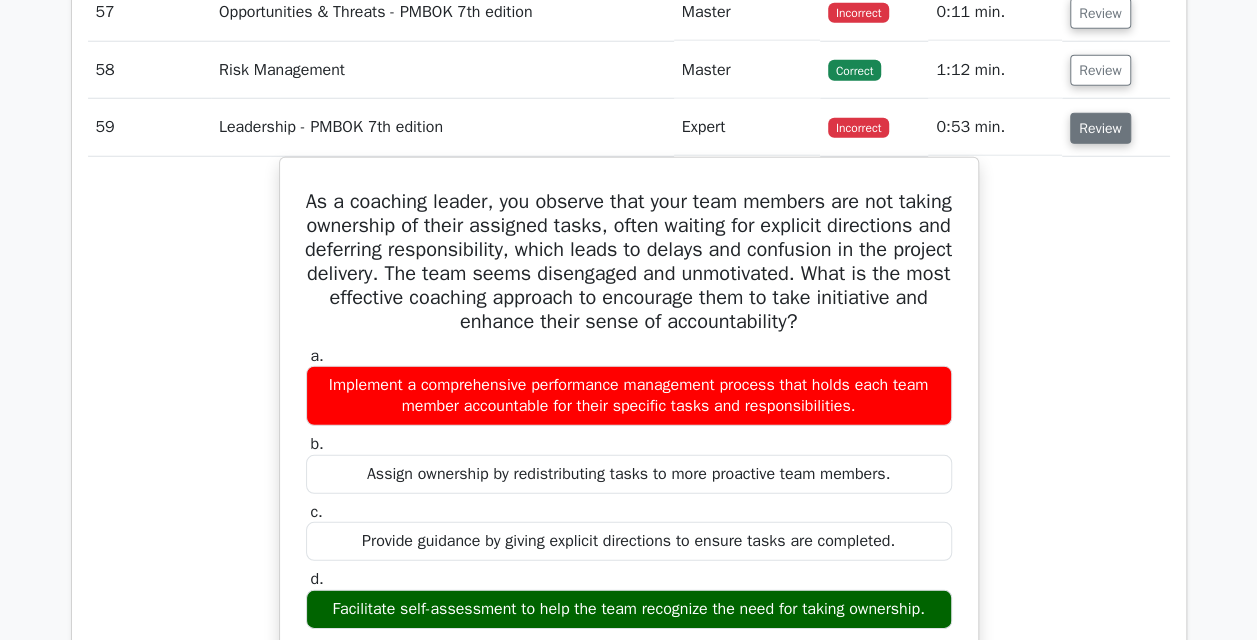 click on "Review" at bounding box center [1100, 128] 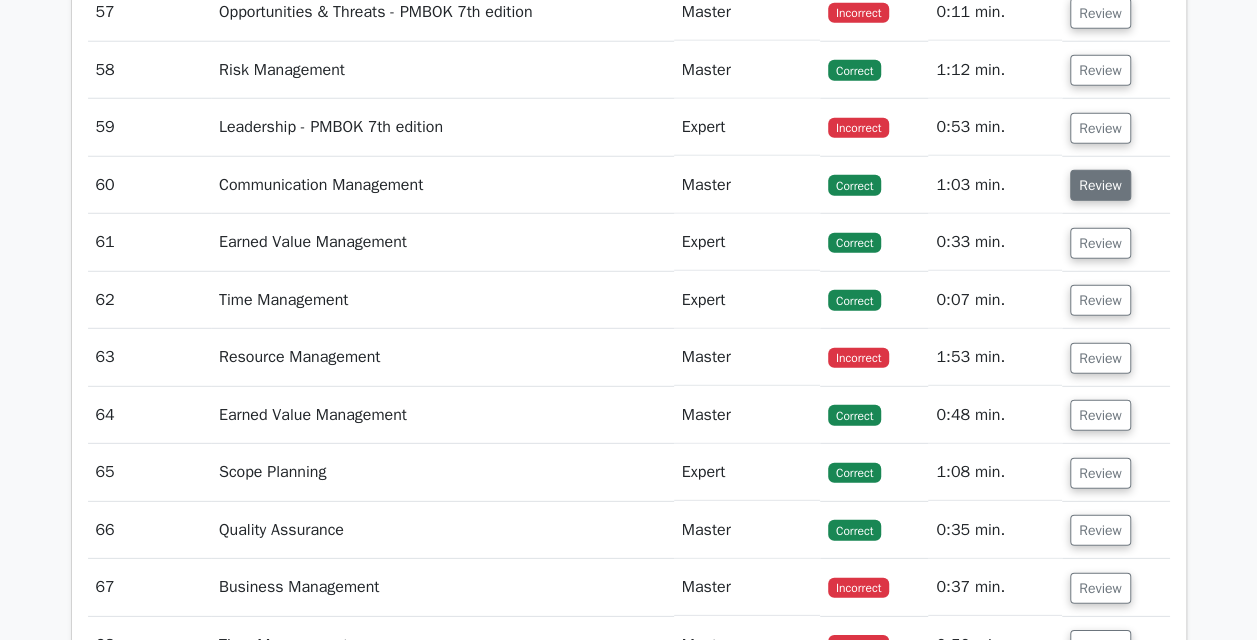 click on "Review" at bounding box center [1100, 185] 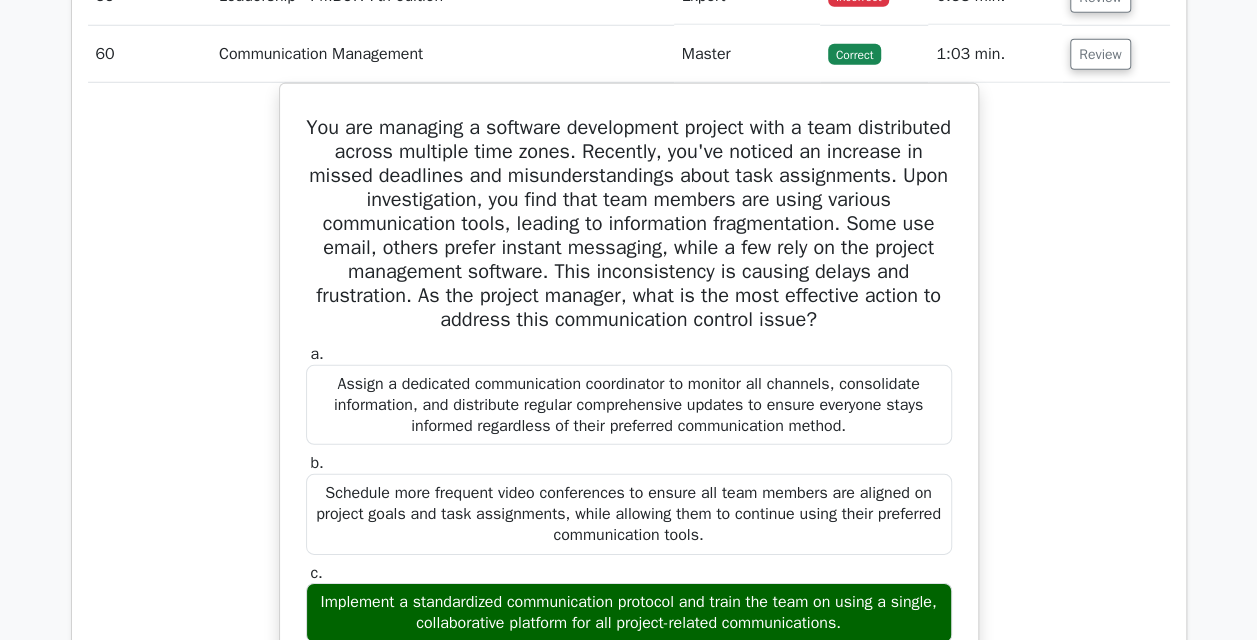 scroll, scrollTop: 6585, scrollLeft: 0, axis: vertical 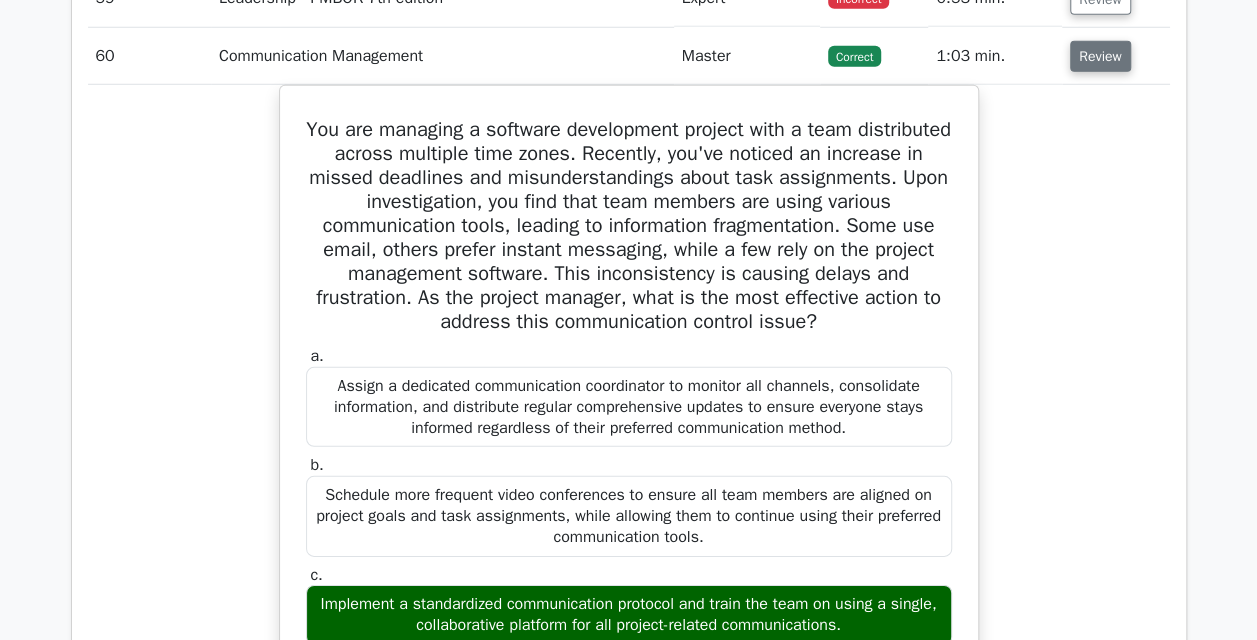 click on "Review" at bounding box center (1100, 56) 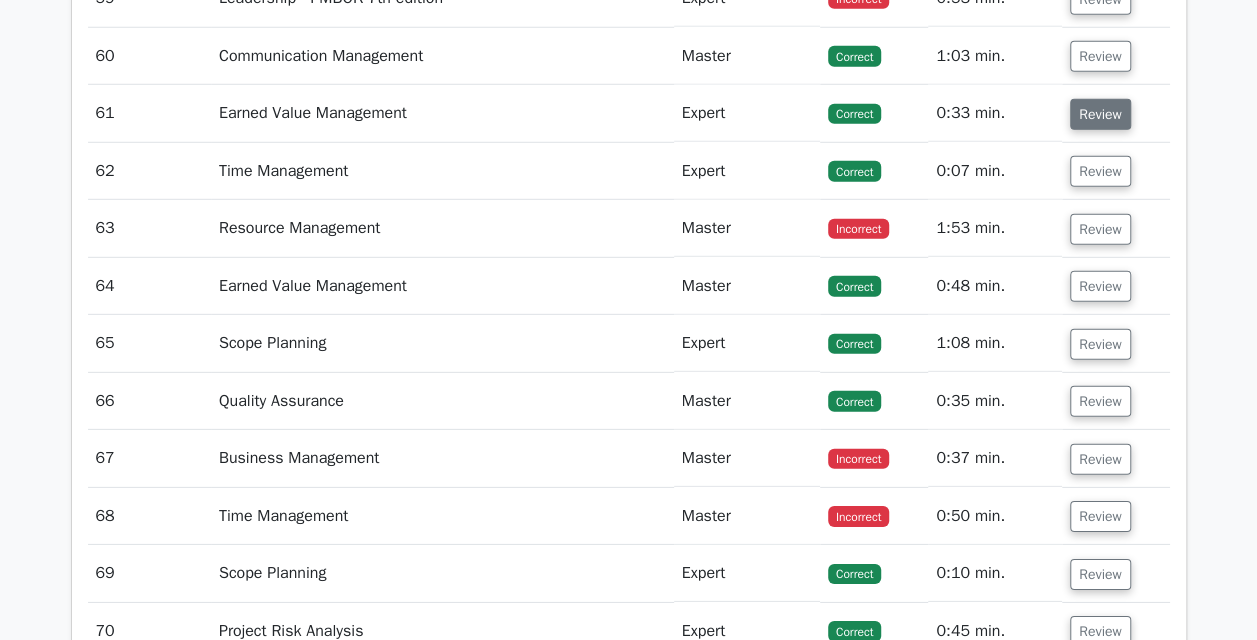click on "Review" at bounding box center (1100, 114) 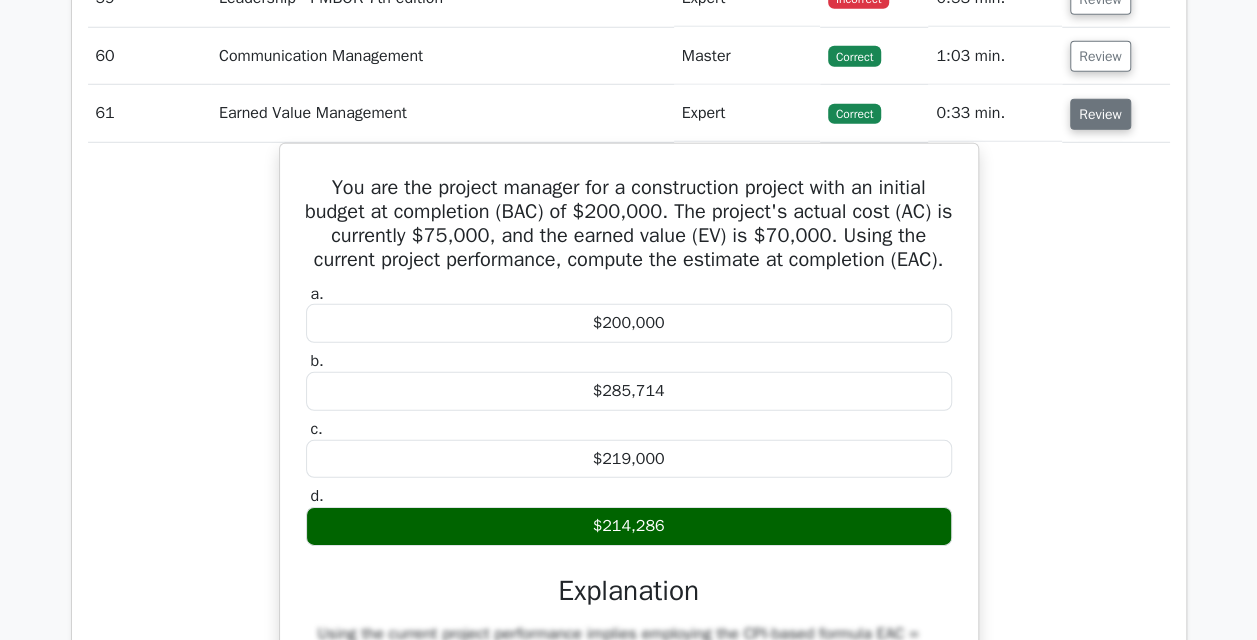 click on "Review" at bounding box center [1100, 114] 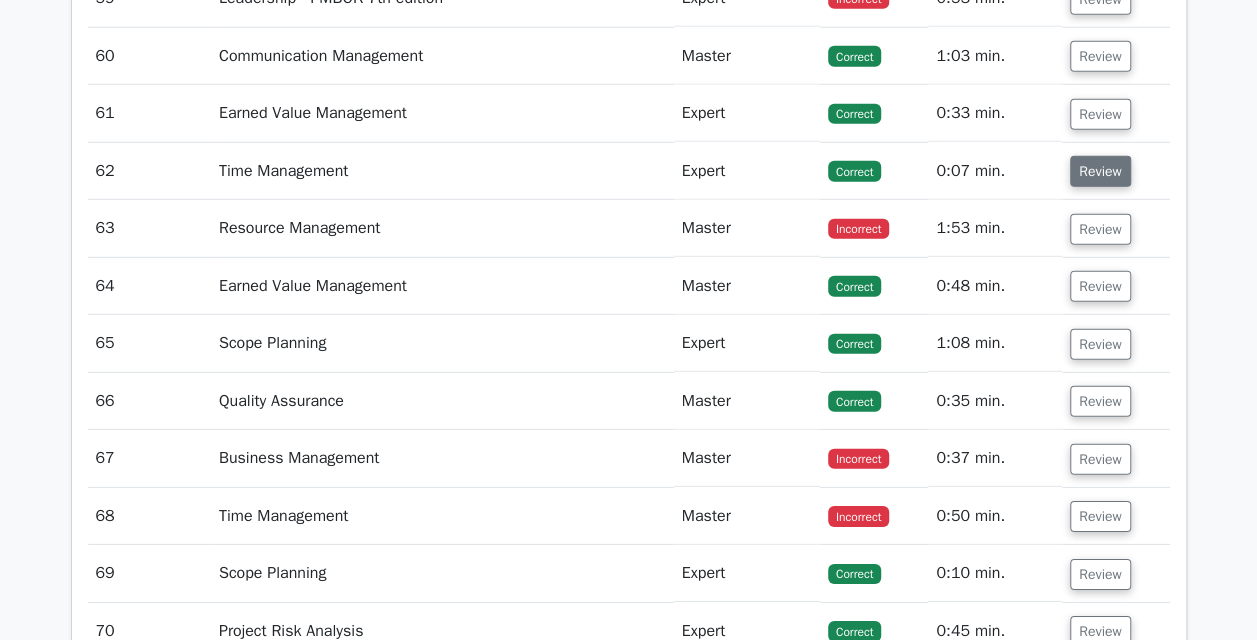 click on "Review" at bounding box center (1100, 171) 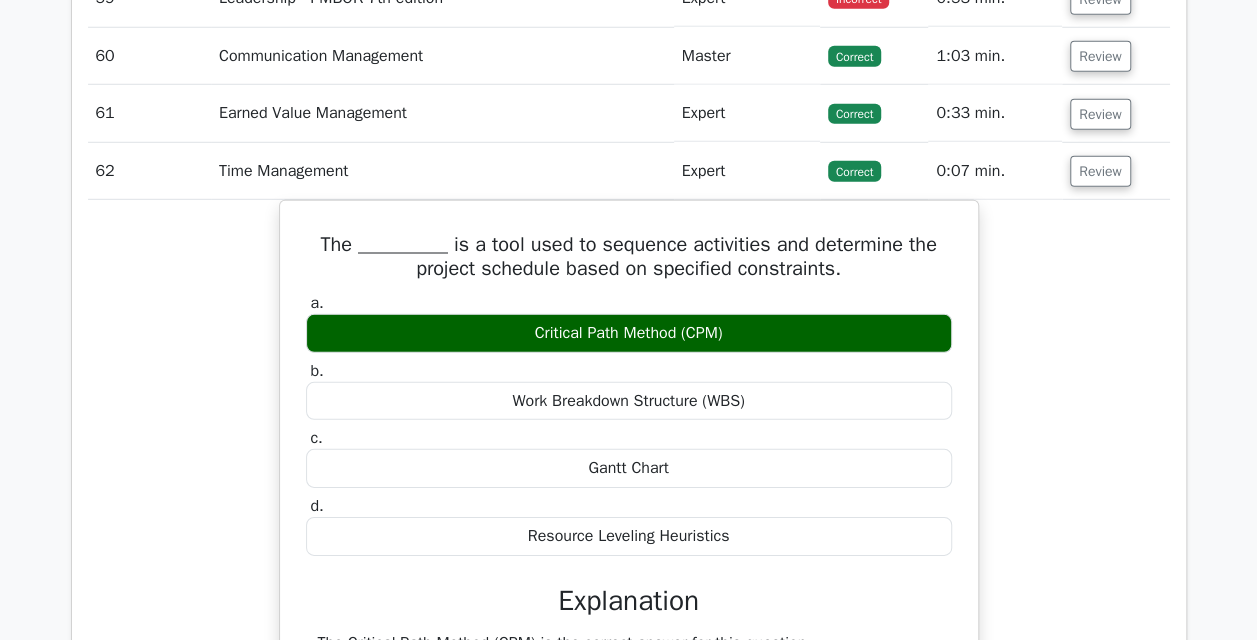 drag, startPoint x: 1102, startPoint y: 132, endPoint x: 1099, endPoint y: 120, distance: 12.369317 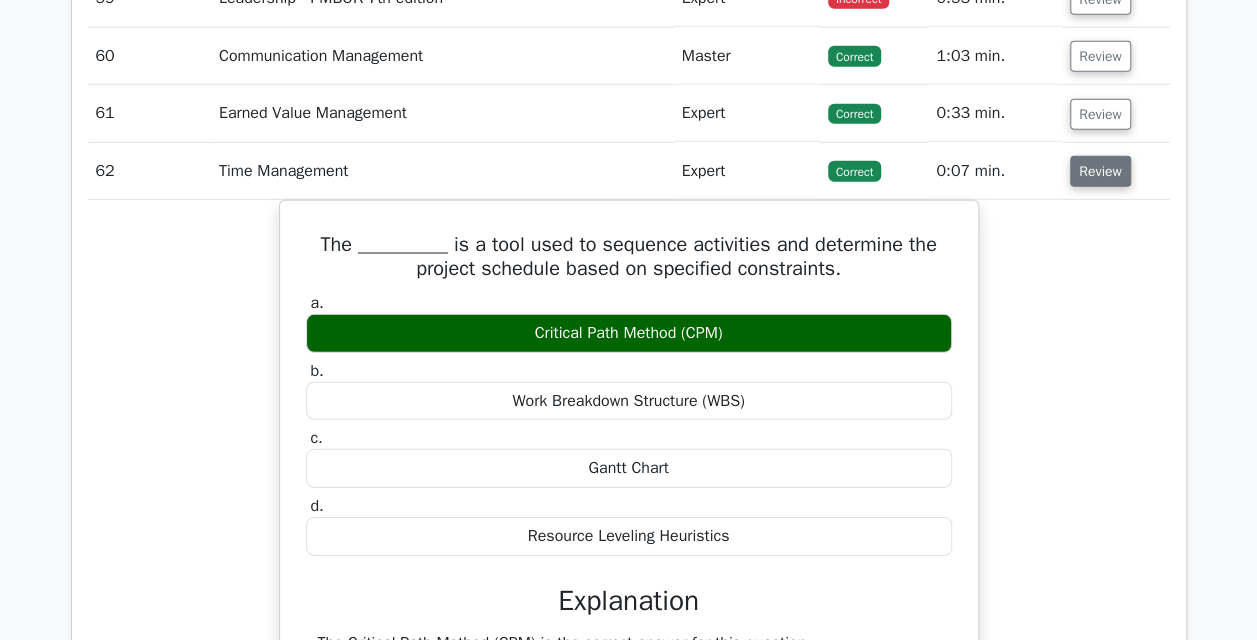 click on "Review" at bounding box center [1100, 171] 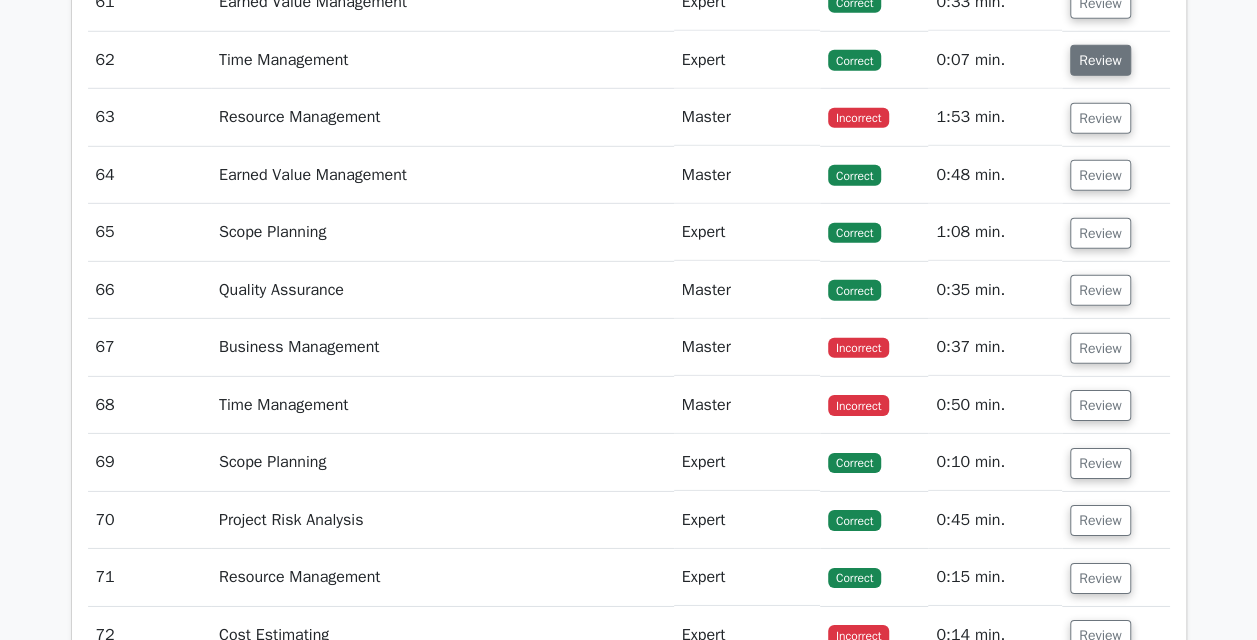 scroll, scrollTop: 6729, scrollLeft: 0, axis: vertical 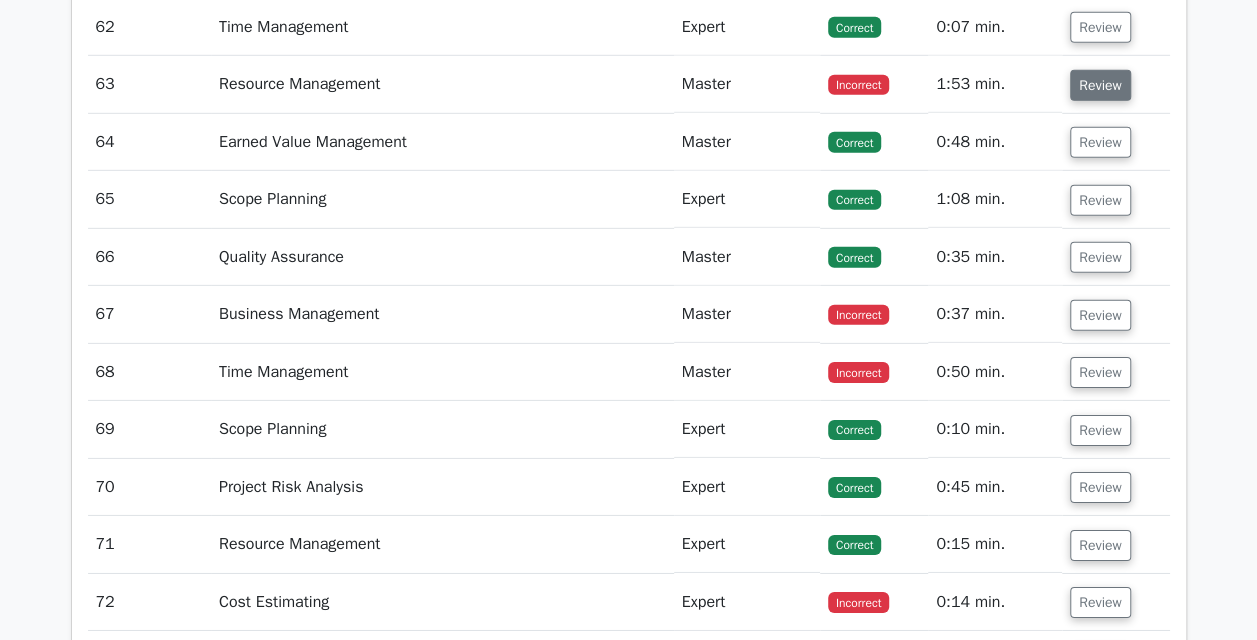 click on "Review" at bounding box center (1100, 85) 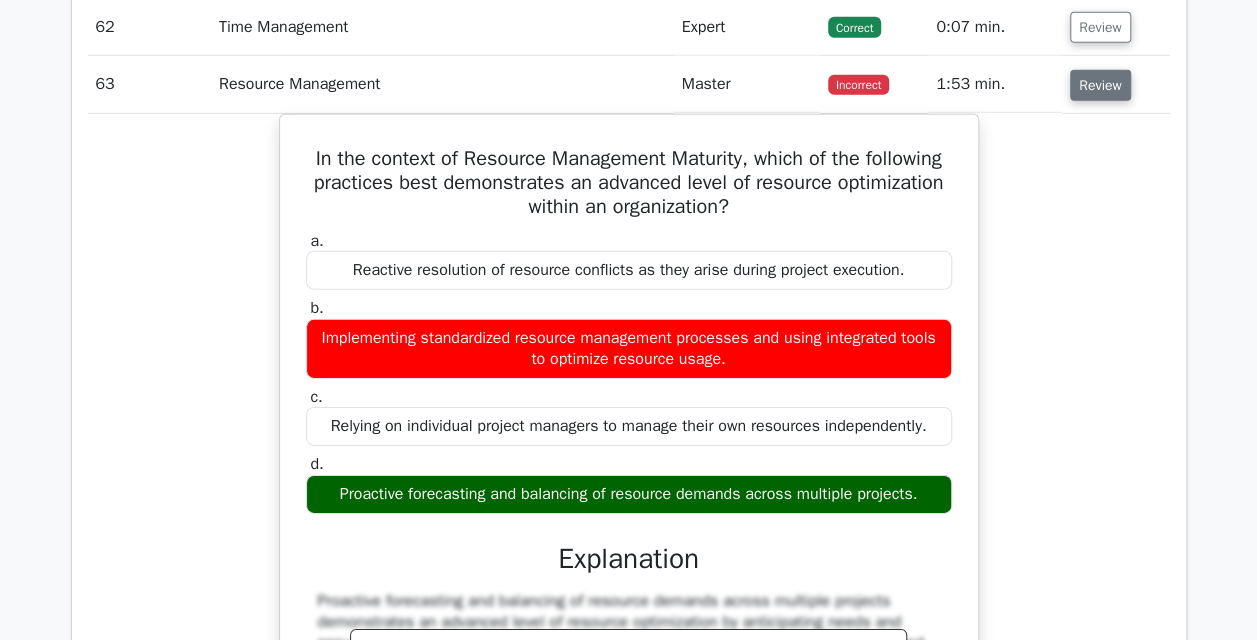 click on "Review" at bounding box center [1100, 85] 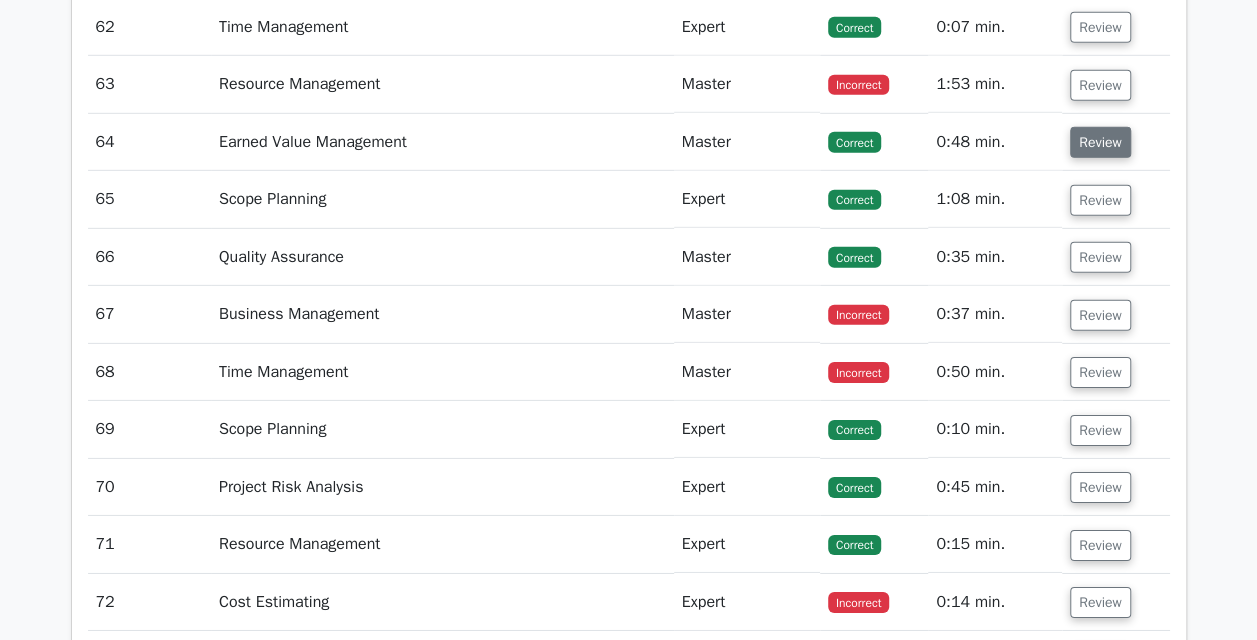 click on "Review" at bounding box center (1100, 142) 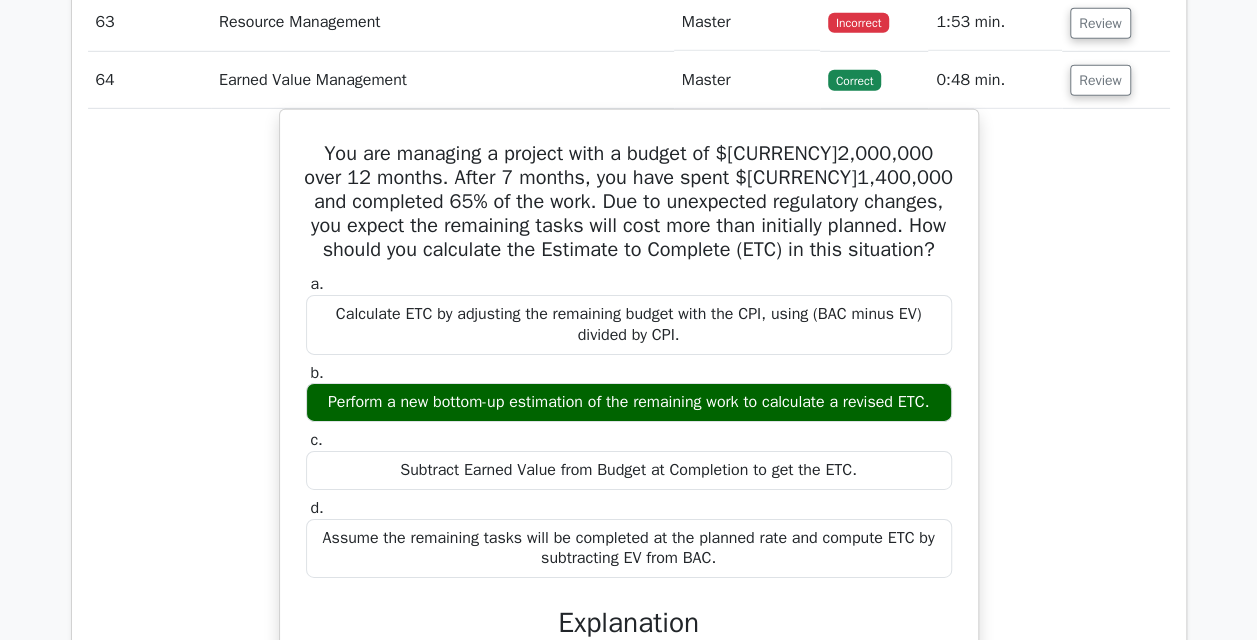 scroll, scrollTop: 6770, scrollLeft: 0, axis: vertical 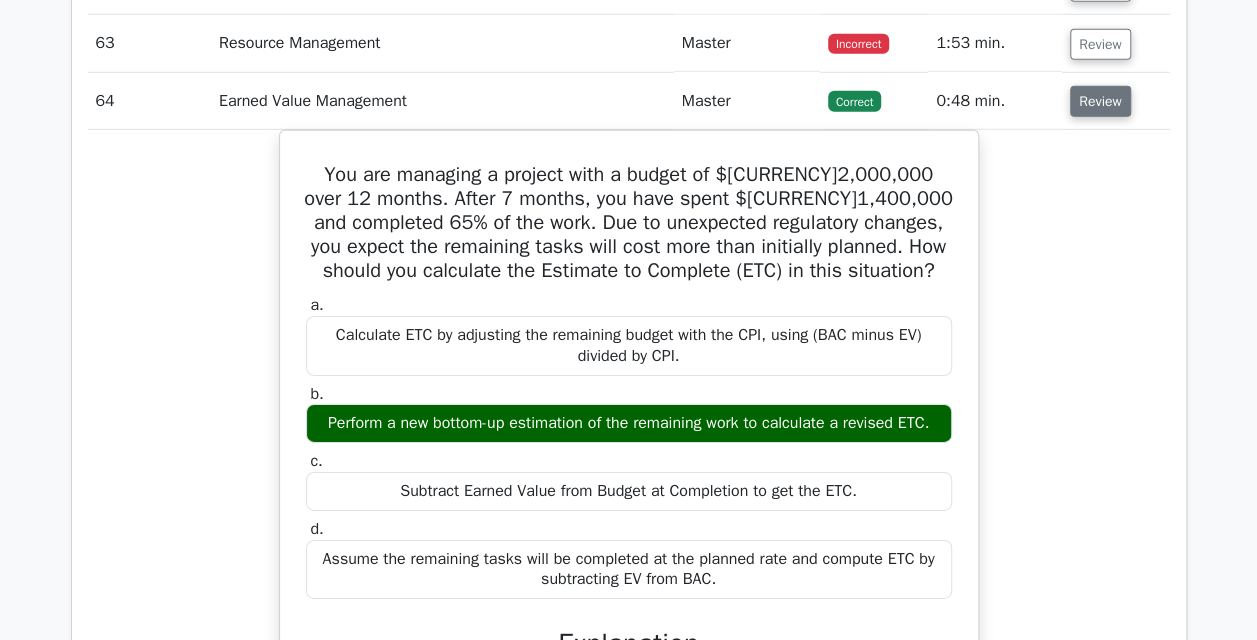 click on "Review" at bounding box center (1100, 101) 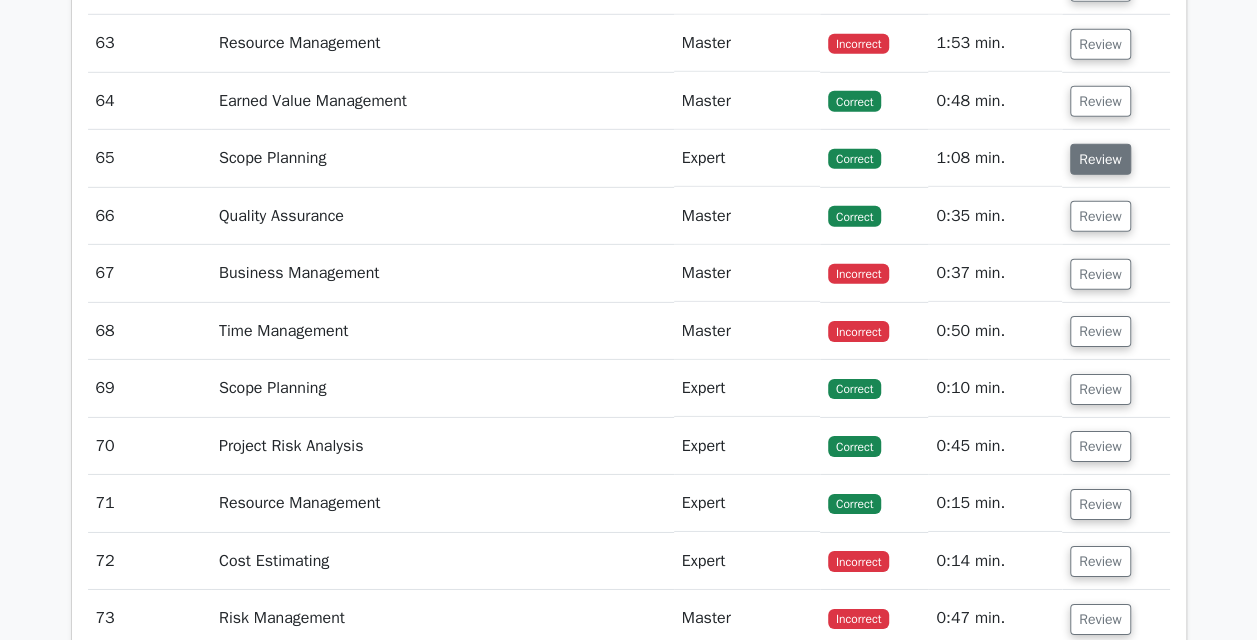 click on "Review" at bounding box center (1100, 159) 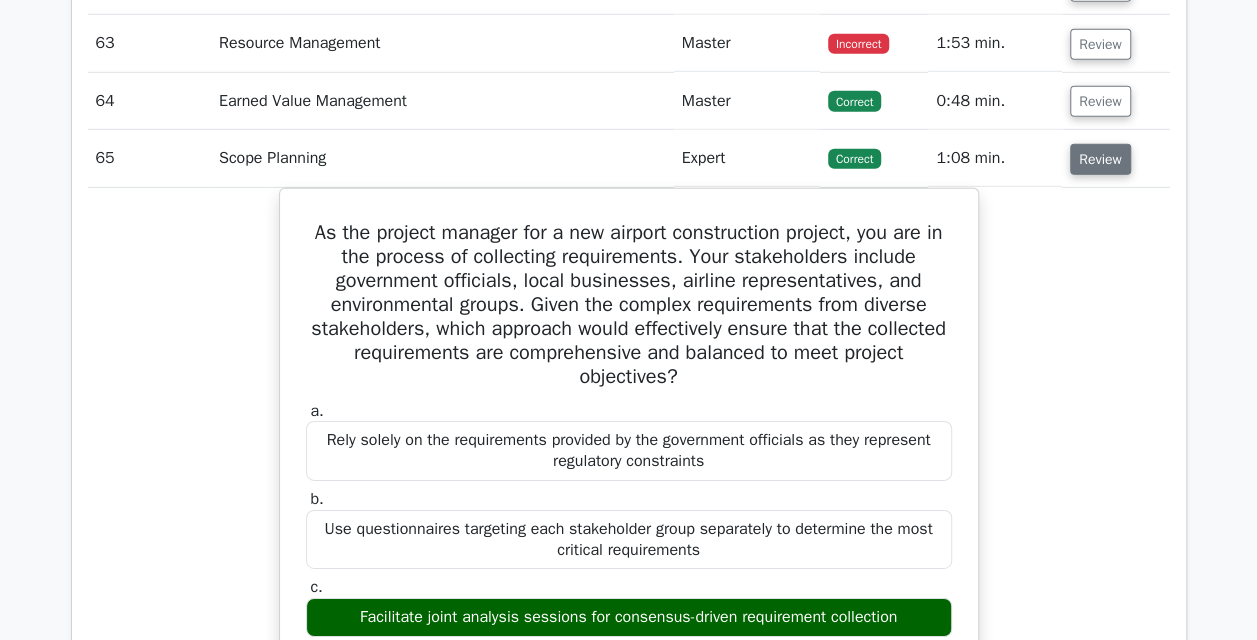 click on "Review" at bounding box center (1100, 159) 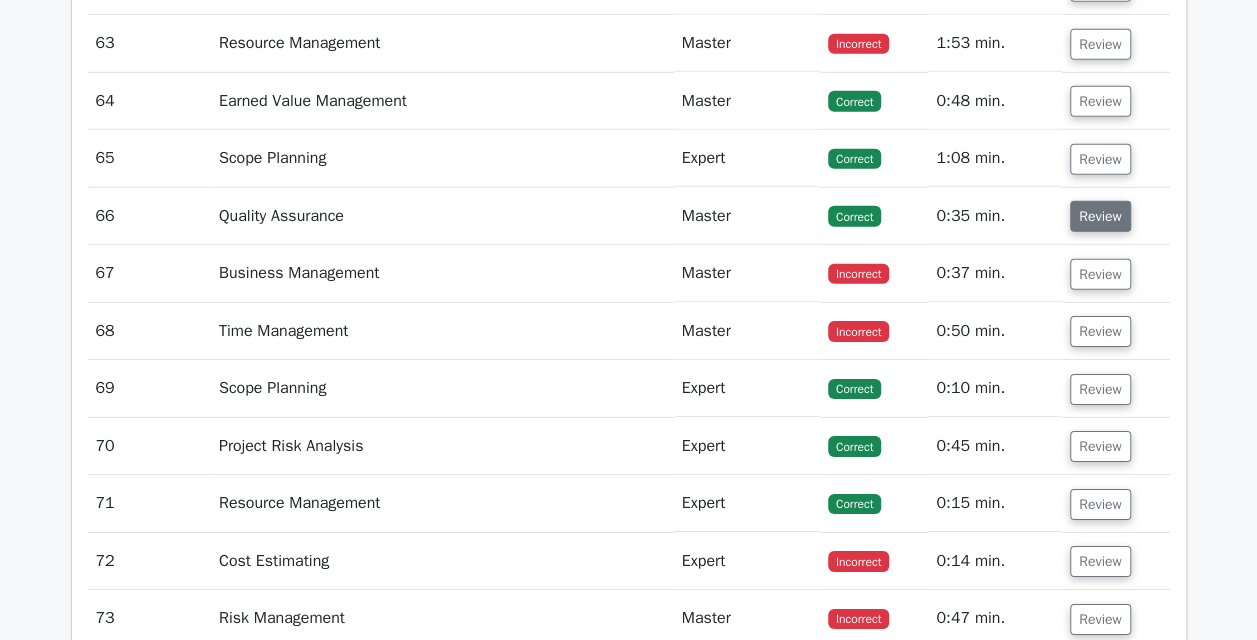 click on "Review" at bounding box center [1100, 216] 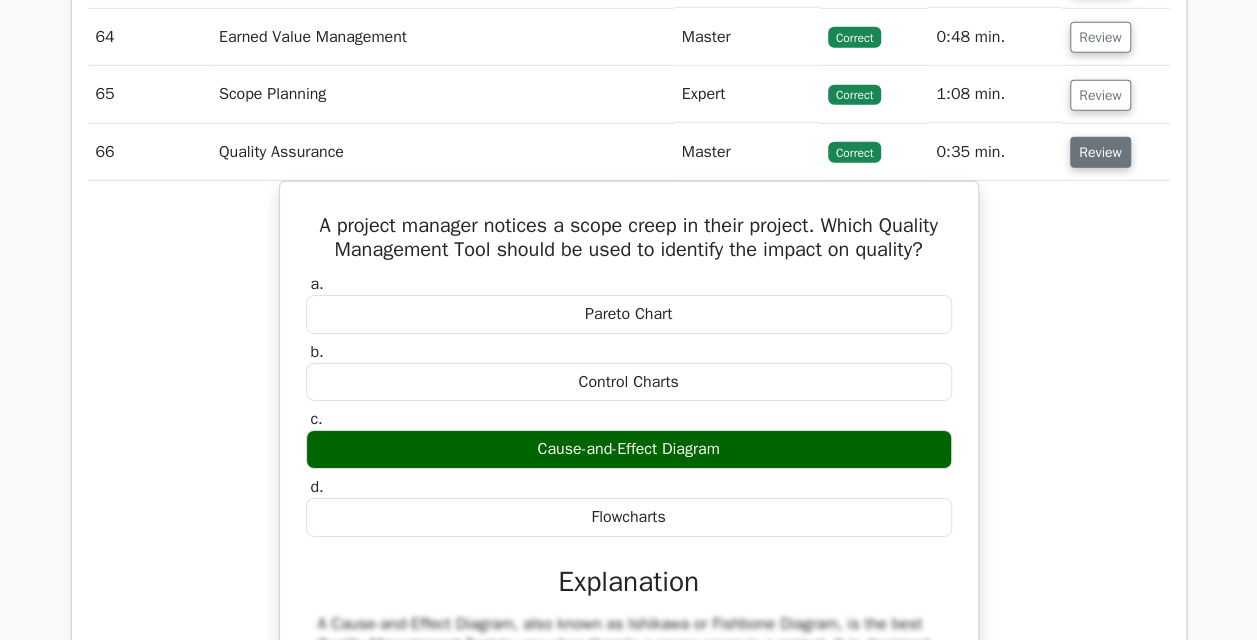 scroll, scrollTop: 6835, scrollLeft: 0, axis: vertical 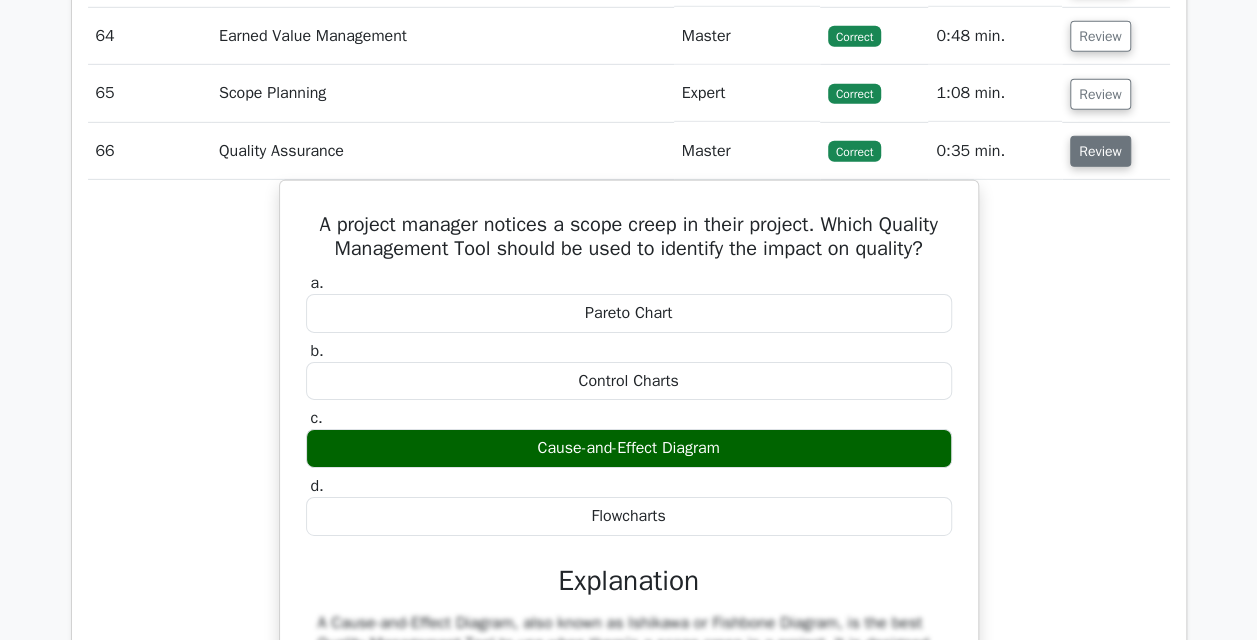 click on "Review" at bounding box center [1100, 151] 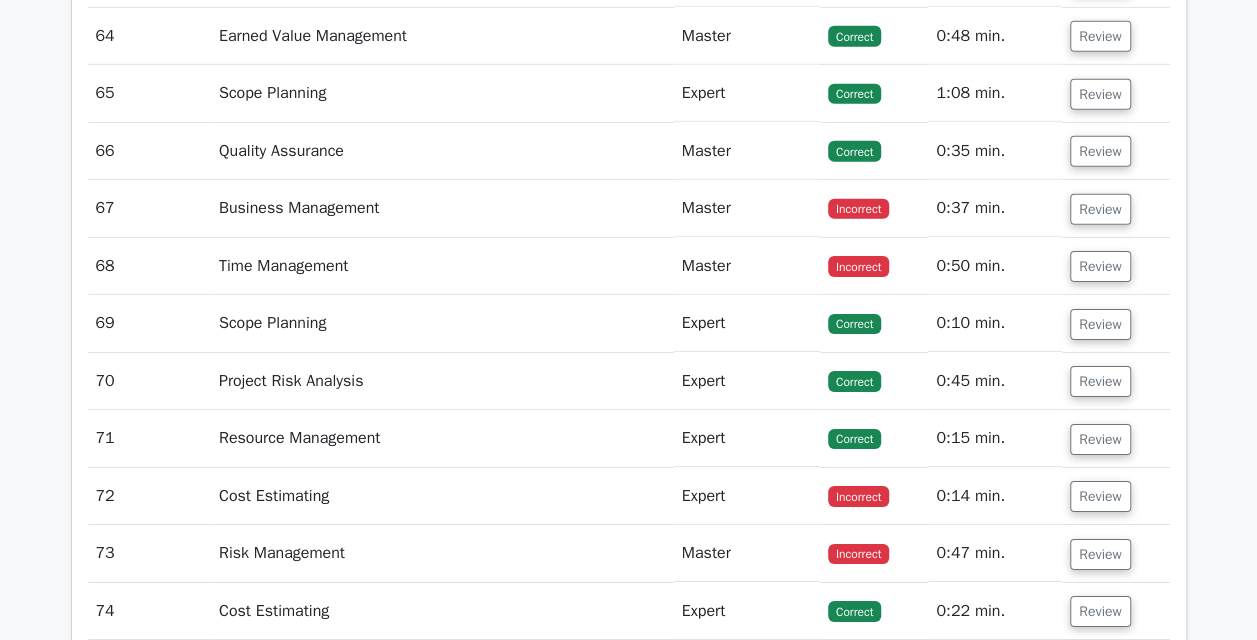 click on "Review" at bounding box center (1115, 208) 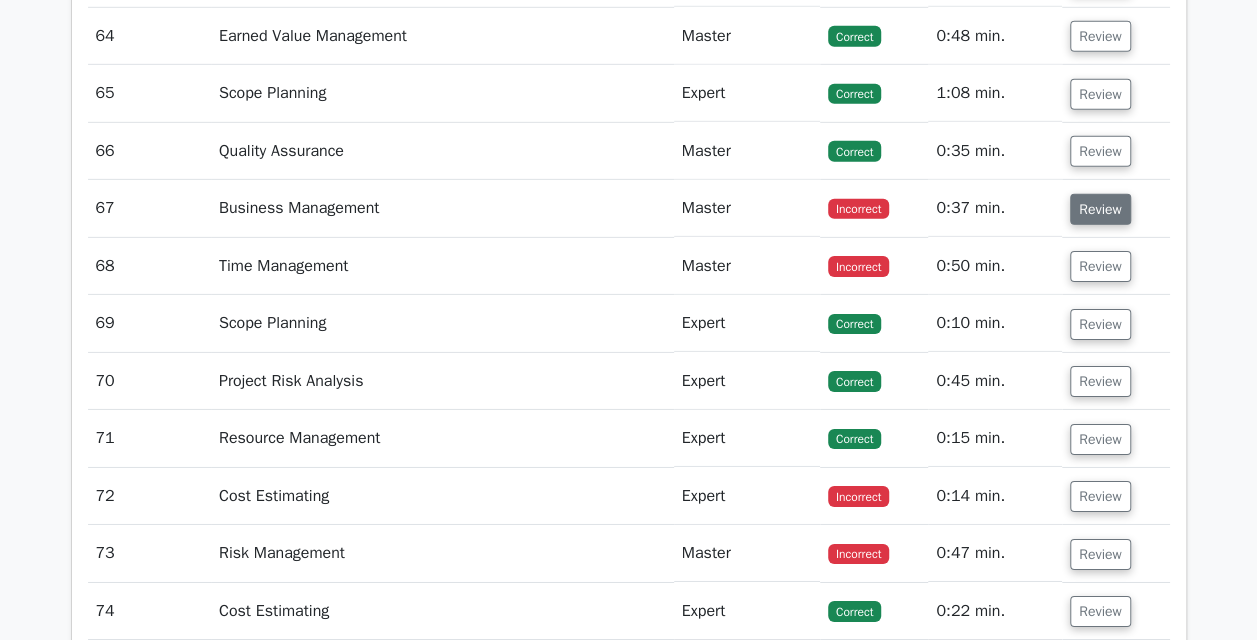 click on "Review" at bounding box center [1100, 209] 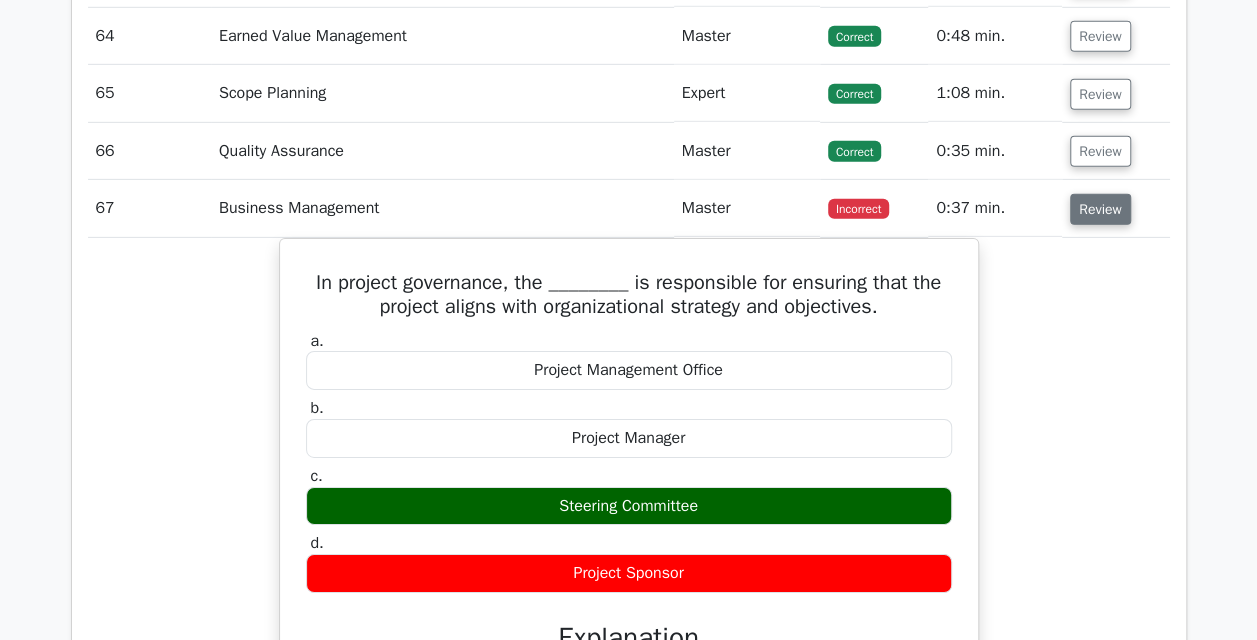 click on "Review" at bounding box center (1100, 209) 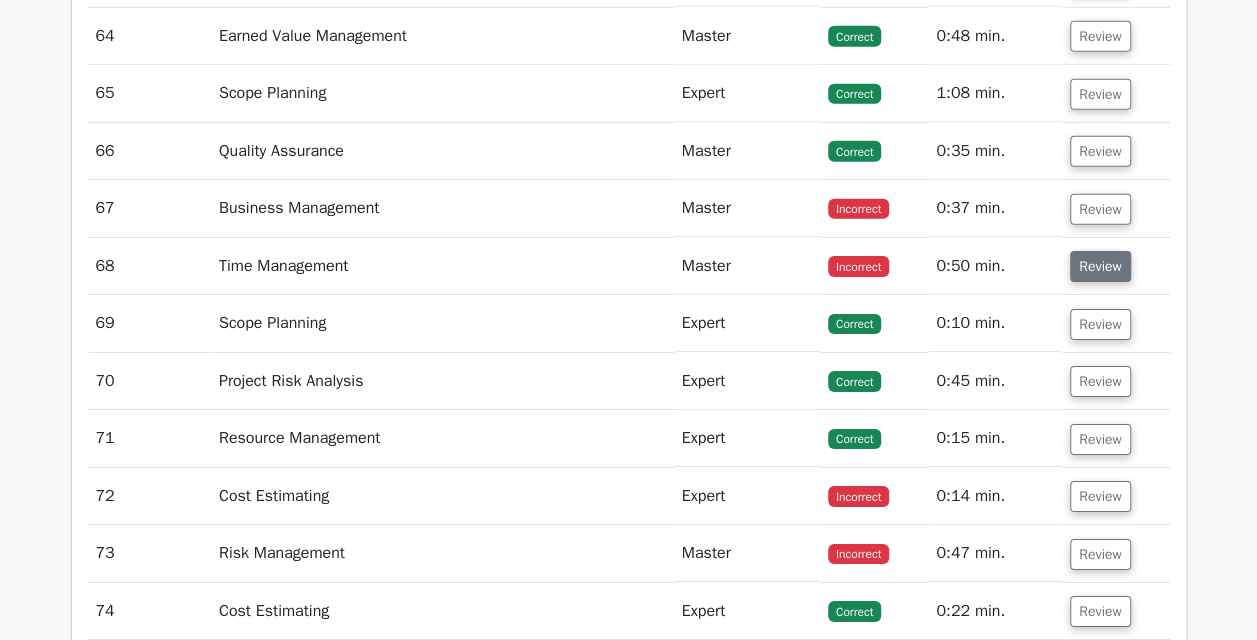 click on "Review" at bounding box center (1100, 266) 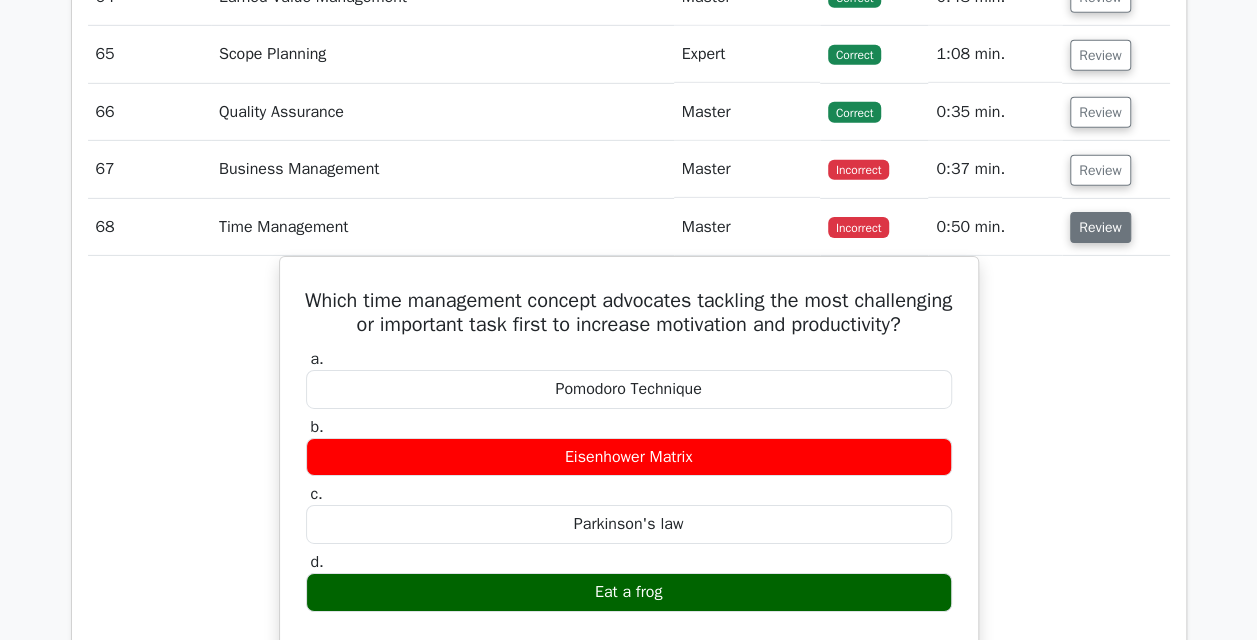 scroll, scrollTop: 6875, scrollLeft: 0, axis: vertical 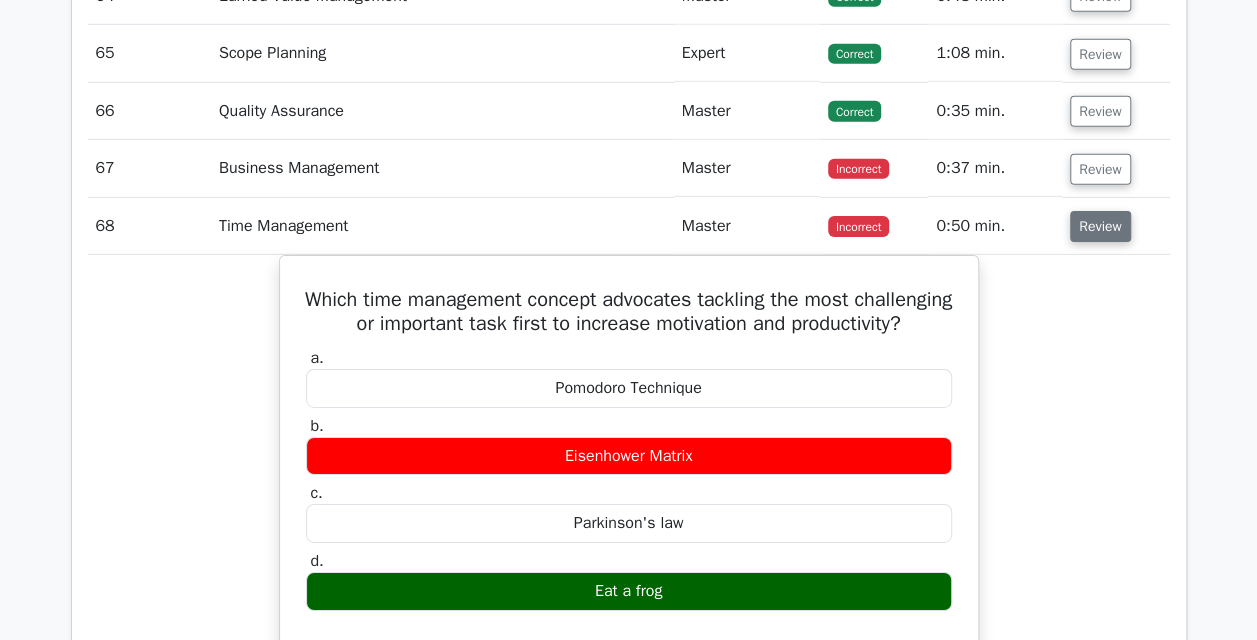click on "Review" at bounding box center (1100, 226) 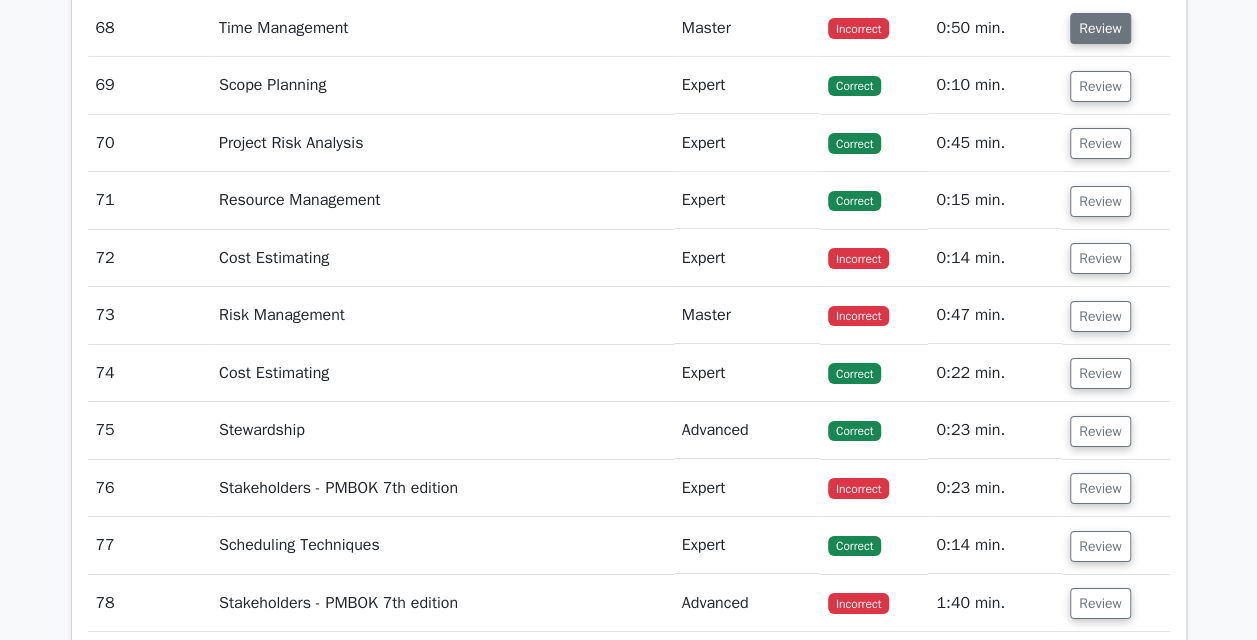 scroll, scrollTop: 7075, scrollLeft: 0, axis: vertical 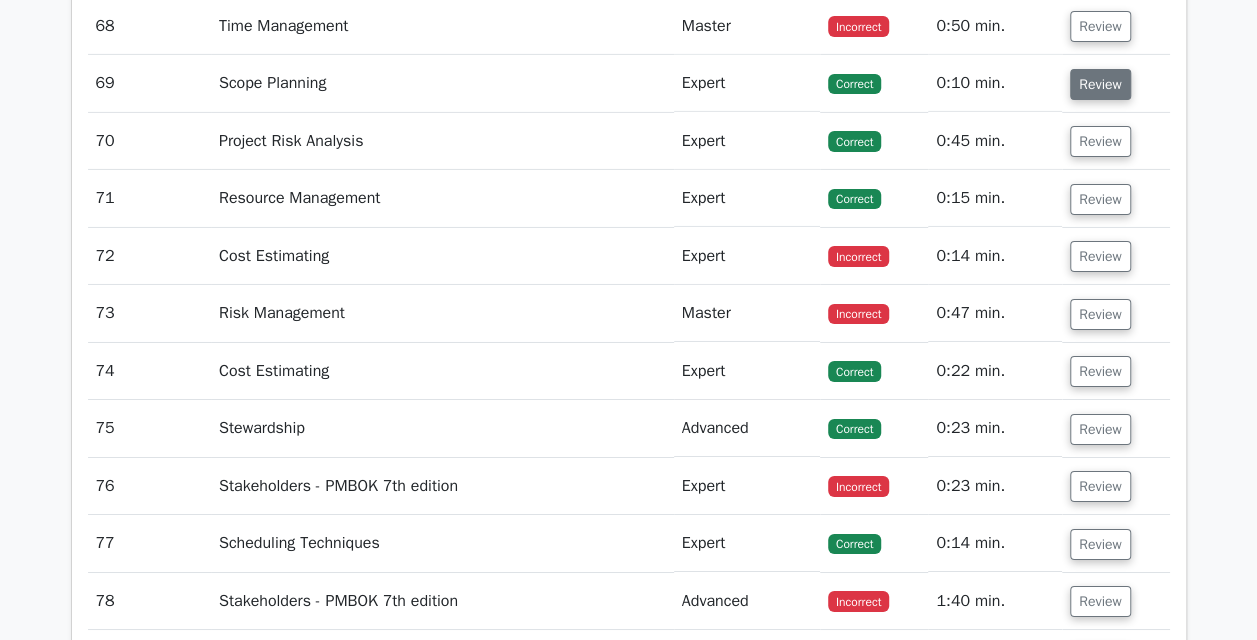 click on "Review" at bounding box center (1100, 84) 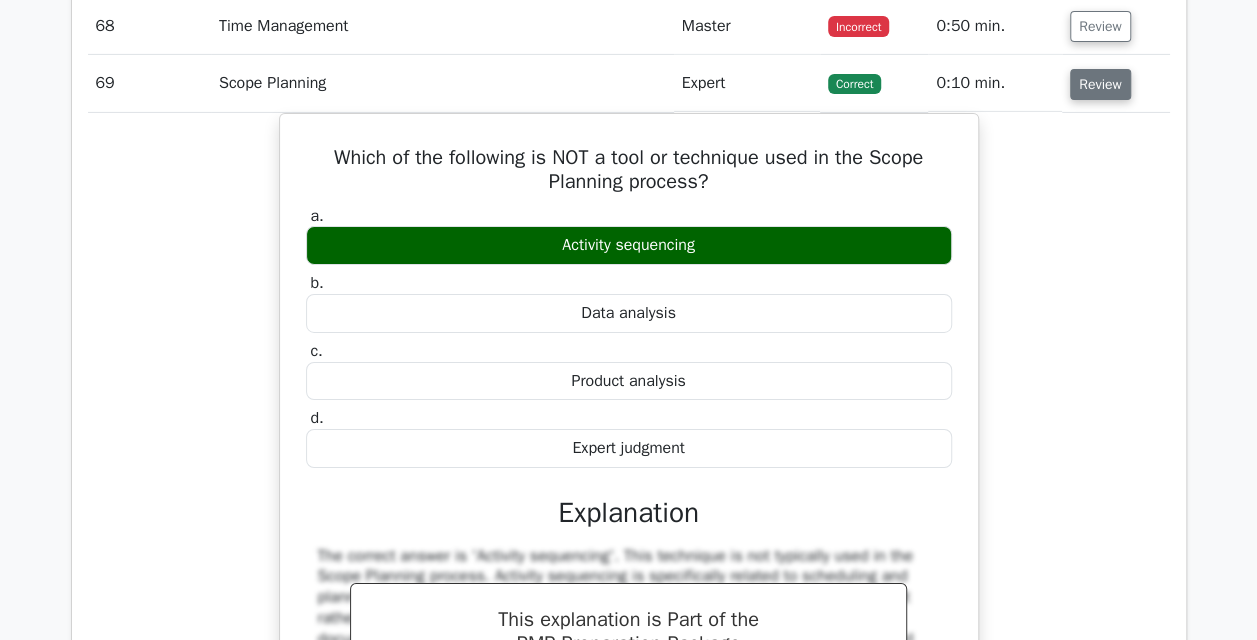 click on "Review" at bounding box center (1100, 84) 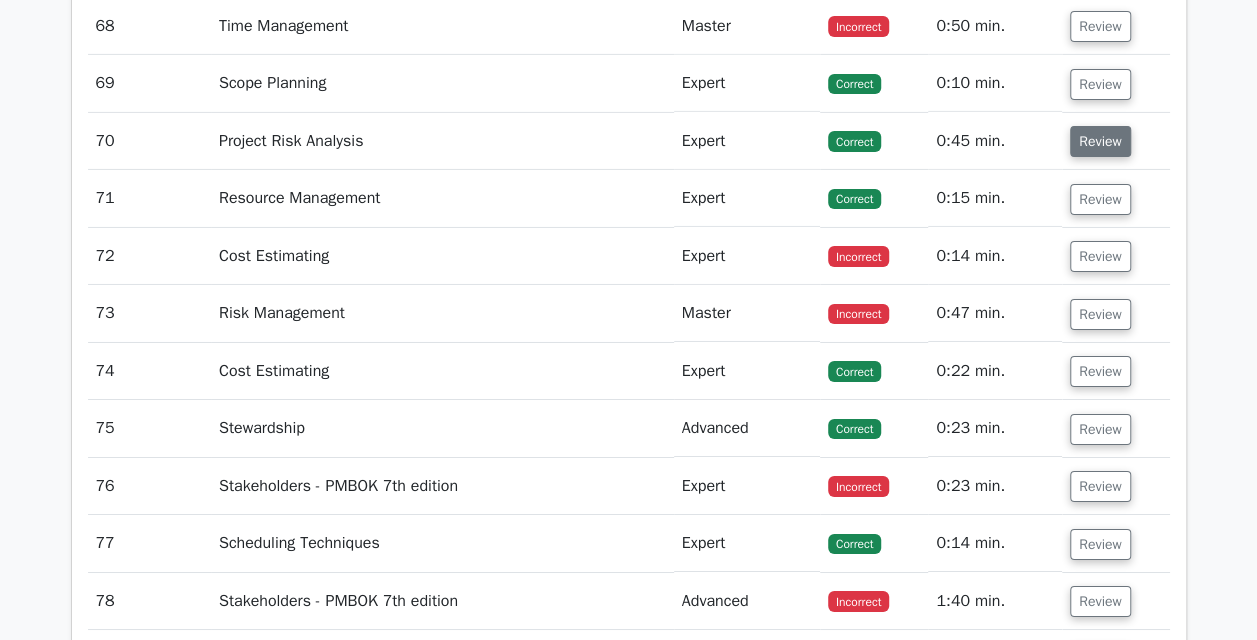 click on "Review" at bounding box center (1100, 141) 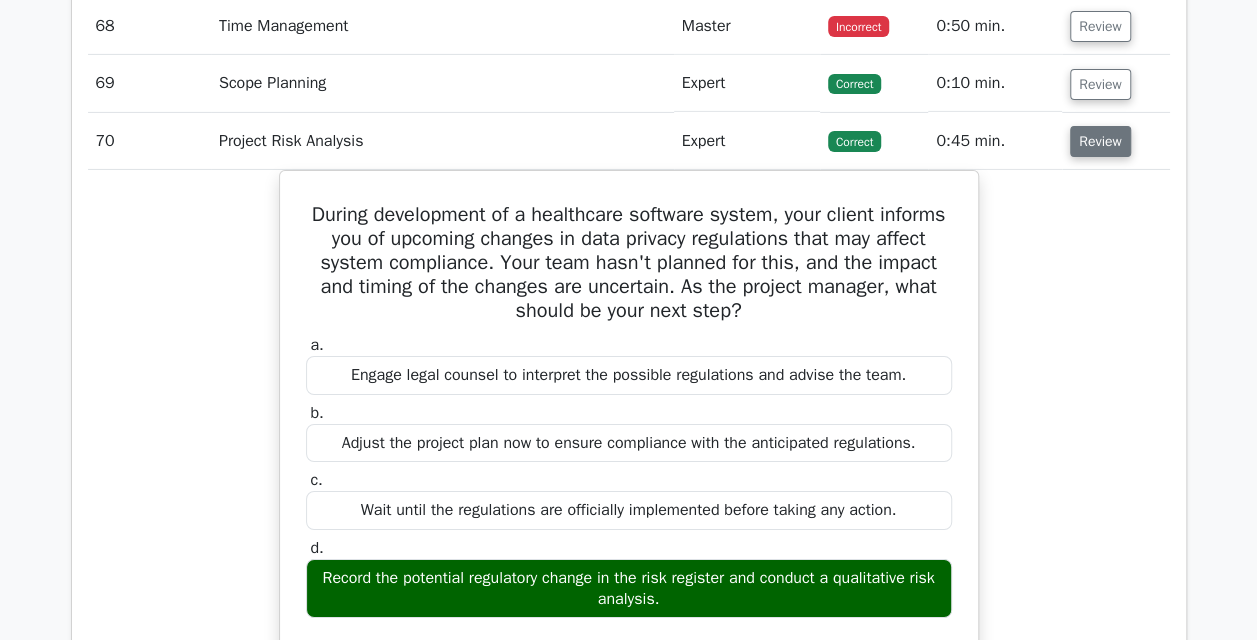 click on "Review" at bounding box center [1100, 141] 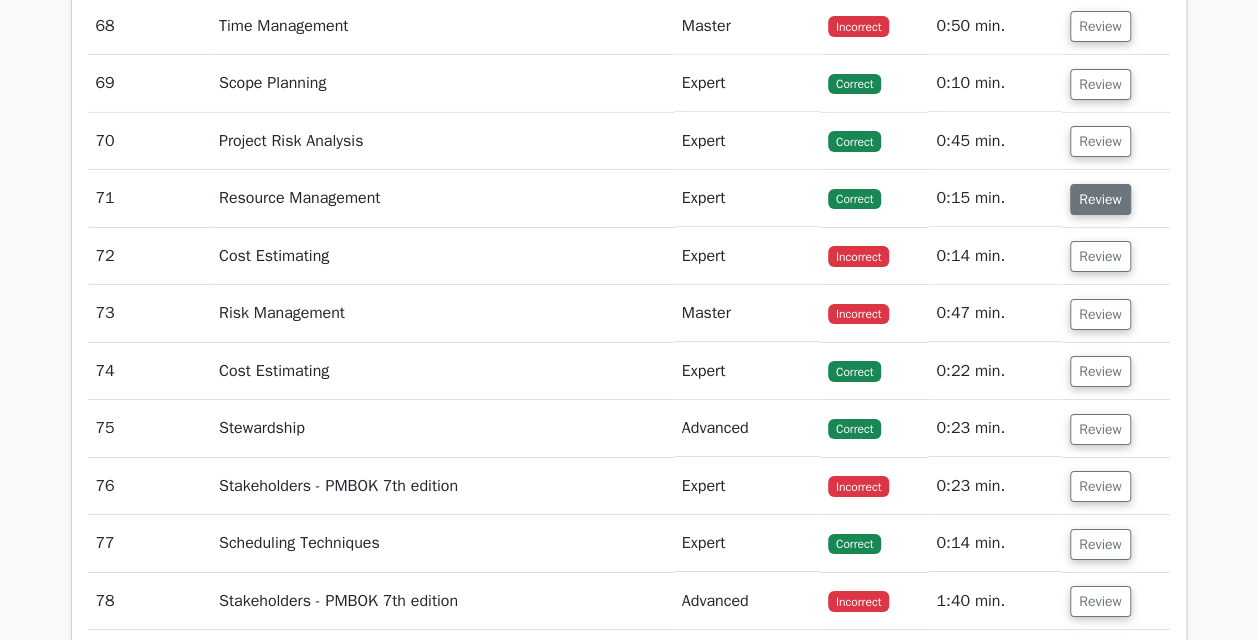click on "Review" at bounding box center [1100, 199] 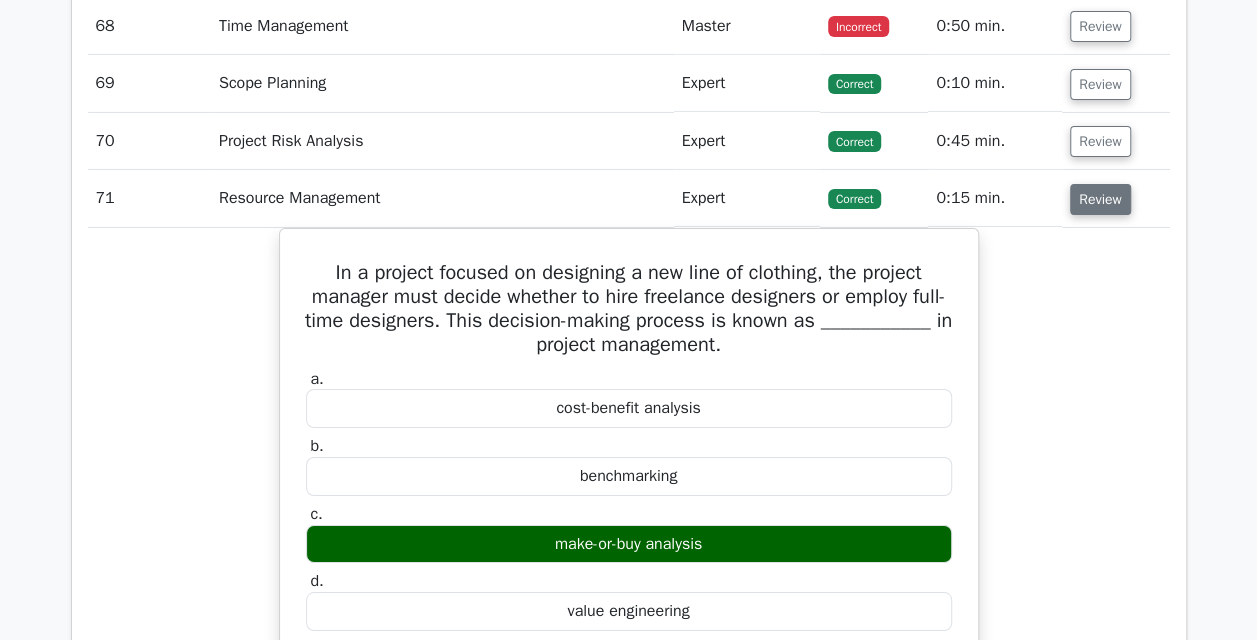 click on "Review" at bounding box center (1100, 199) 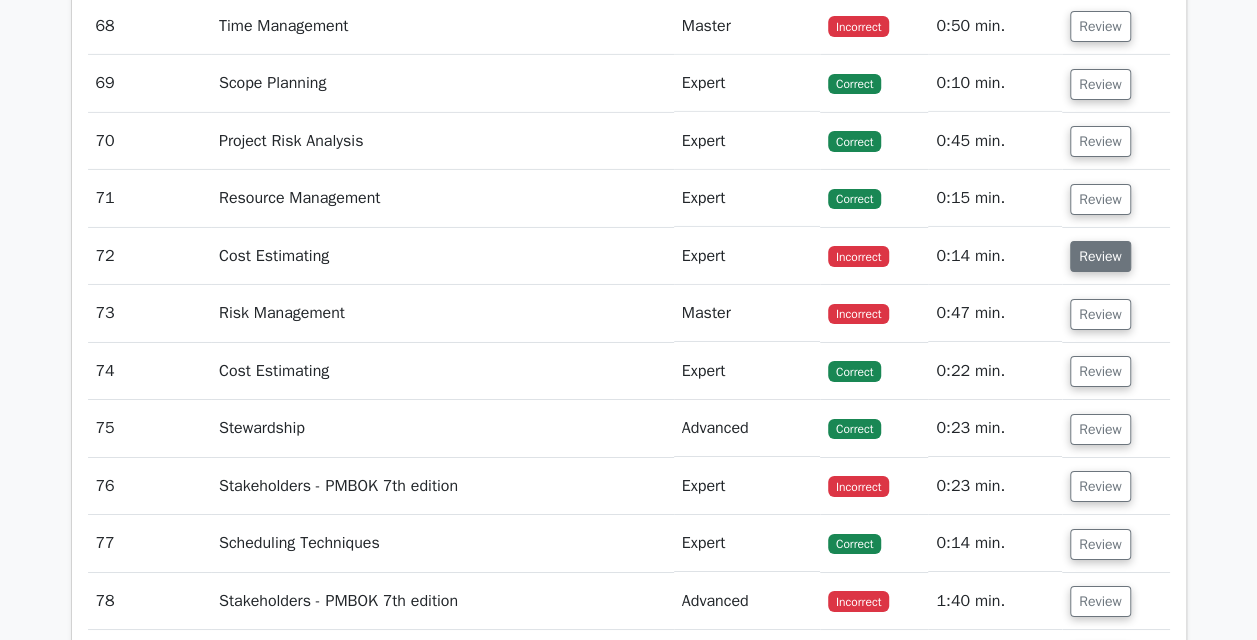 click on "Review" at bounding box center (1100, 256) 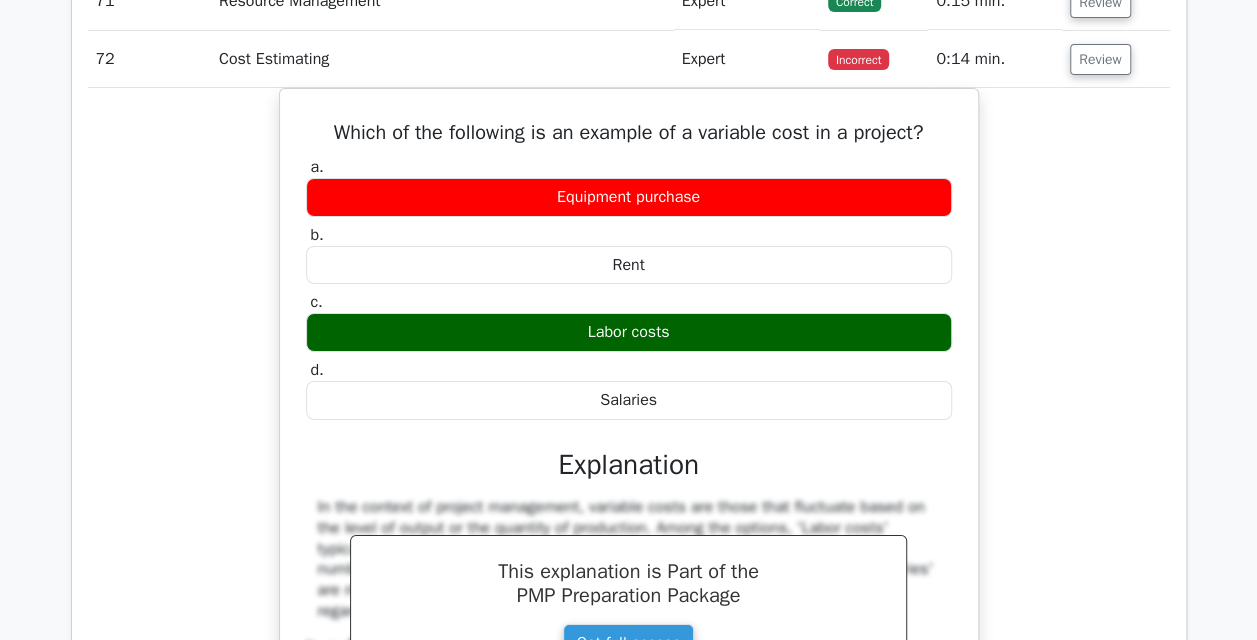 scroll, scrollTop: 7196, scrollLeft: 0, axis: vertical 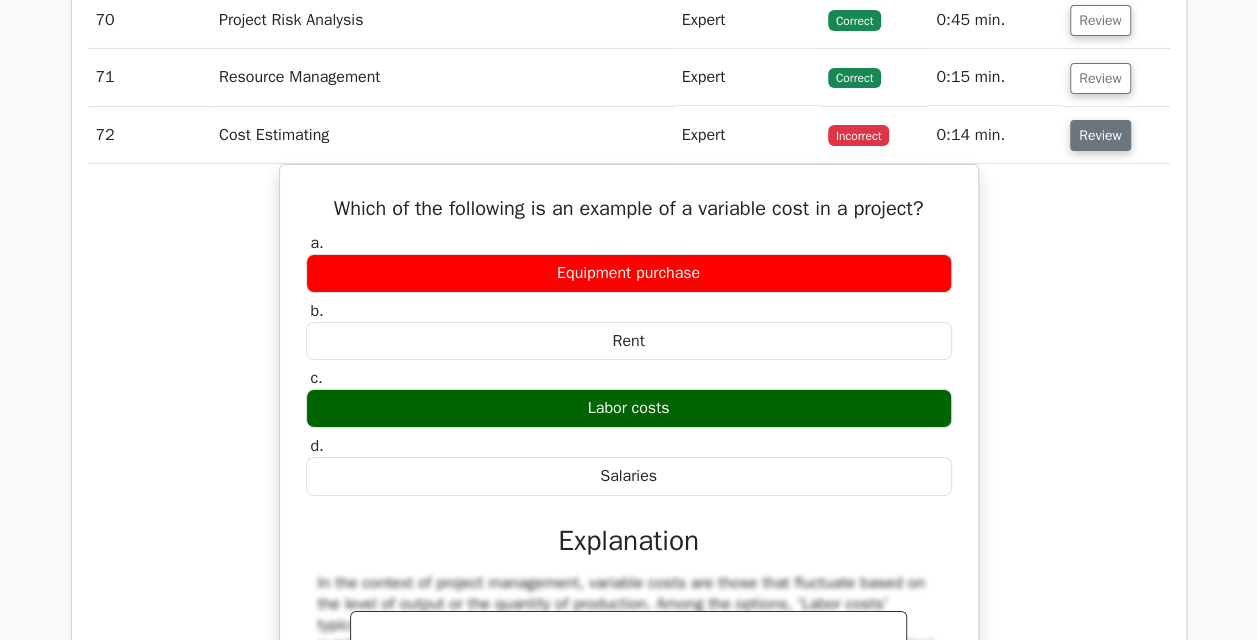 click on "Review" at bounding box center (1100, 135) 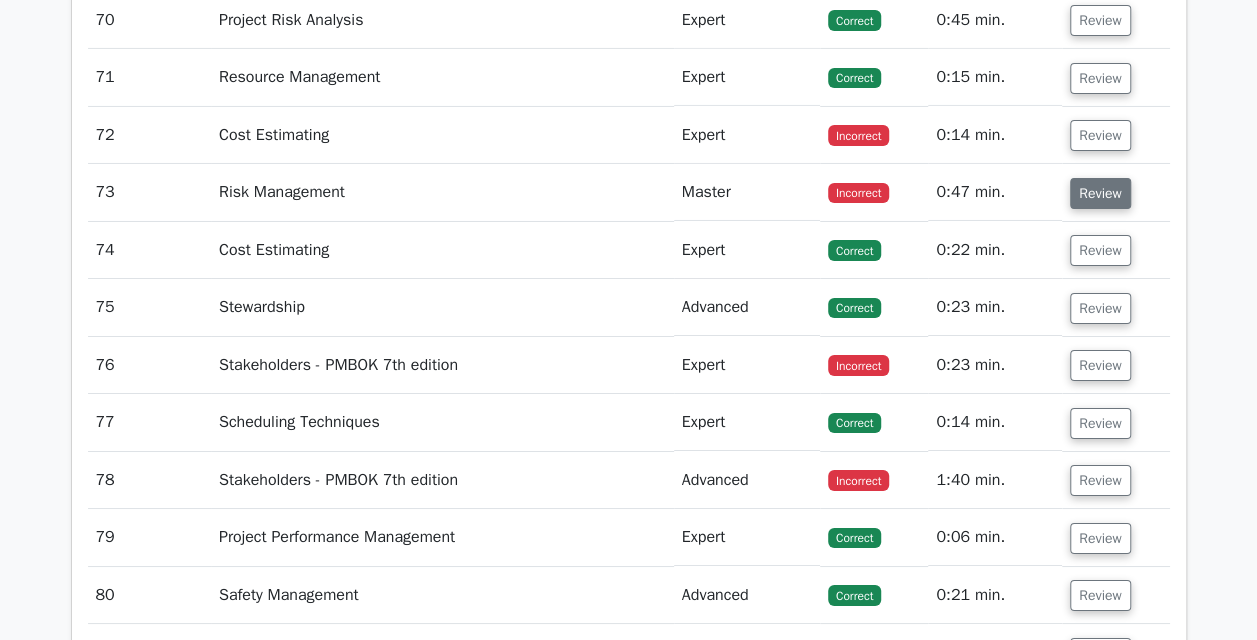 click on "Review" at bounding box center [1100, 193] 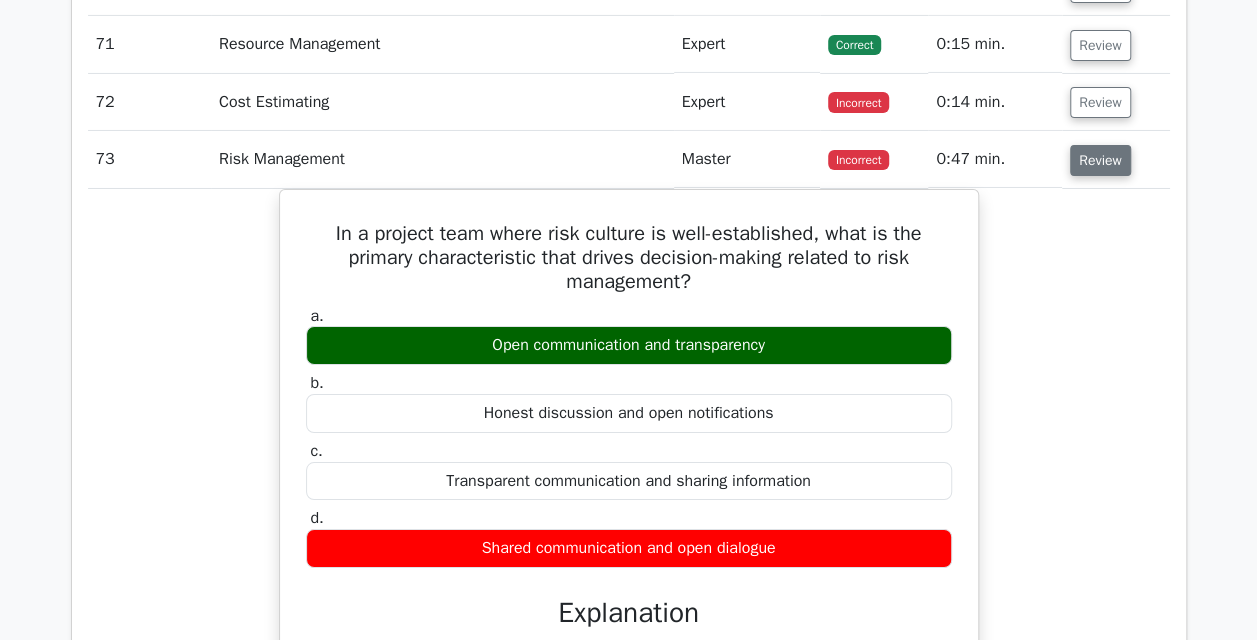 scroll, scrollTop: 7231, scrollLeft: 0, axis: vertical 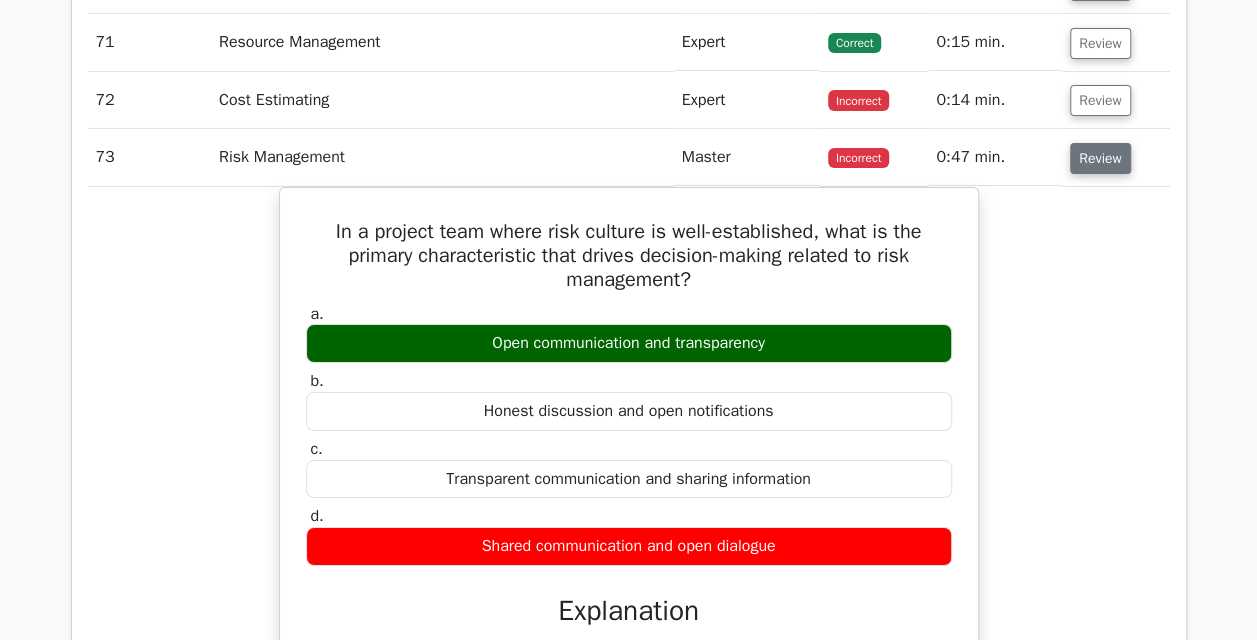 click on "Review" at bounding box center (1100, 158) 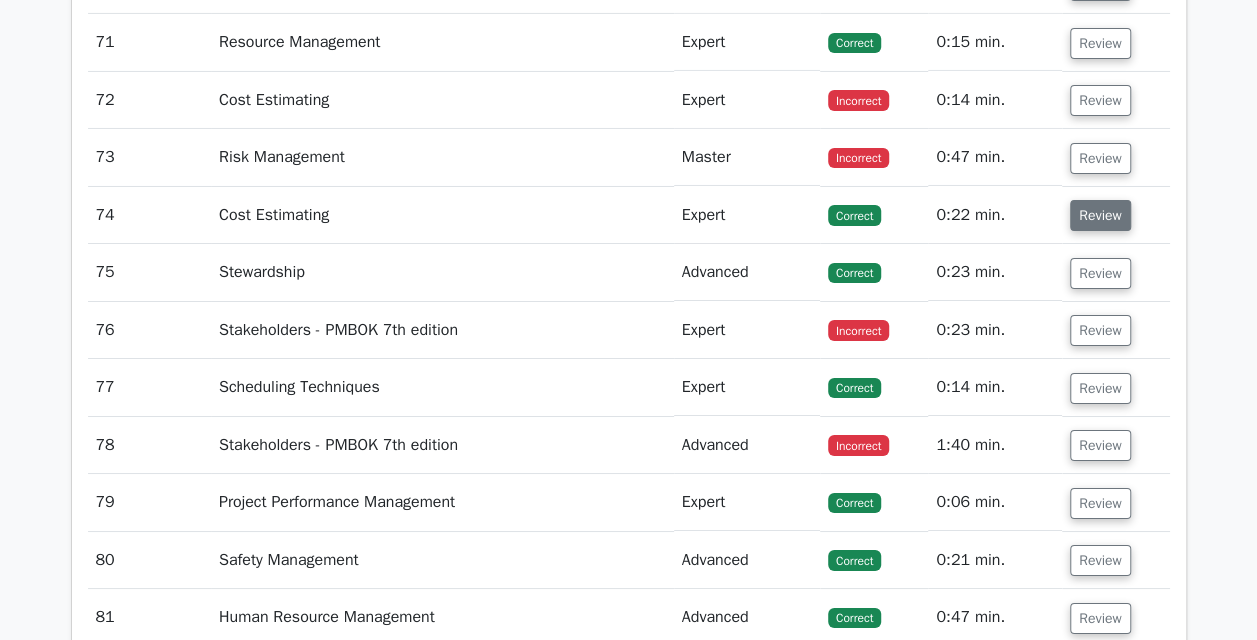 click on "Review" at bounding box center (1100, 215) 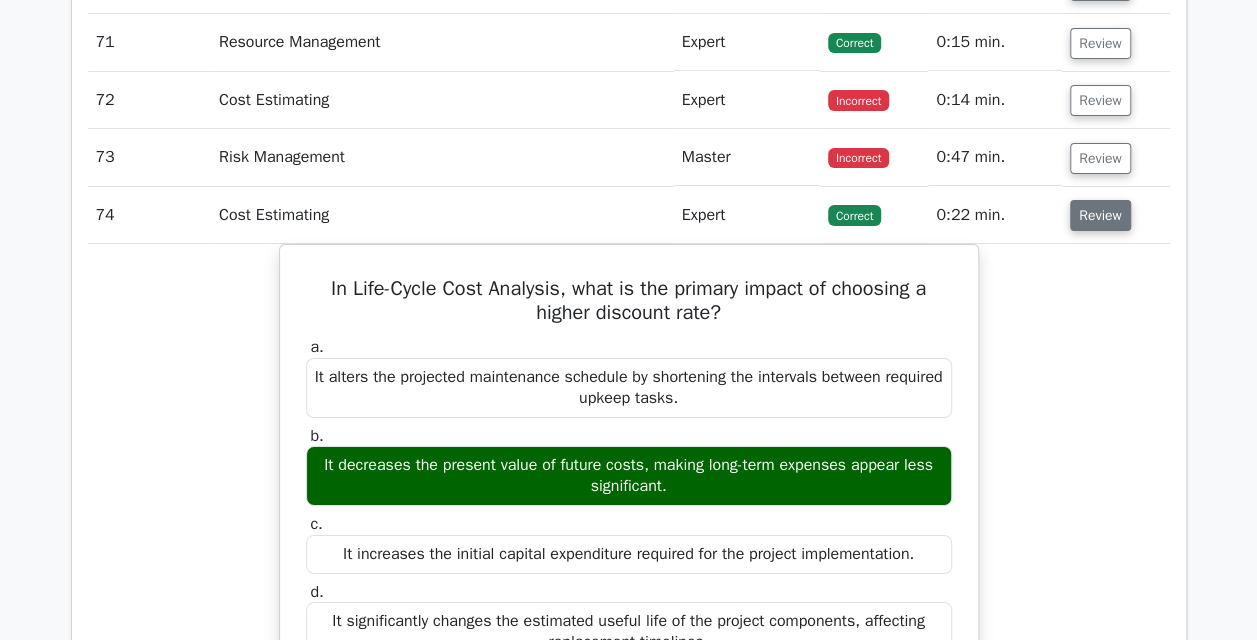 click on "Review" at bounding box center [1100, 215] 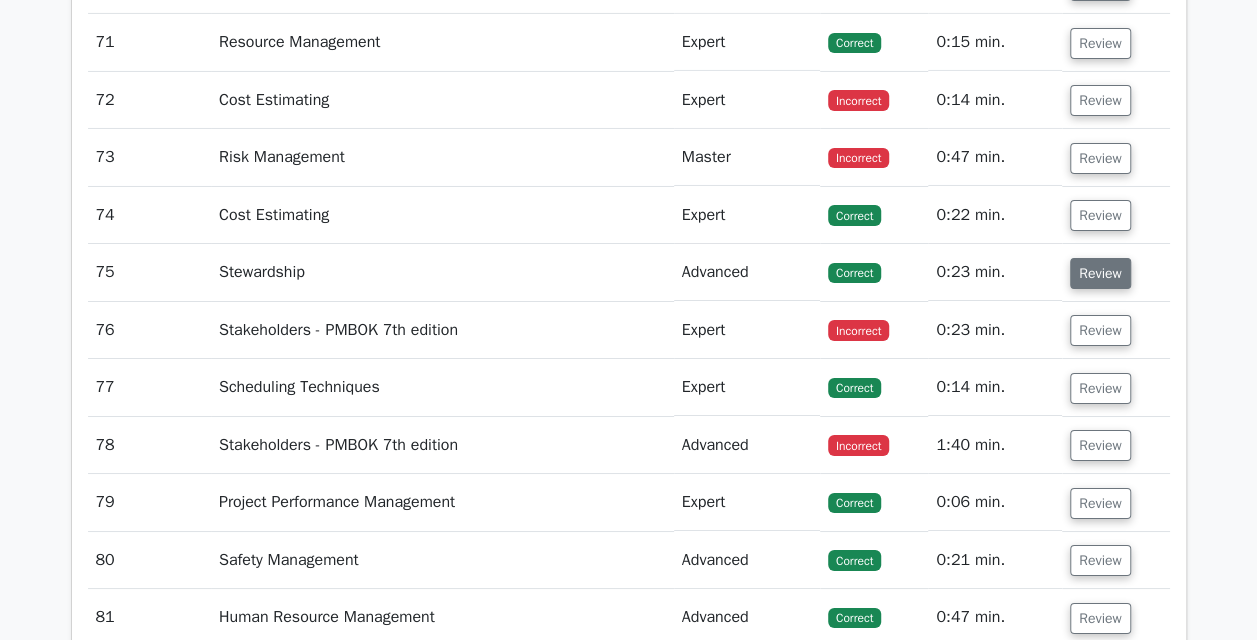 click on "Review" at bounding box center [1100, 273] 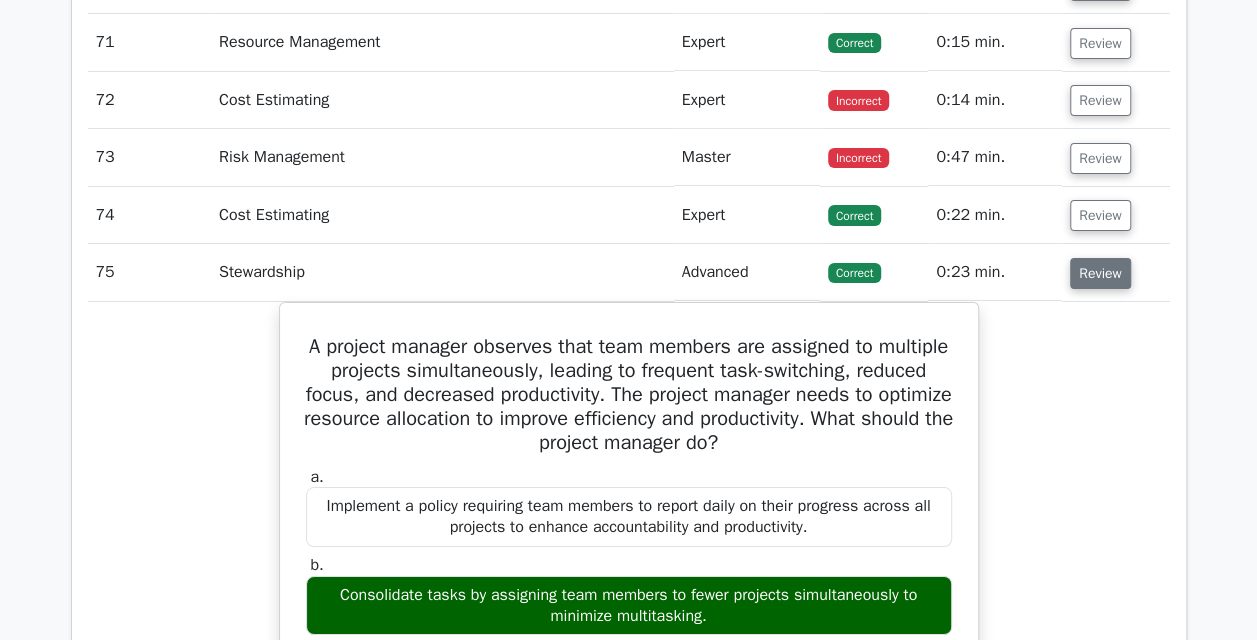 click on "Review" at bounding box center (1100, 273) 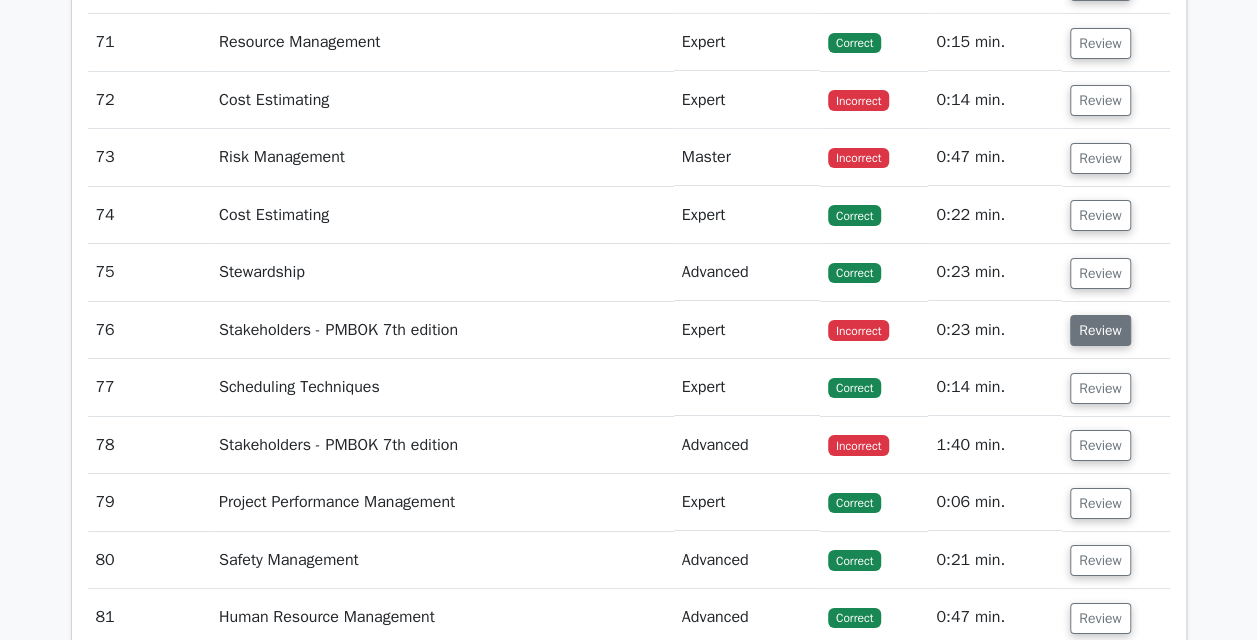 click on "Review" at bounding box center (1100, 330) 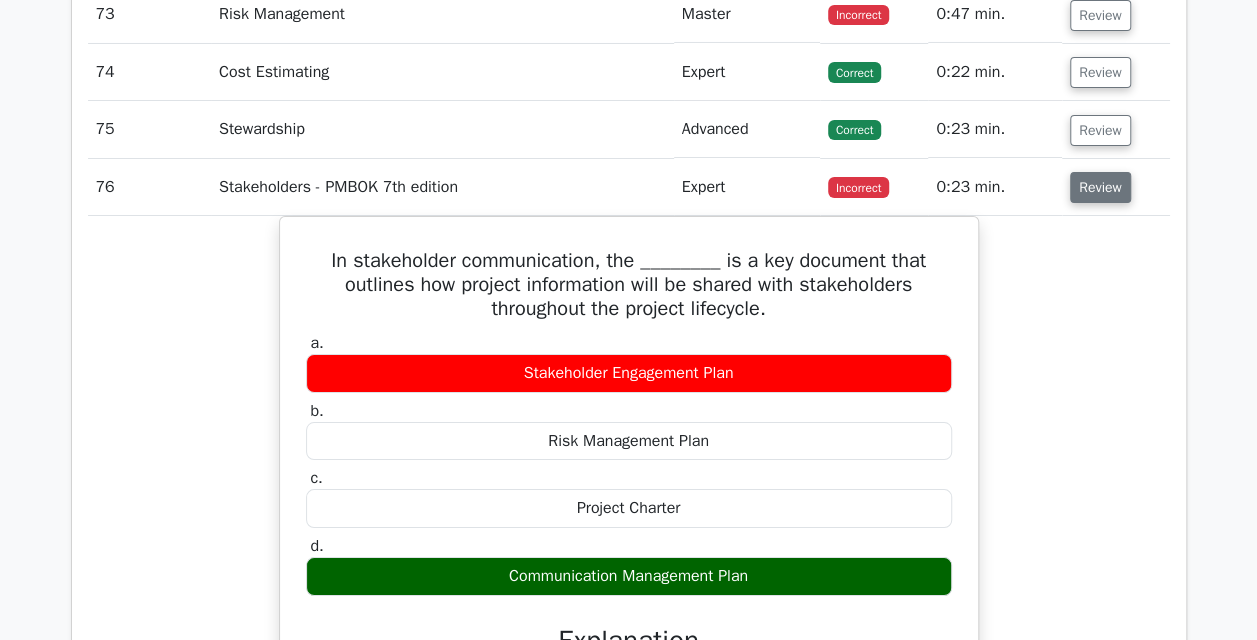 scroll, scrollTop: 7378, scrollLeft: 0, axis: vertical 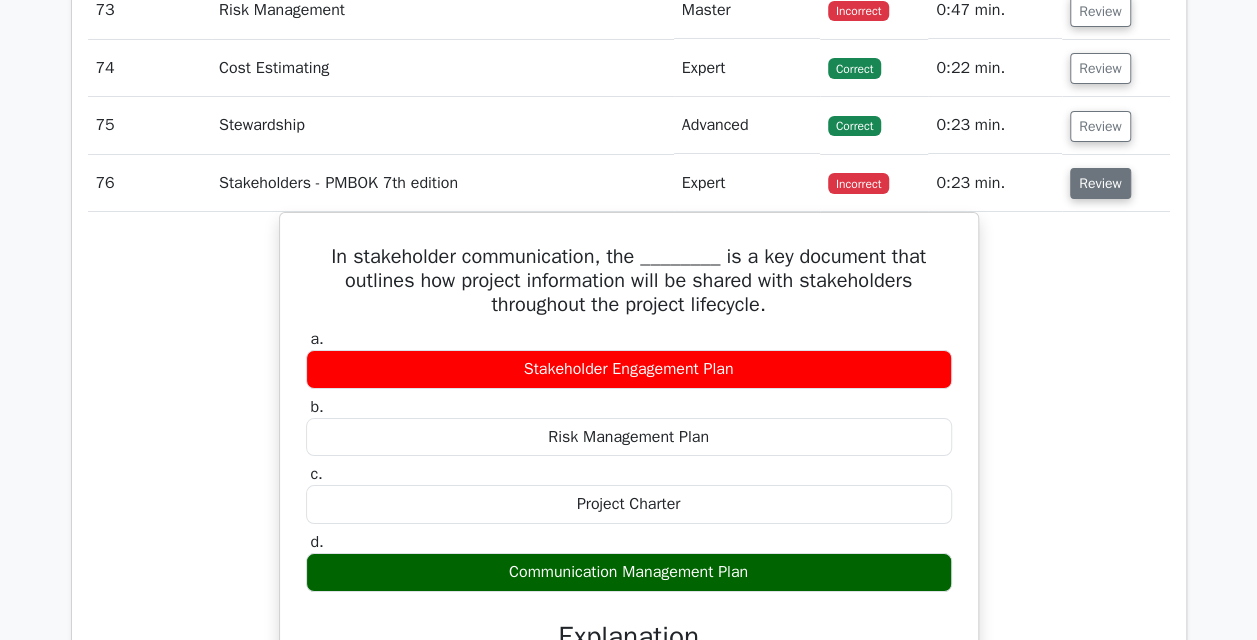 click on "Review" at bounding box center (1100, 183) 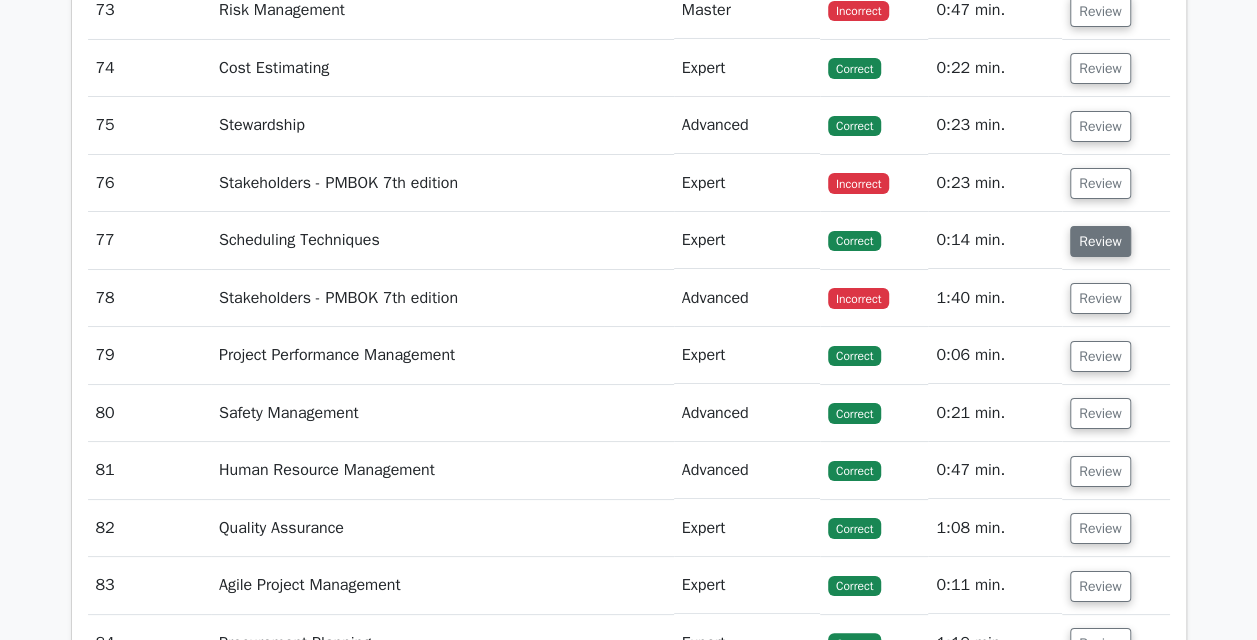 click on "Review" at bounding box center [1100, 241] 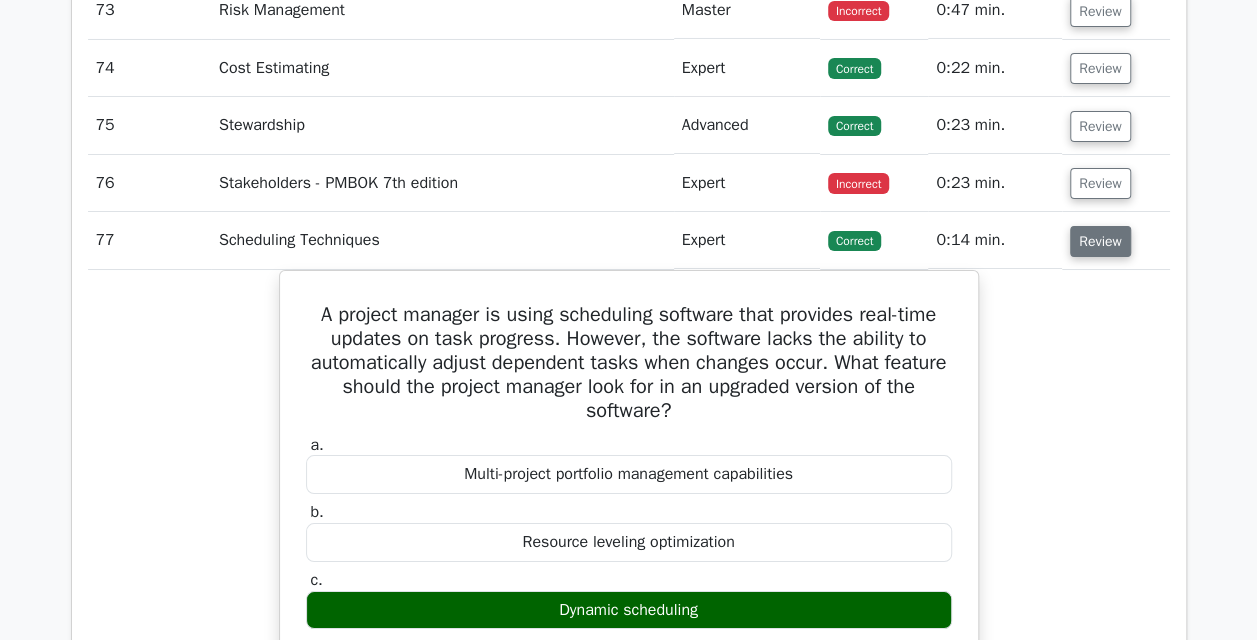 click on "Review" at bounding box center (1100, 241) 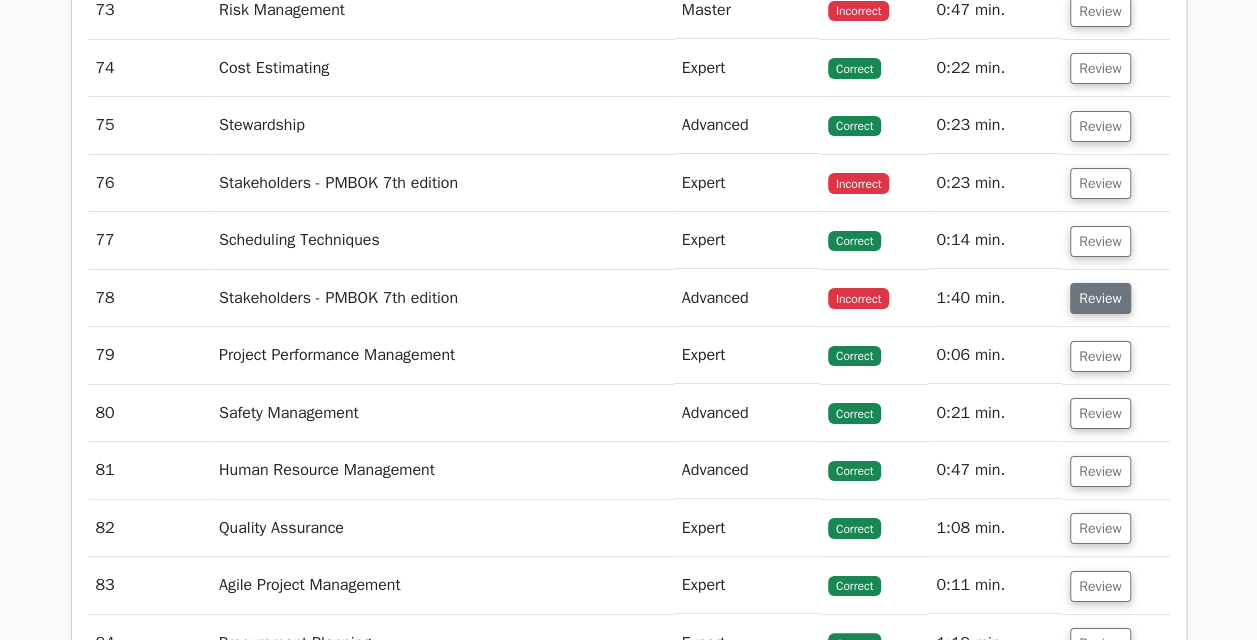 click on "Review" at bounding box center [1100, 298] 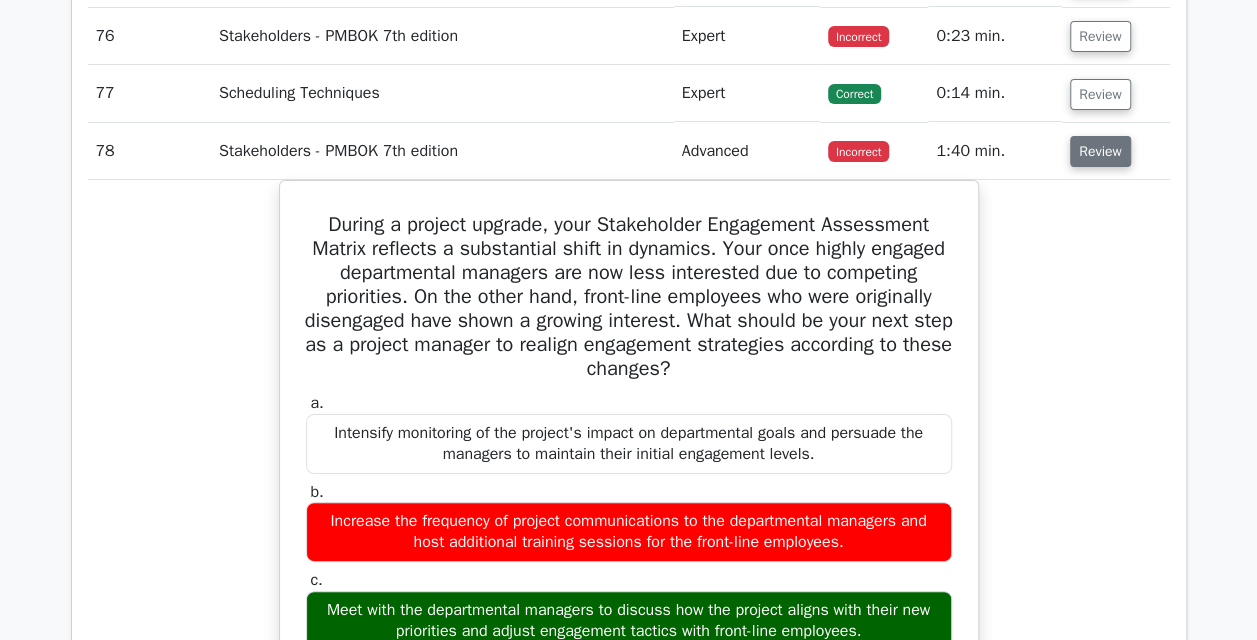 scroll, scrollTop: 7518, scrollLeft: 0, axis: vertical 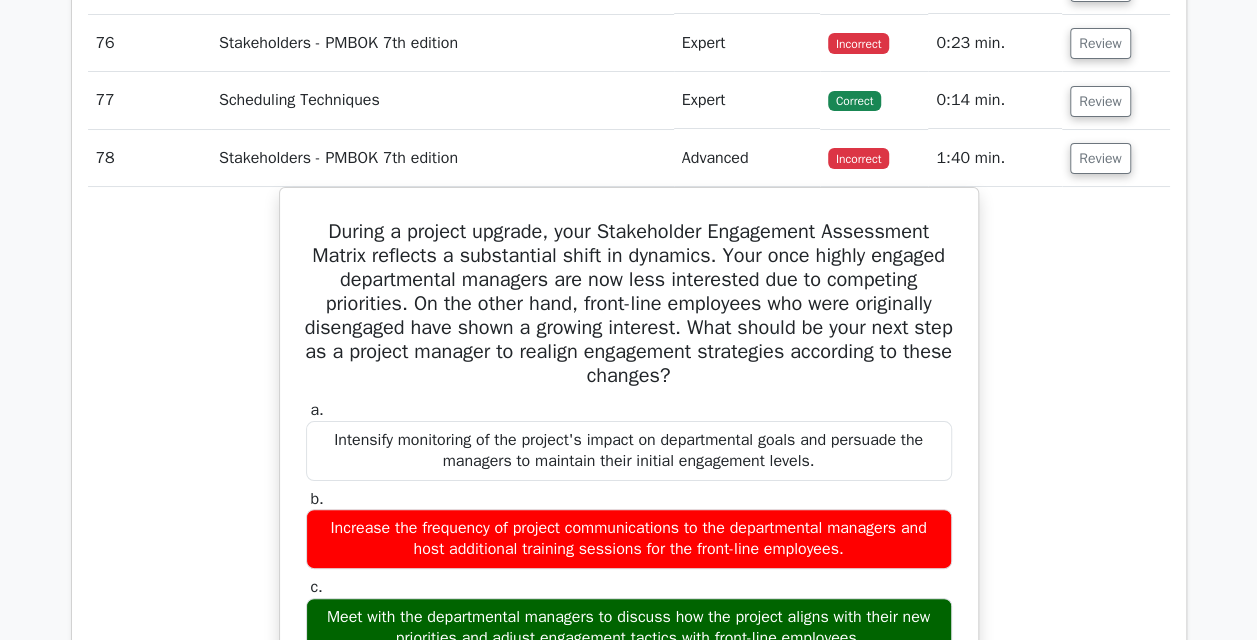 click on "Review" at bounding box center (1116, 158) 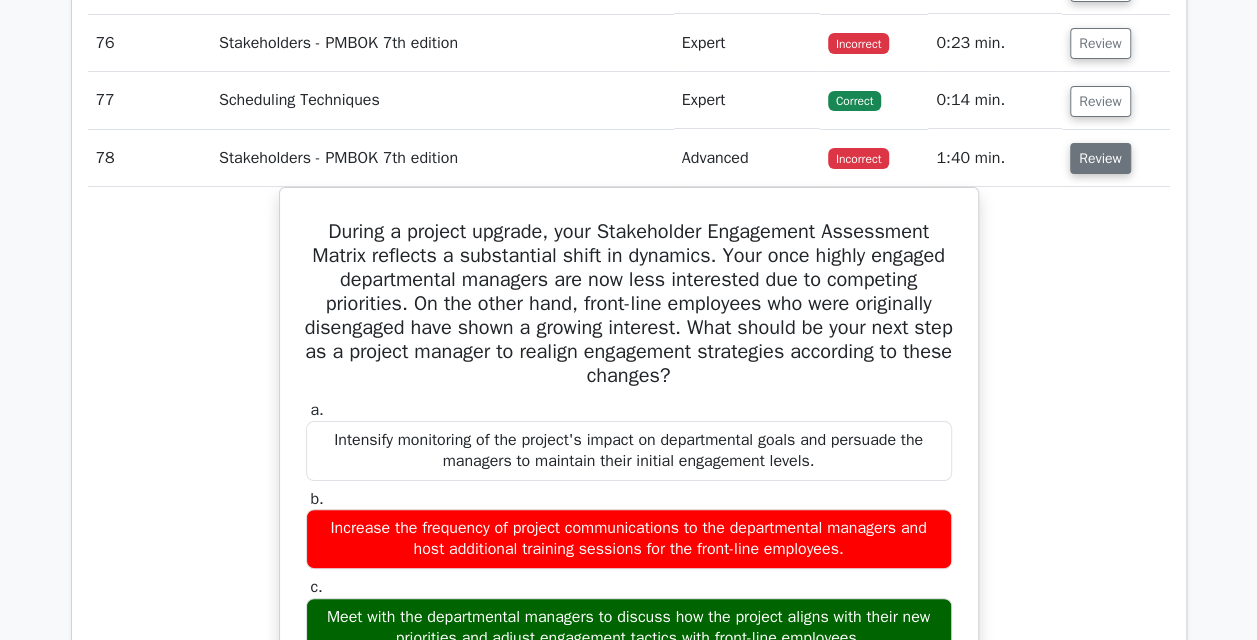 click on "Review" at bounding box center [1100, 158] 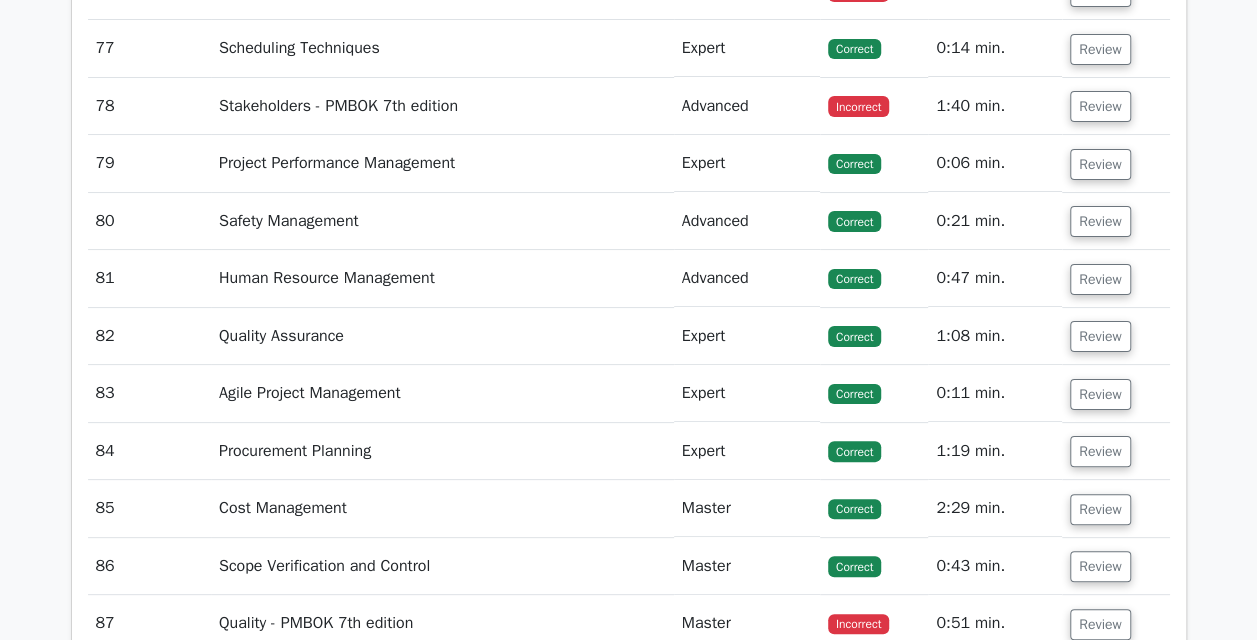 scroll, scrollTop: 7569, scrollLeft: 0, axis: vertical 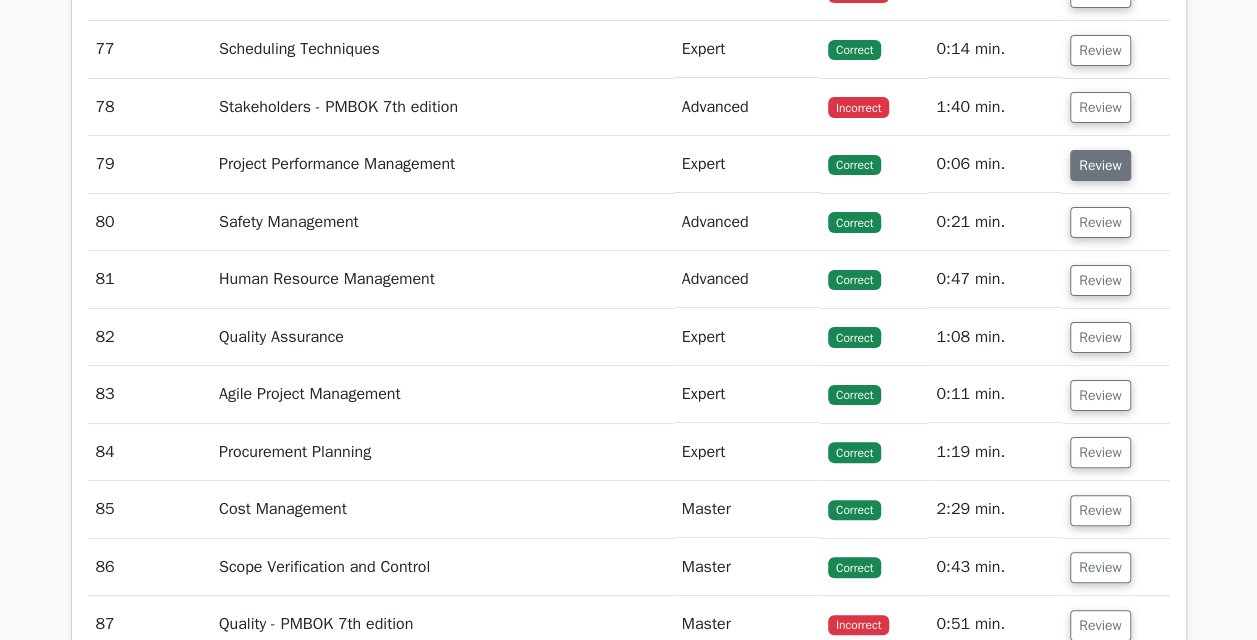 click on "Review" at bounding box center (1100, 165) 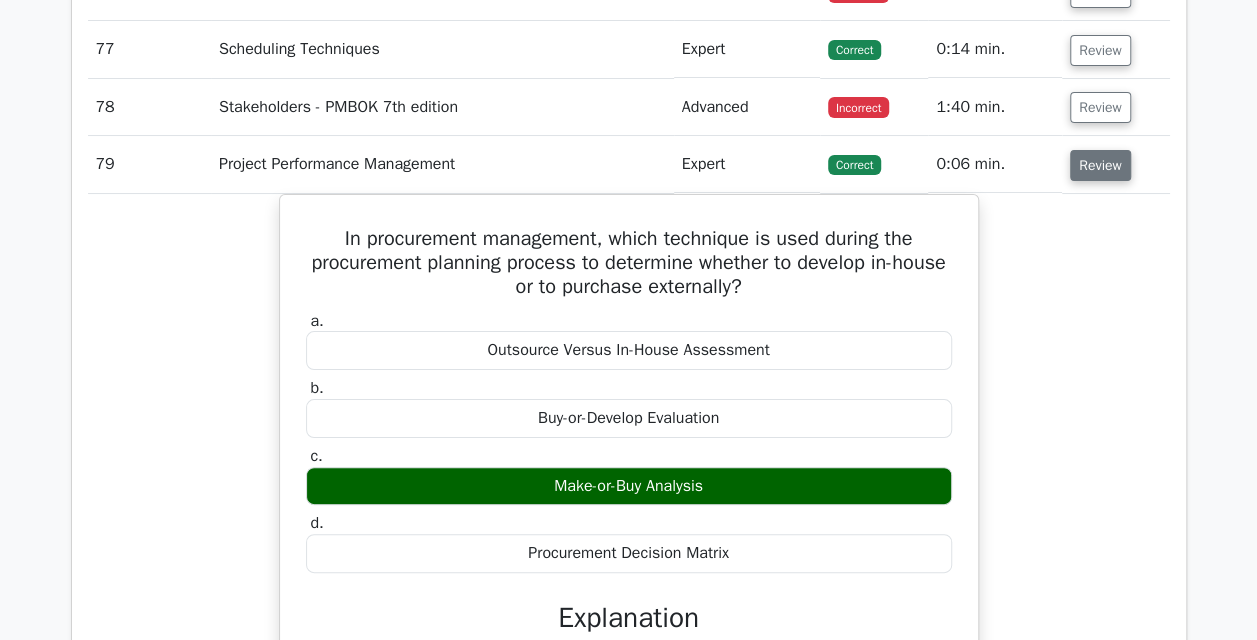 click on "Review" at bounding box center (1100, 165) 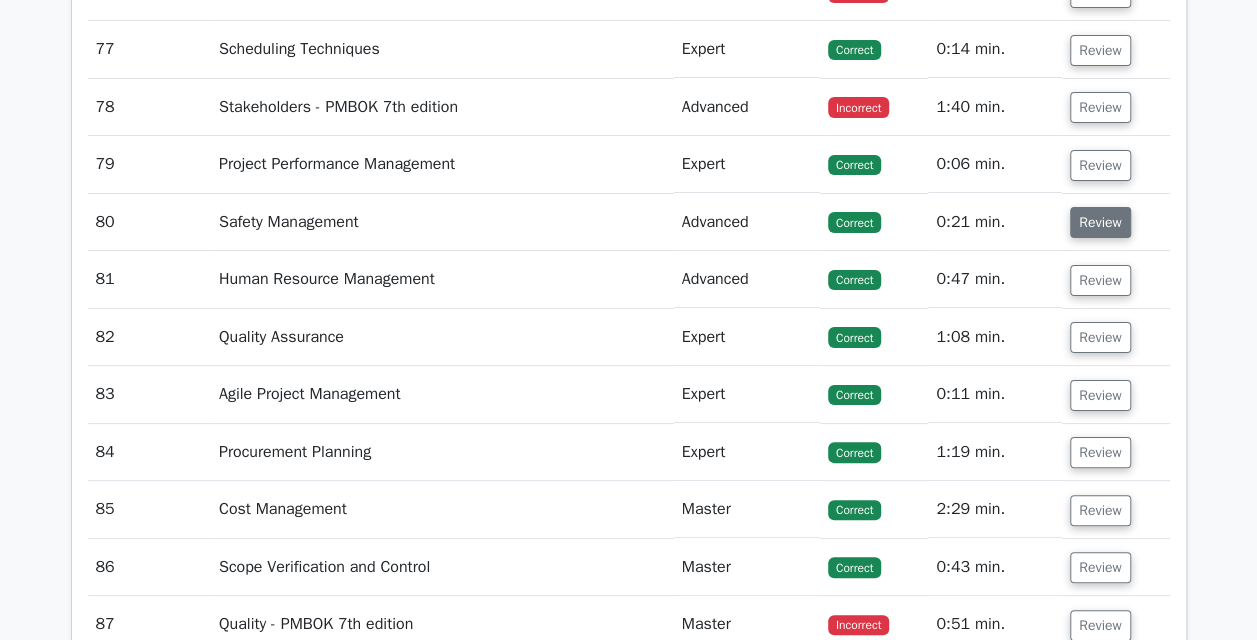 click on "Review" at bounding box center [1100, 222] 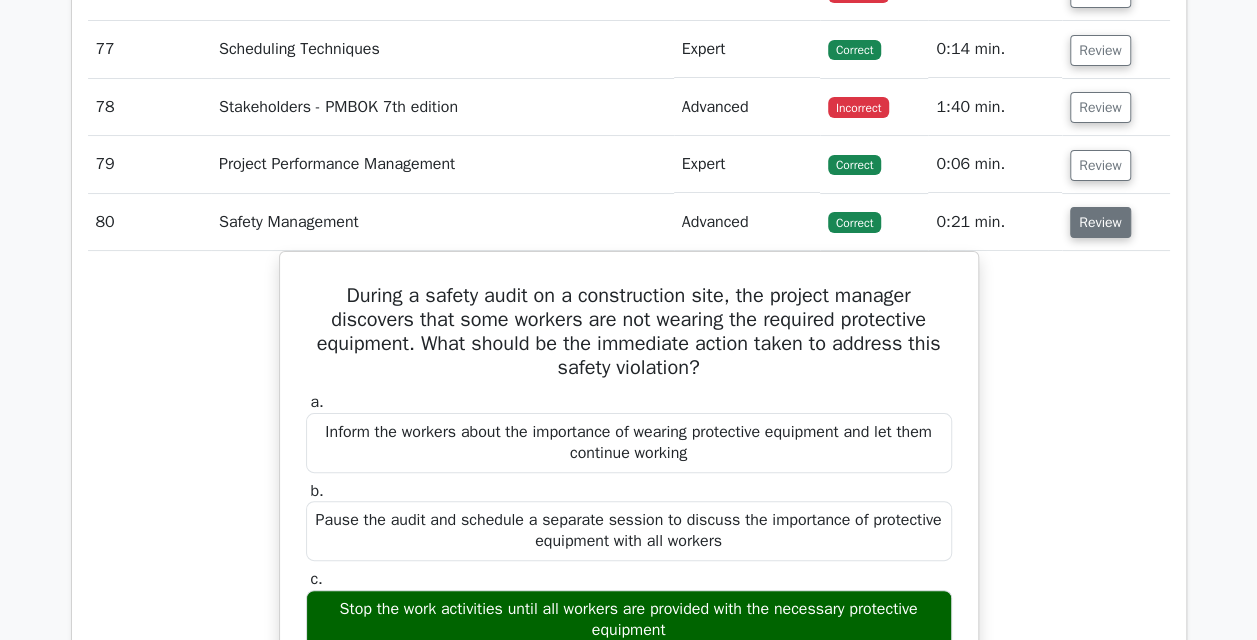 click on "Review" at bounding box center (1100, 222) 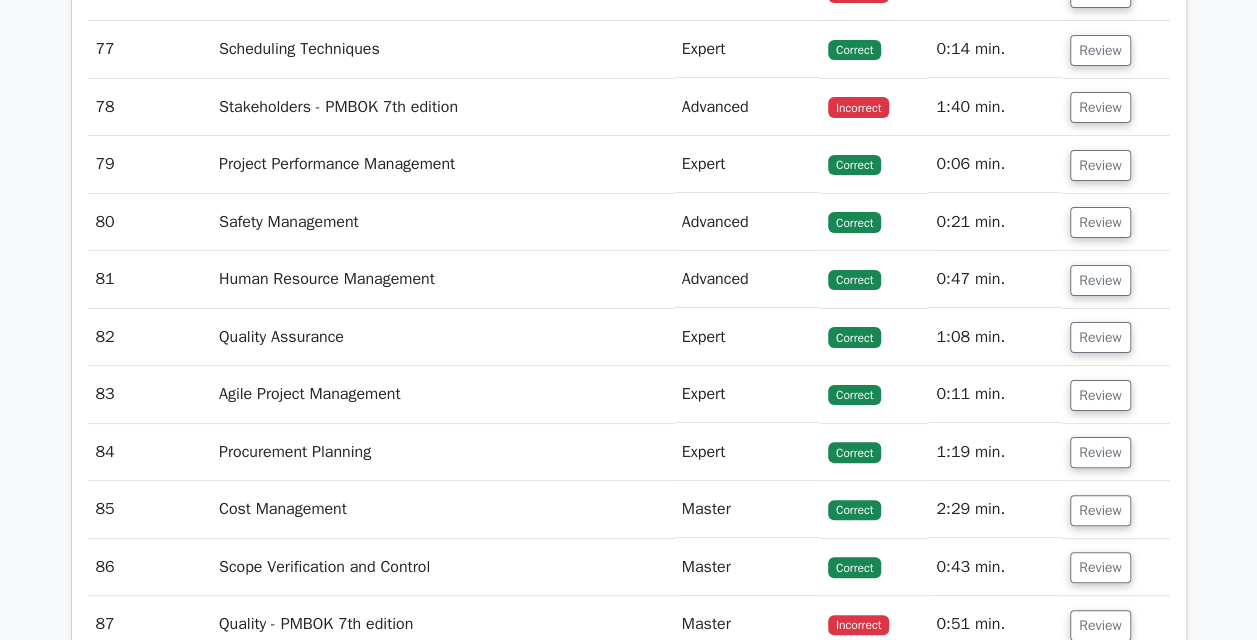 click on "Review" at bounding box center (1115, 279) 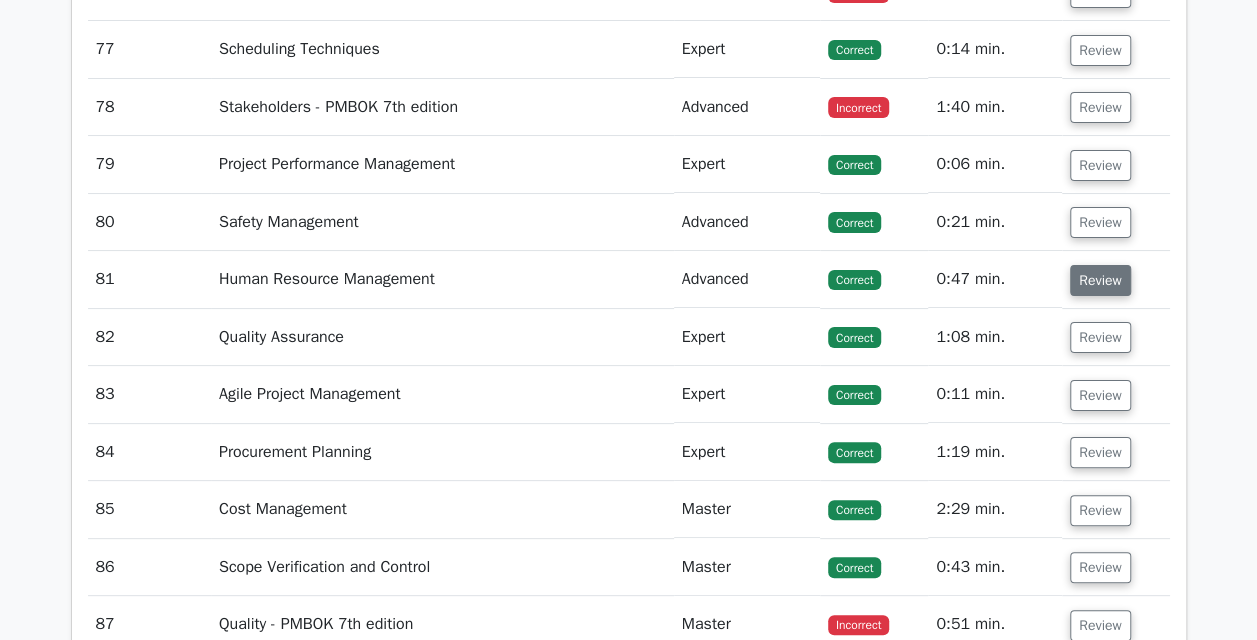 click on "Review" at bounding box center [1100, 280] 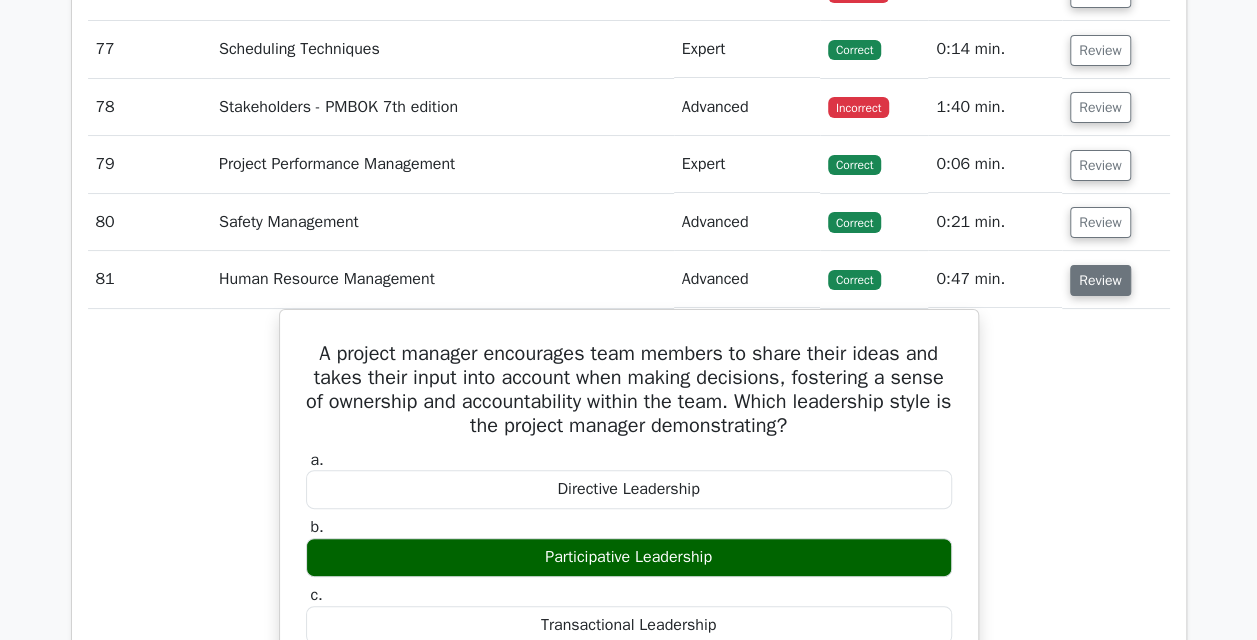 click on "Review" at bounding box center (1100, 280) 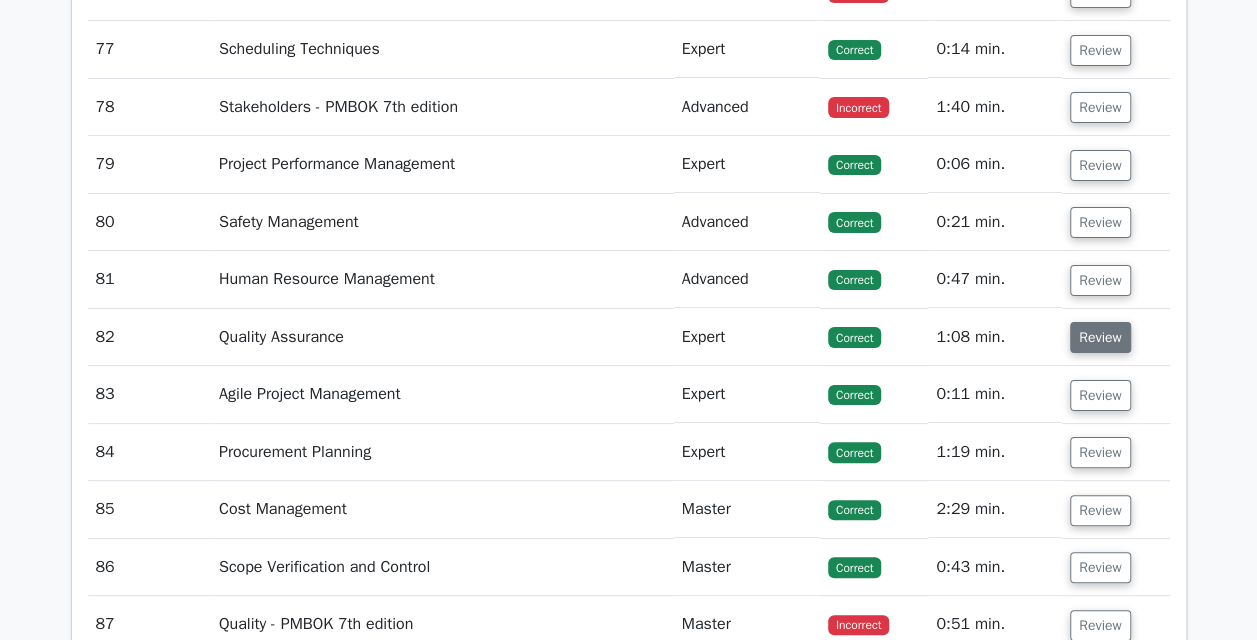 click on "Review" at bounding box center (1100, 337) 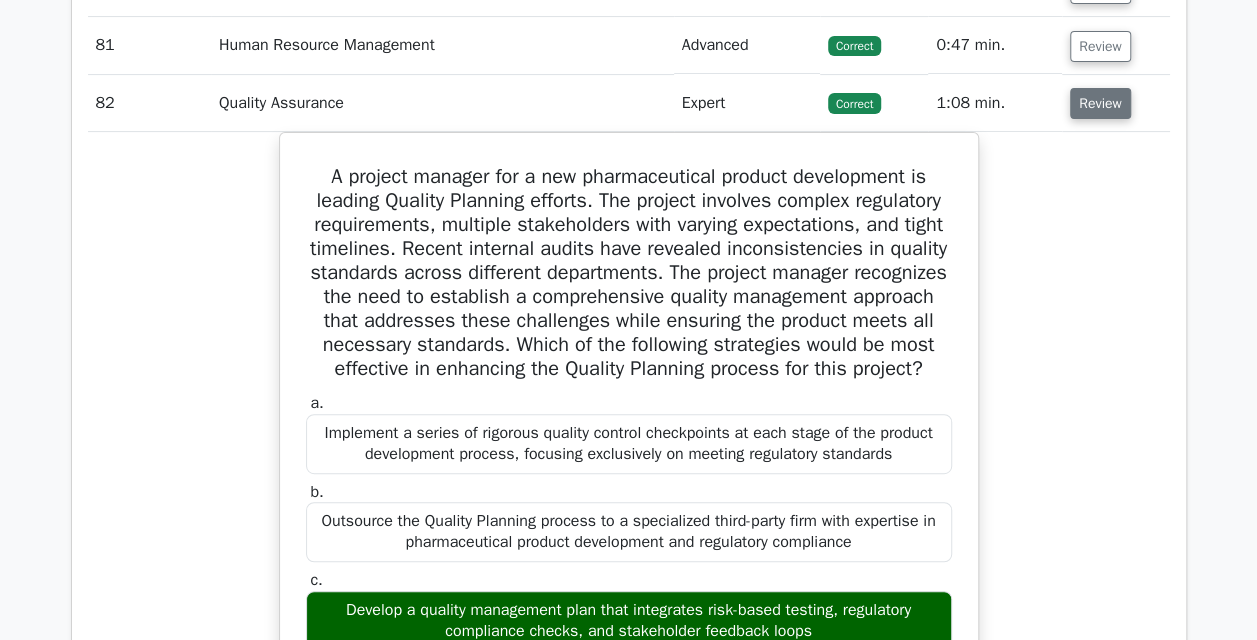 scroll, scrollTop: 7802, scrollLeft: 0, axis: vertical 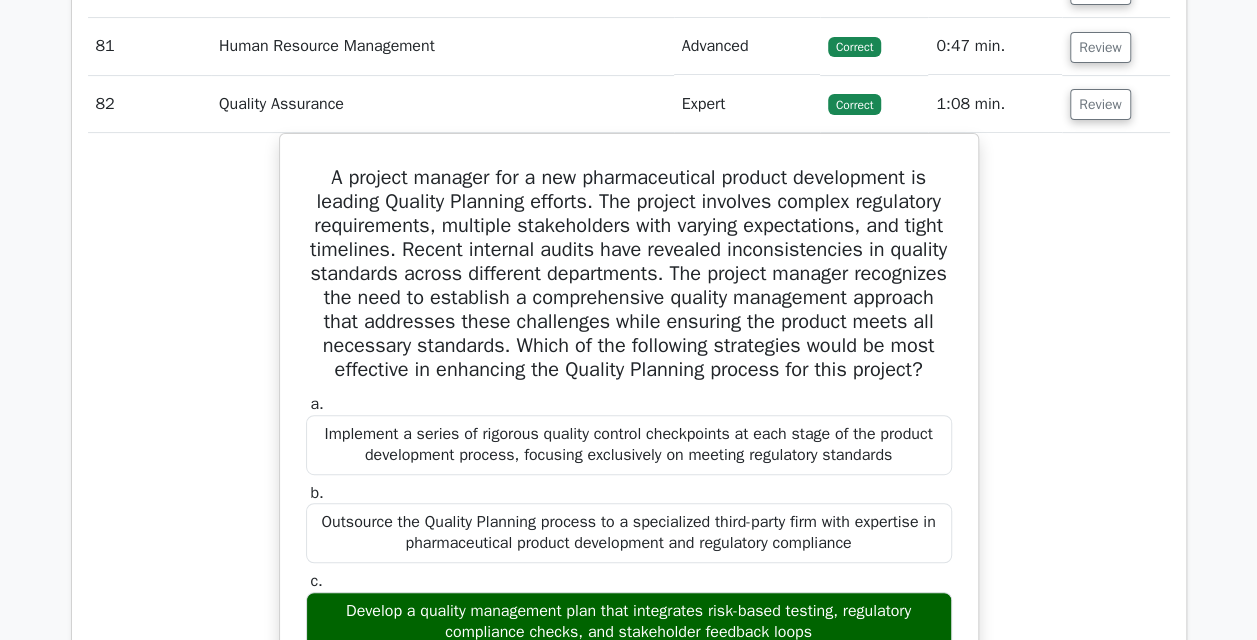 click on "A project manager for a new pharmaceutical product development is leading Quality Planning efforts. The project involves complex regulatory requirements, multiple stakeholders with varying expectations, and tight timelines. Recent internal audits have revealed inconsistencies in quality standards across different departments. The project manager recognizes the need to establish a comprehensive quality management approach that addresses these challenges while ensuring the product meets all necessary standards. Which of the following strategies would be most effective in enhancing the Quality Planning process for this project?
a.
b. c." at bounding box center [629, 674] 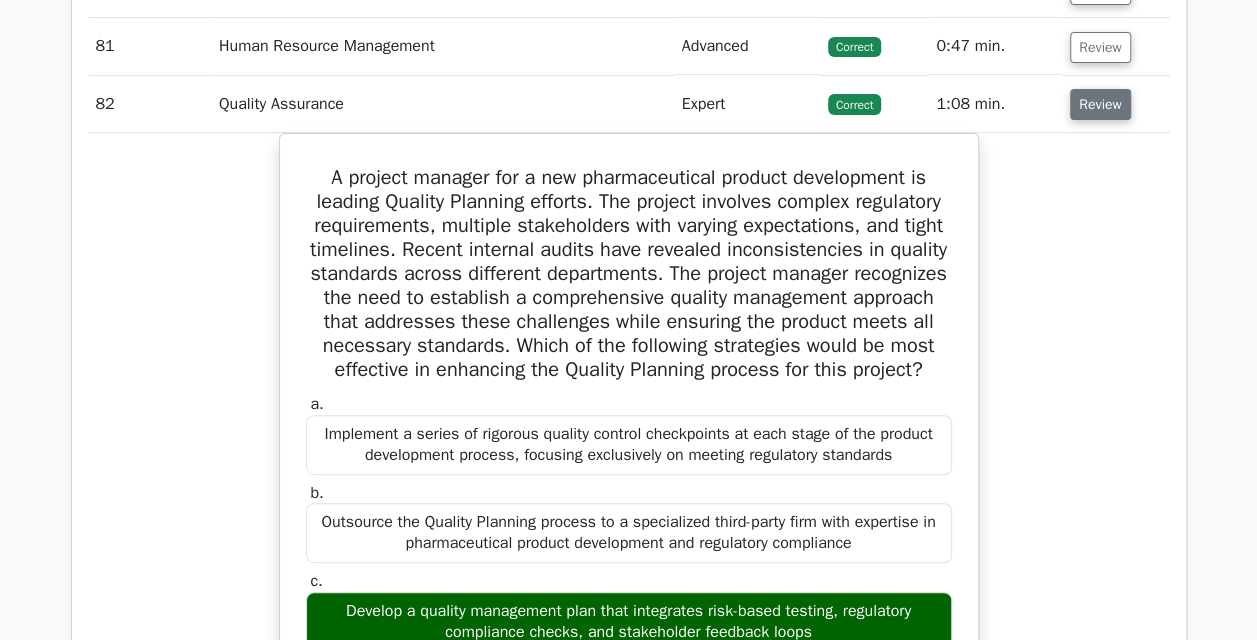 click on "Review" at bounding box center [1100, 104] 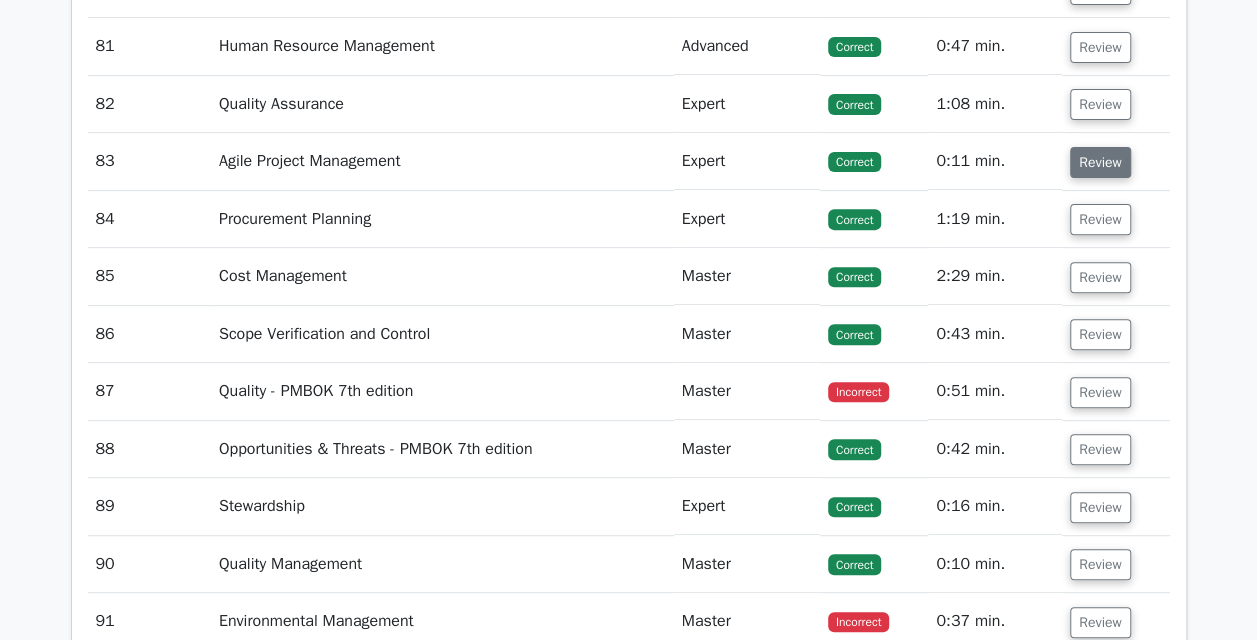 click on "Review" at bounding box center (1100, 162) 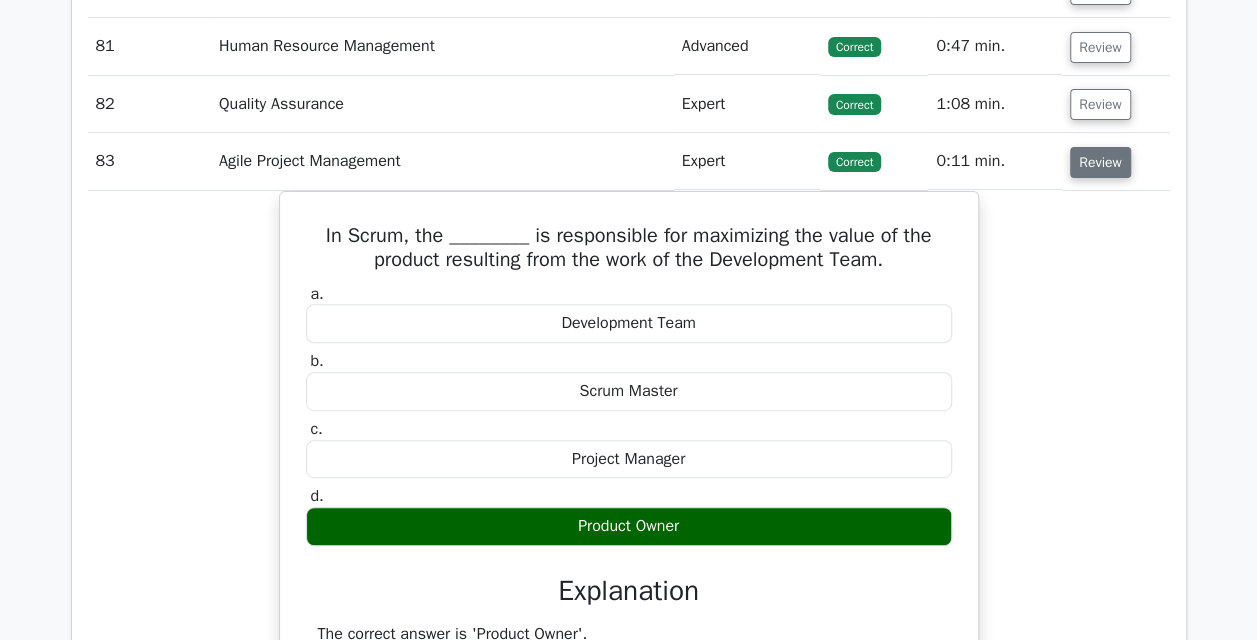 click on "Review" at bounding box center (1100, 162) 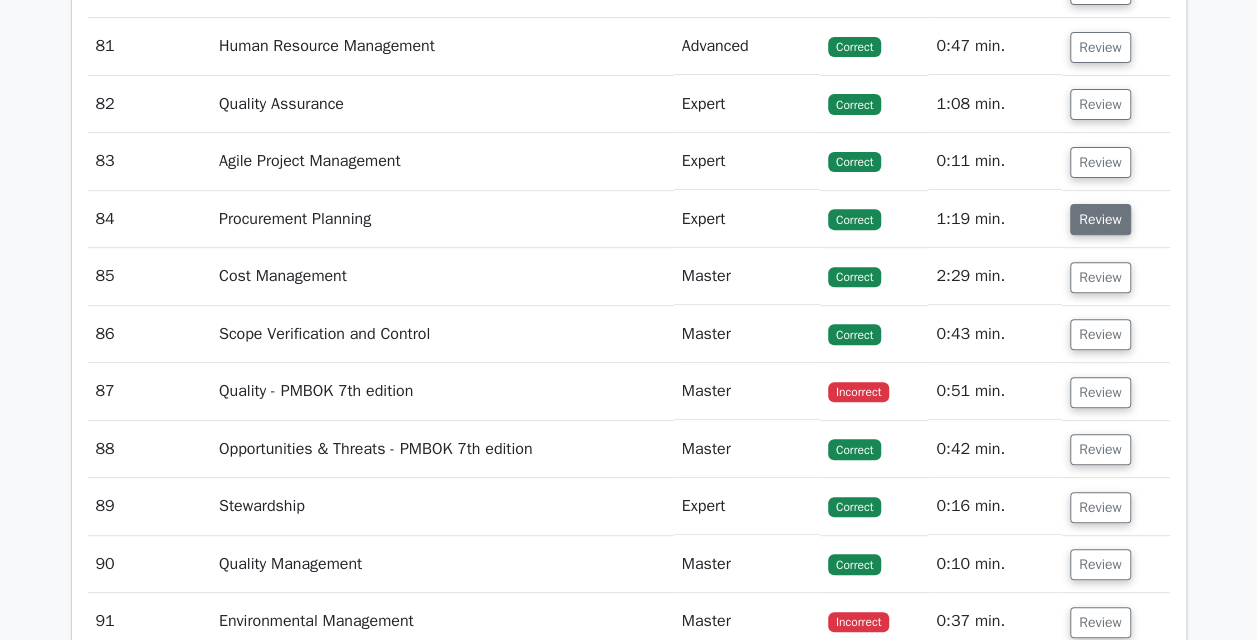 click on "Review" at bounding box center [1100, 219] 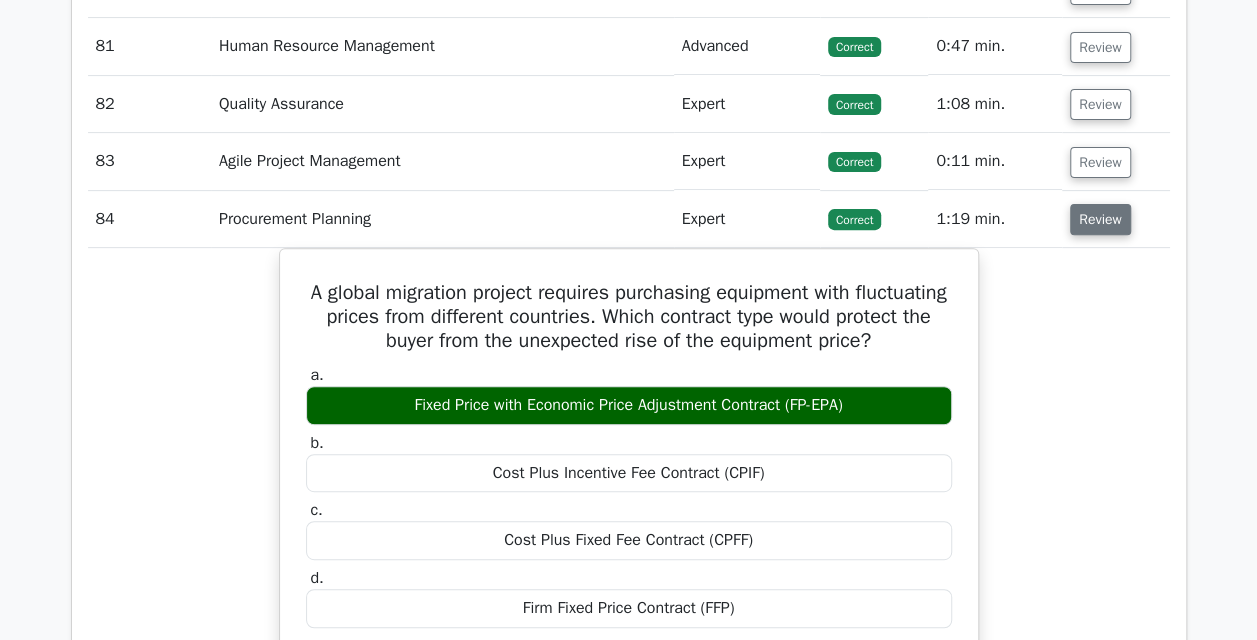 click on "Review" at bounding box center (1100, 219) 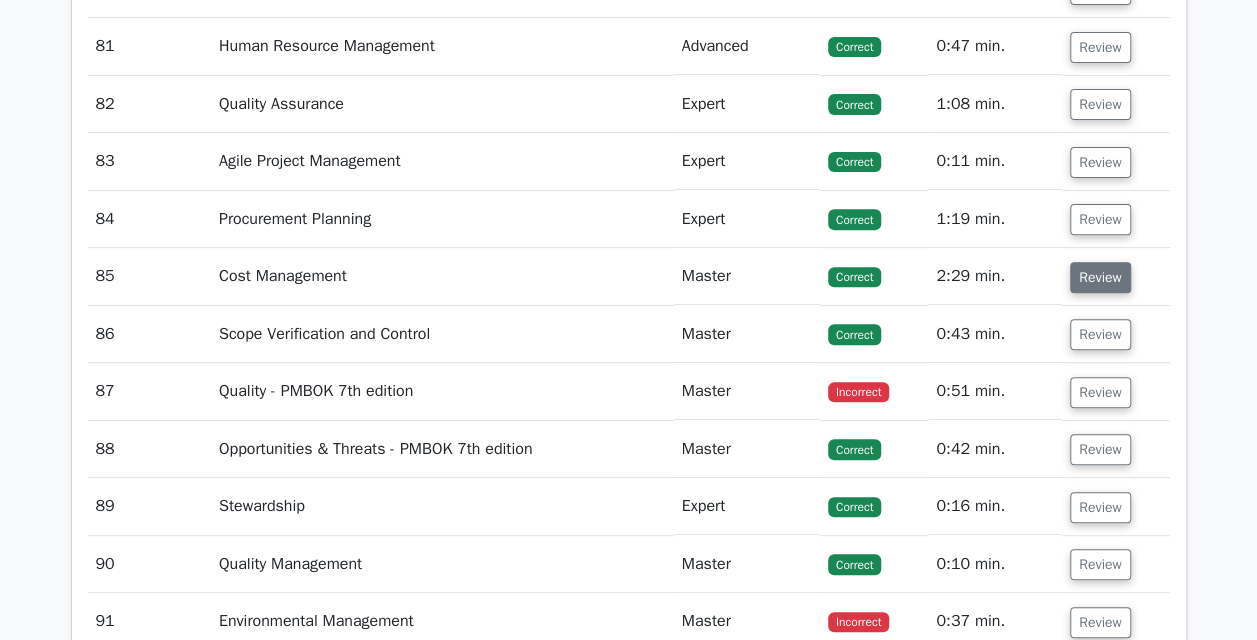 click on "Review" at bounding box center (1100, 277) 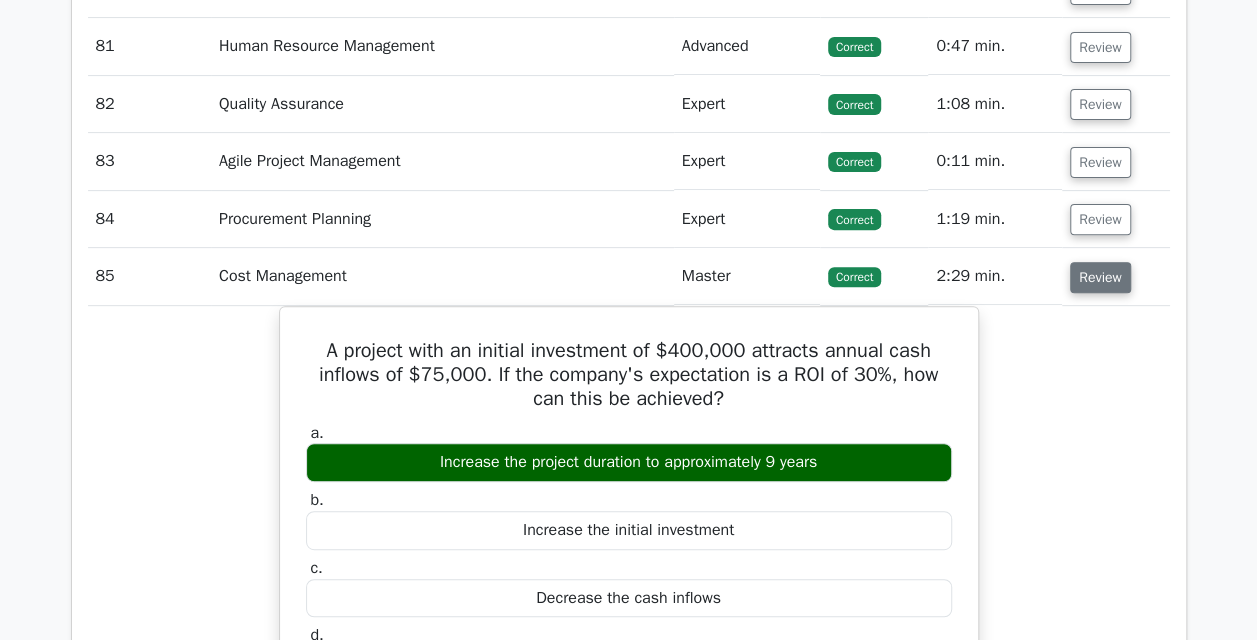 click on "Review" at bounding box center [1100, 277] 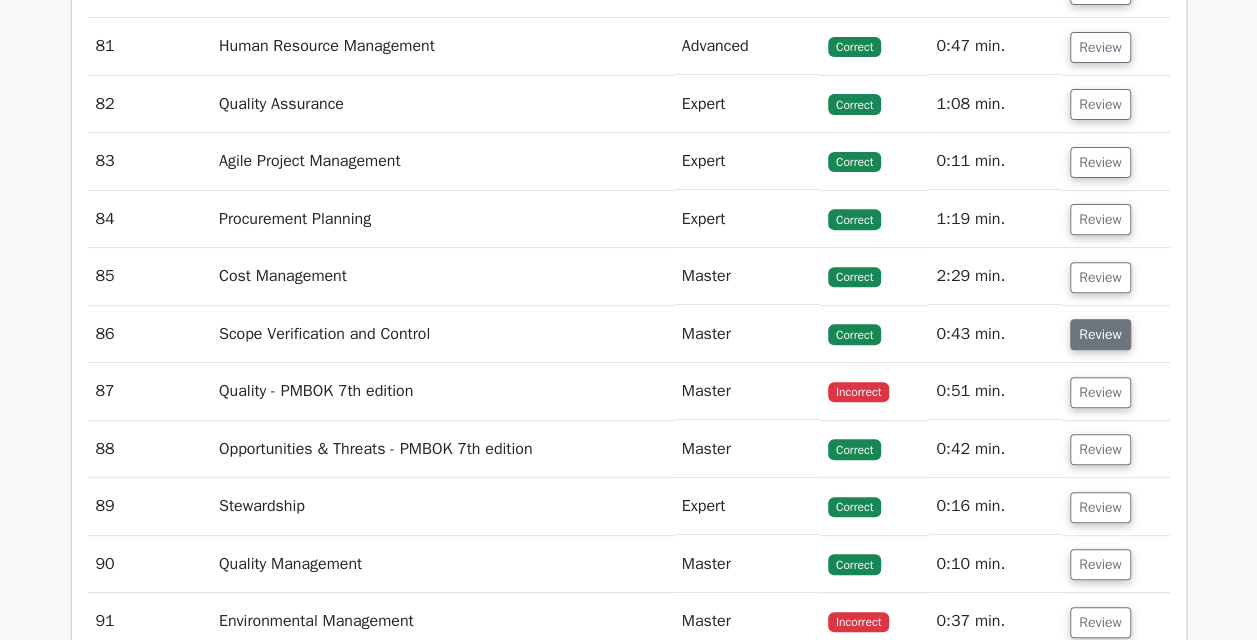 click on "Review" at bounding box center [1100, 334] 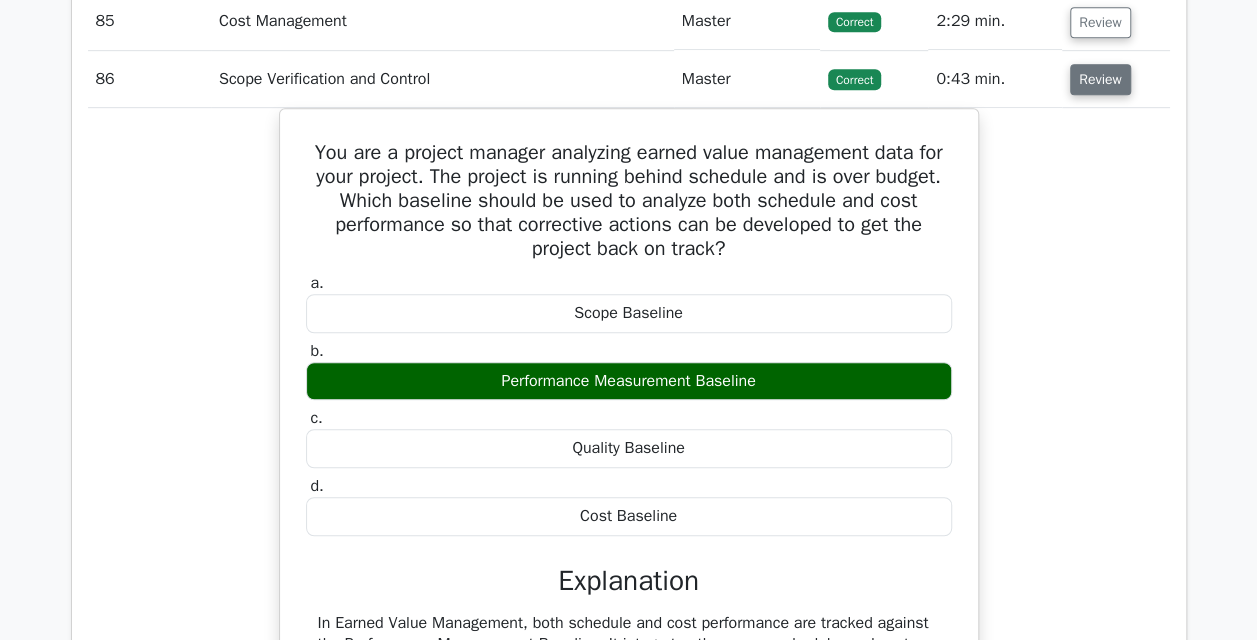 scroll, scrollTop: 8023, scrollLeft: 0, axis: vertical 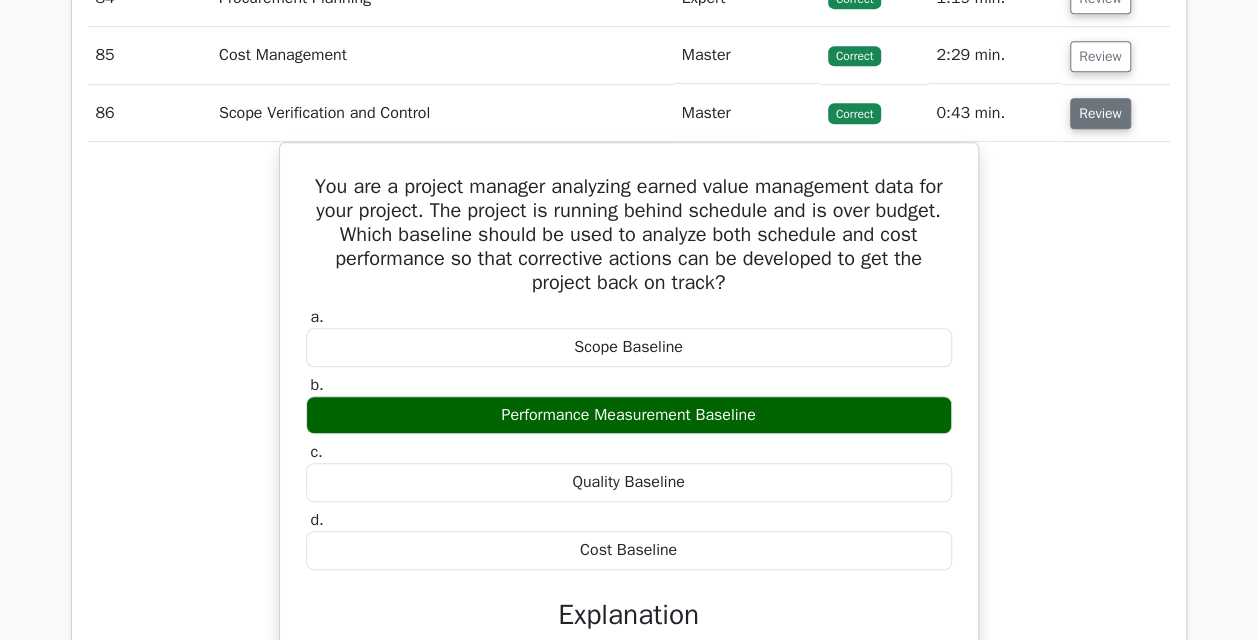 click on "Review" at bounding box center (1100, 113) 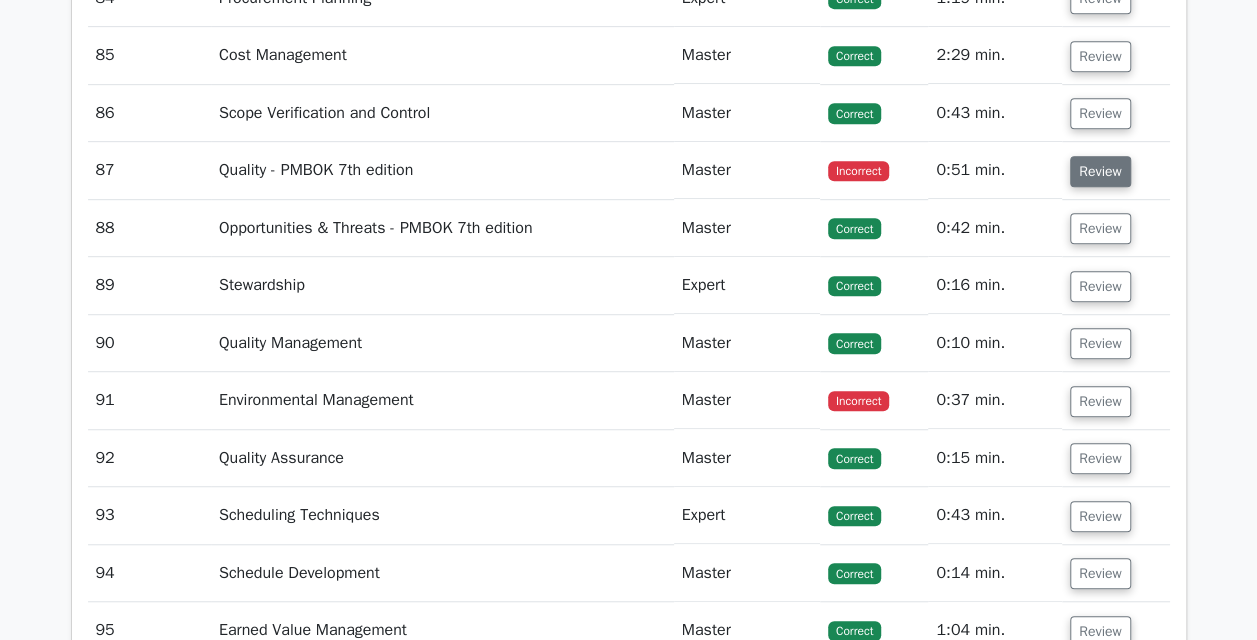 click on "Review" at bounding box center [1100, 171] 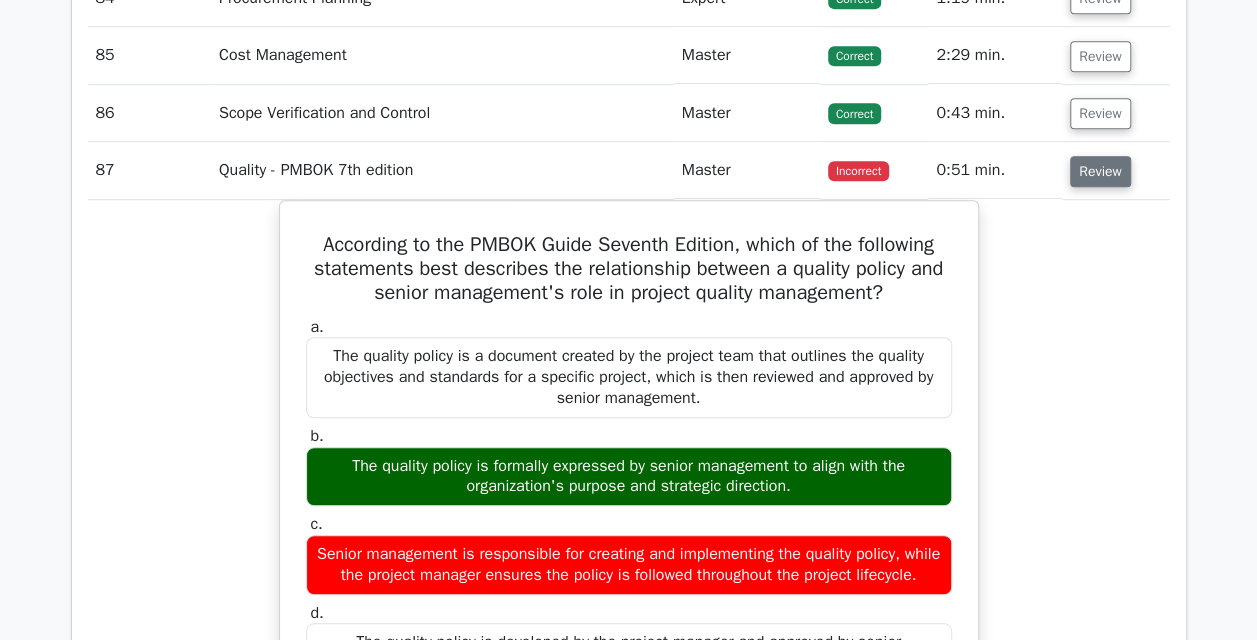 click on "Review" at bounding box center (1100, 171) 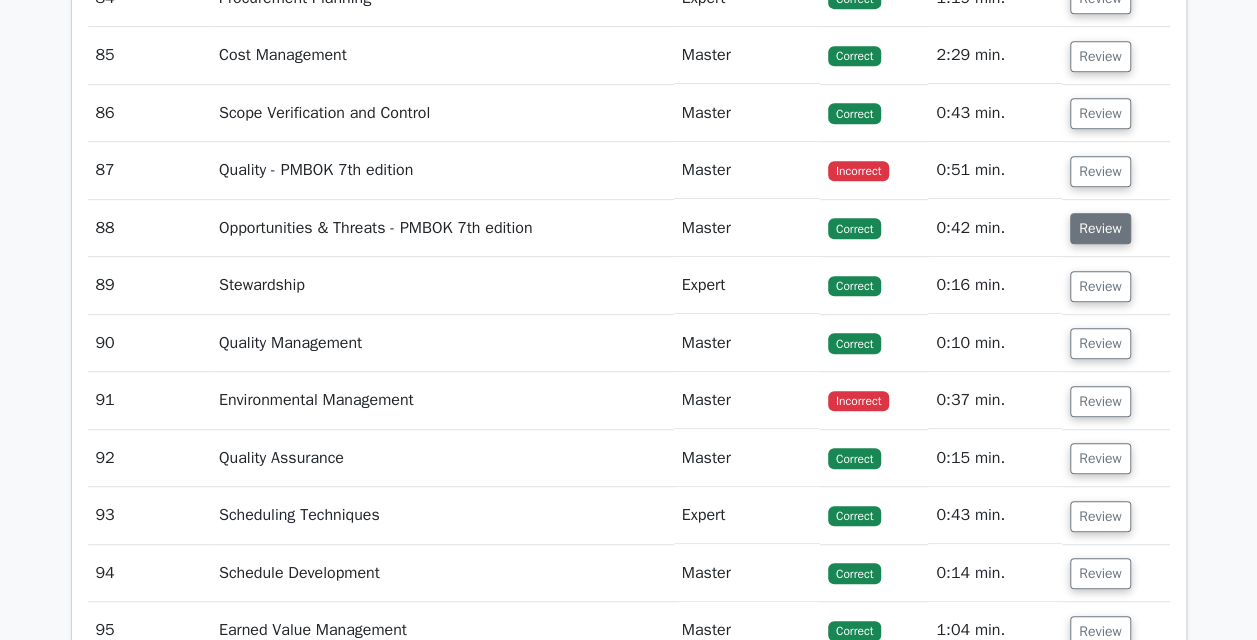click on "Review" at bounding box center (1100, 228) 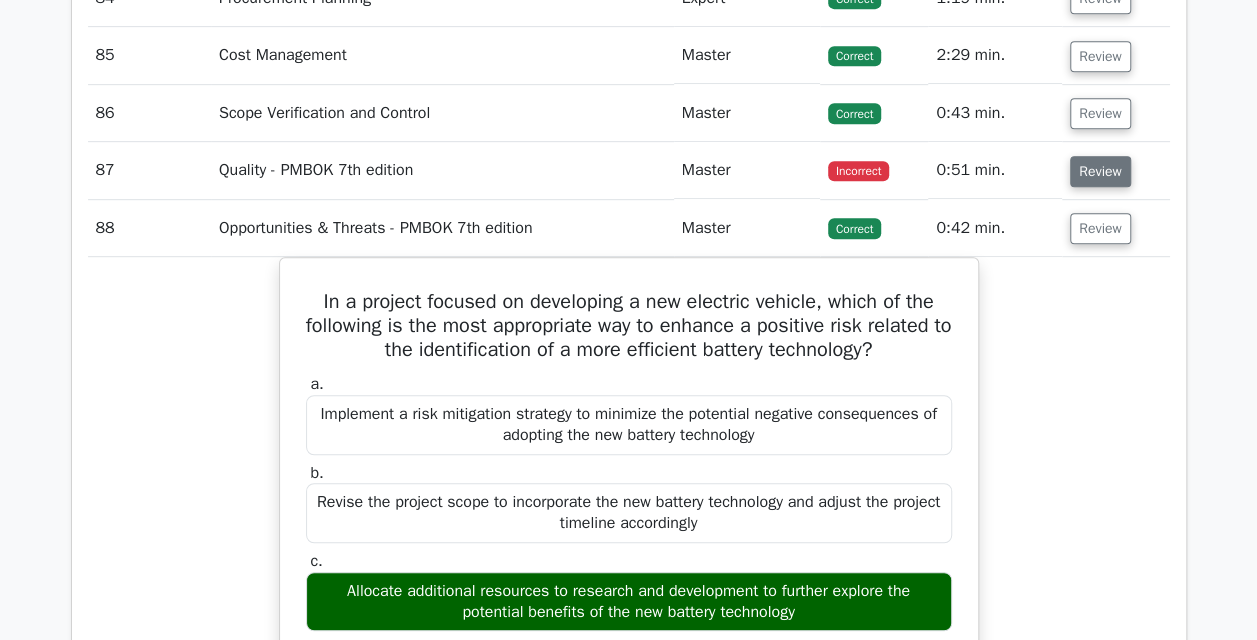 click on "Review" at bounding box center (1100, 171) 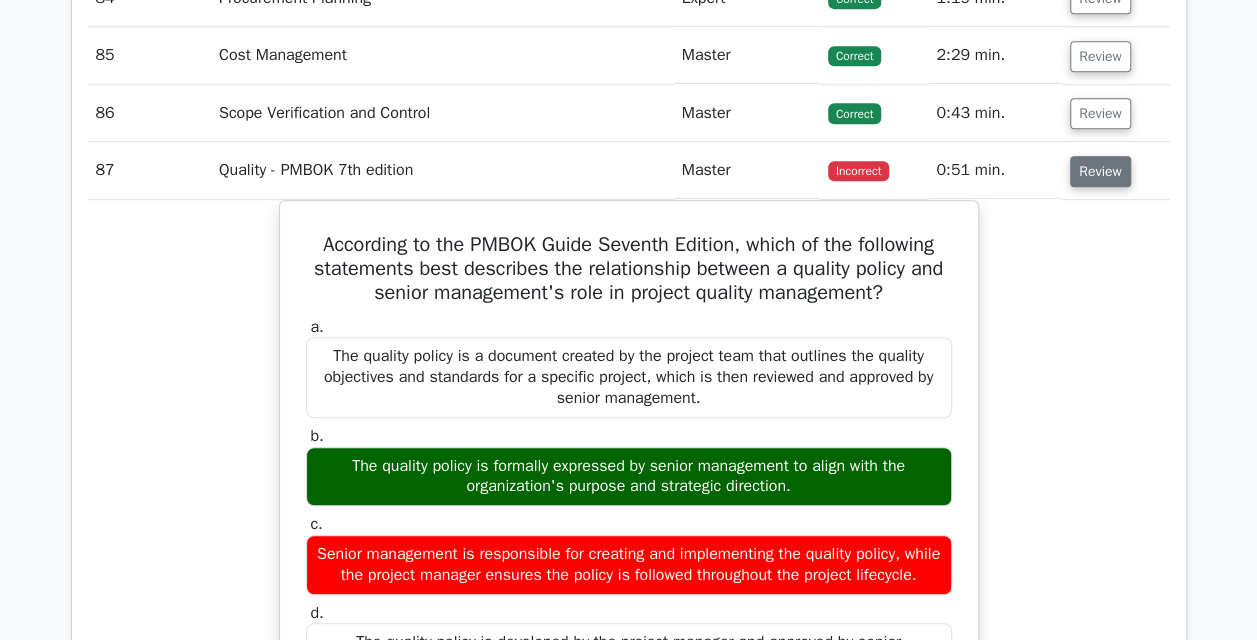 click on "Review" at bounding box center [1100, 171] 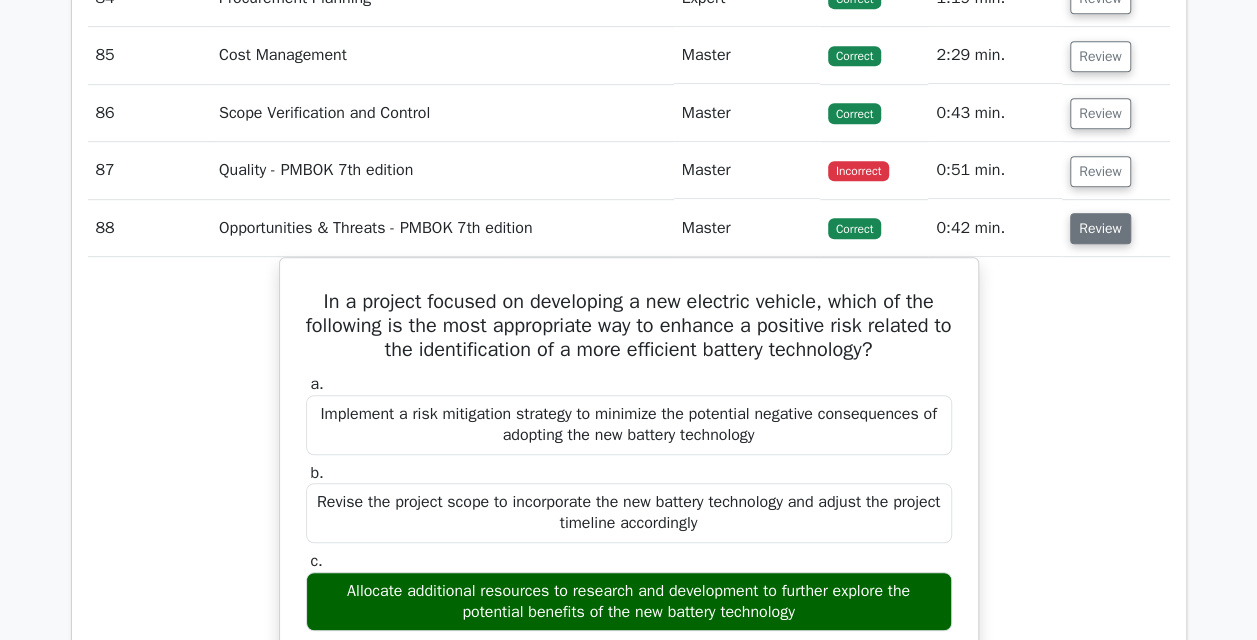 click on "Review" at bounding box center (1100, 228) 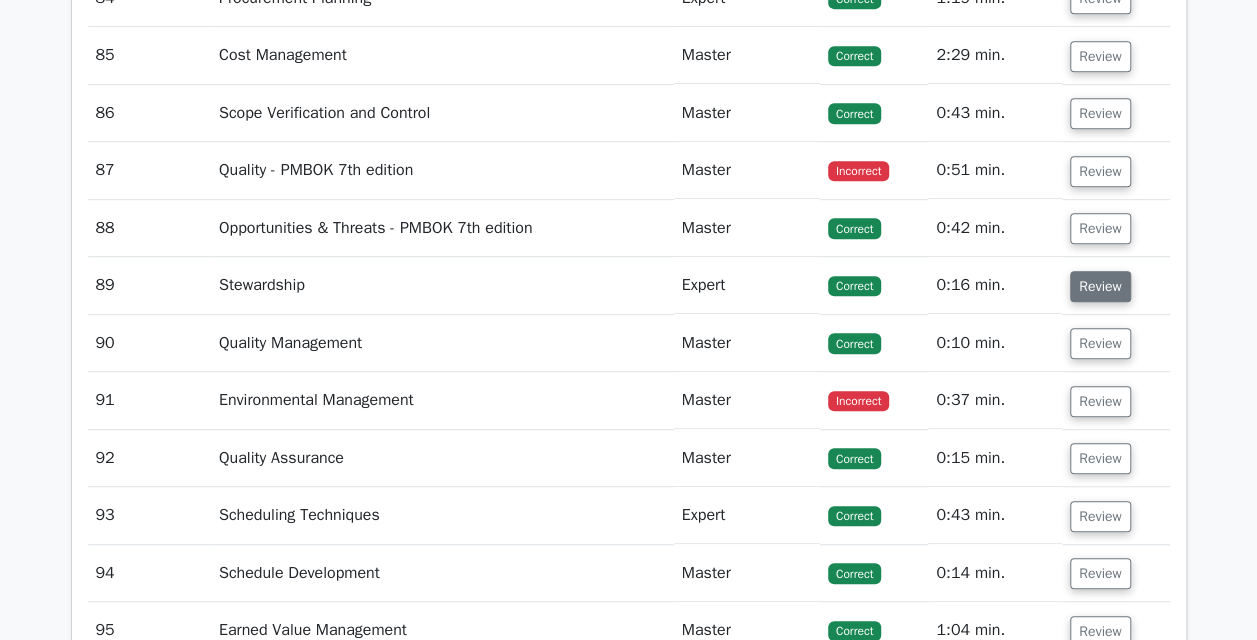 click on "Review" at bounding box center (1100, 286) 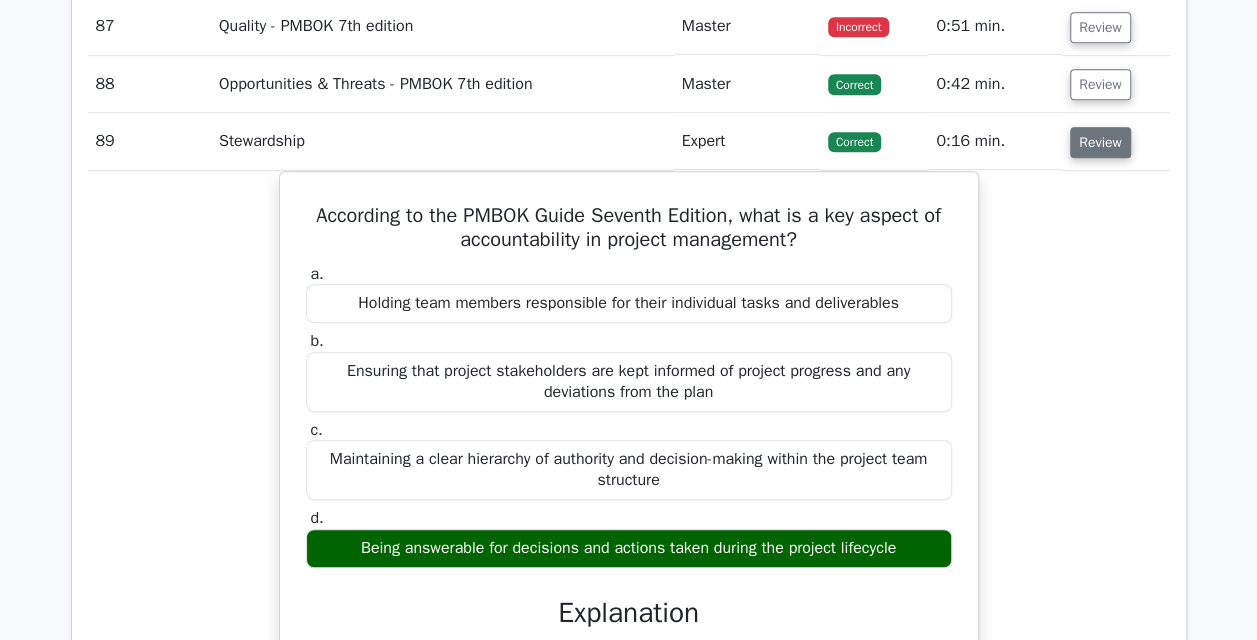 scroll, scrollTop: 8174, scrollLeft: 0, axis: vertical 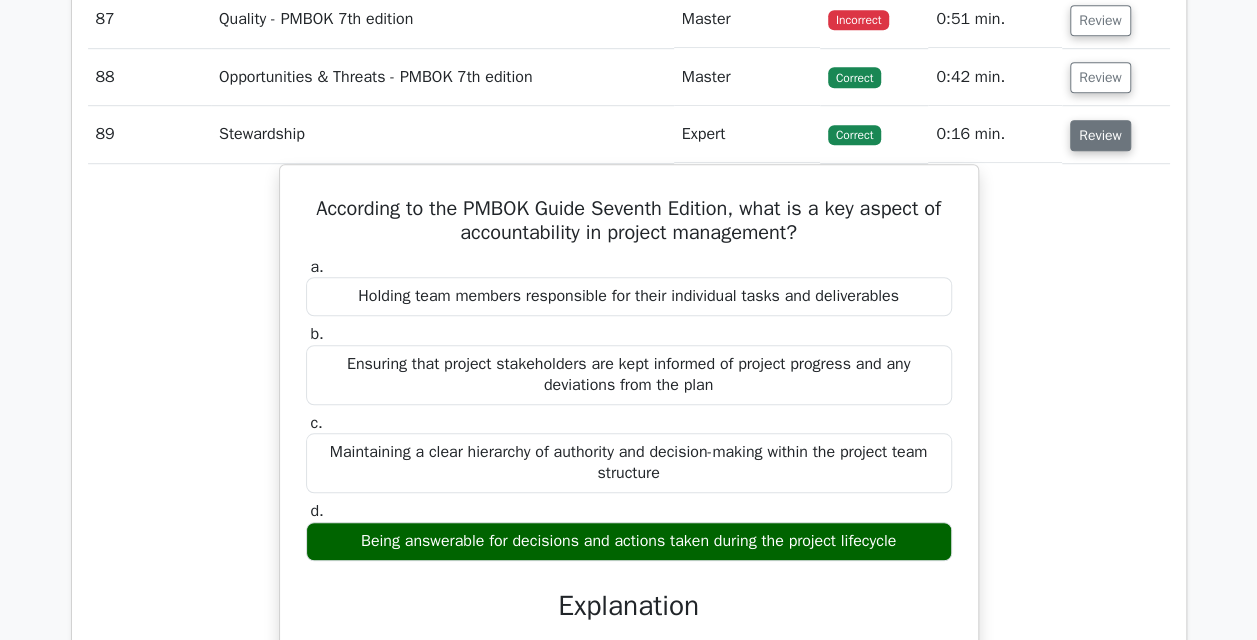 click on "Review" at bounding box center [1100, 135] 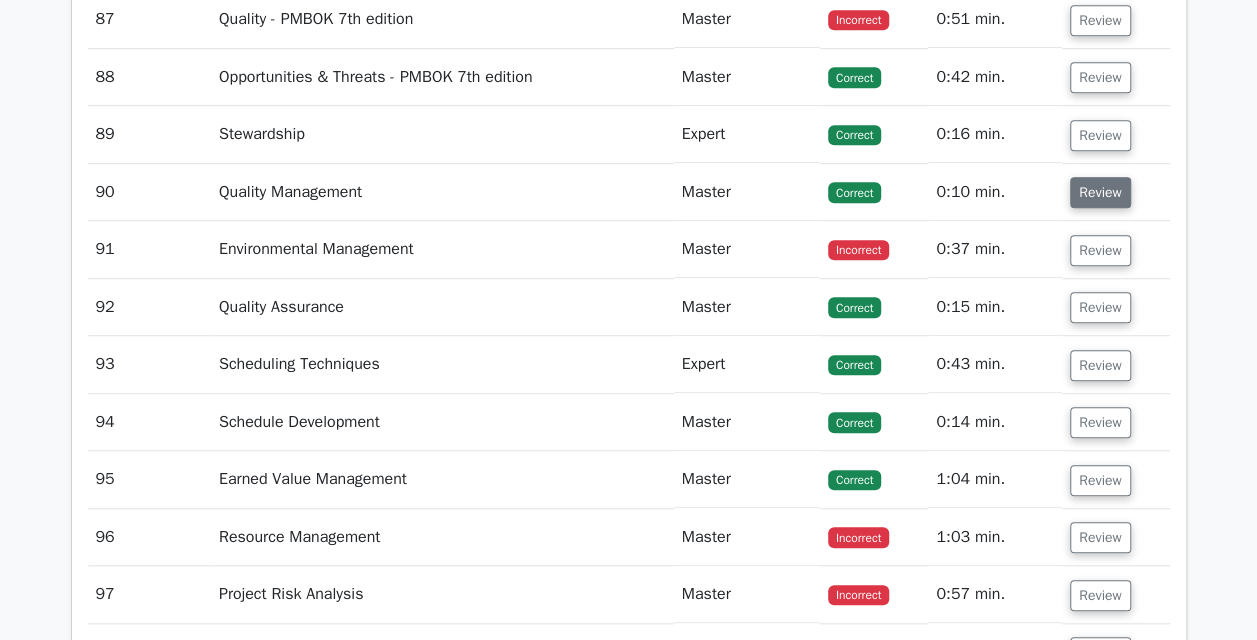 click on "Review" at bounding box center [1100, 192] 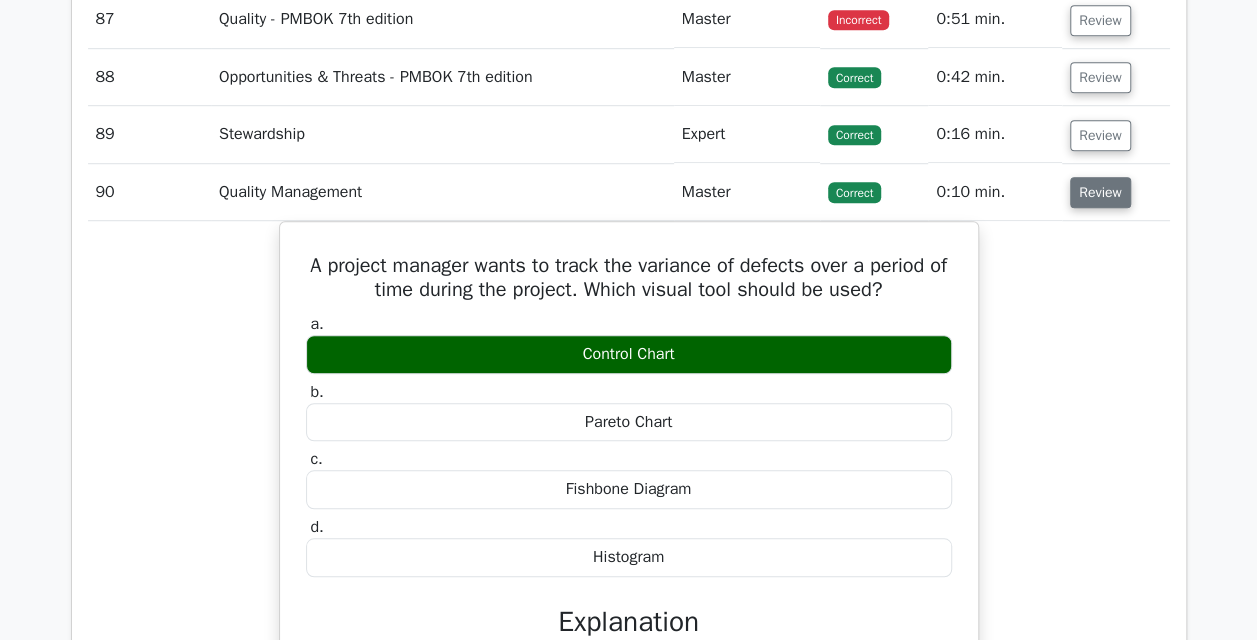 click on "Review" at bounding box center (1100, 192) 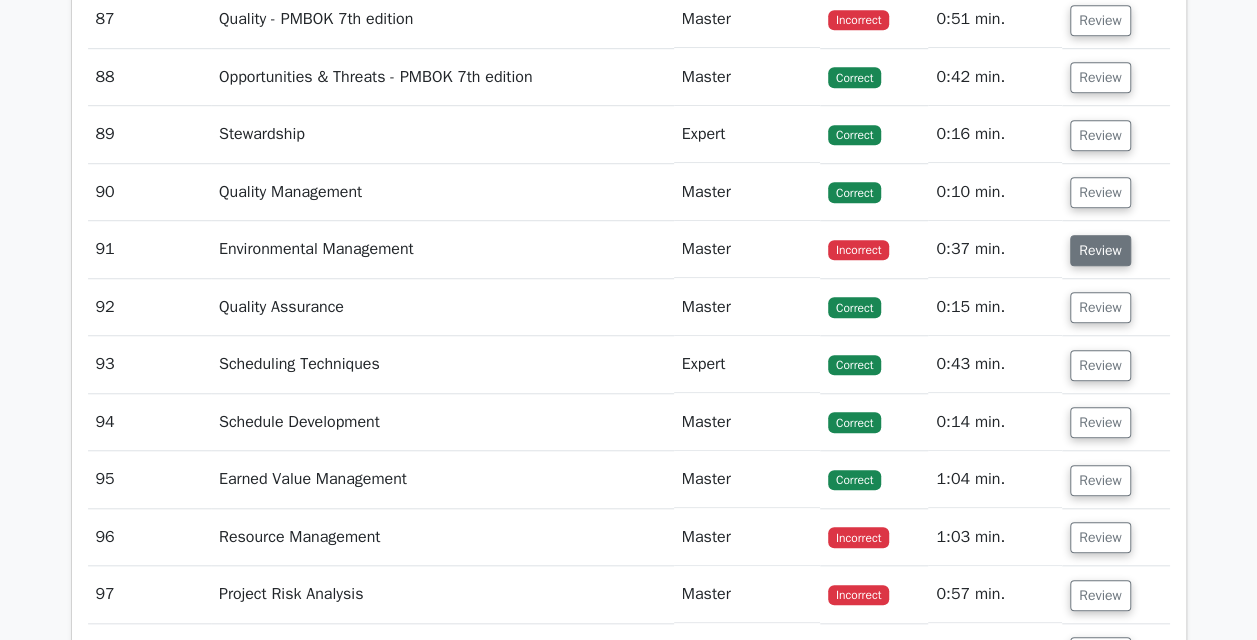 click on "Review" at bounding box center (1100, 250) 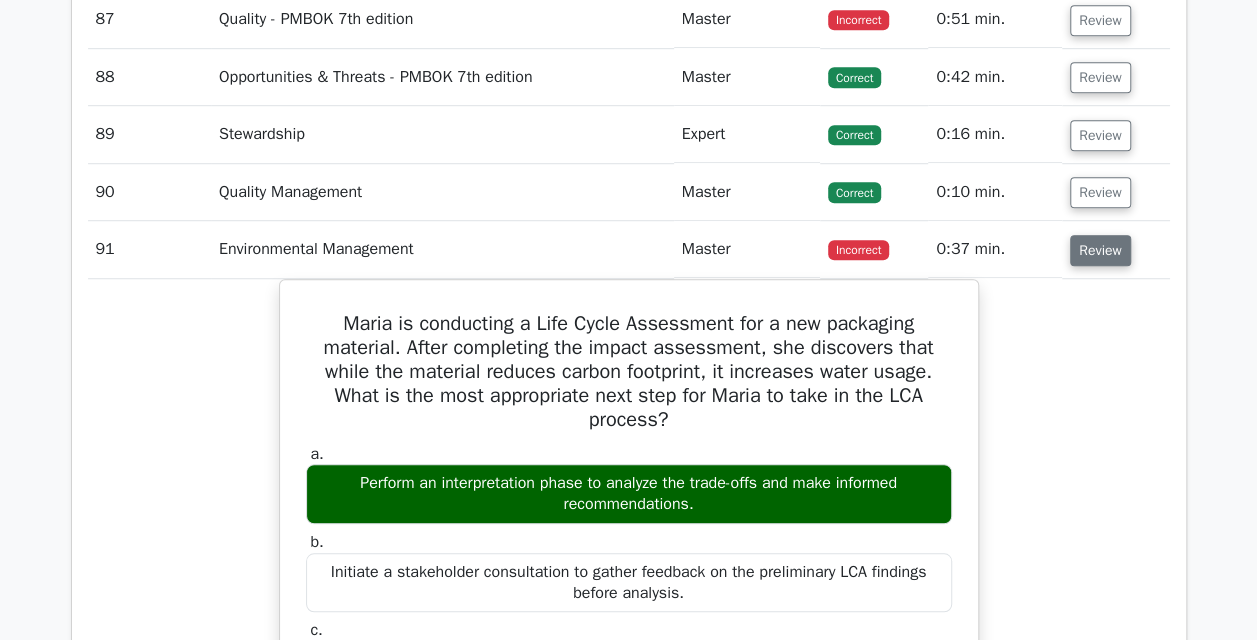 drag, startPoint x: 1105, startPoint y: 212, endPoint x: 1116, endPoint y: 207, distance: 12.083046 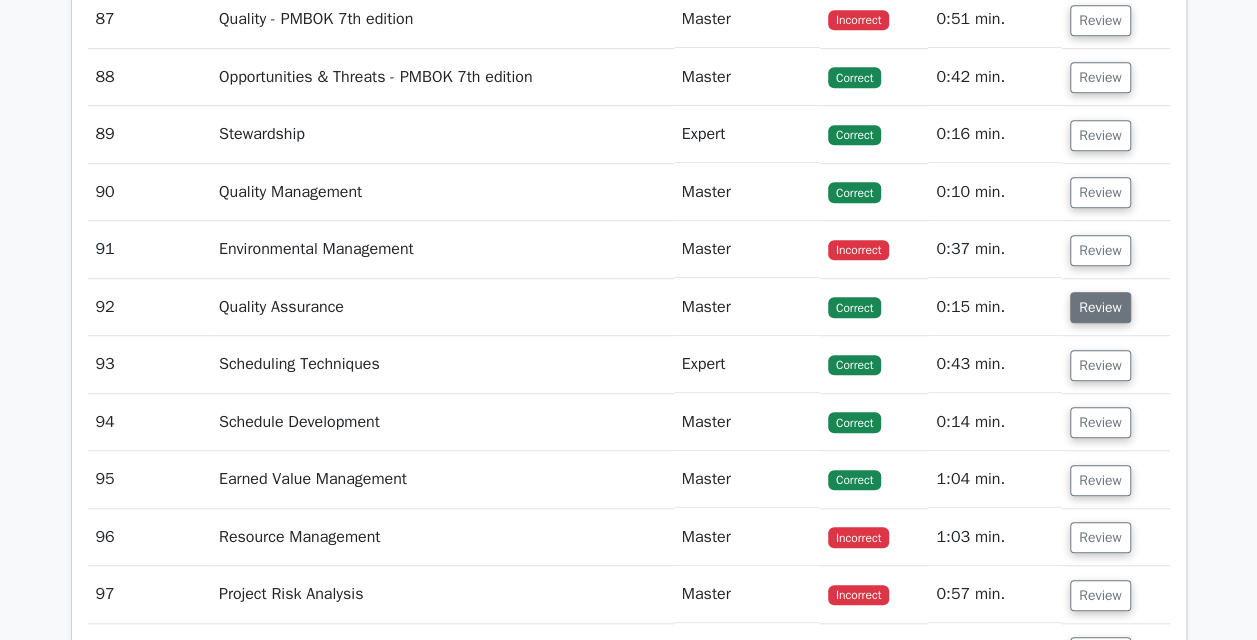 click on "Review" at bounding box center (1100, 307) 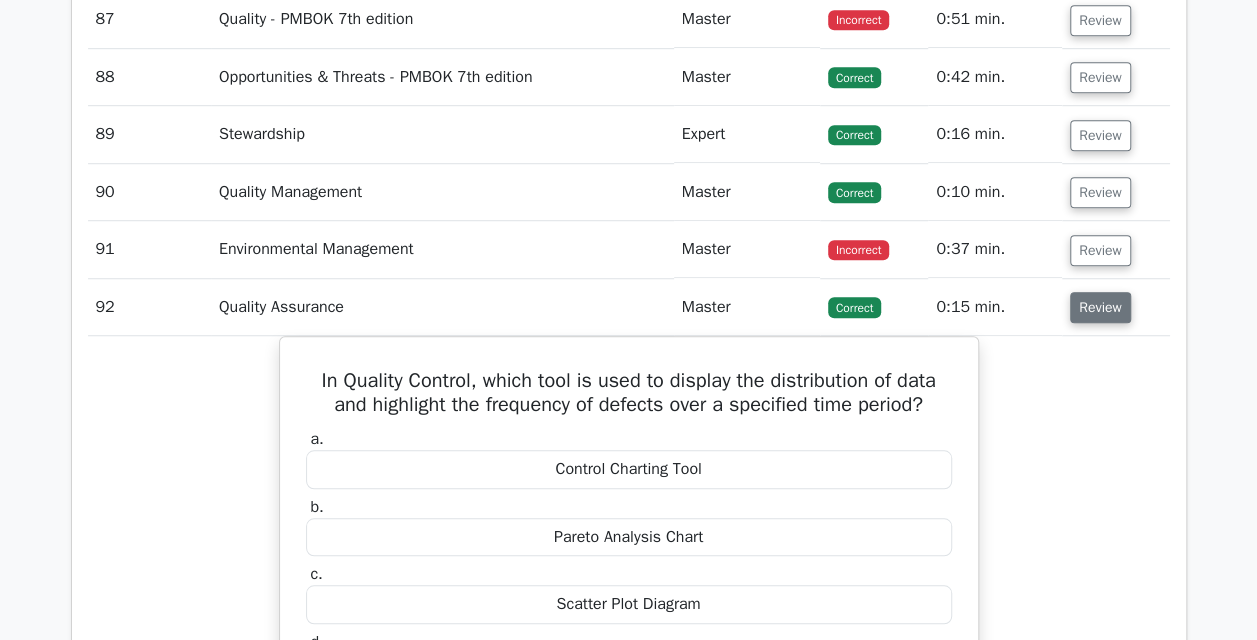 click on "Review" at bounding box center [1100, 307] 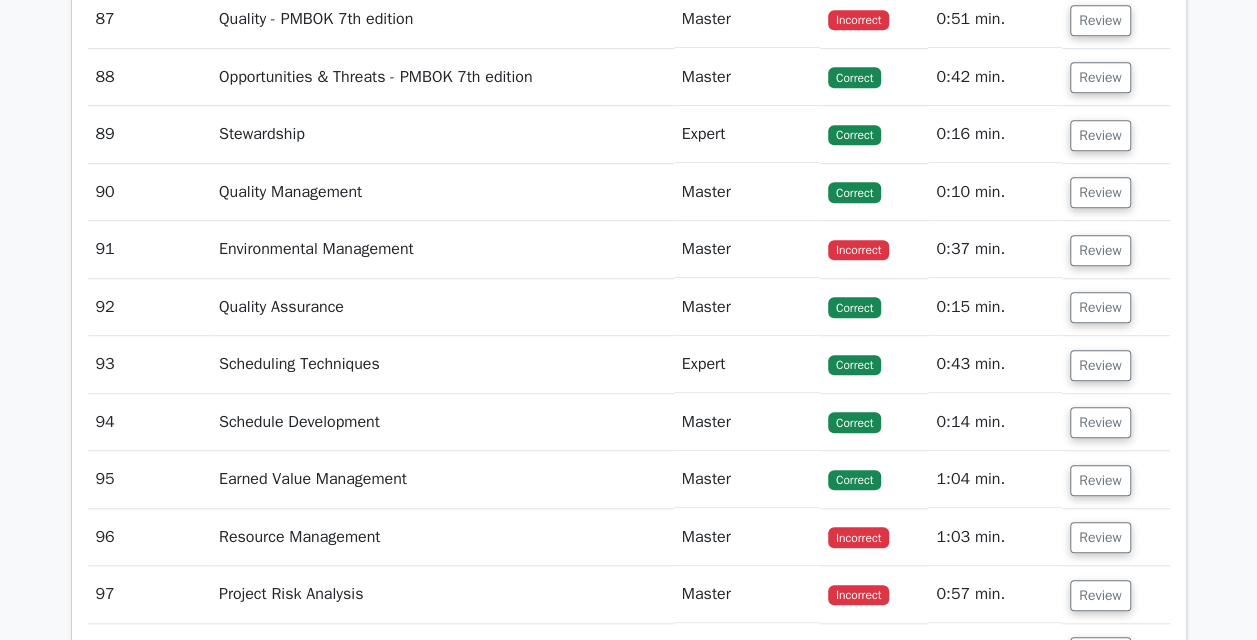 click on "Review" at bounding box center [1115, 364] 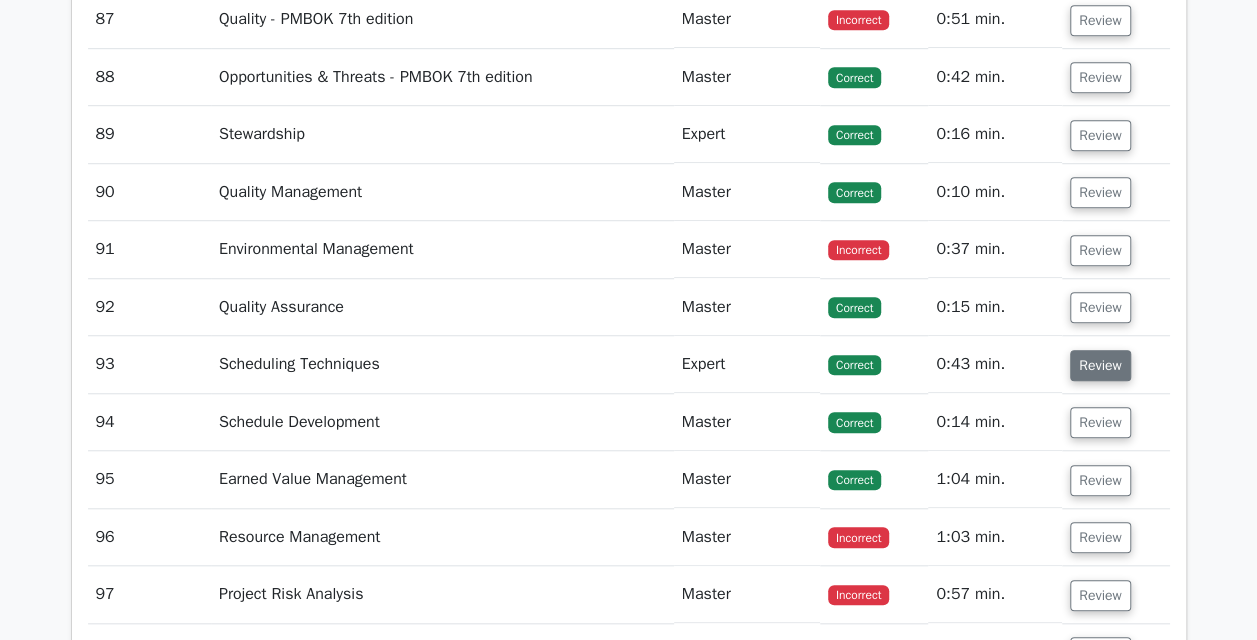 click on "Review" at bounding box center (1100, 365) 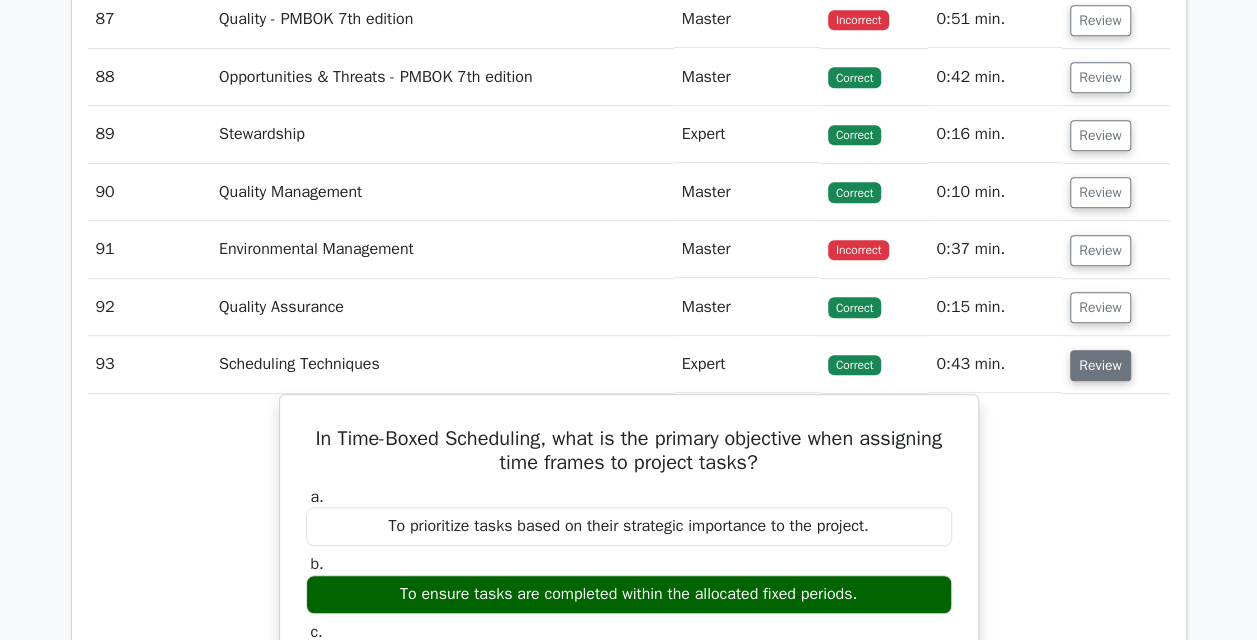 scroll, scrollTop: 8285, scrollLeft: 0, axis: vertical 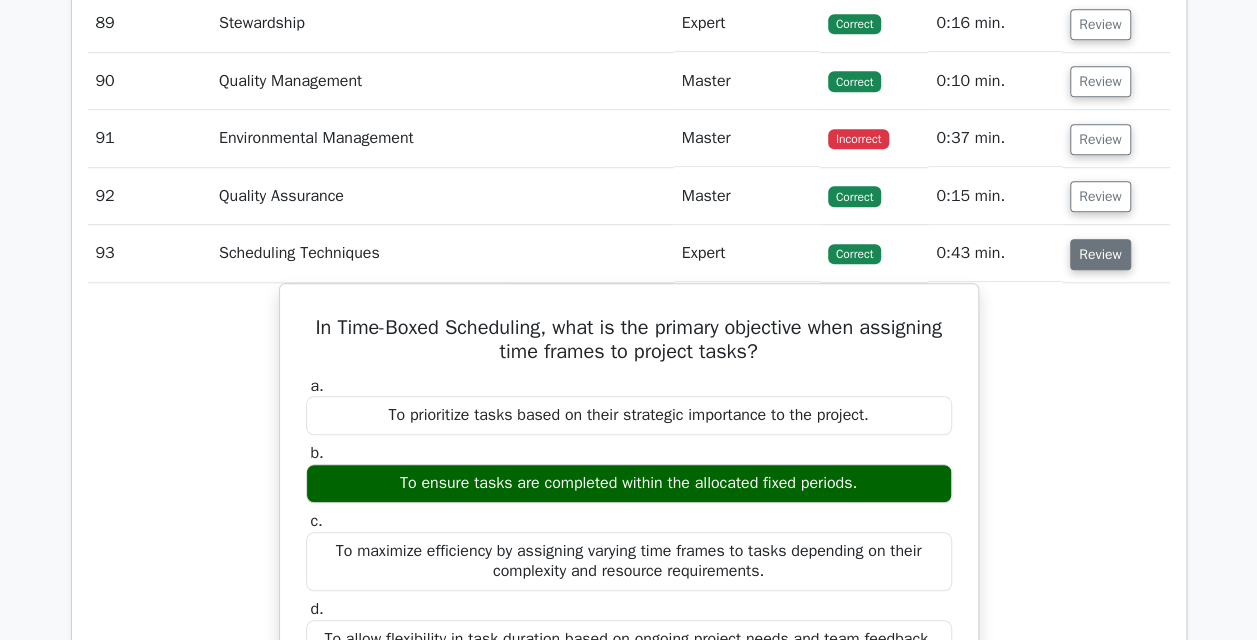 click on "Review" at bounding box center [1100, 254] 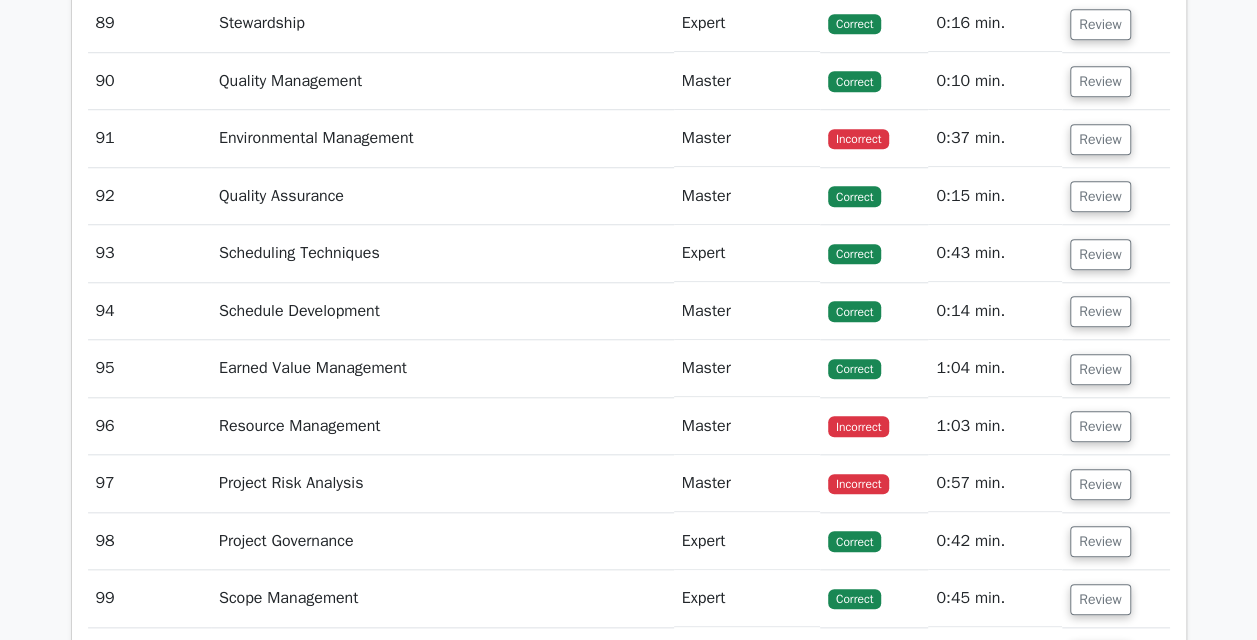 click on "Review" at bounding box center [1115, 311] 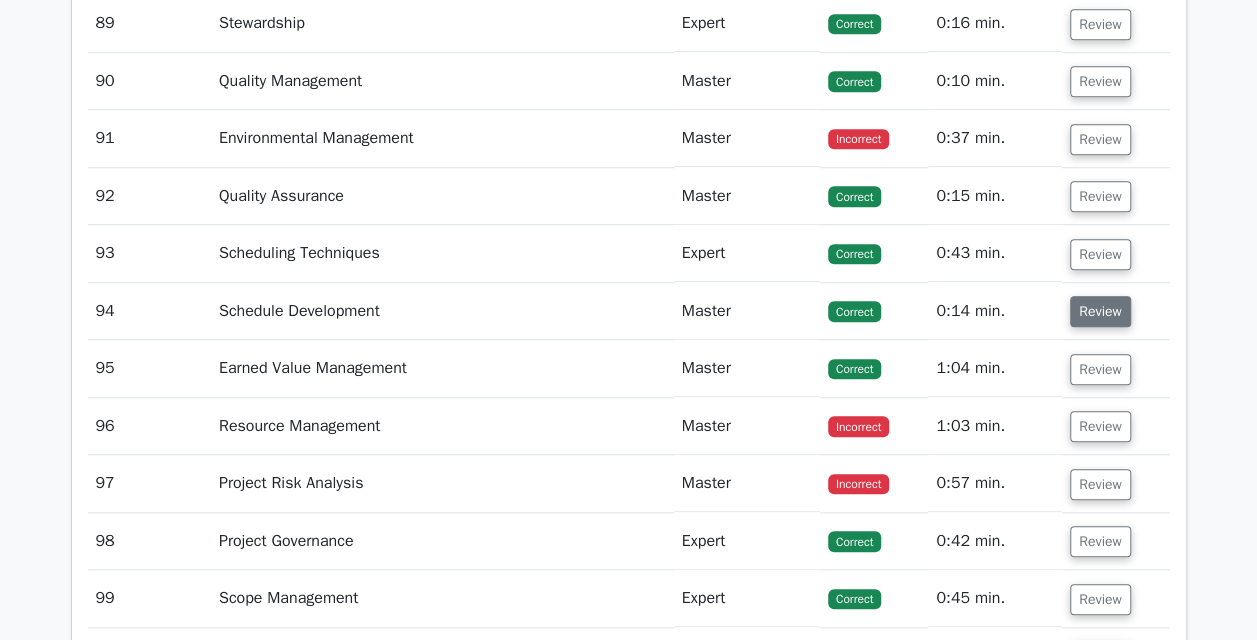 click on "Review" at bounding box center (1100, 311) 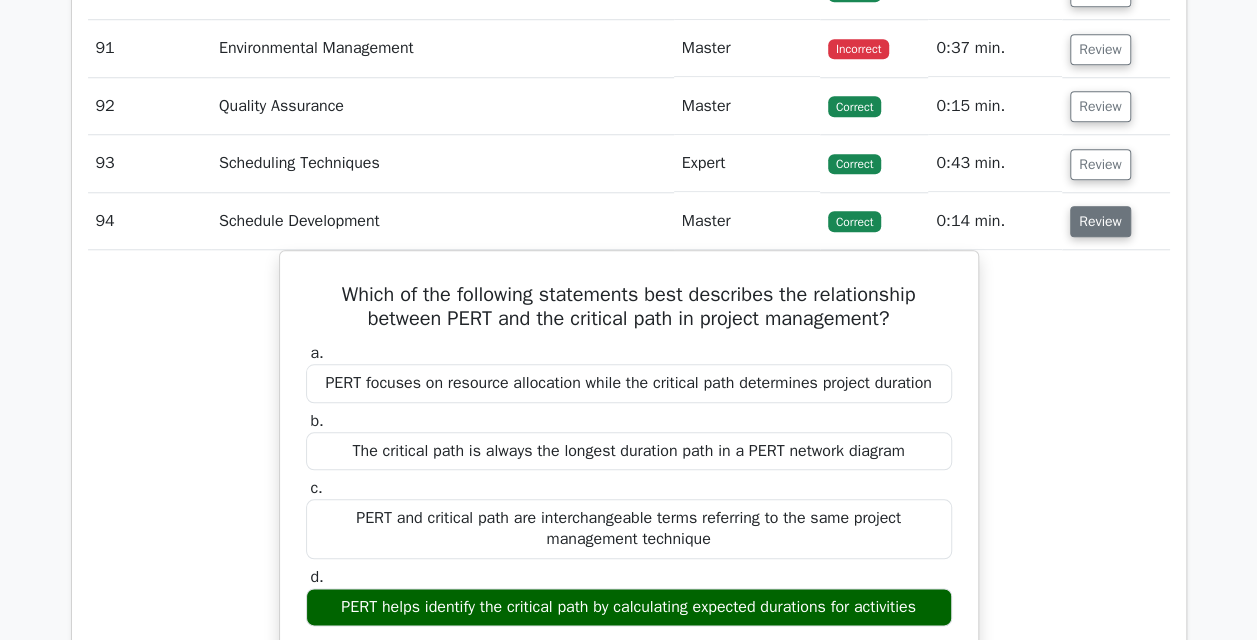 scroll, scrollTop: 8376, scrollLeft: 0, axis: vertical 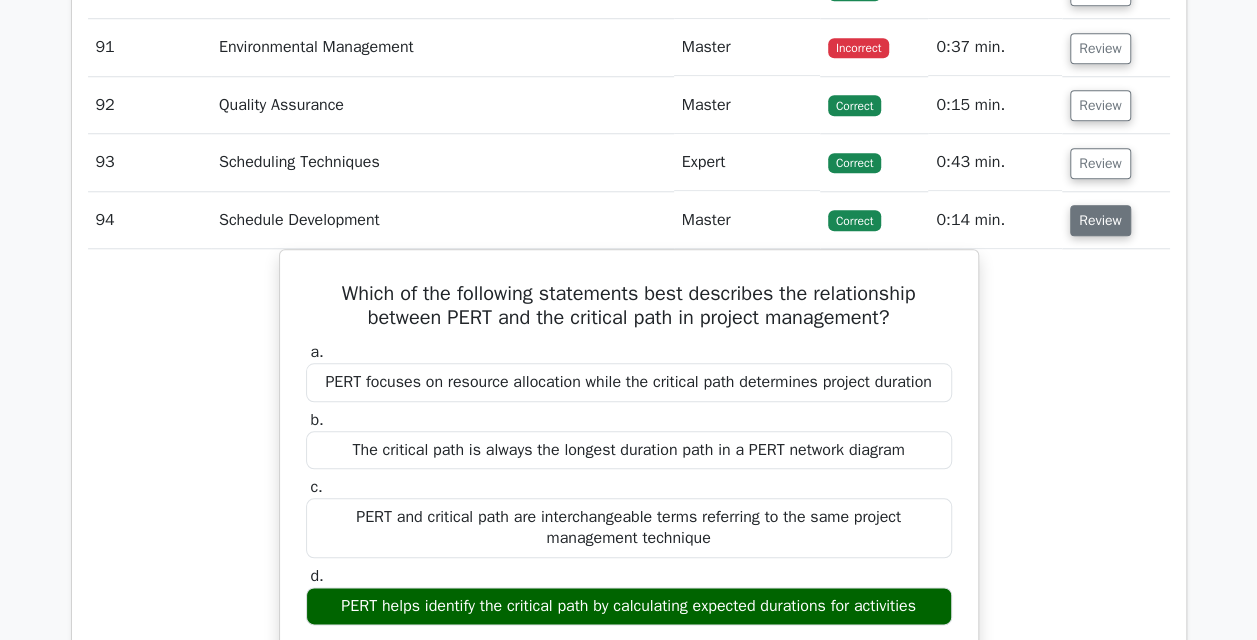 click on "Review" at bounding box center (1100, 220) 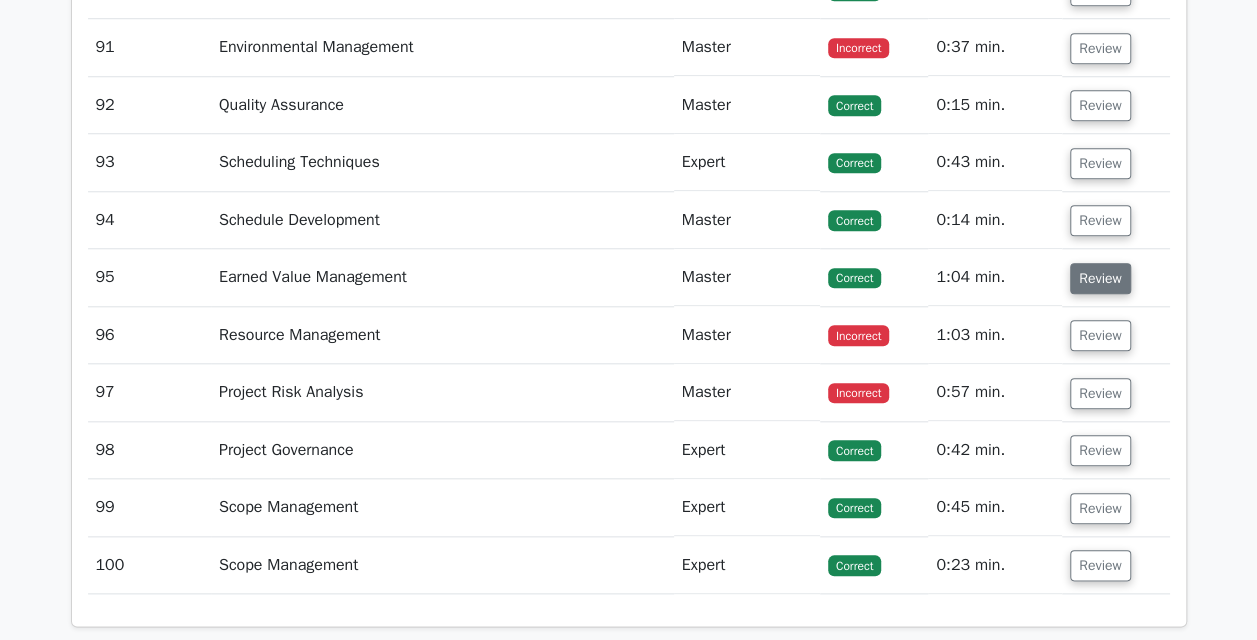click on "Review" at bounding box center (1100, 278) 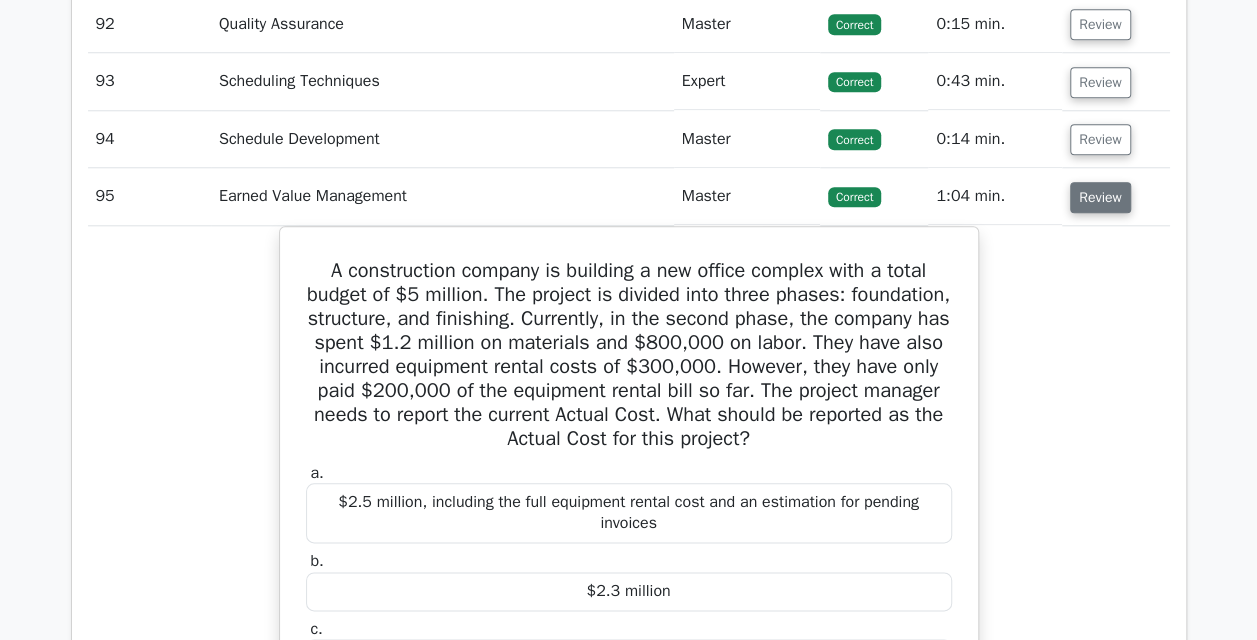 scroll, scrollTop: 8455, scrollLeft: 0, axis: vertical 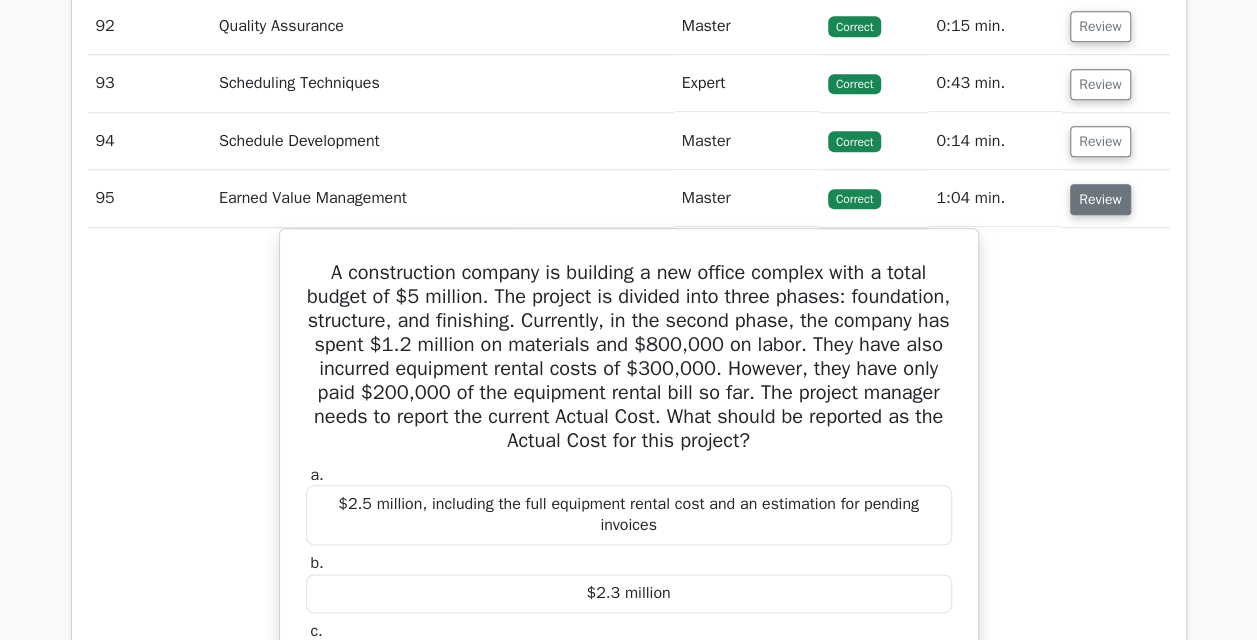 click on "Review" at bounding box center [1100, 199] 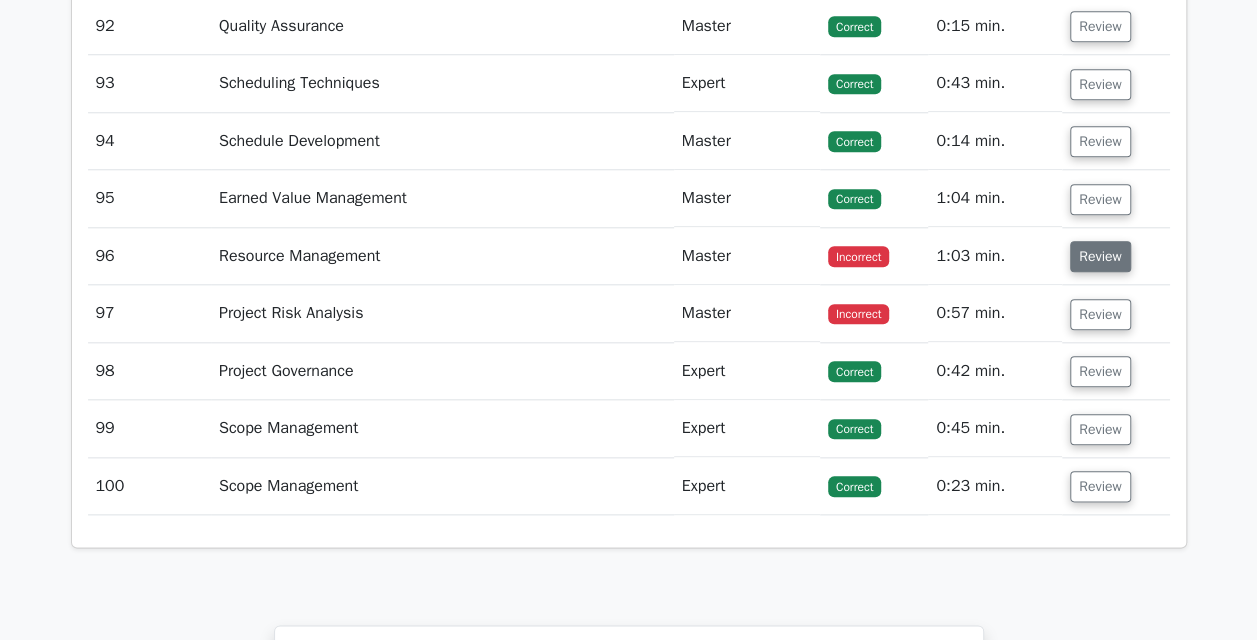 click on "Review" at bounding box center [1100, 256] 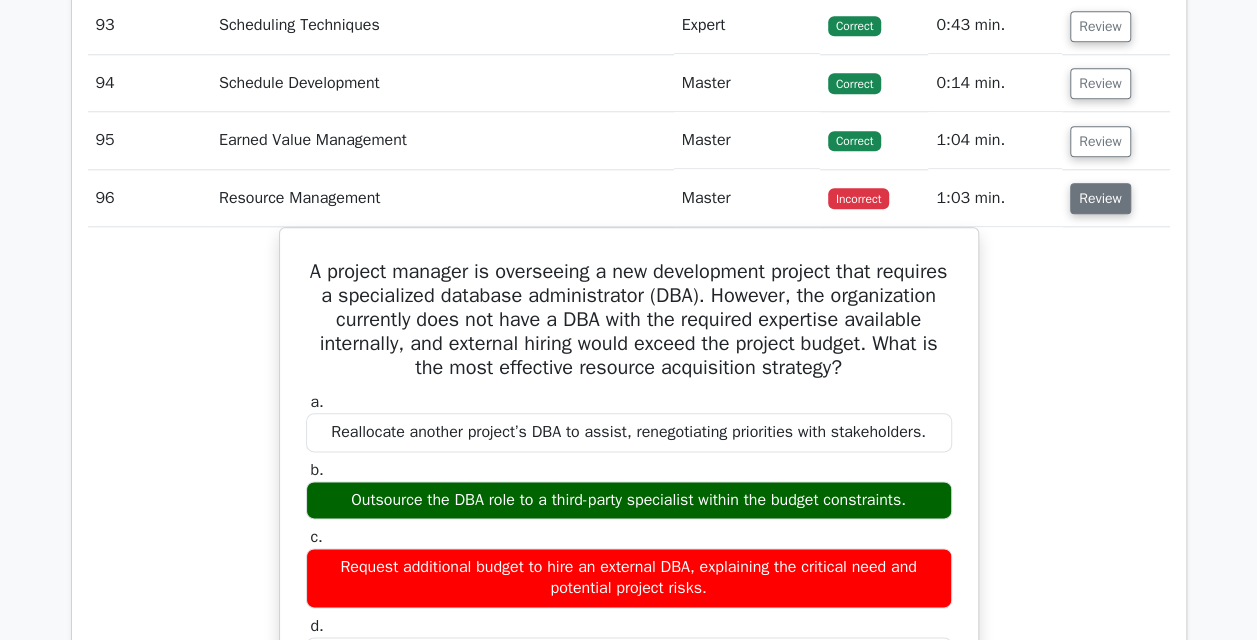 scroll, scrollTop: 8529, scrollLeft: 0, axis: vertical 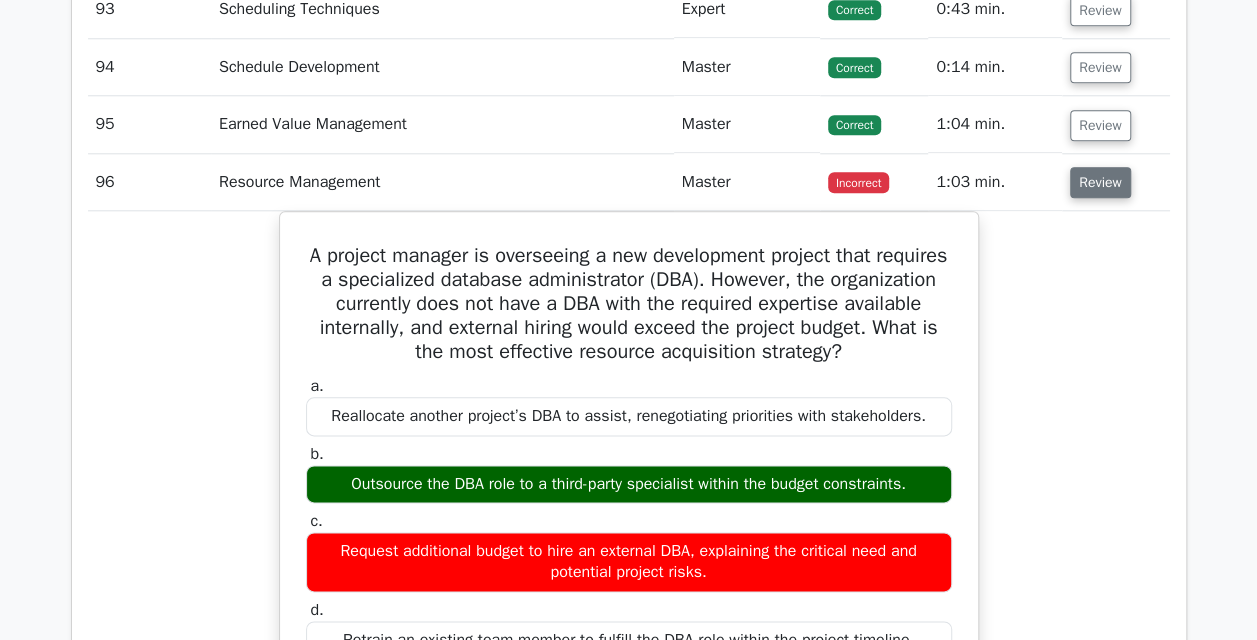 click on "Review" at bounding box center [1100, 182] 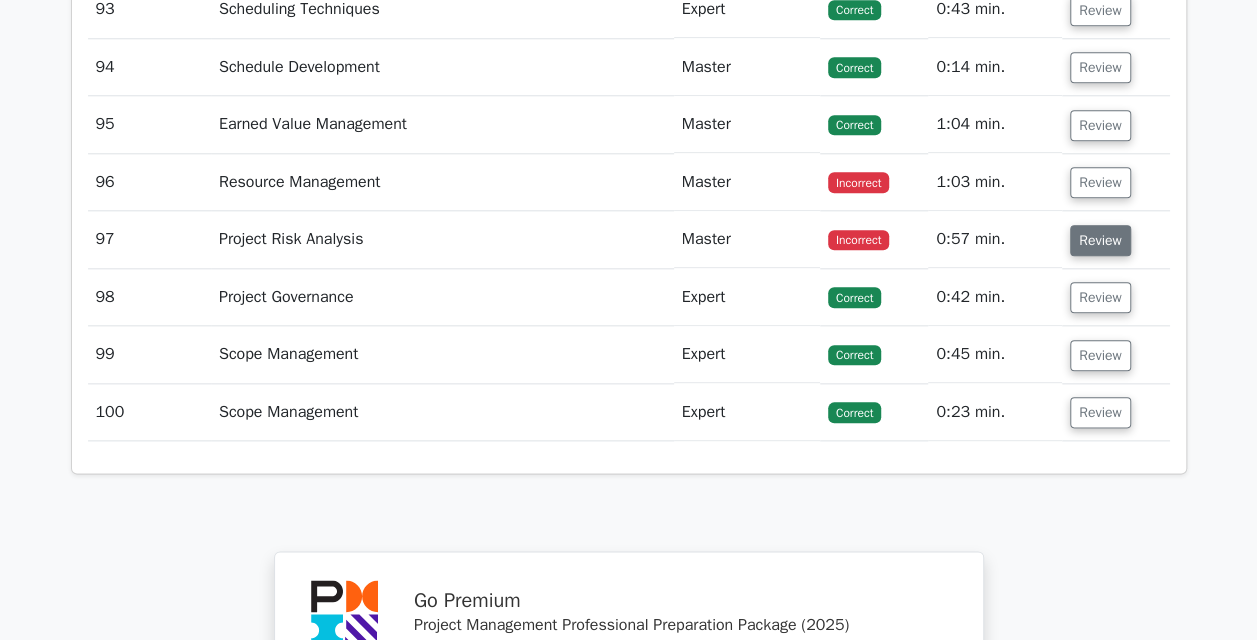 click on "Review" at bounding box center [1100, 240] 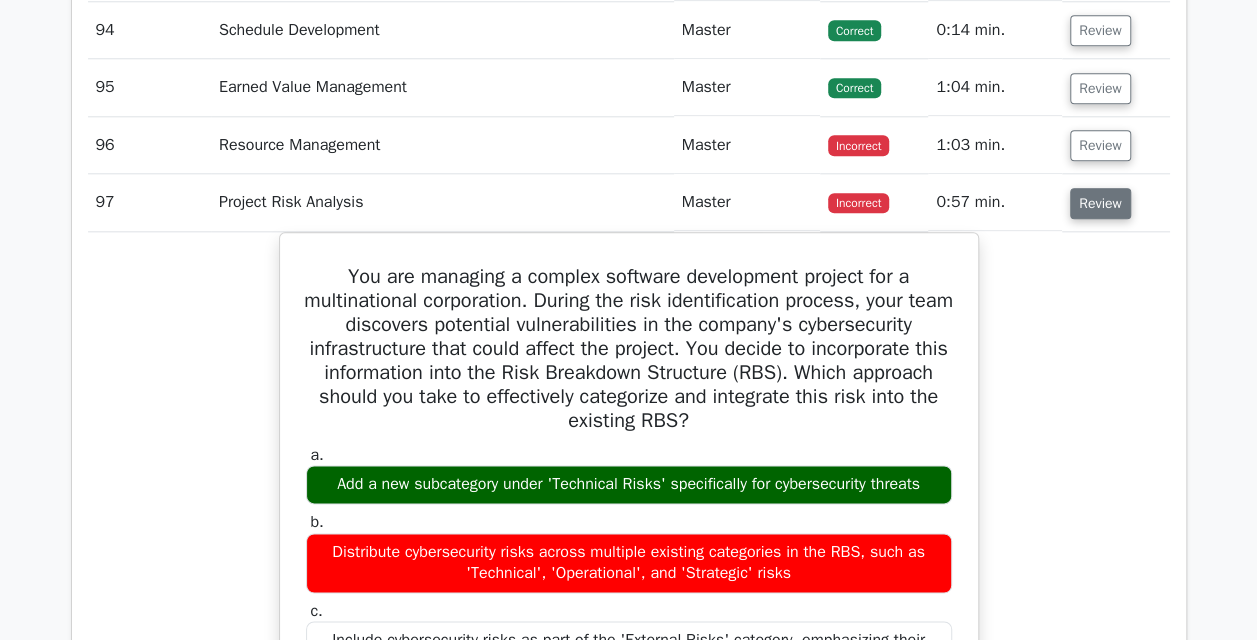 scroll, scrollTop: 8567, scrollLeft: 0, axis: vertical 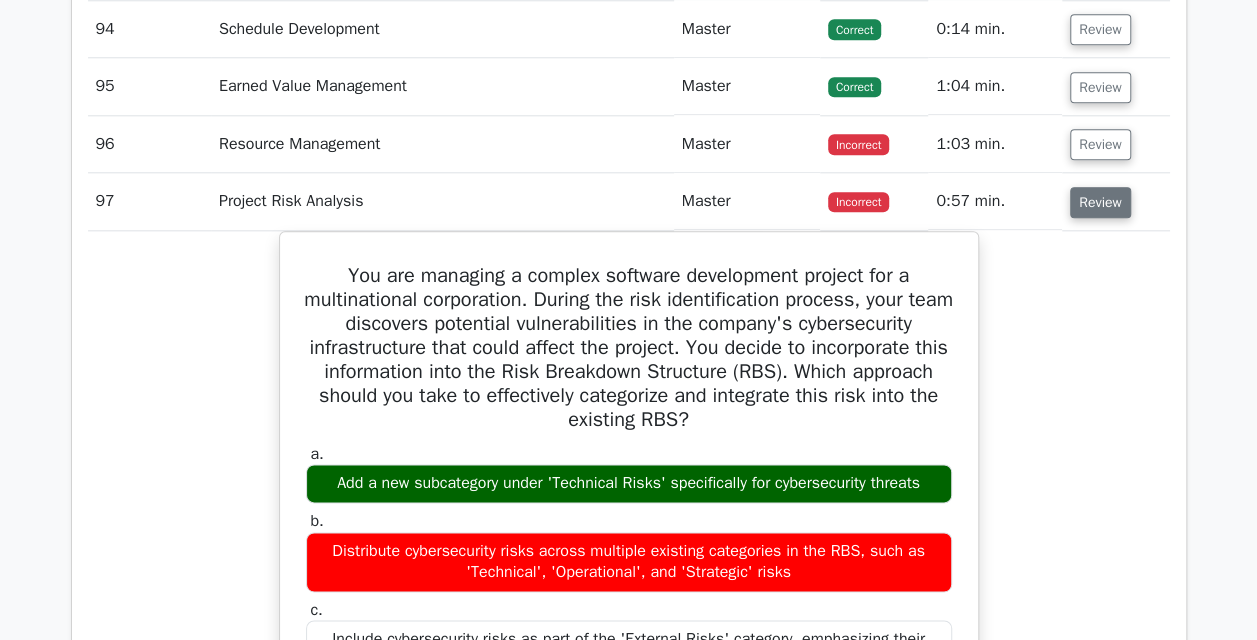 click on "Review" at bounding box center (1100, 202) 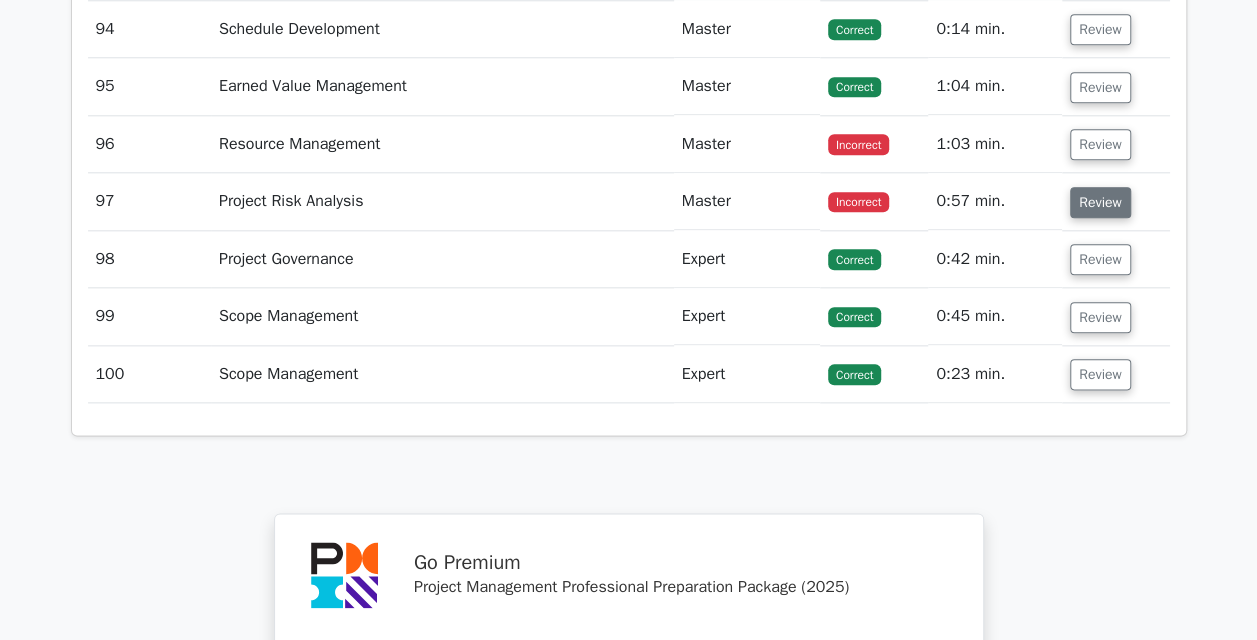 click on "Review" at bounding box center [1100, 202] 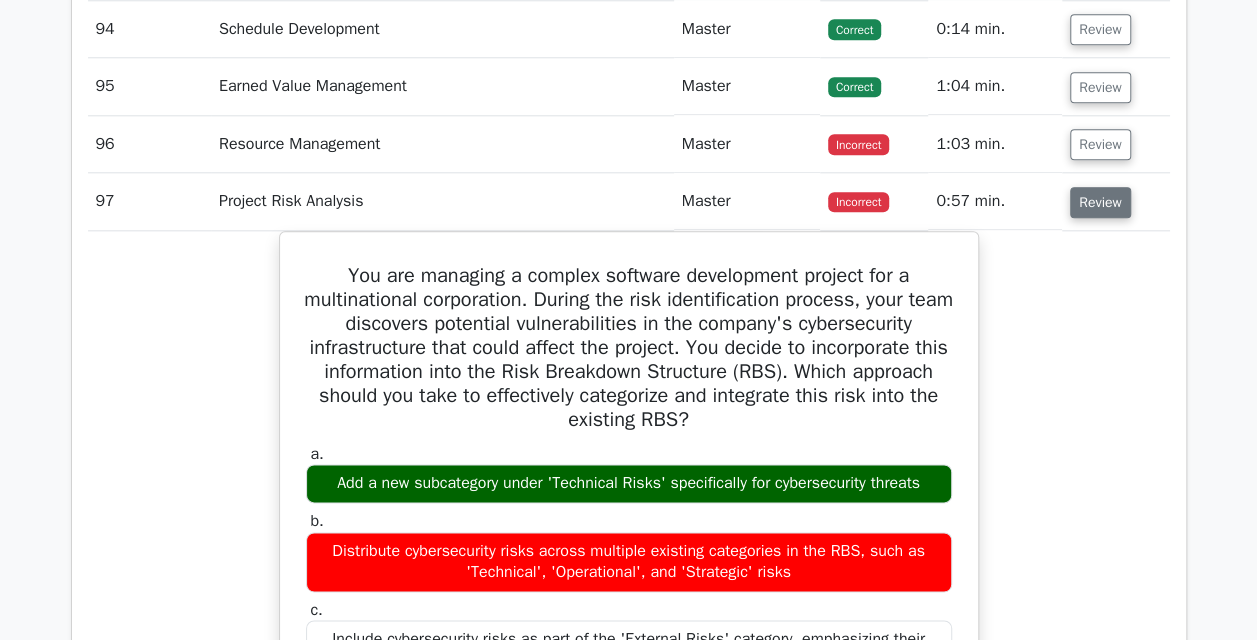 click on "Review" at bounding box center [1100, 202] 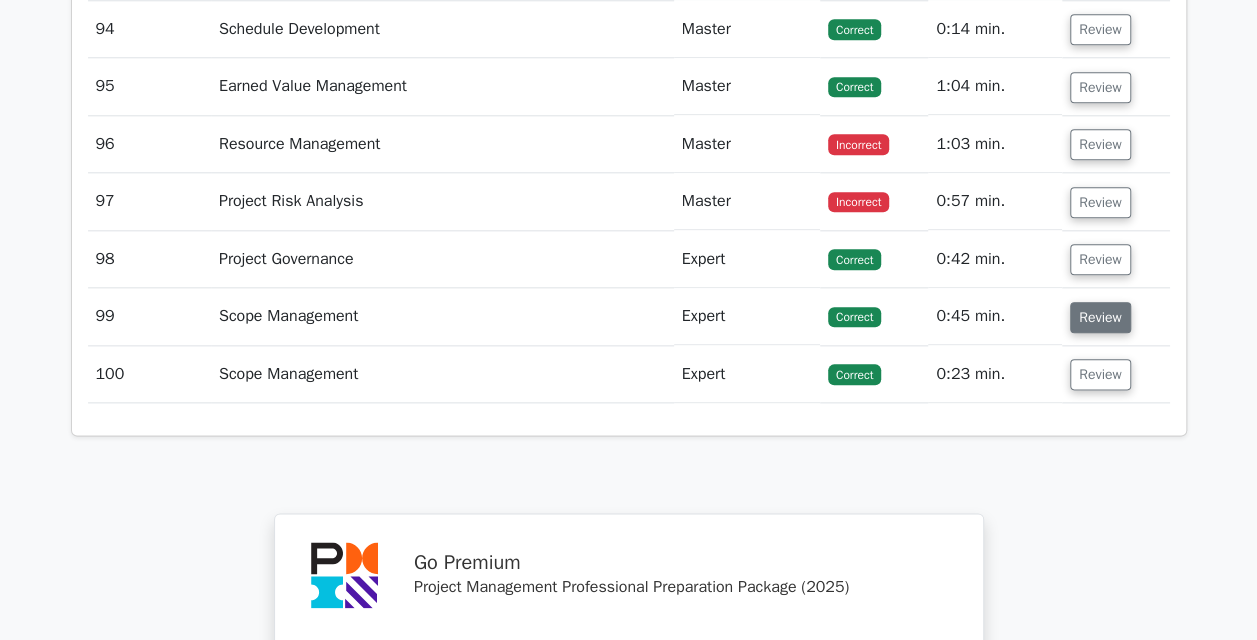 click on "Review" at bounding box center (1100, 317) 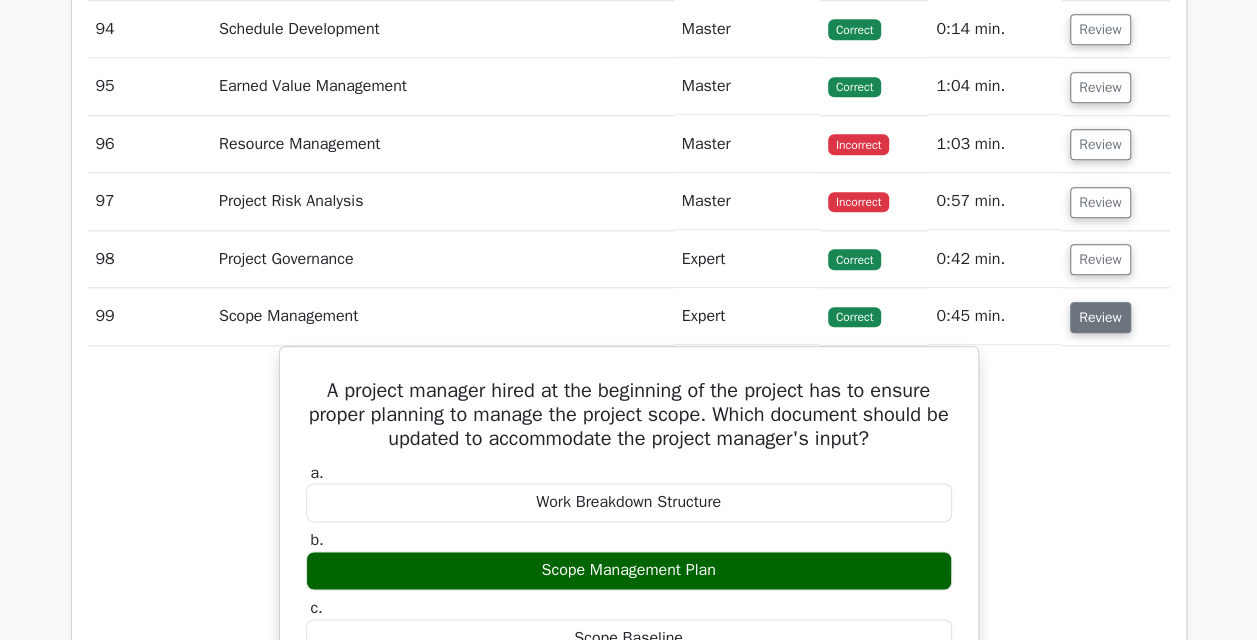 click on "Review" at bounding box center [1100, 317] 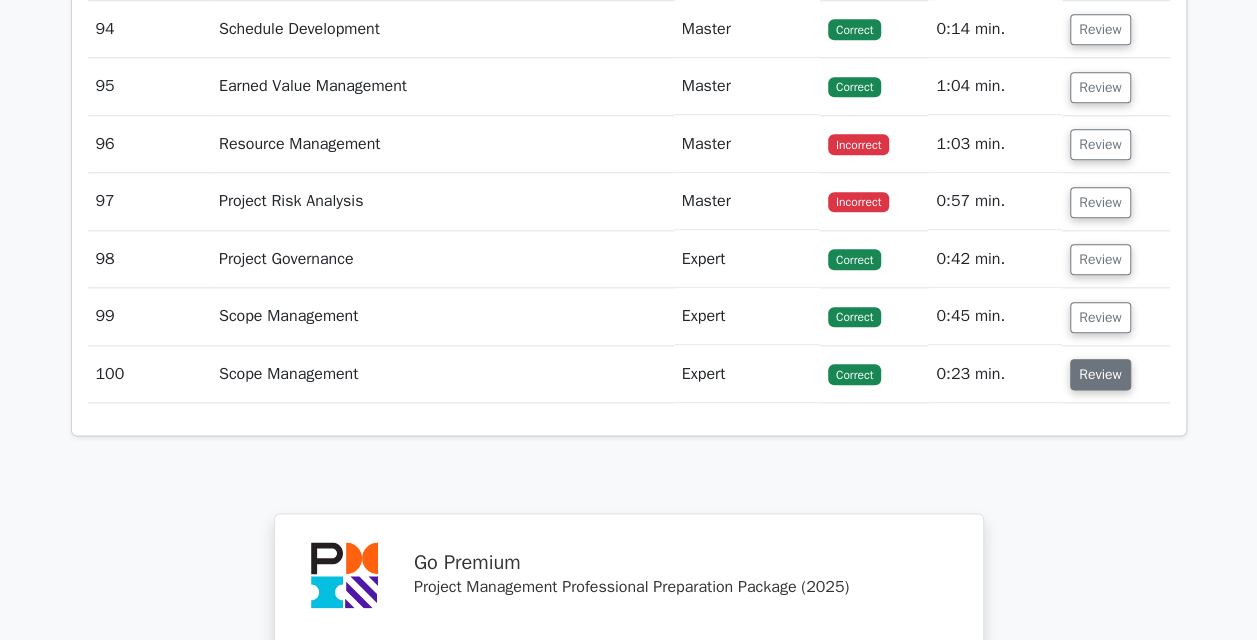 click on "Review" at bounding box center (1100, 374) 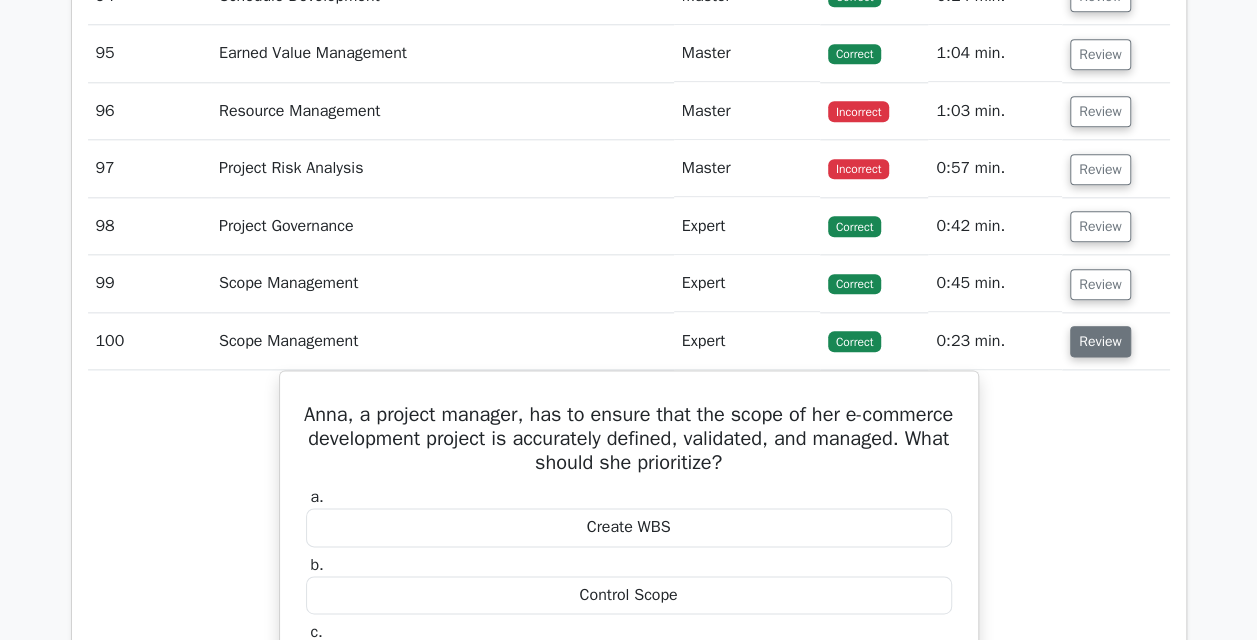 scroll, scrollTop: 8601, scrollLeft: 0, axis: vertical 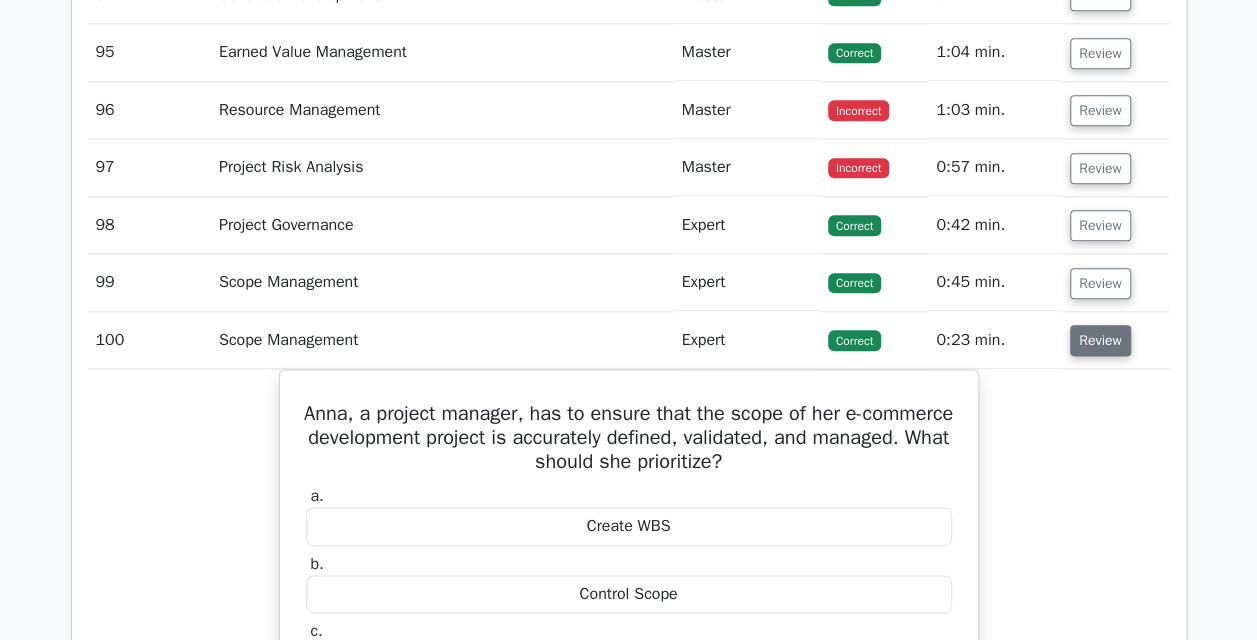 click on "Review" at bounding box center (1100, 340) 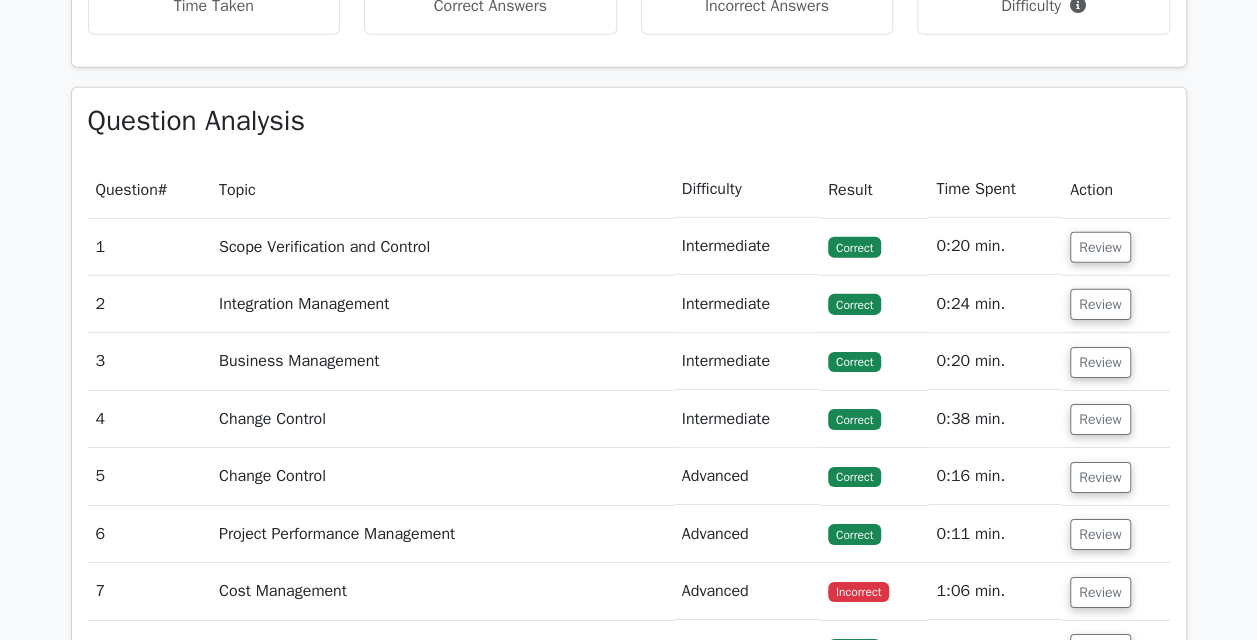 scroll, scrollTop: 3000, scrollLeft: 0, axis: vertical 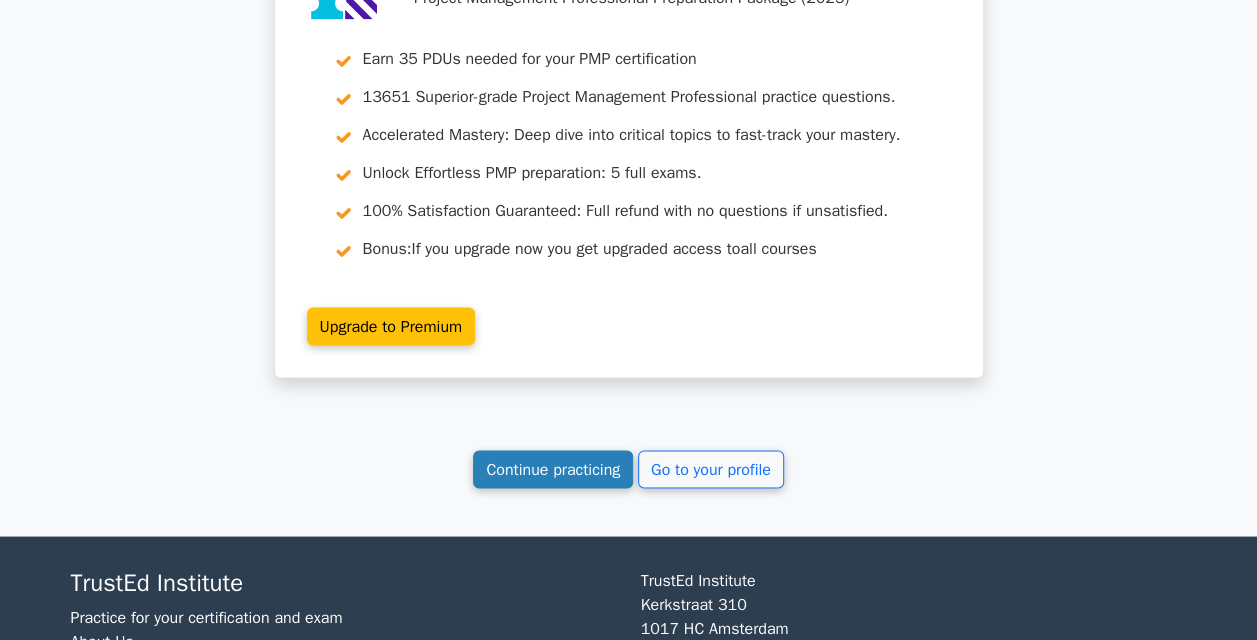 click on "Continue practicing" at bounding box center (553, 469) 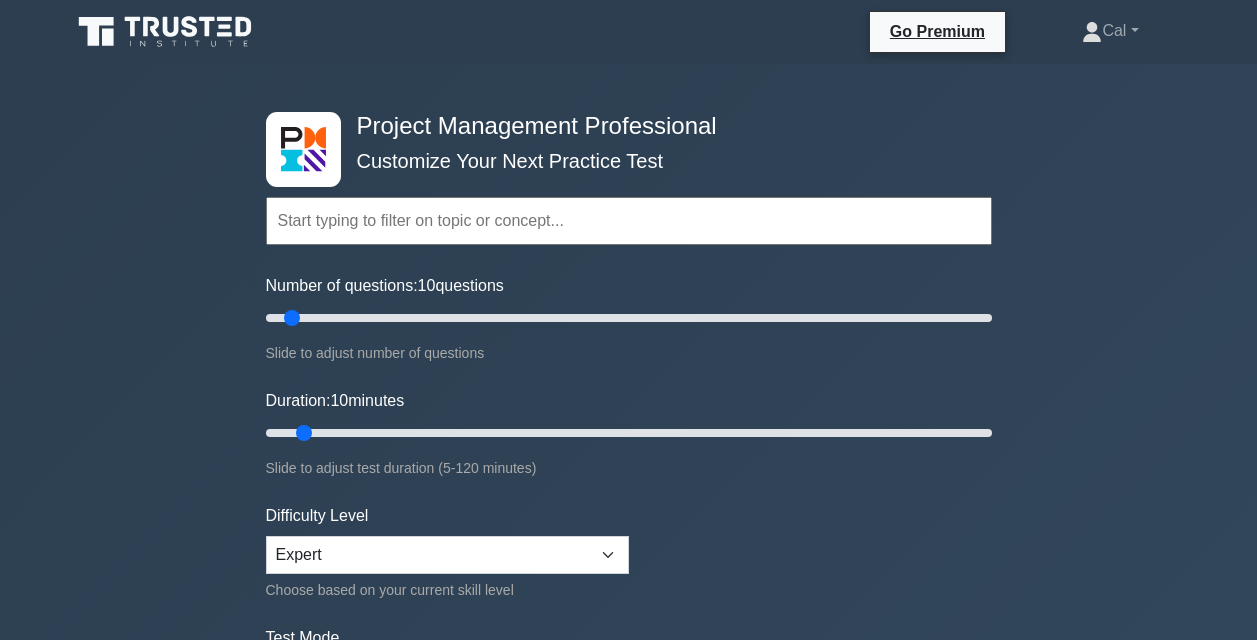 scroll, scrollTop: 0, scrollLeft: 0, axis: both 